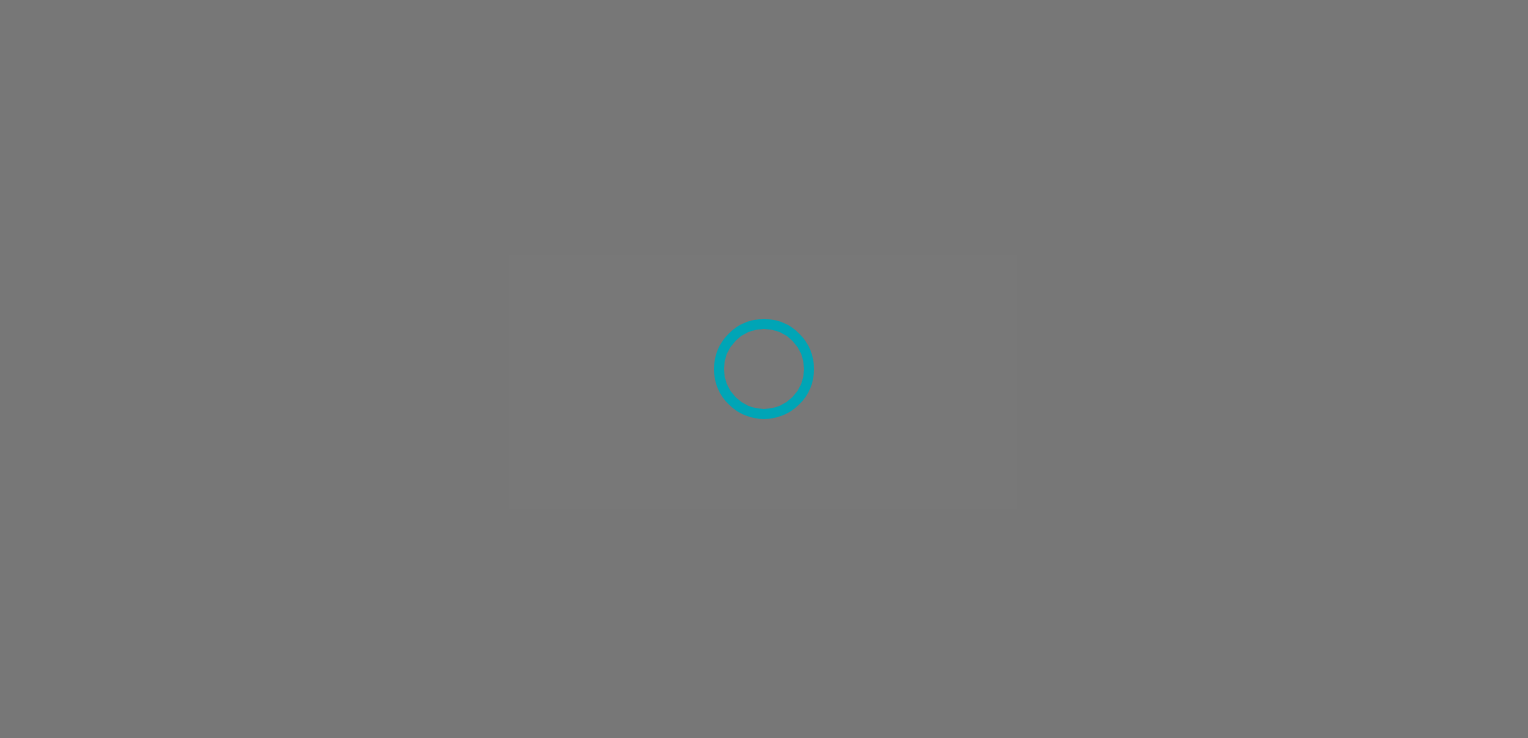 scroll, scrollTop: 0, scrollLeft: 0, axis: both 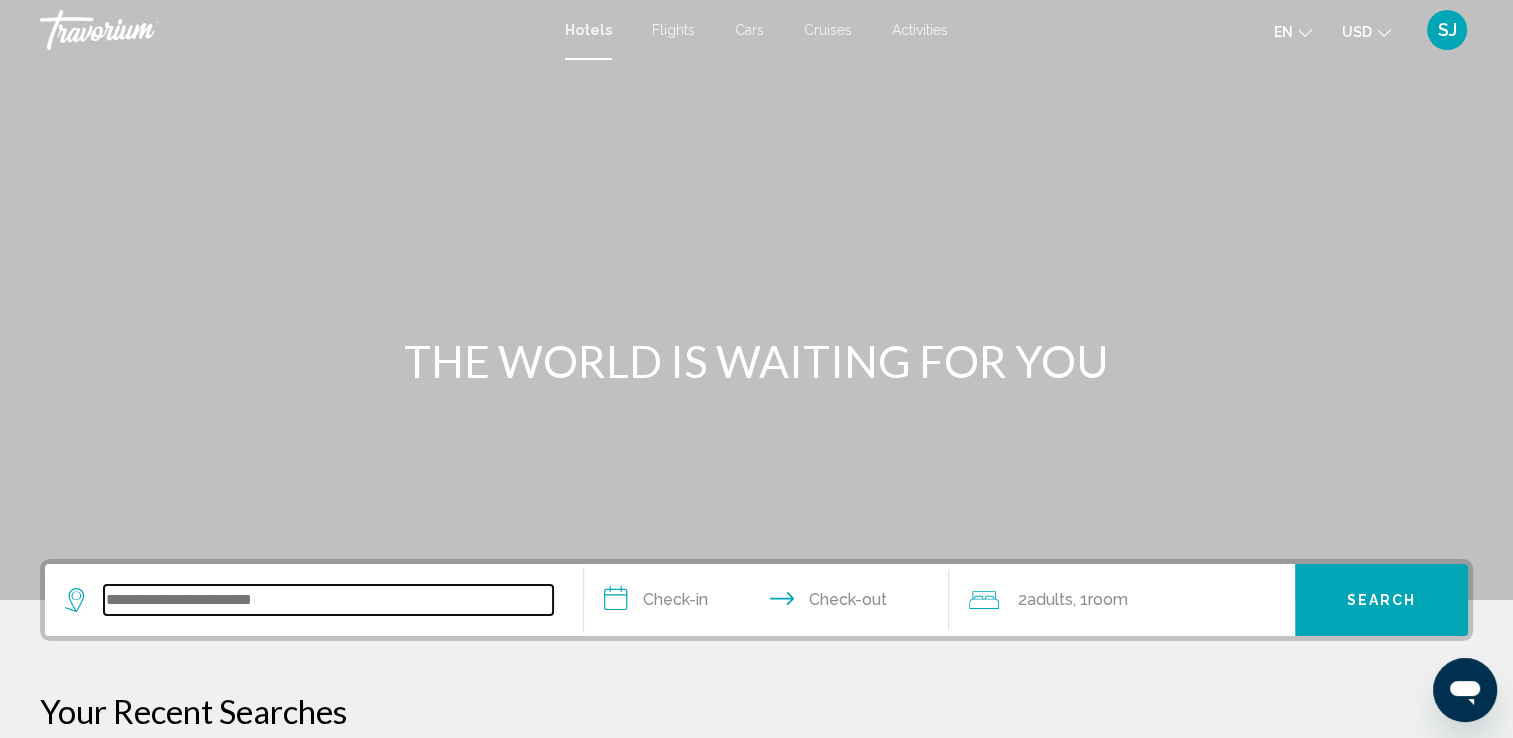 click at bounding box center [328, 600] 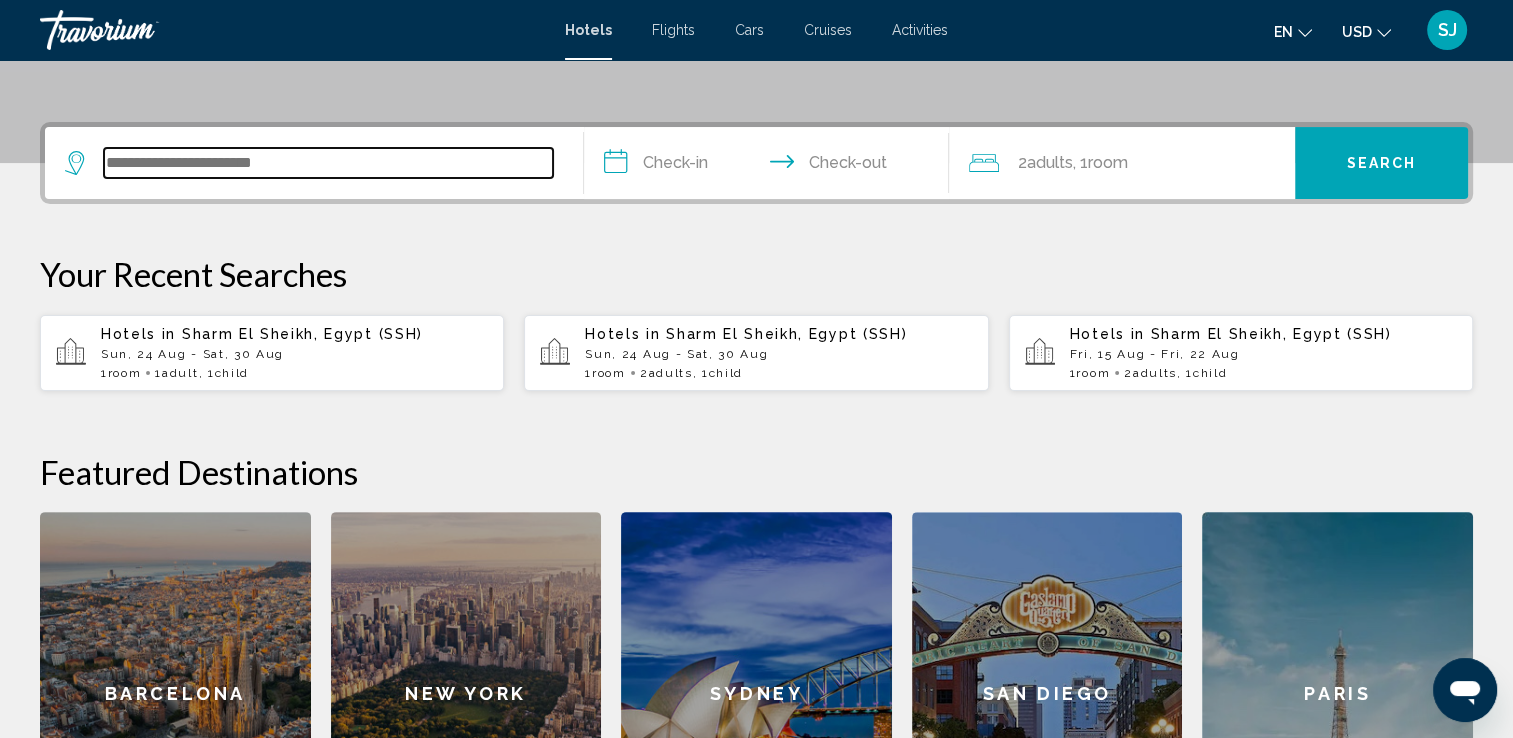 scroll, scrollTop: 493, scrollLeft: 0, axis: vertical 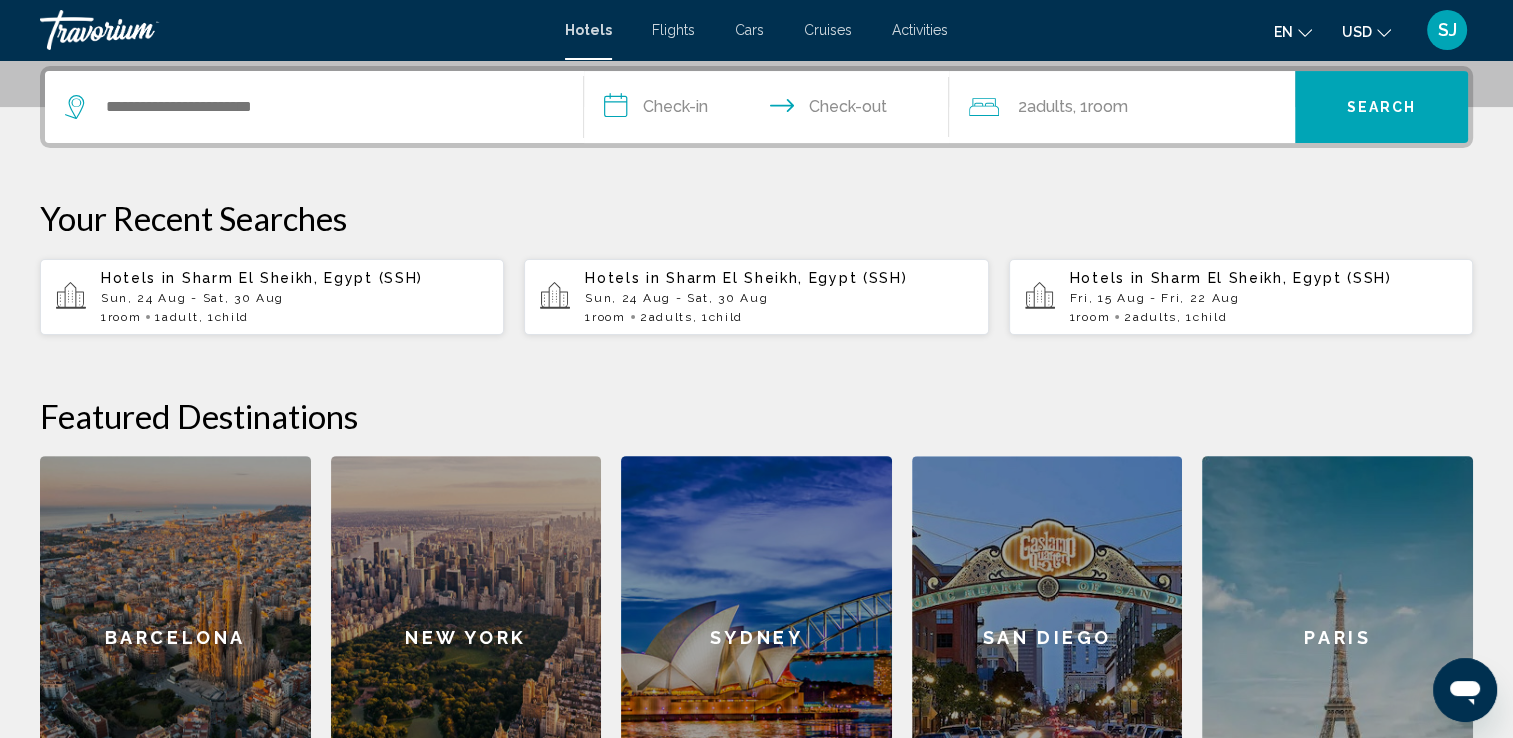 click on "Fri, 15 Aug - Fri, 22 Aug" at bounding box center [1263, 298] 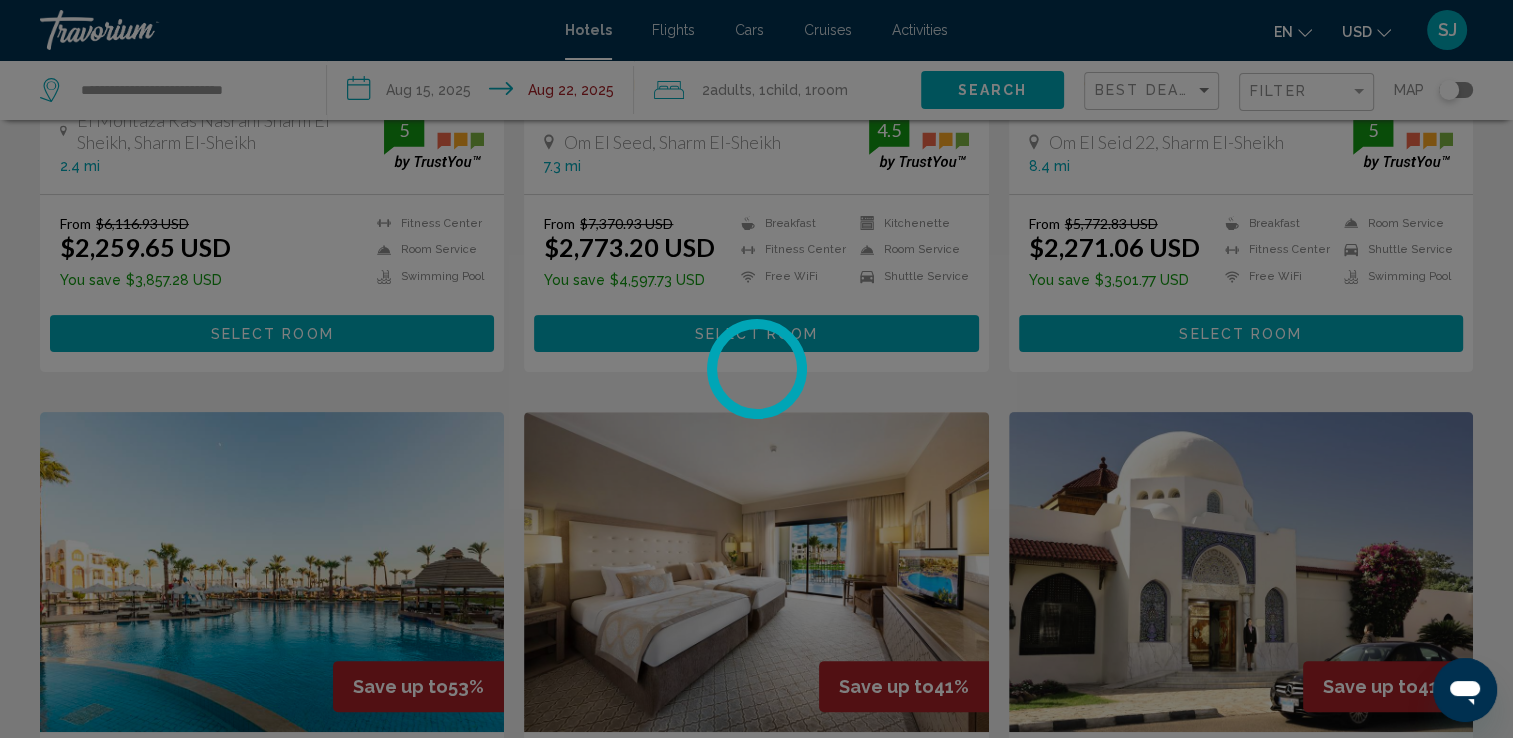 scroll, scrollTop: 0, scrollLeft: 0, axis: both 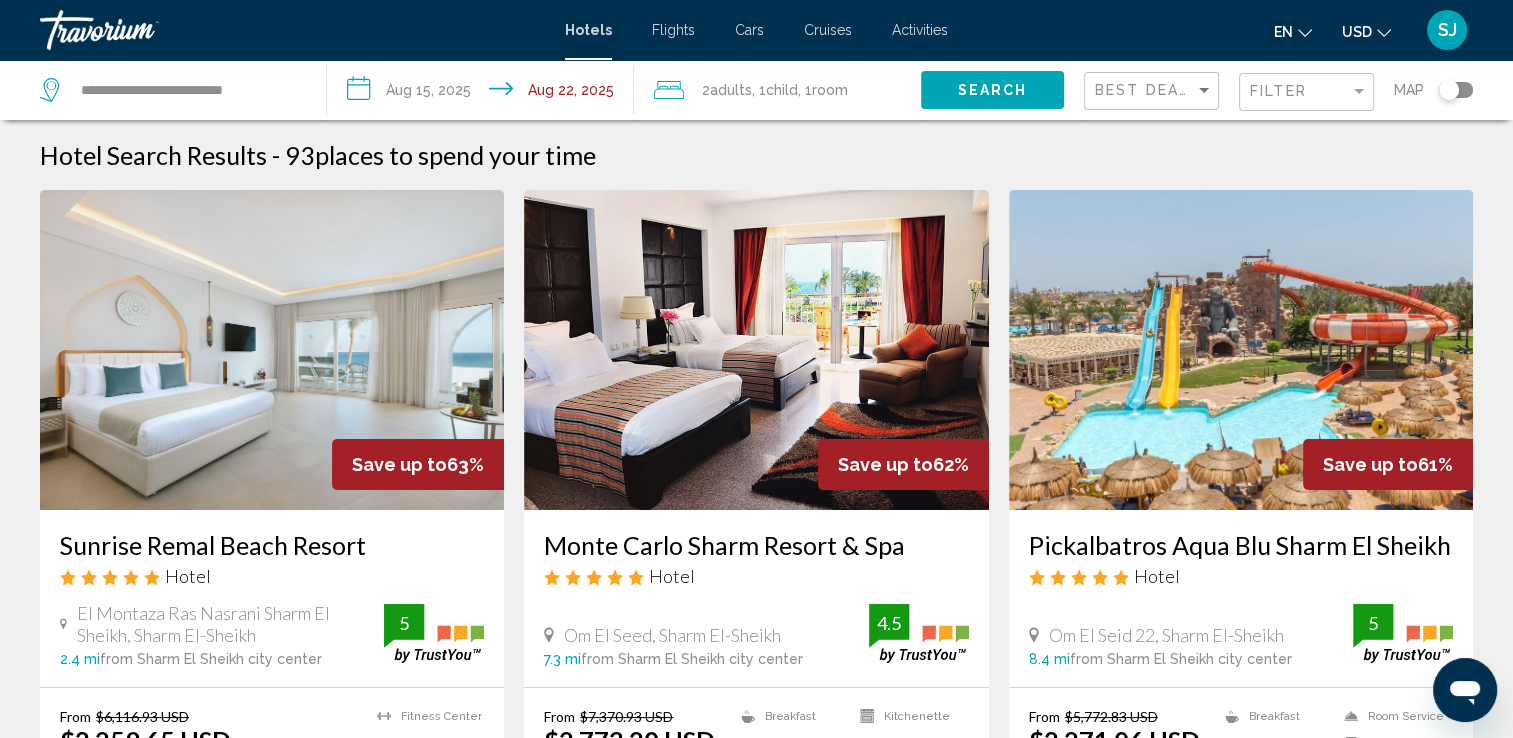 click on "**********" at bounding box center [484, 93] 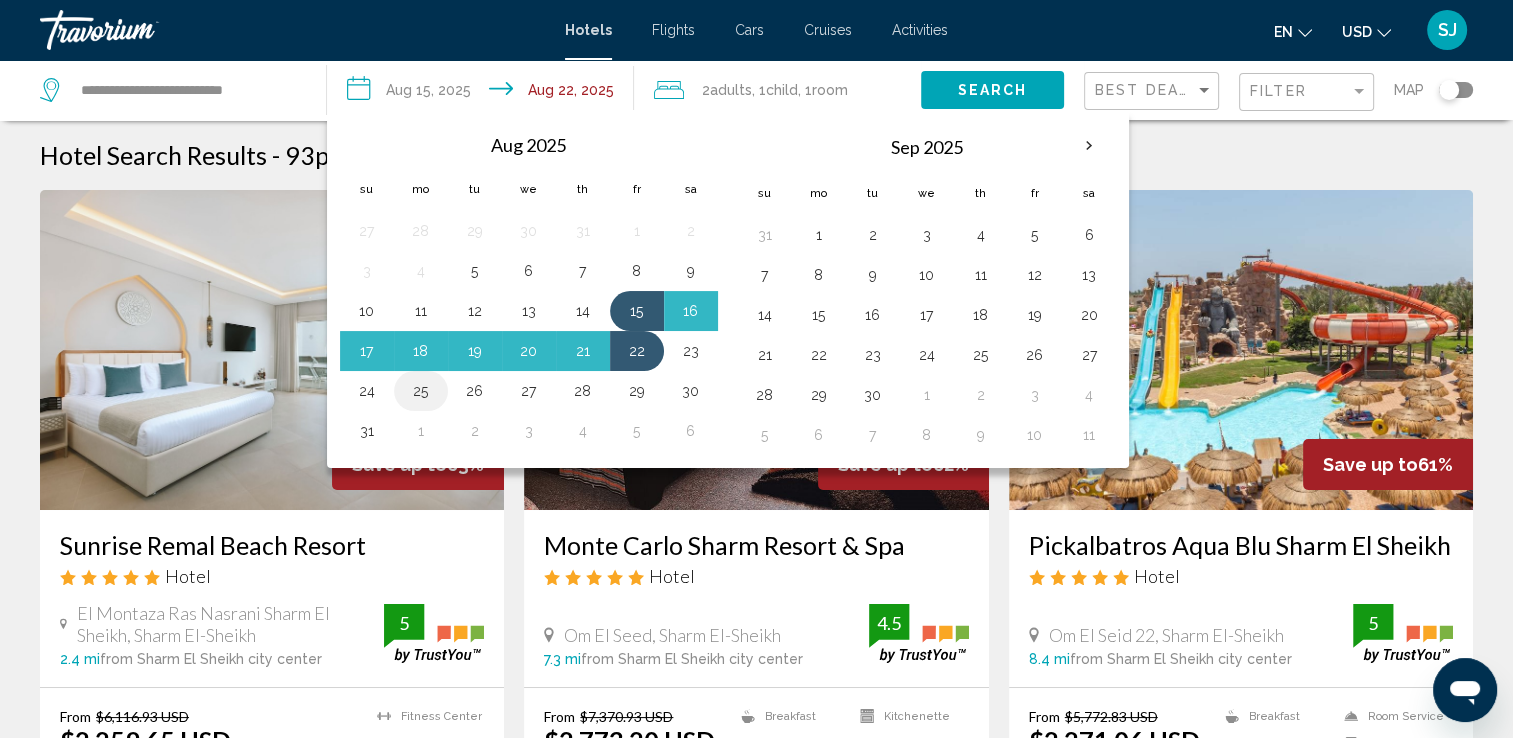 click on "25" at bounding box center (421, 391) 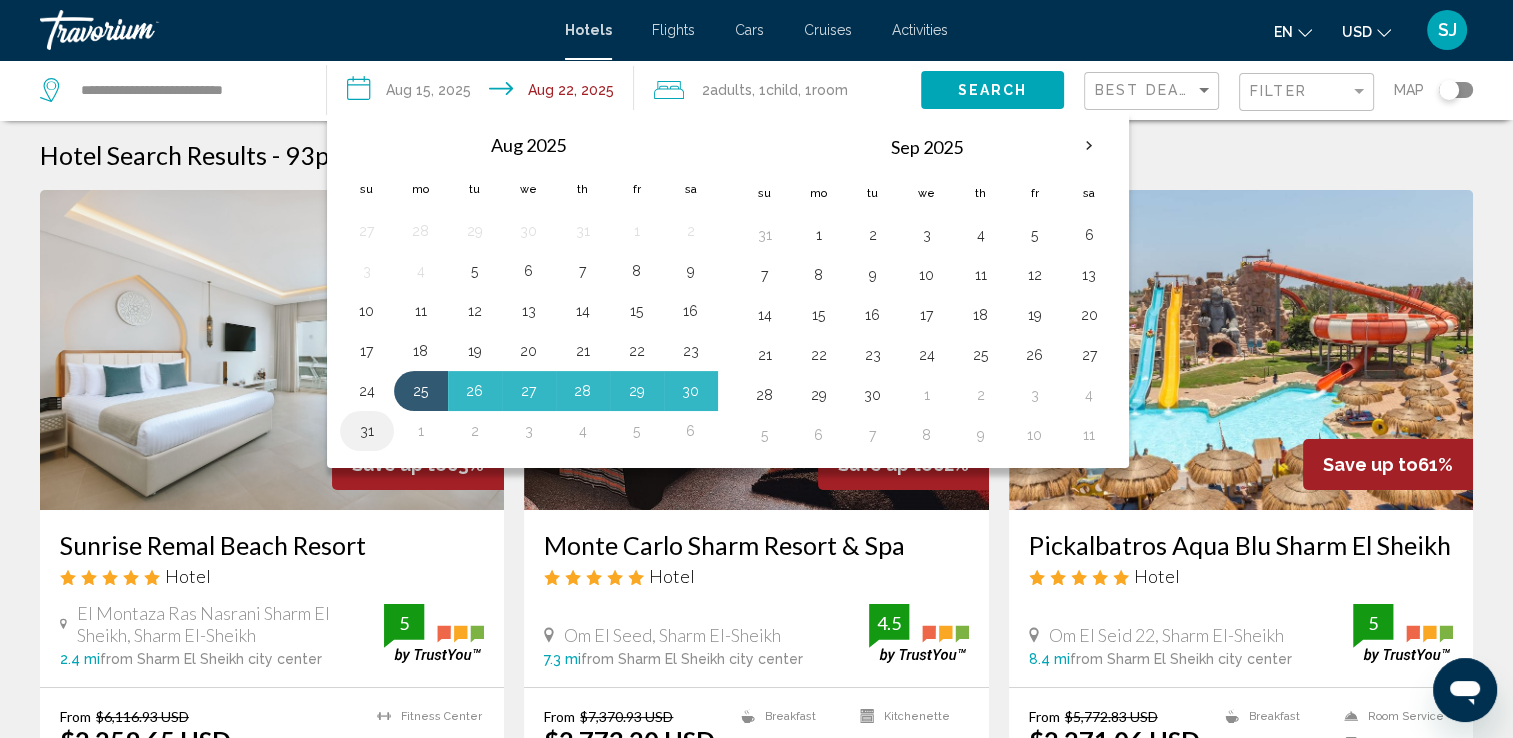 click on "31" at bounding box center (367, 431) 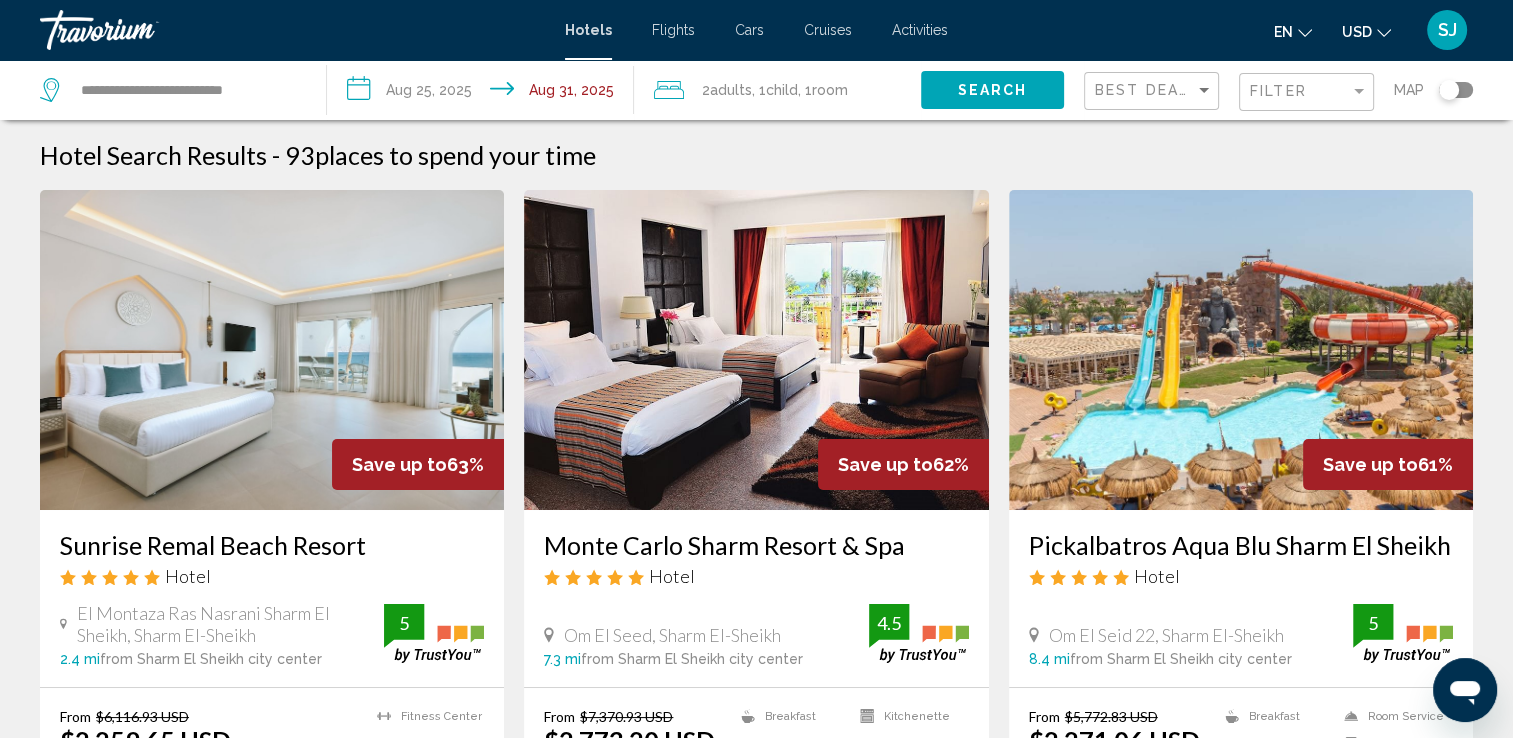 click on "**********" at bounding box center [484, 93] 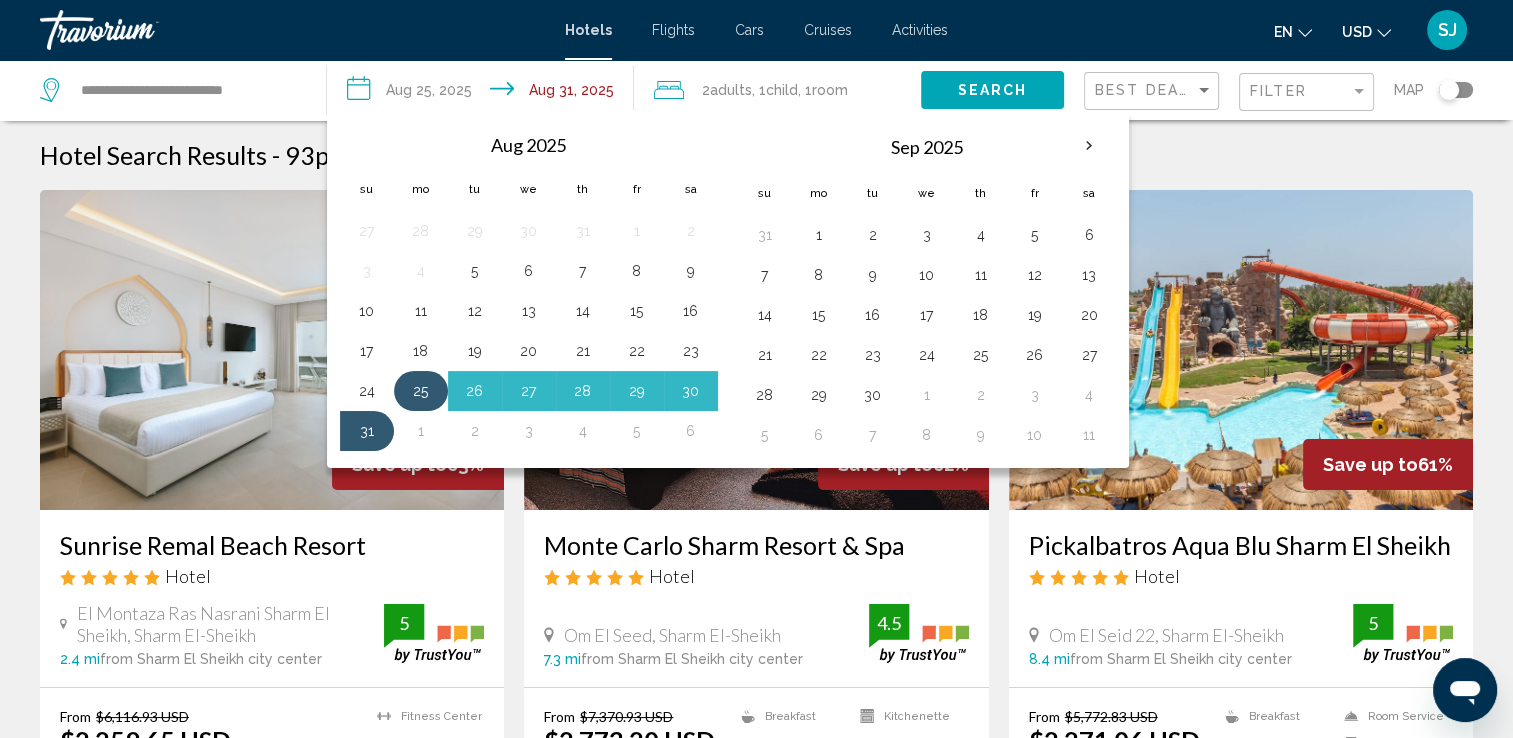 click on "25" at bounding box center [421, 391] 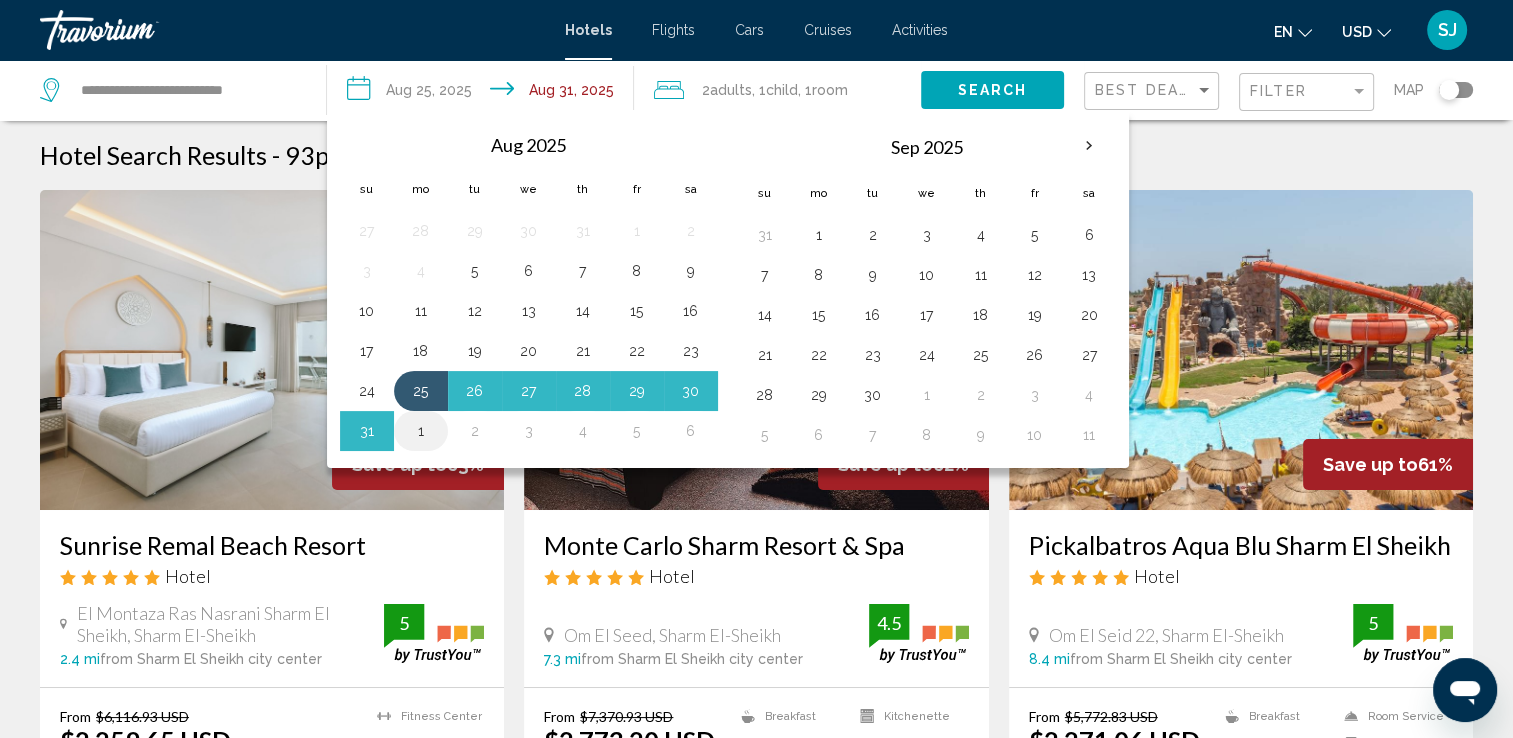 click on "1" at bounding box center (421, 431) 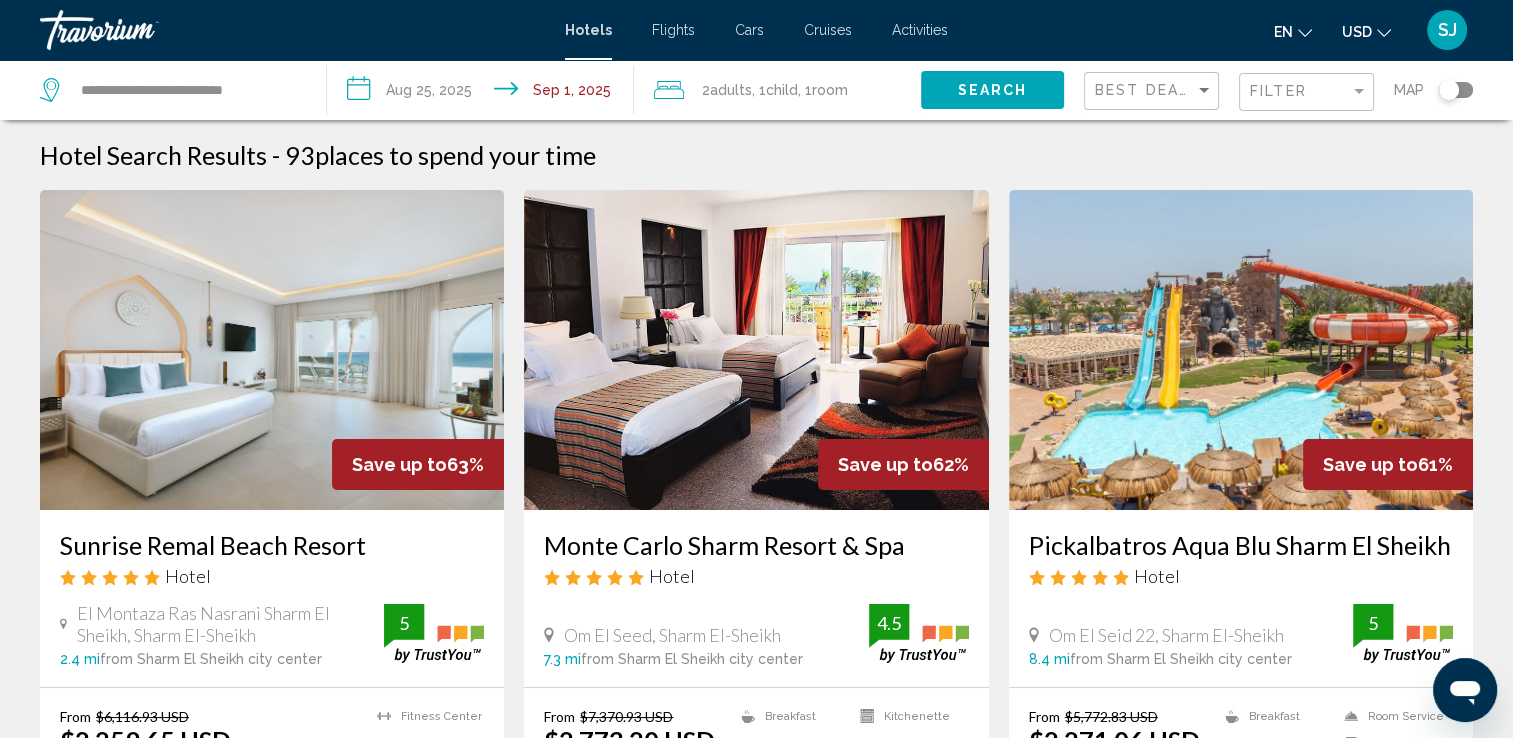 click on "Search" 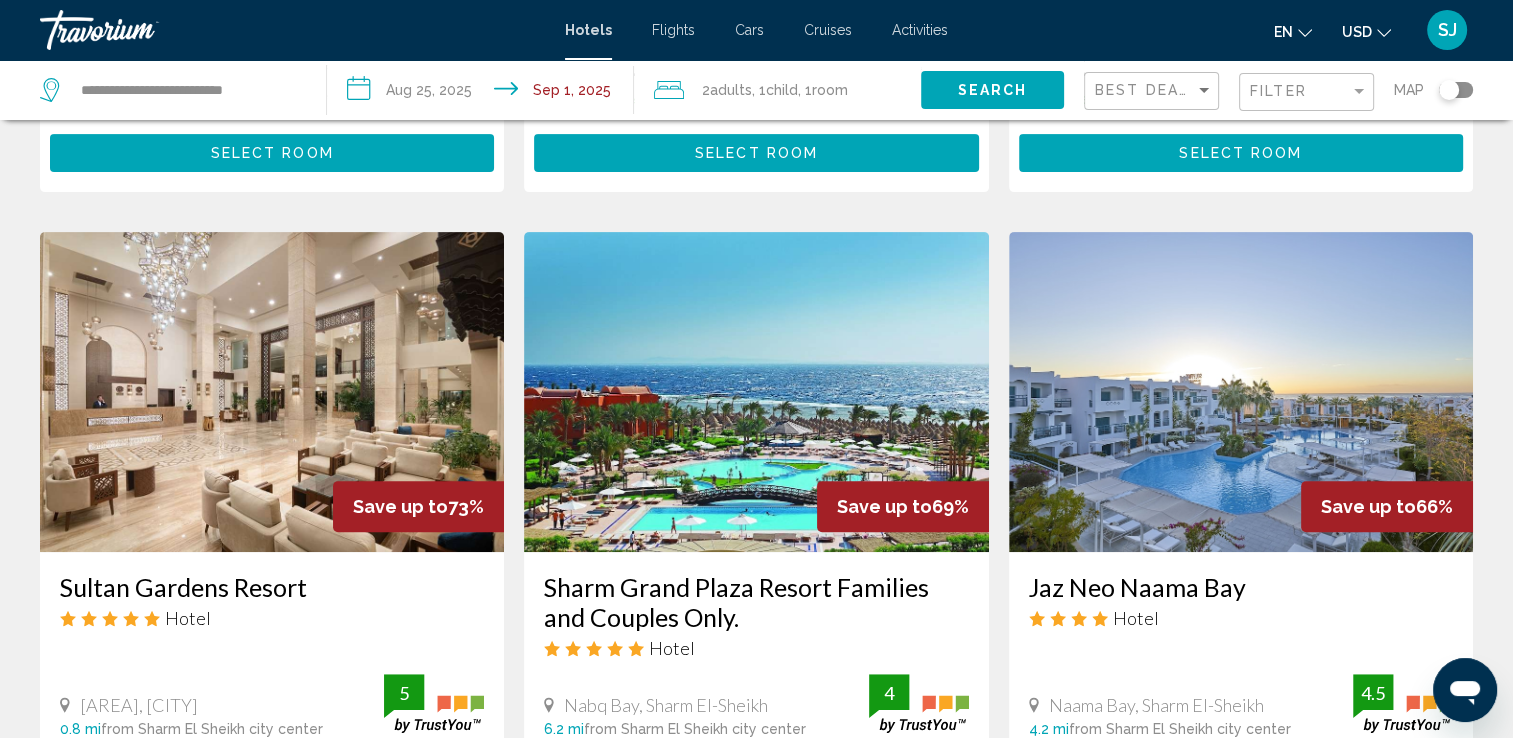 scroll, scrollTop: 742, scrollLeft: 0, axis: vertical 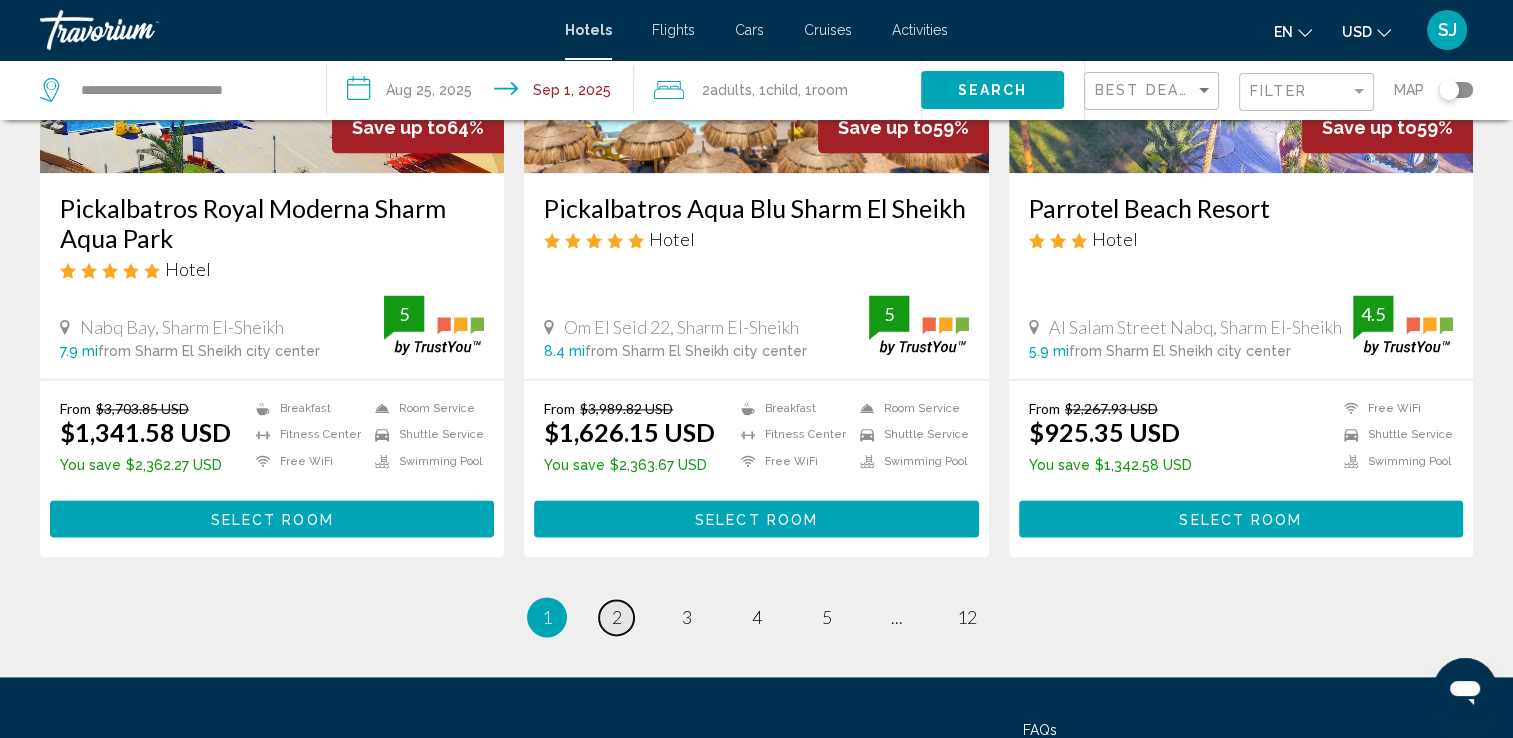 click on "page  2" at bounding box center [616, 617] 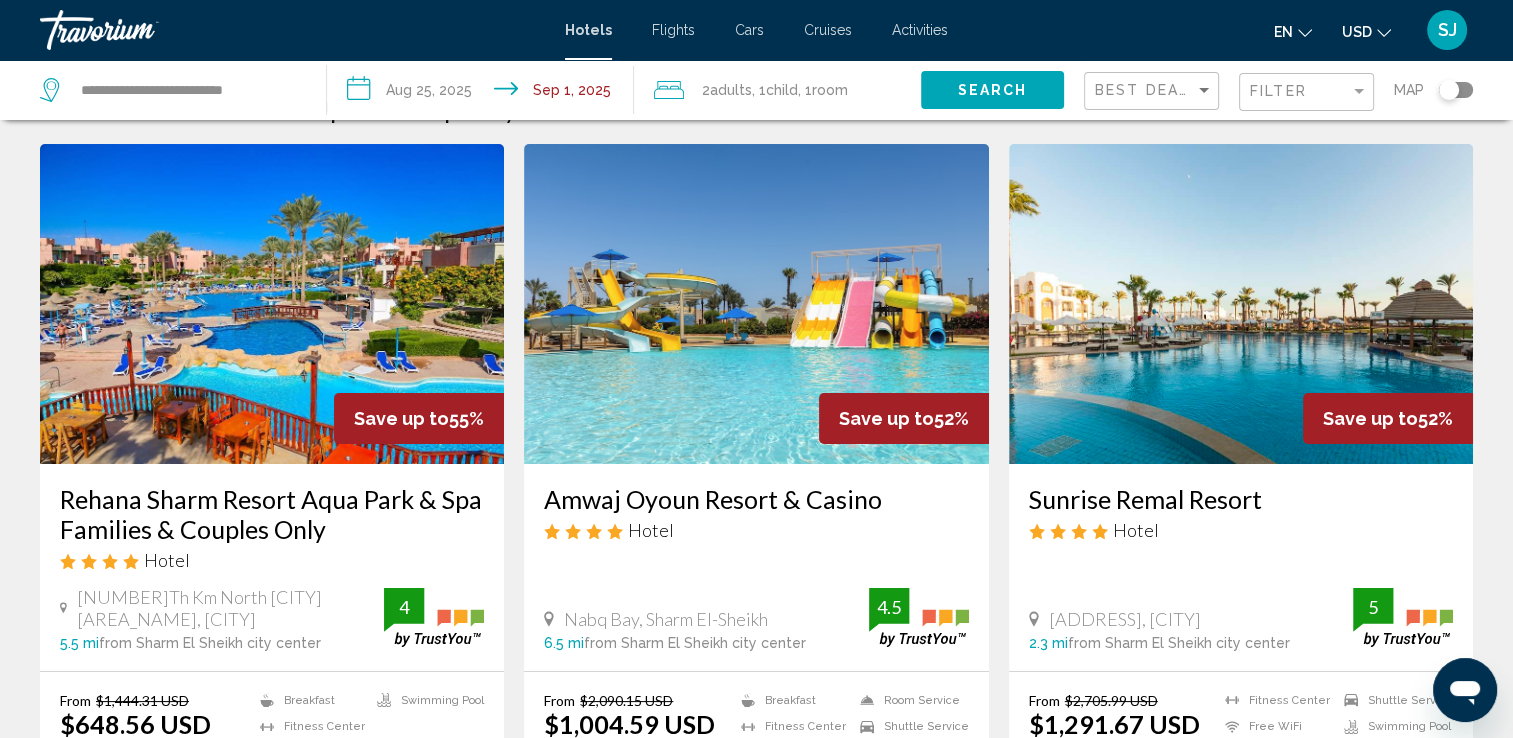 scroll, scrollTop: 0, scrollLeft: 0, axis: both 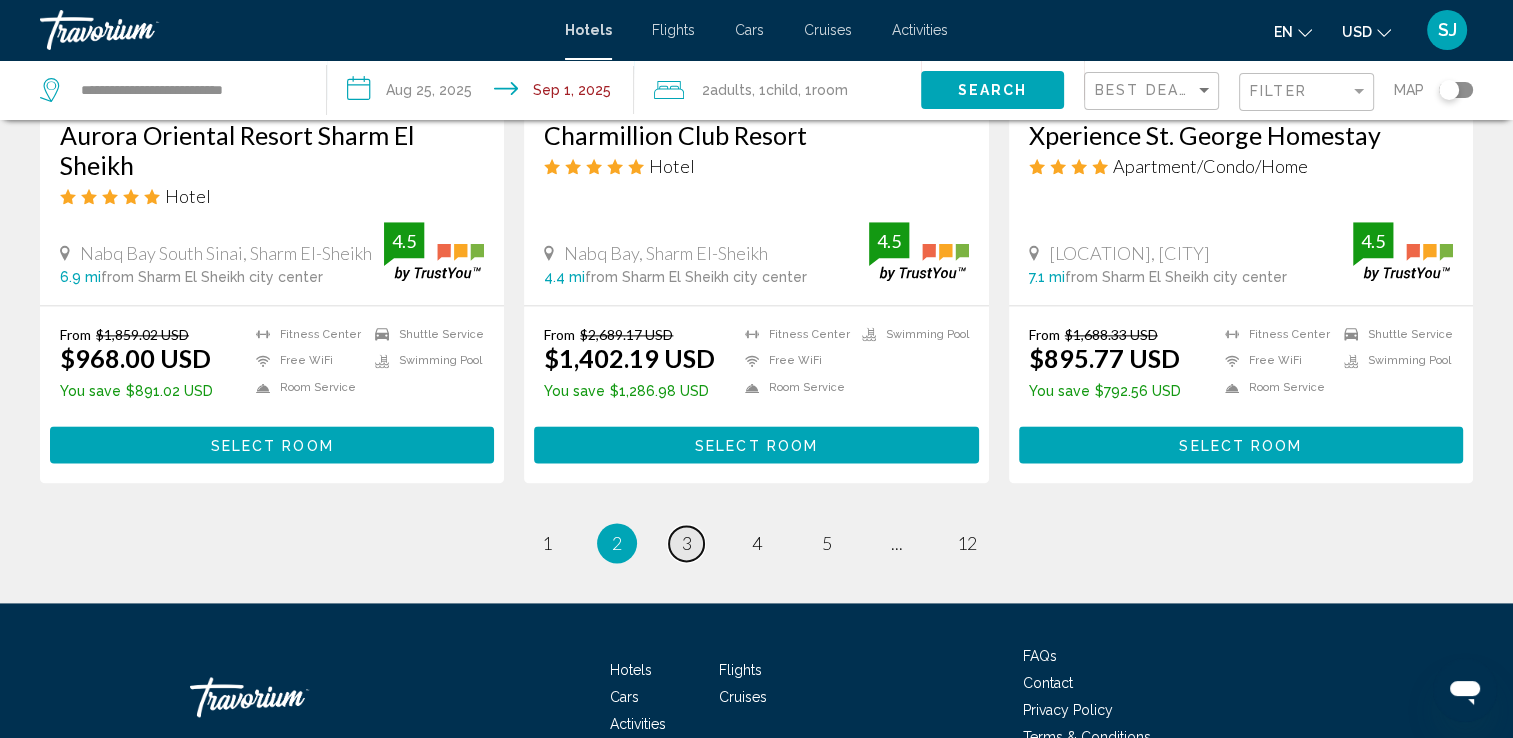 click on "3" at bounding box center (687, 543) 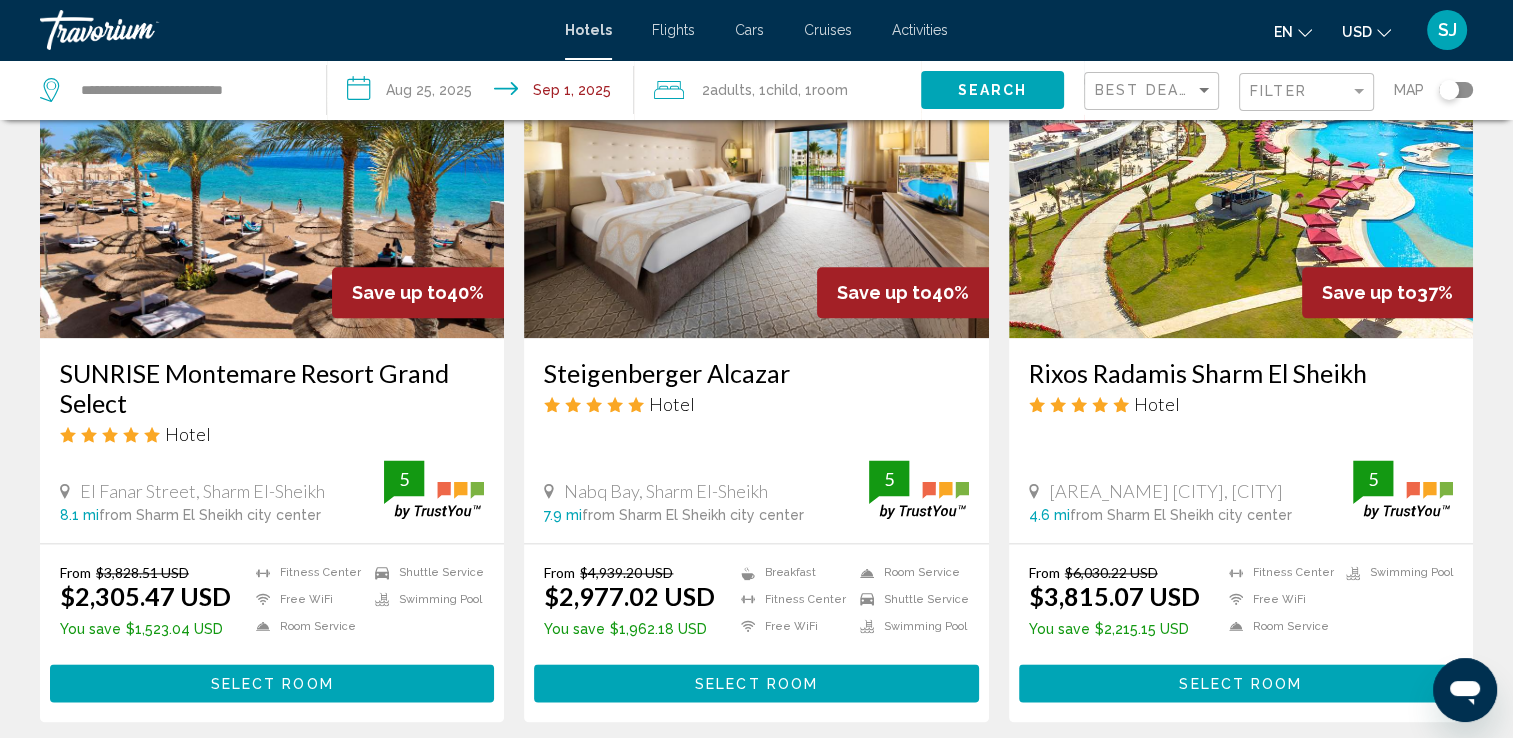 scroll, scrollTop: 2365, scrollLeft: 0, axis: vertical 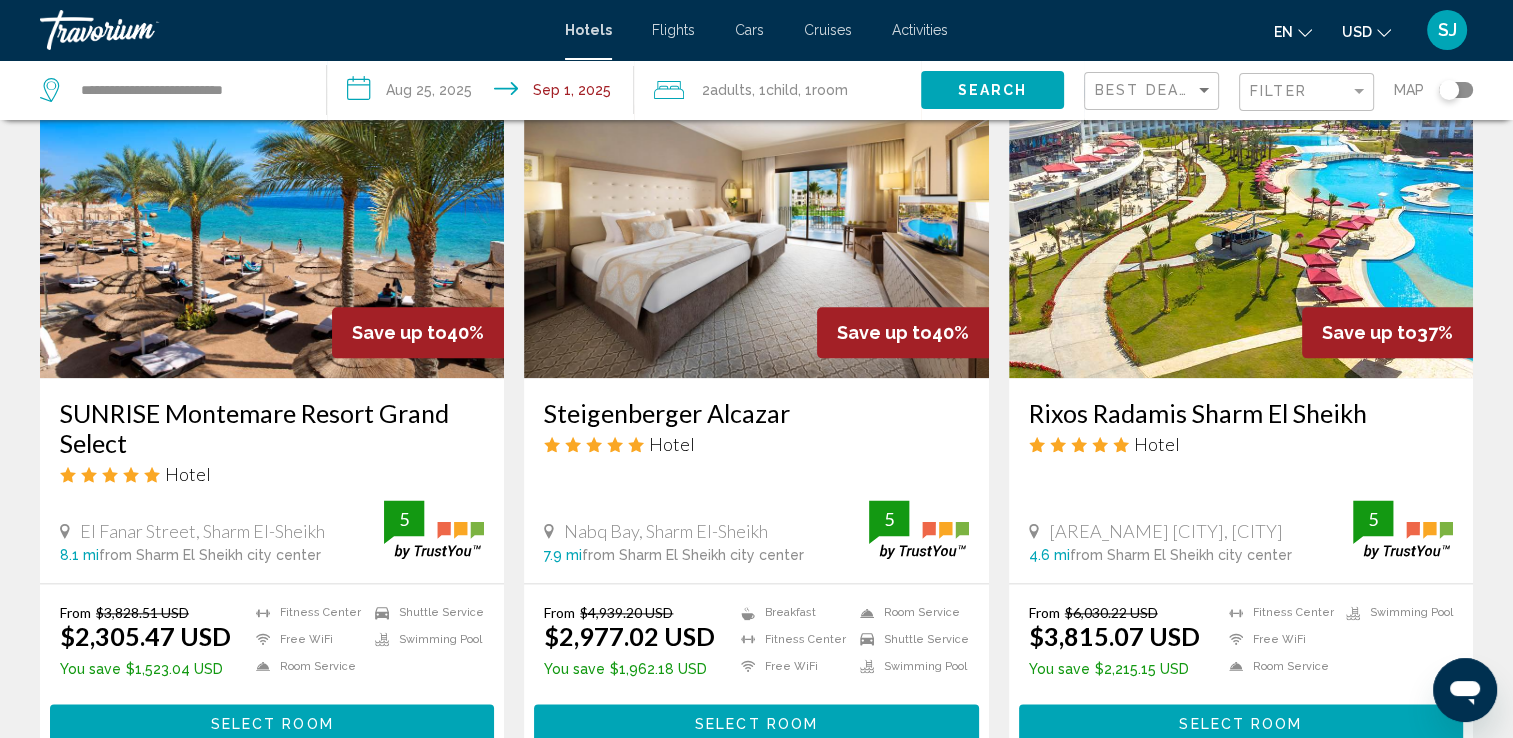 click on "**********" at bounding box center (484, 93) 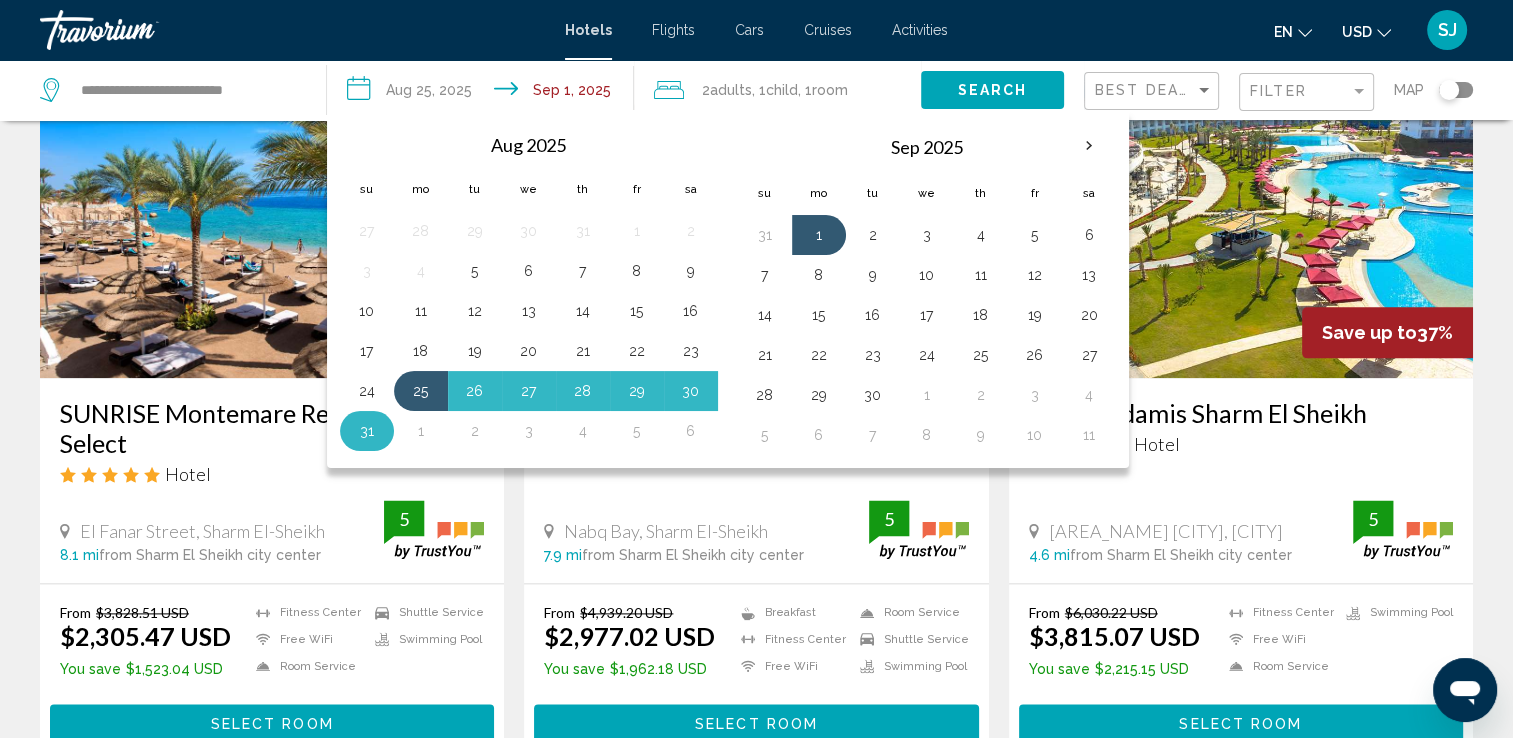 click on "31" at bounding box center (367, 431) 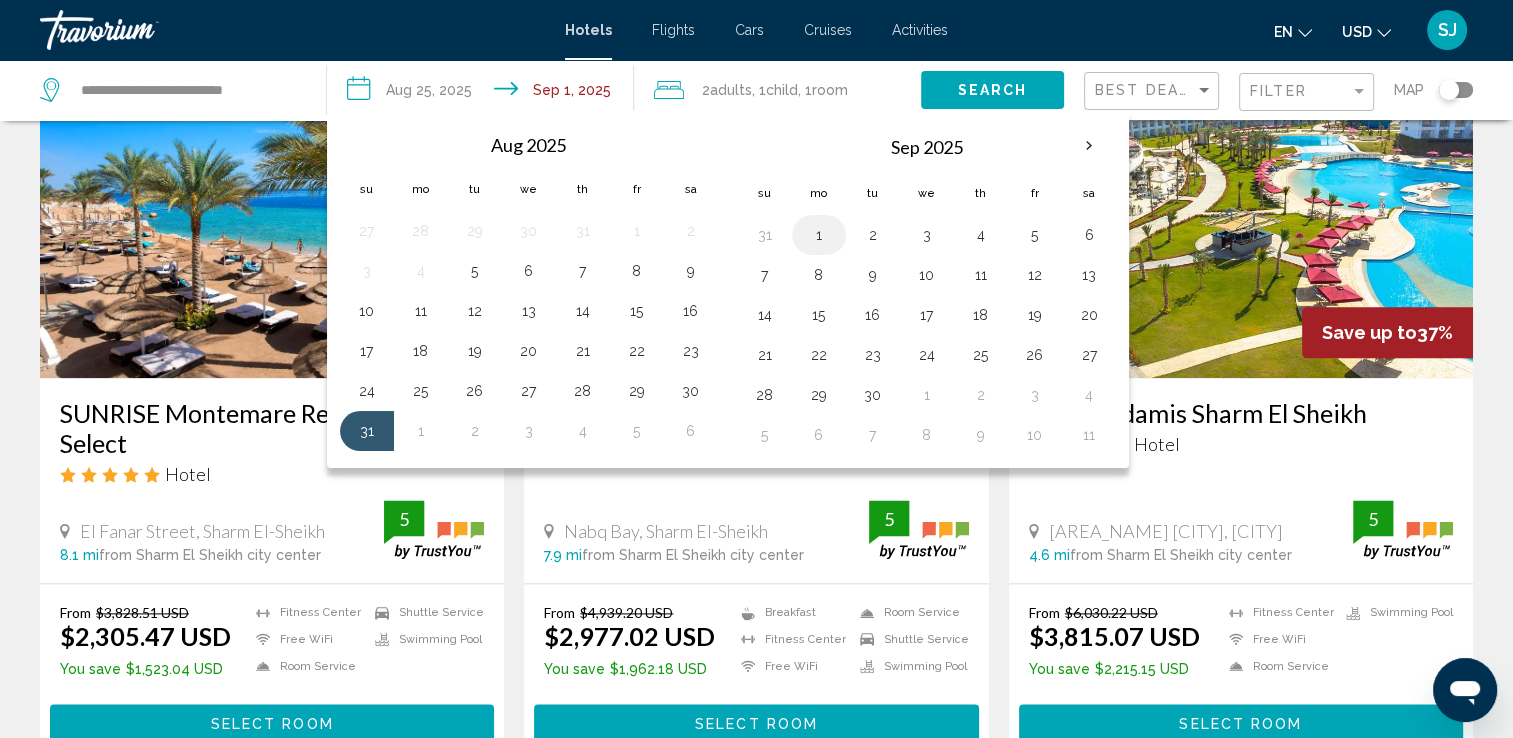 click on "1" at bounding box center (819, 235) 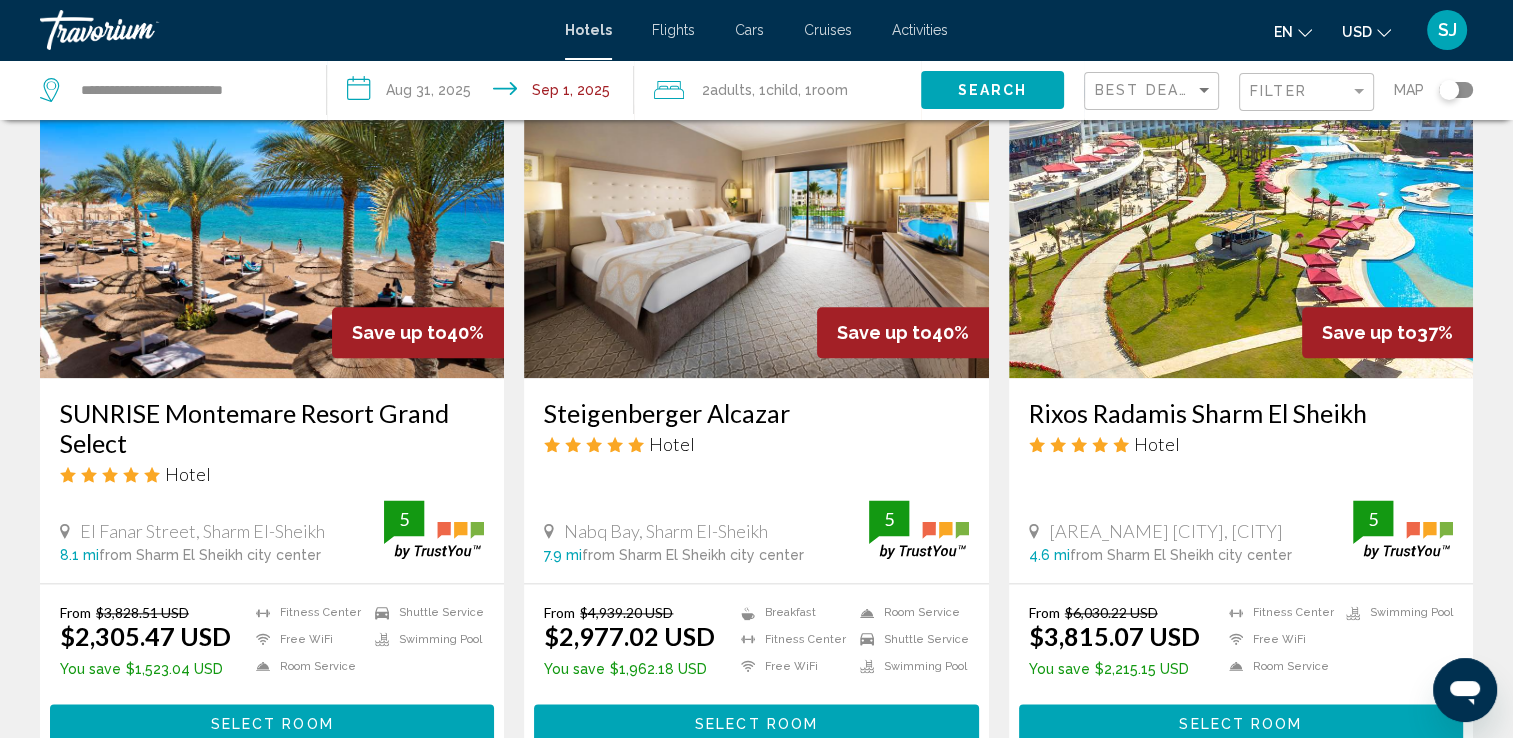 click on "**********" at bounding box center [484, 93] 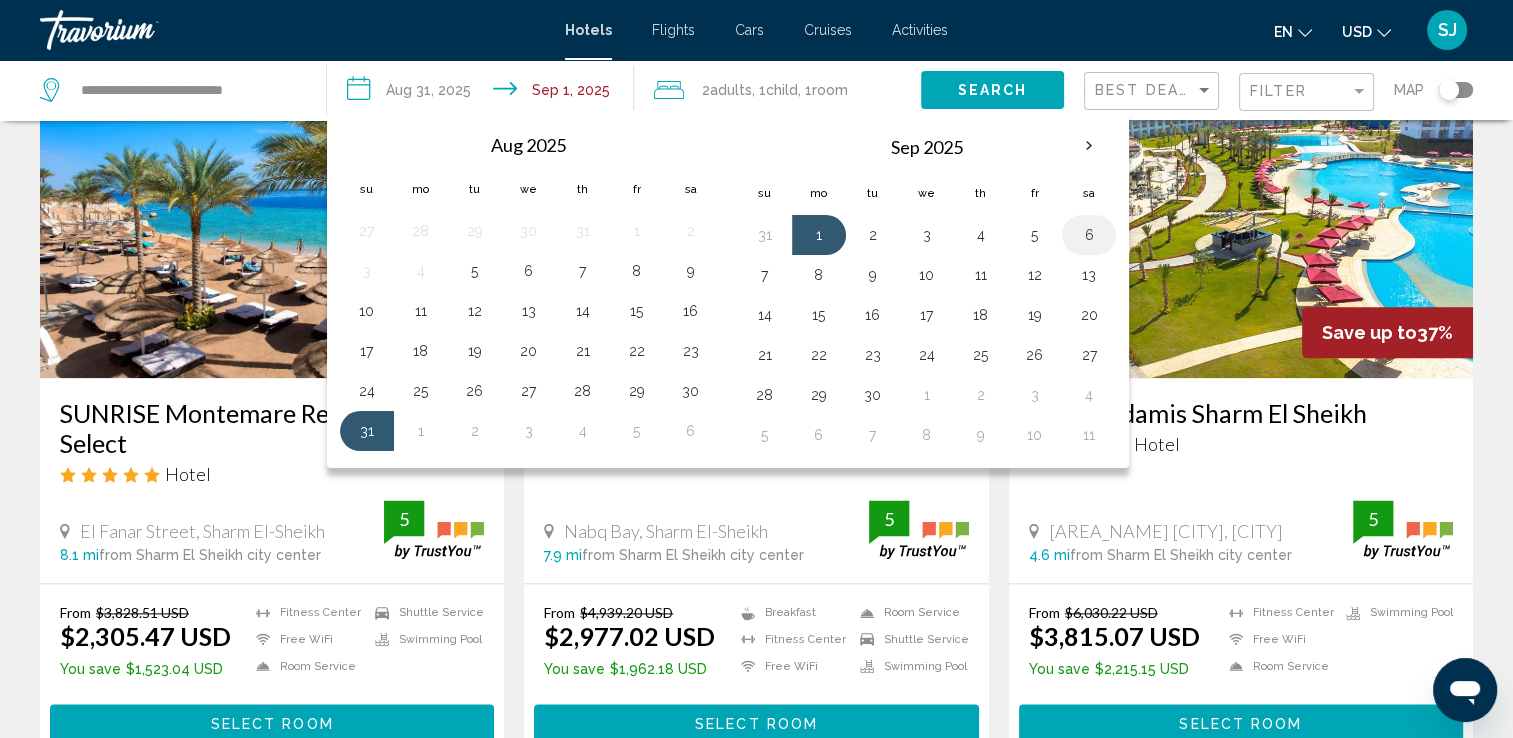 click on "6" at bounding box center (1089, 235) 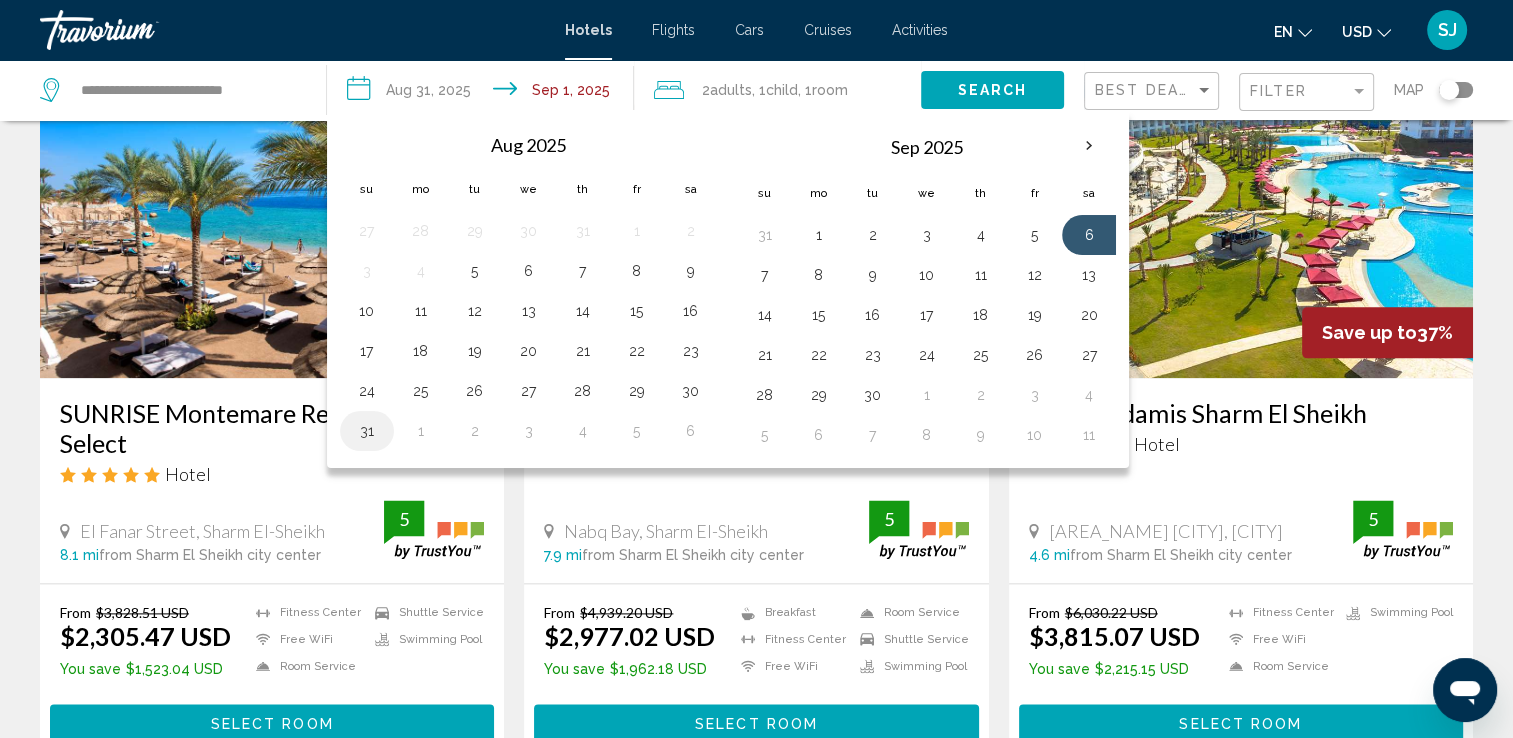click on "31" at bounding box center (367, 431) 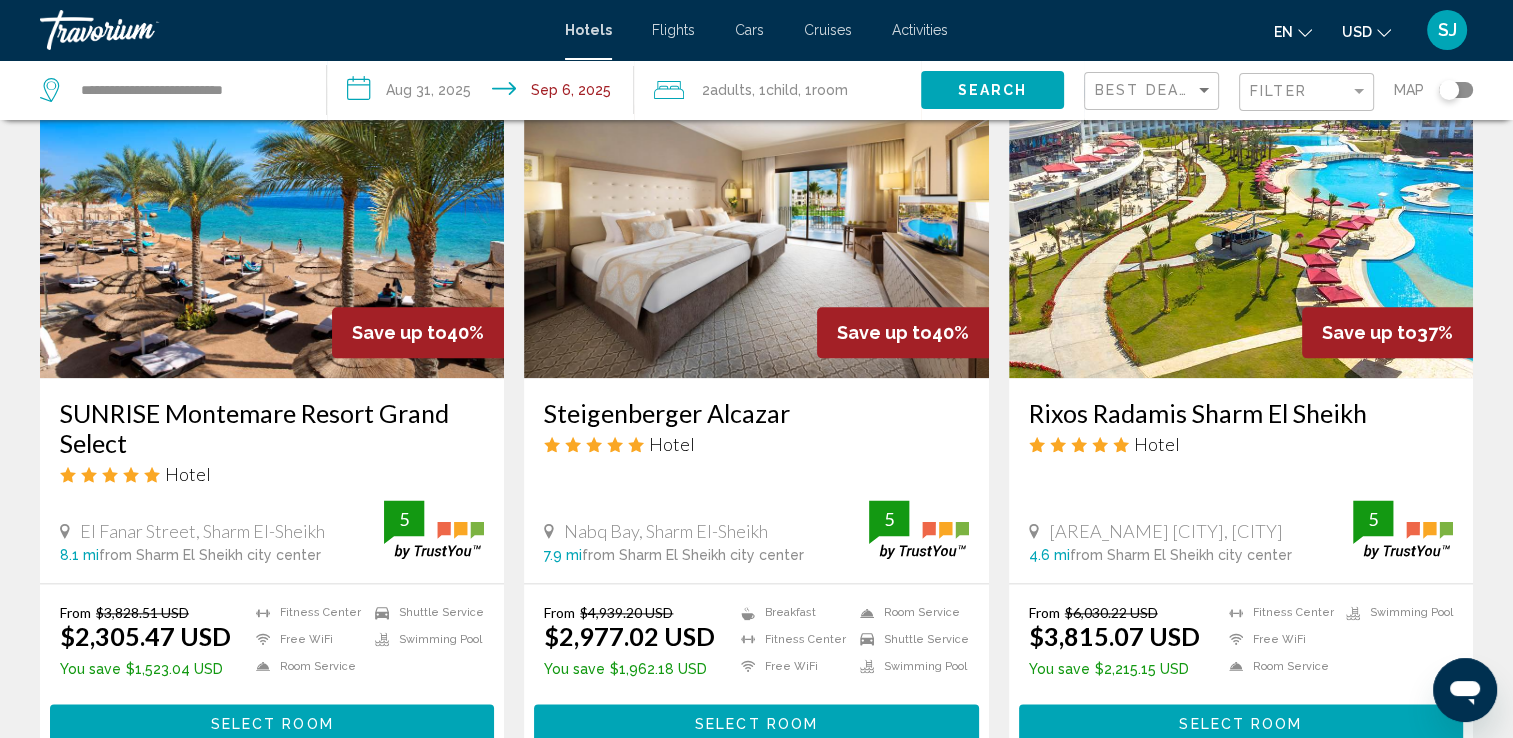 click on "Search" 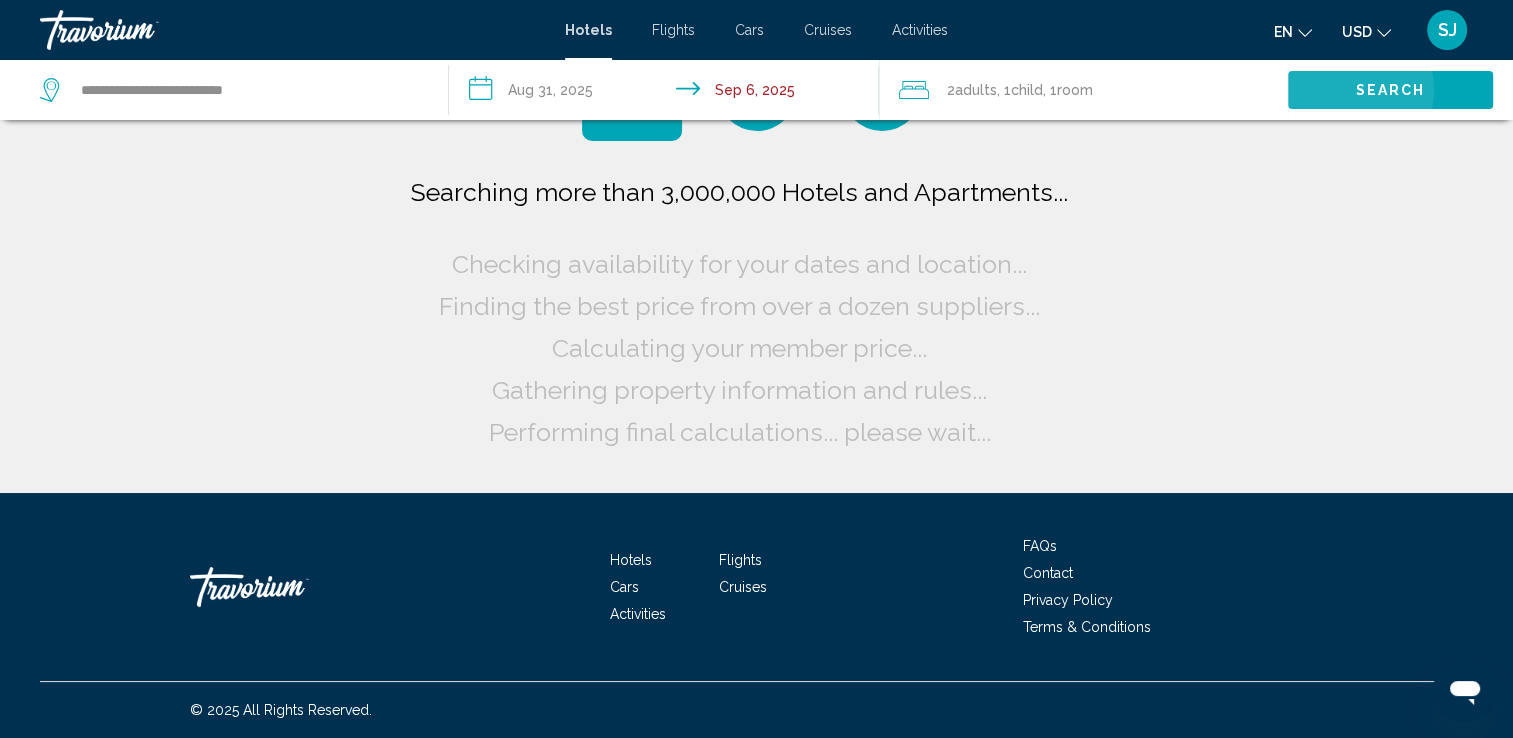 scroll, scrollTop: 0, scrollLeft: 0, axis: both 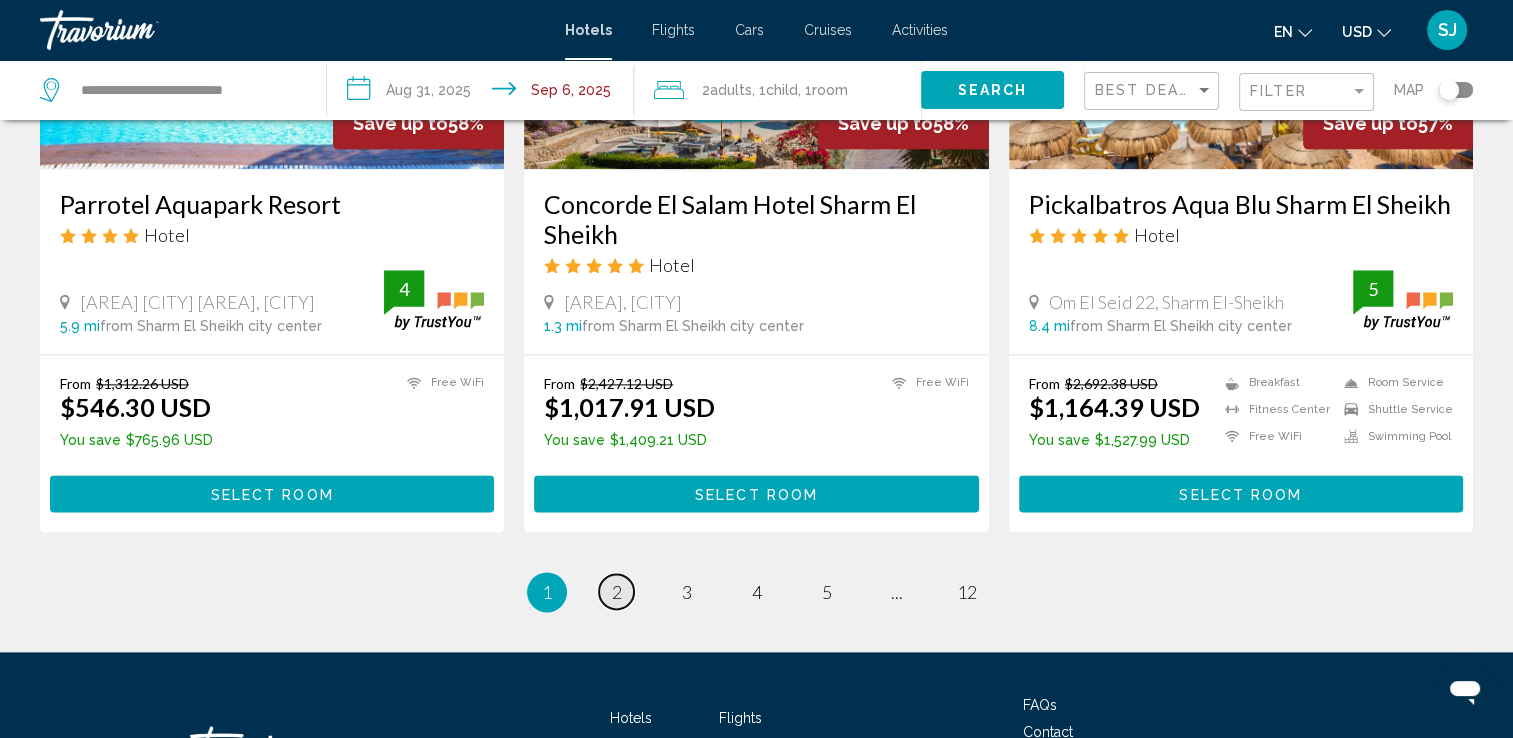 click on "2" at bounding box center (617, 592) 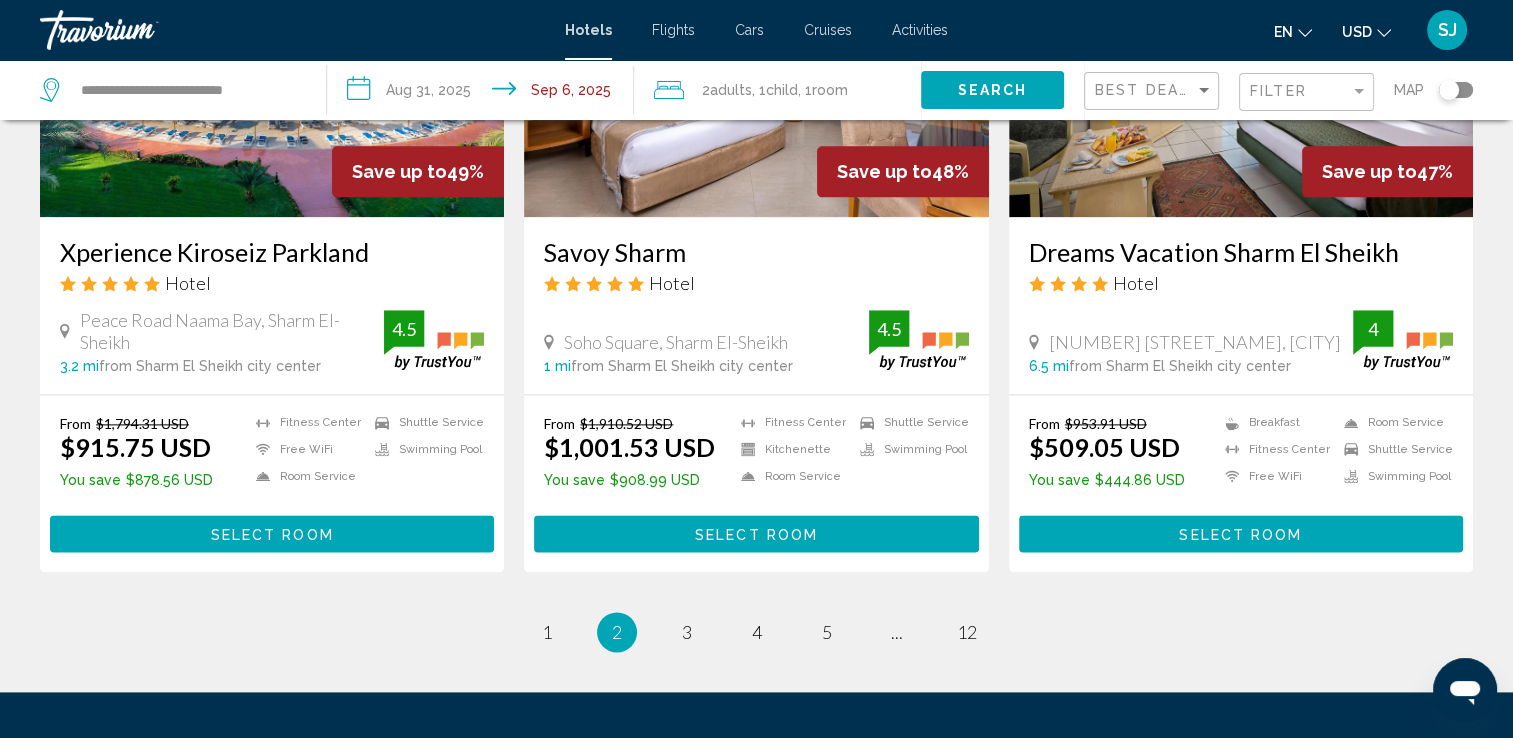 scroll, scrollTop: 2506, scrollLeft: 0, axis: vertical 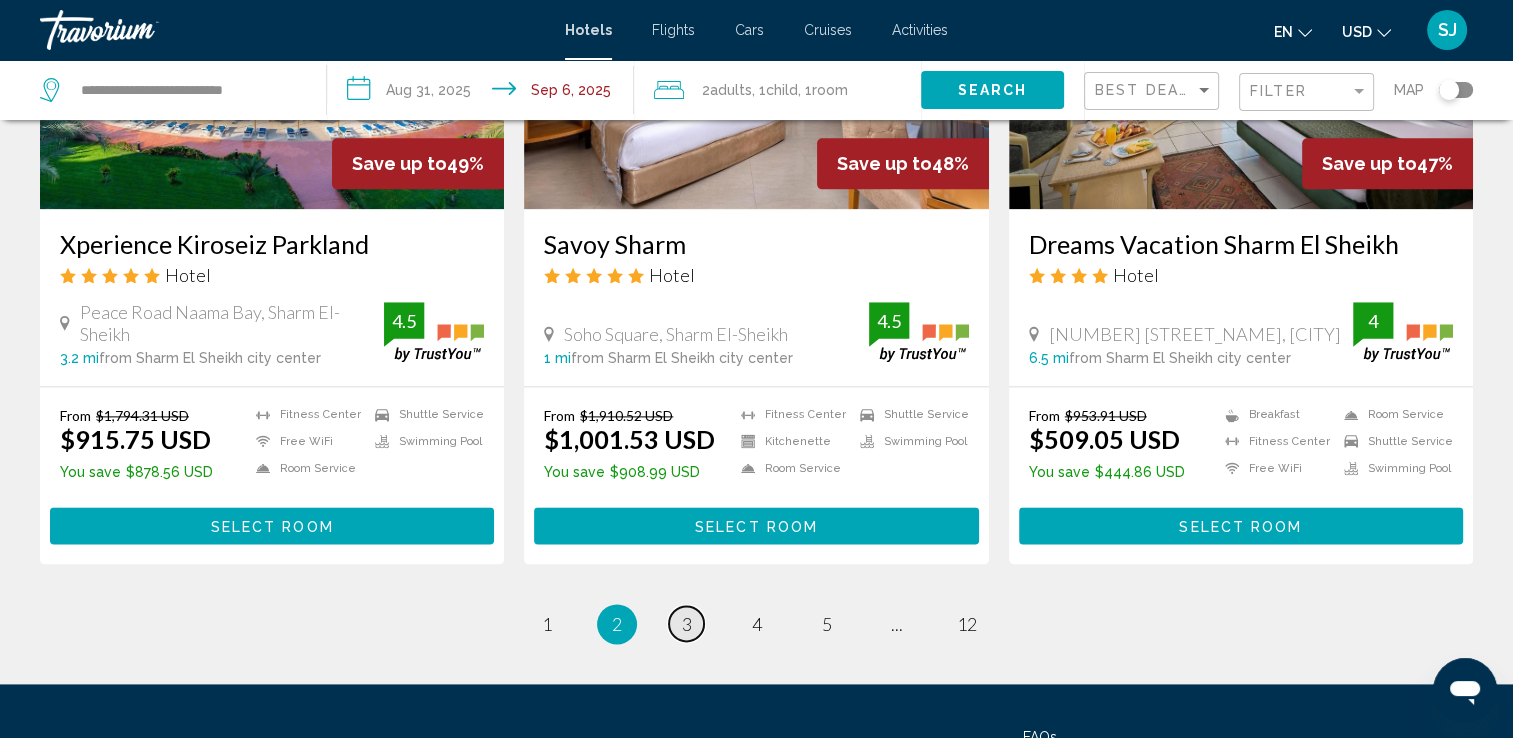 click on "3" at bounding box center (687, 624) 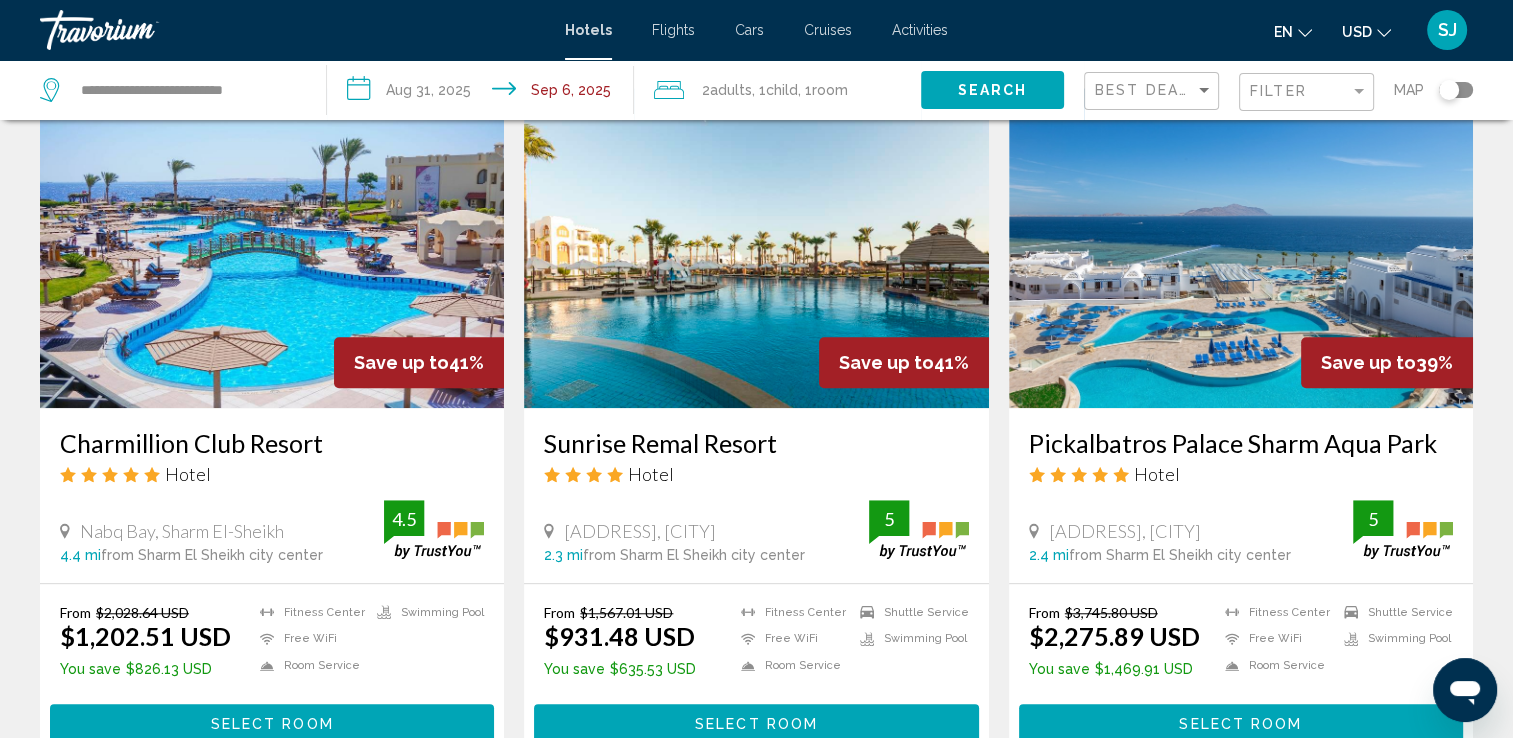 scroll, scrollTop: 1600, scrollLeft: 0, axis: vertical 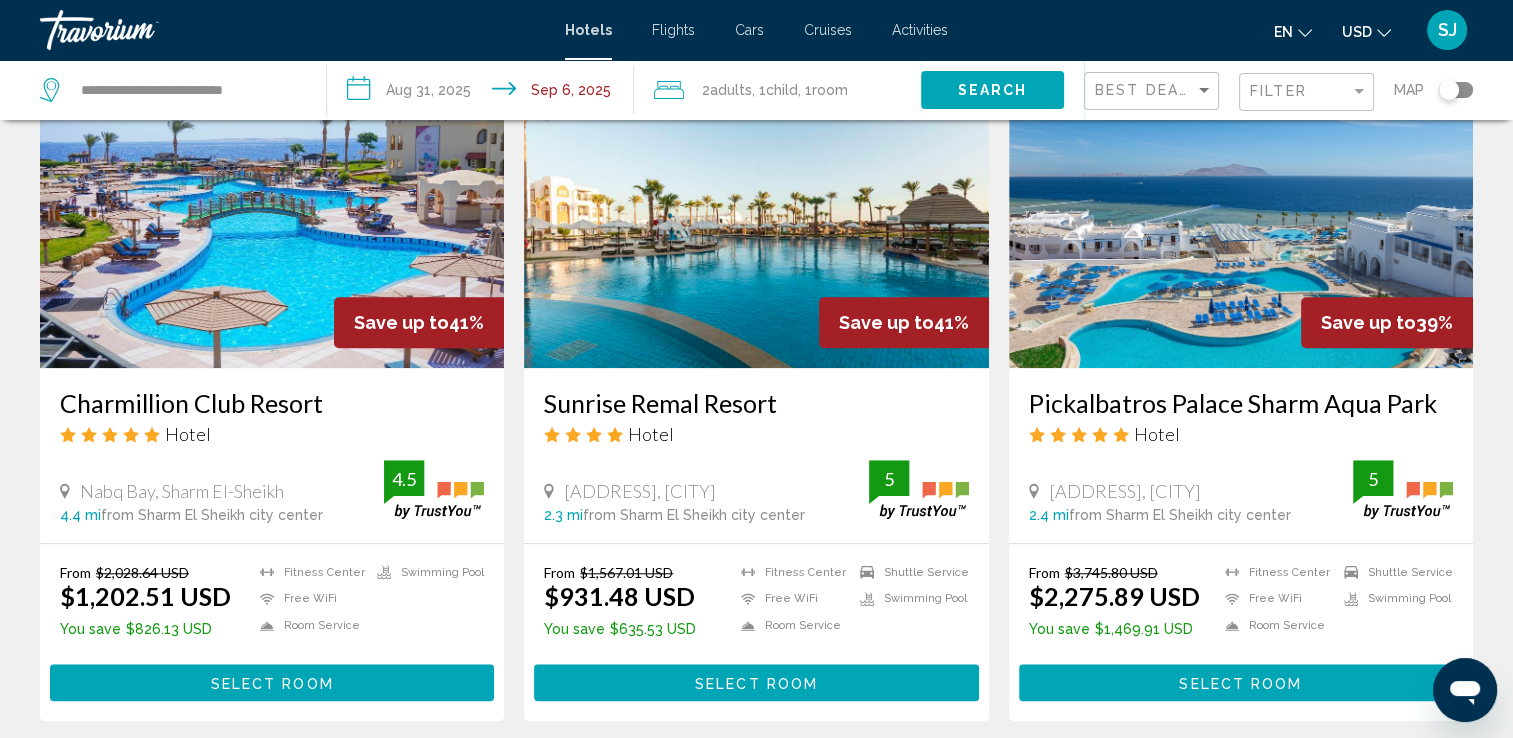 click on "from Sharm El Sheikh city center" at bounding box center [1180, 515] 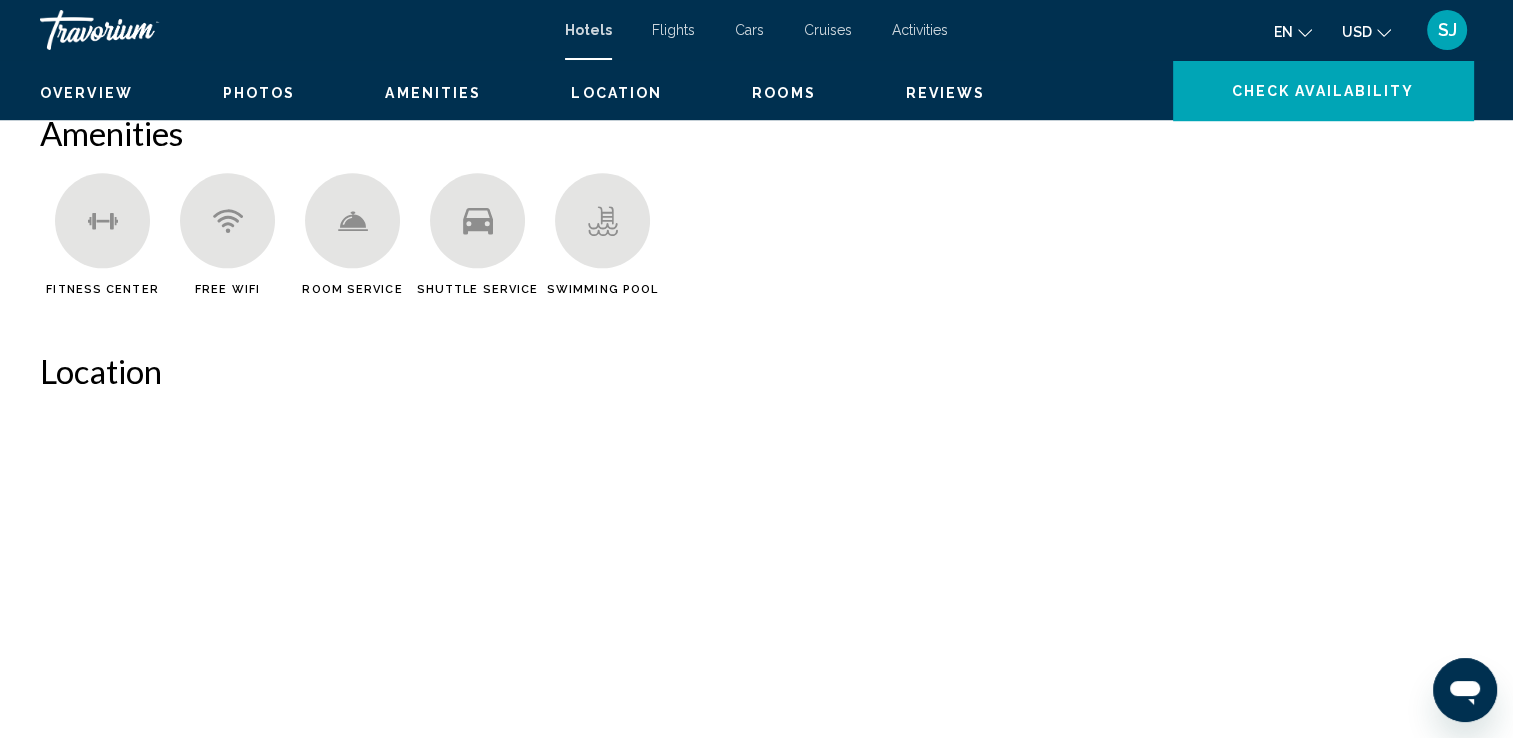 scroll, scrollTop: 0, scrollLeft: 0, axis: both 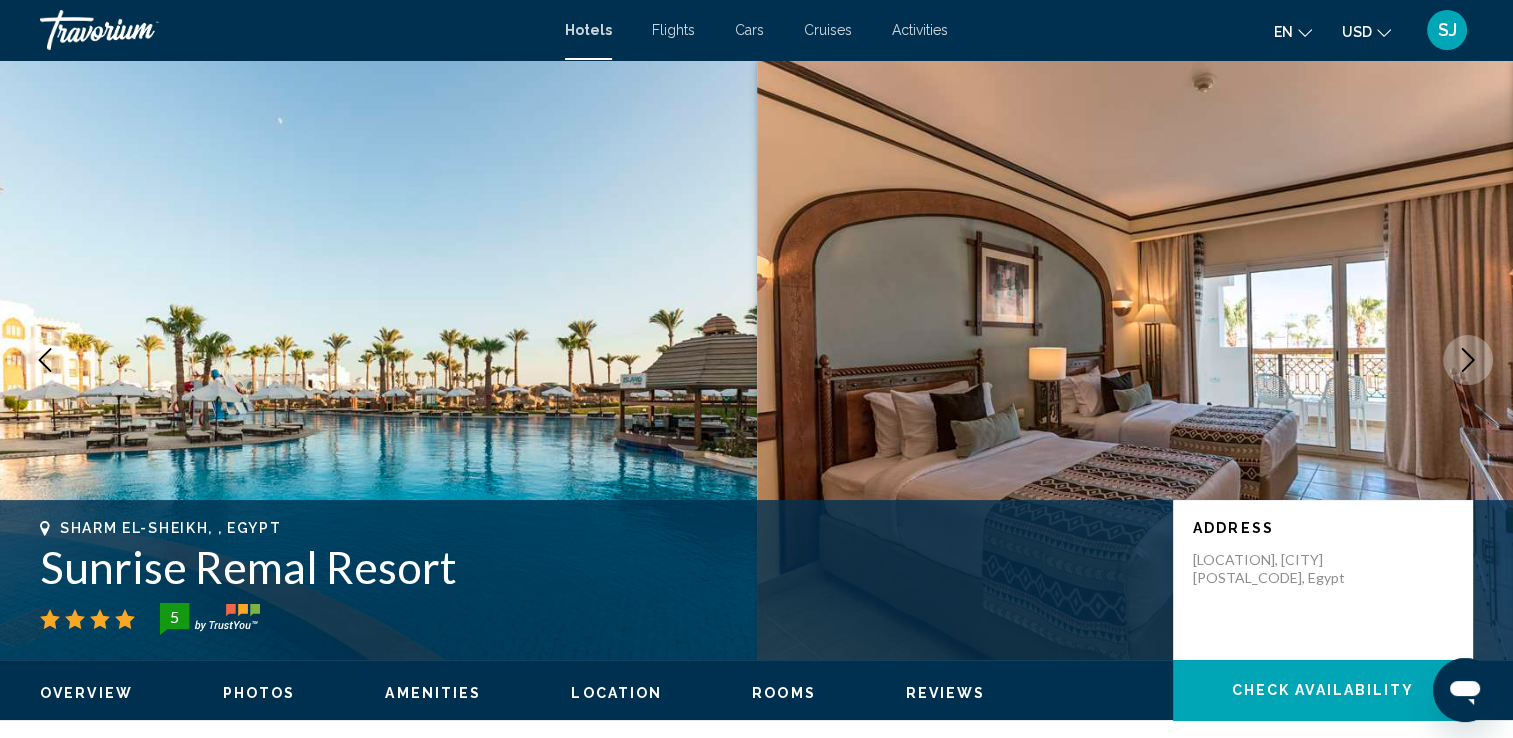 click 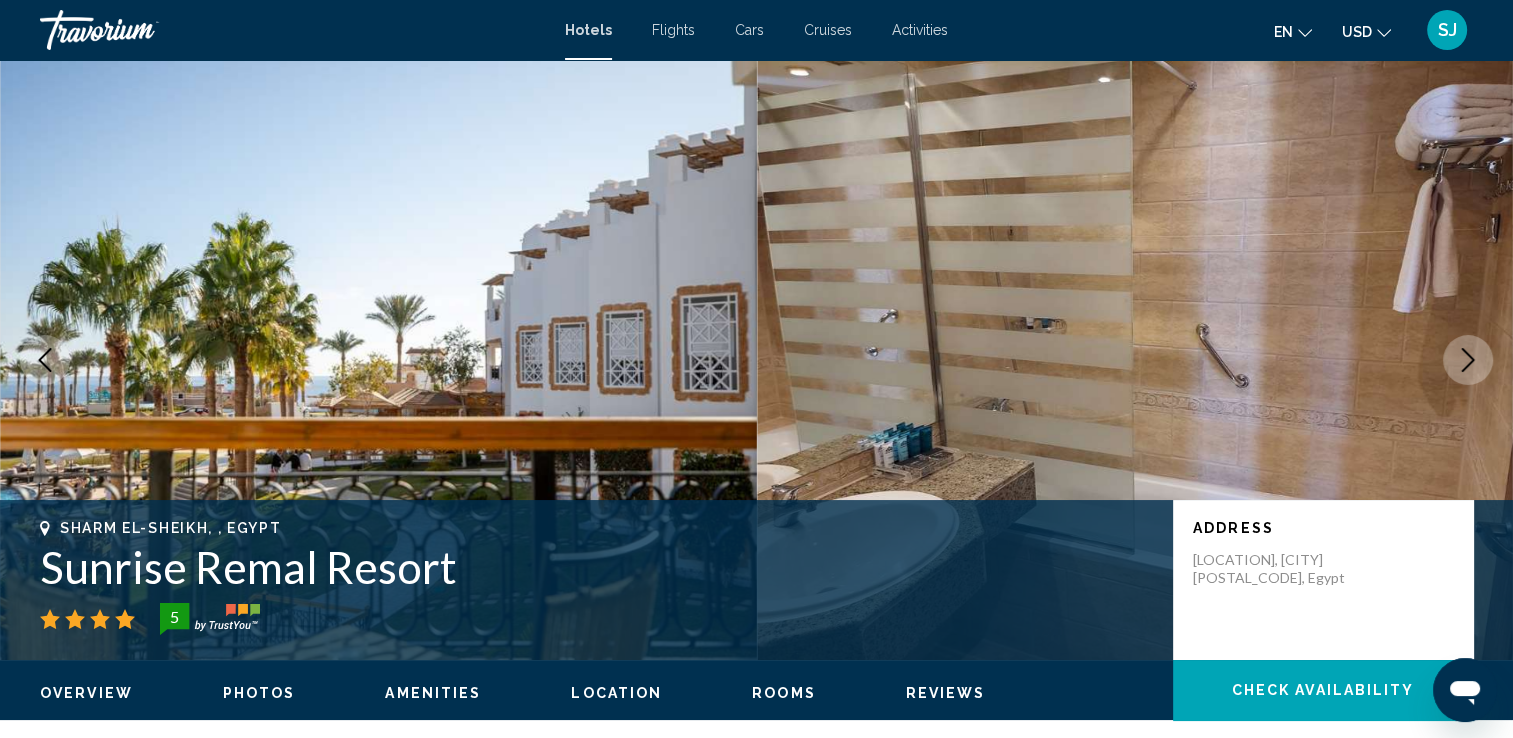 click 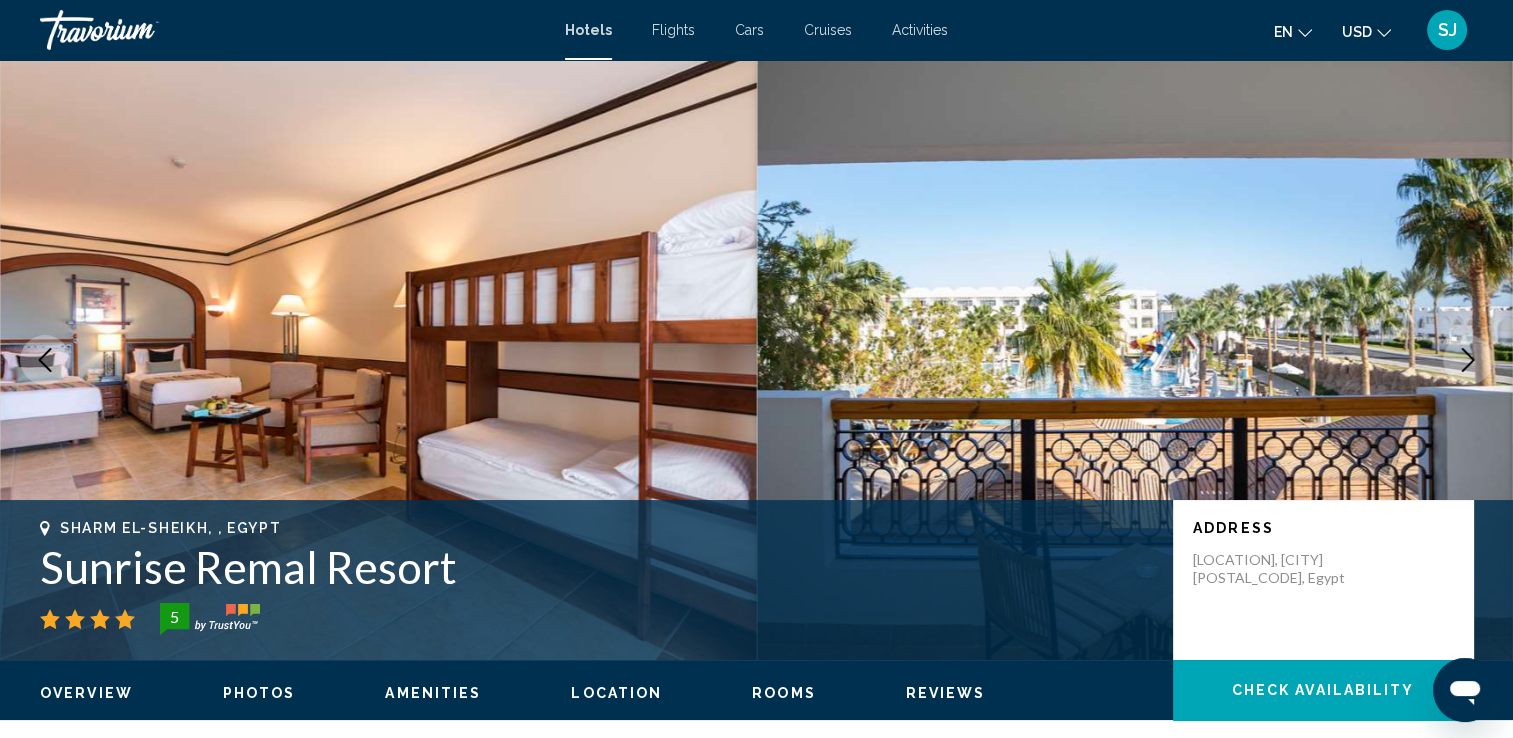 click 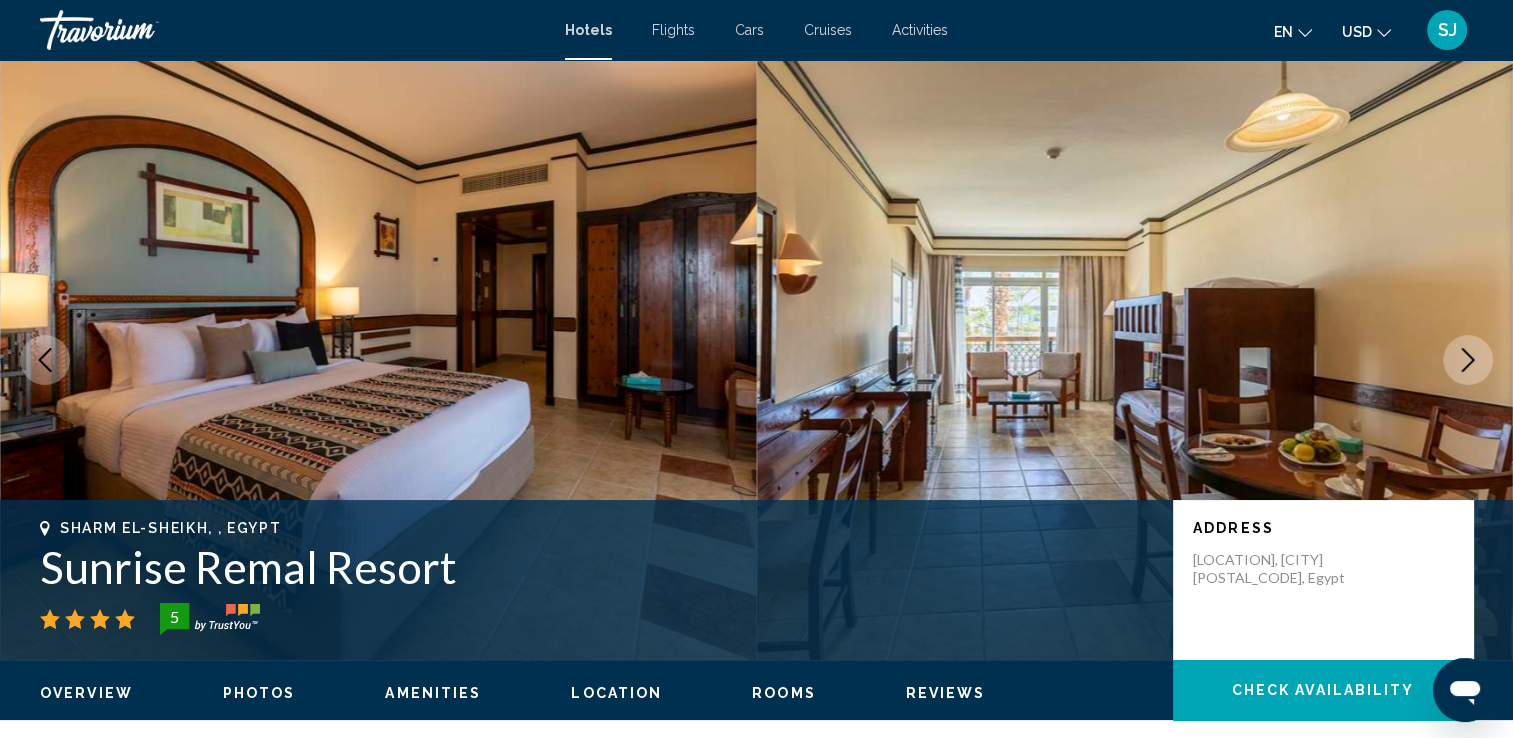 click 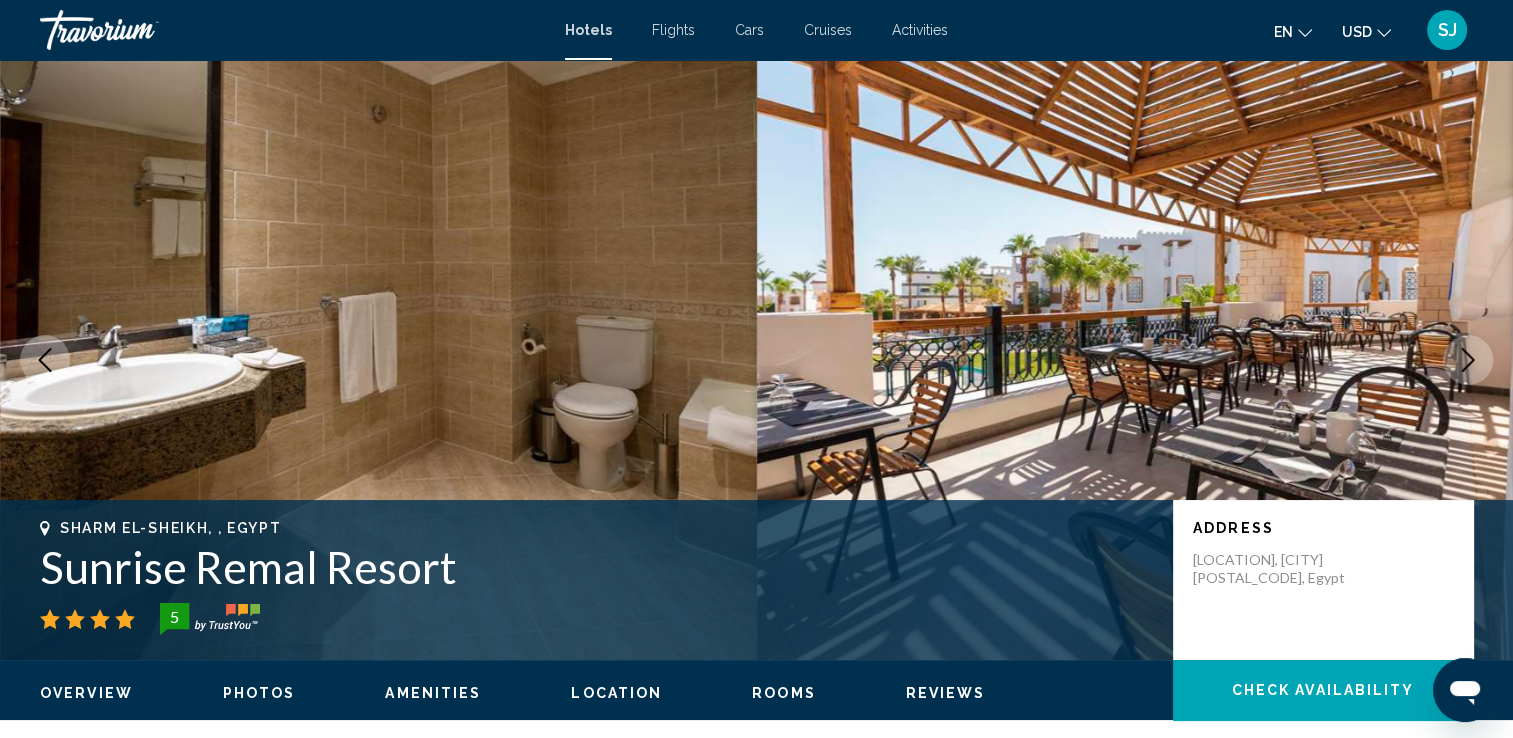 click 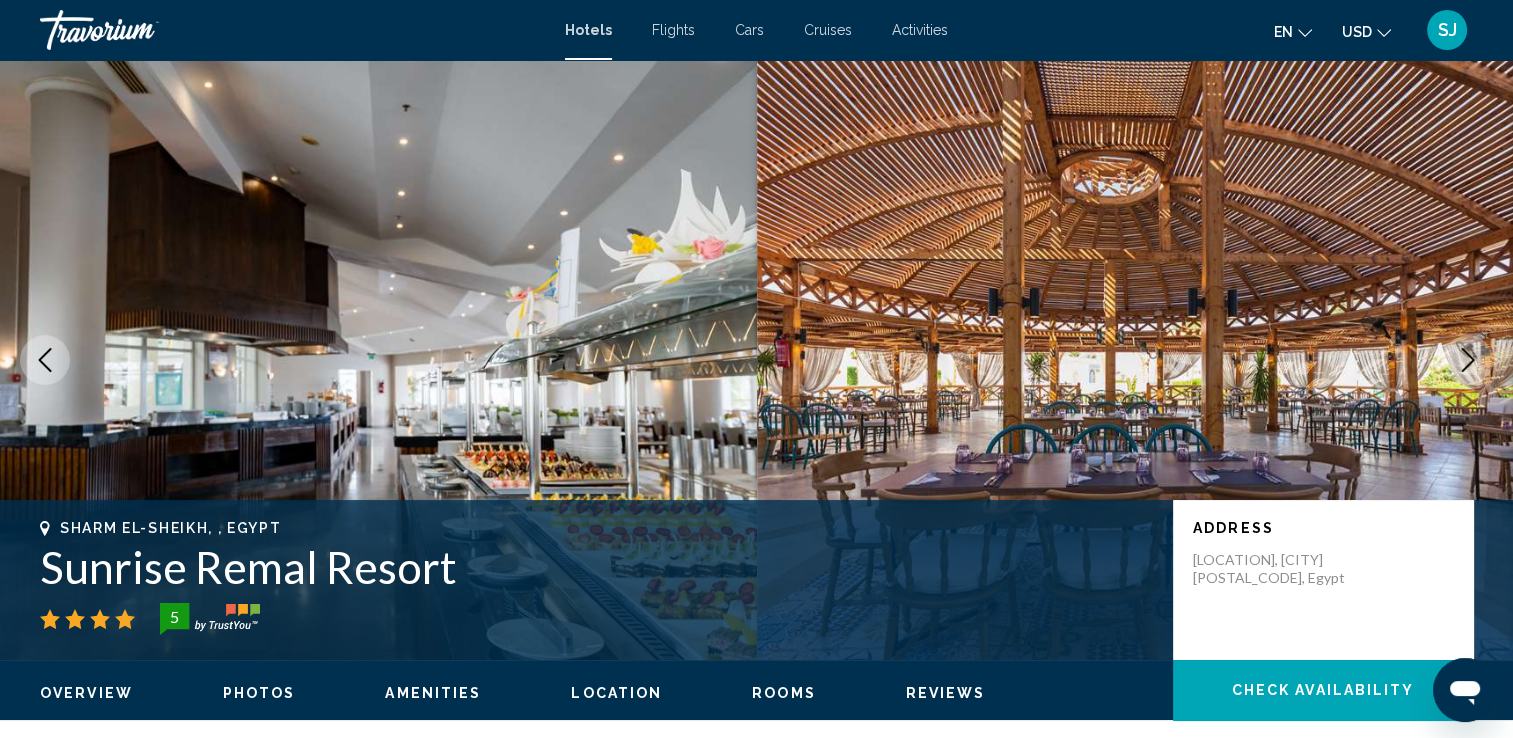 click 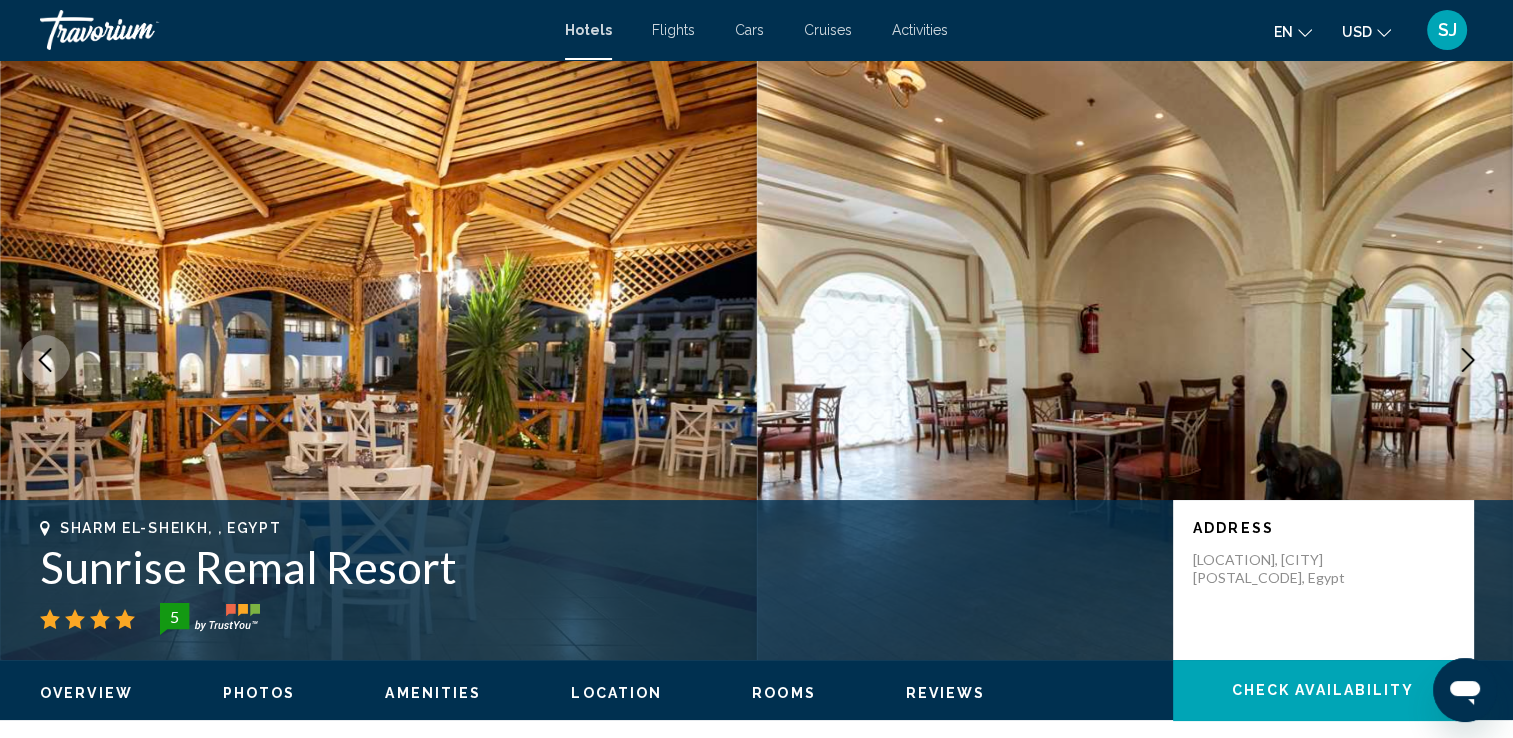 click 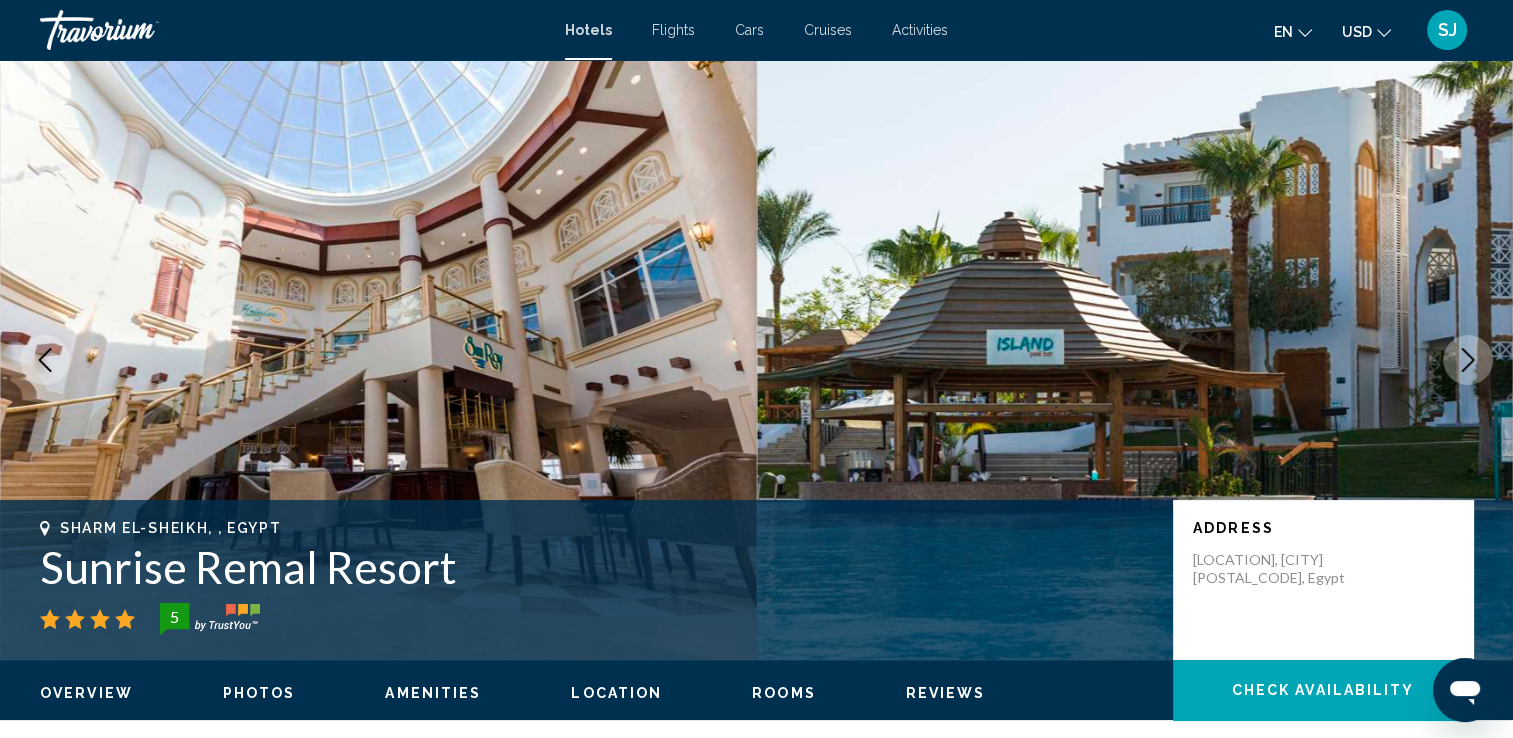 click 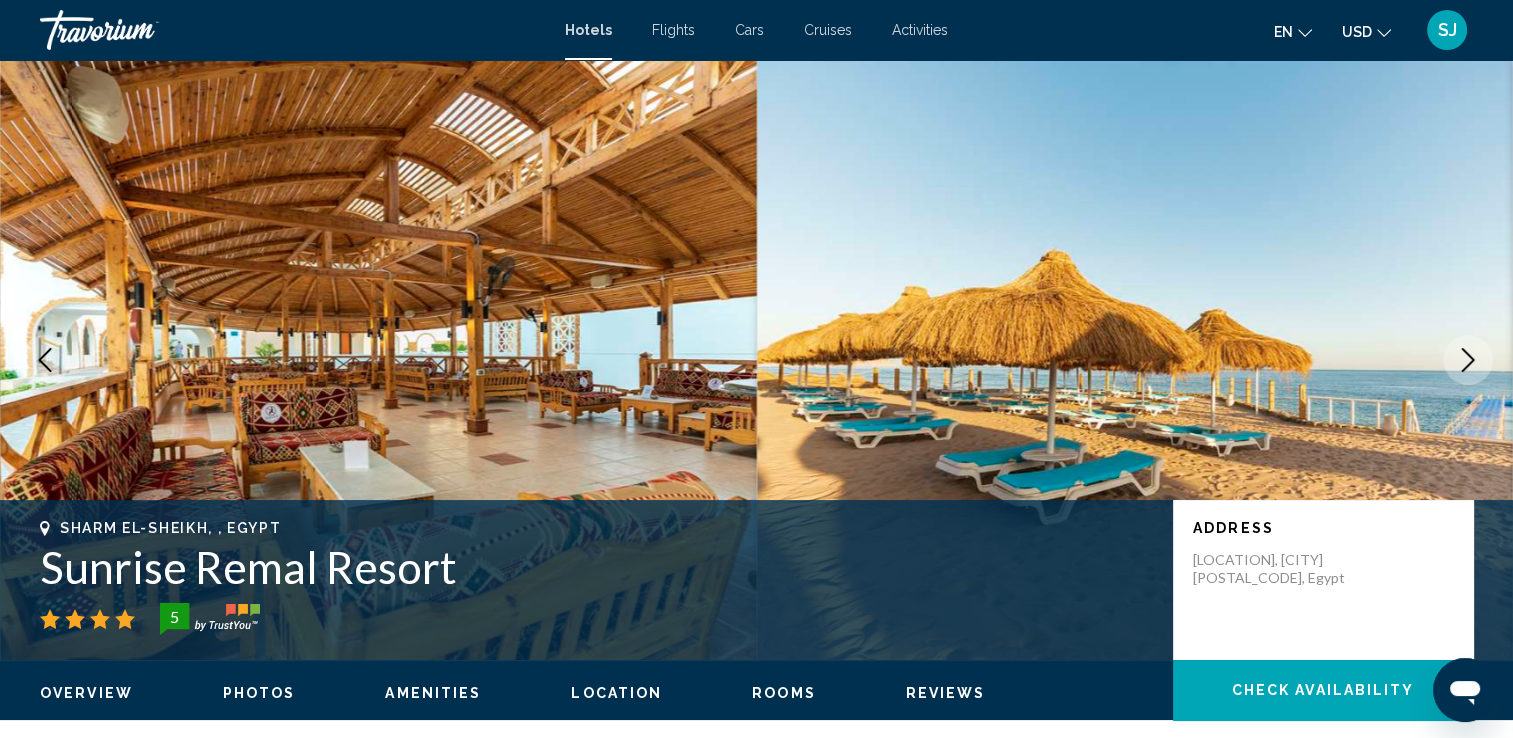 click 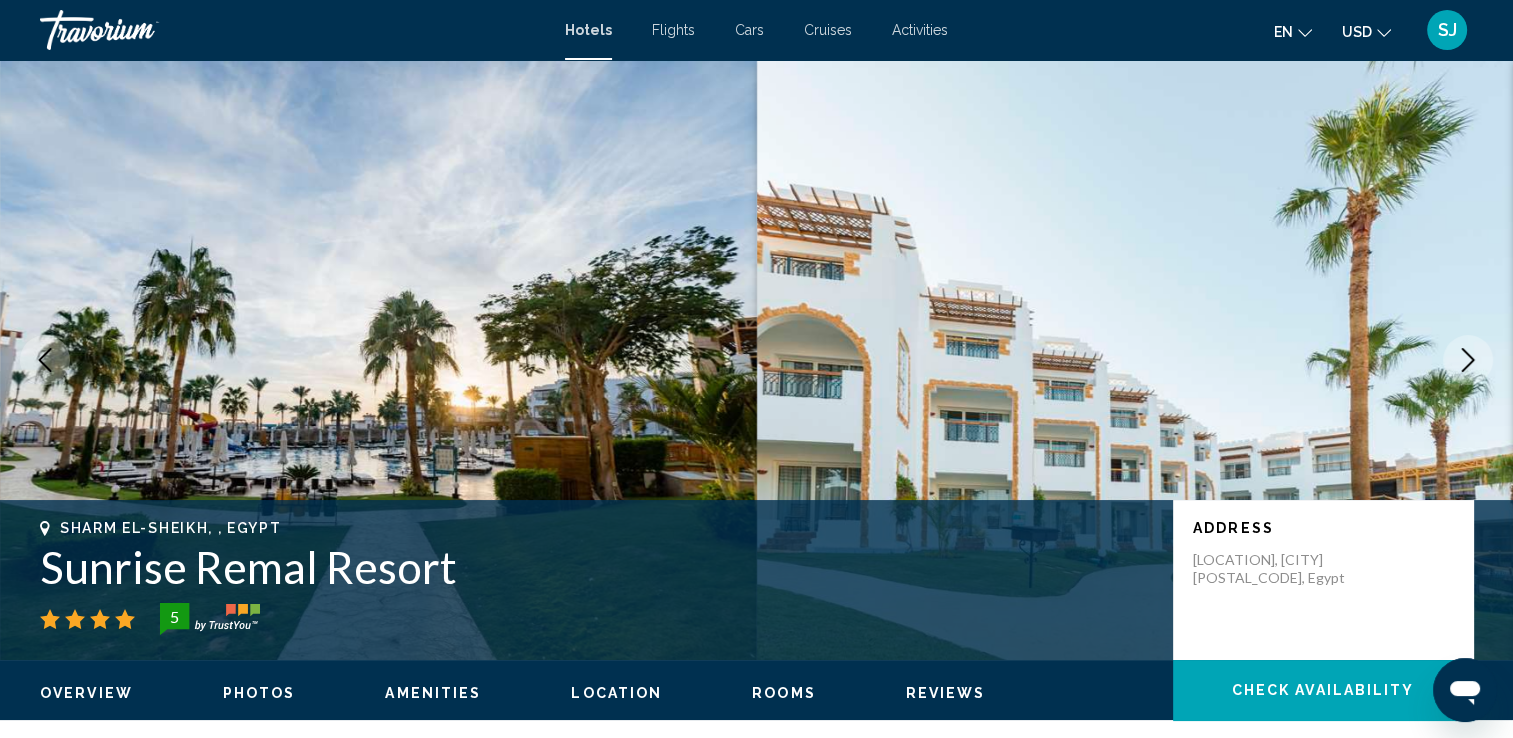 click 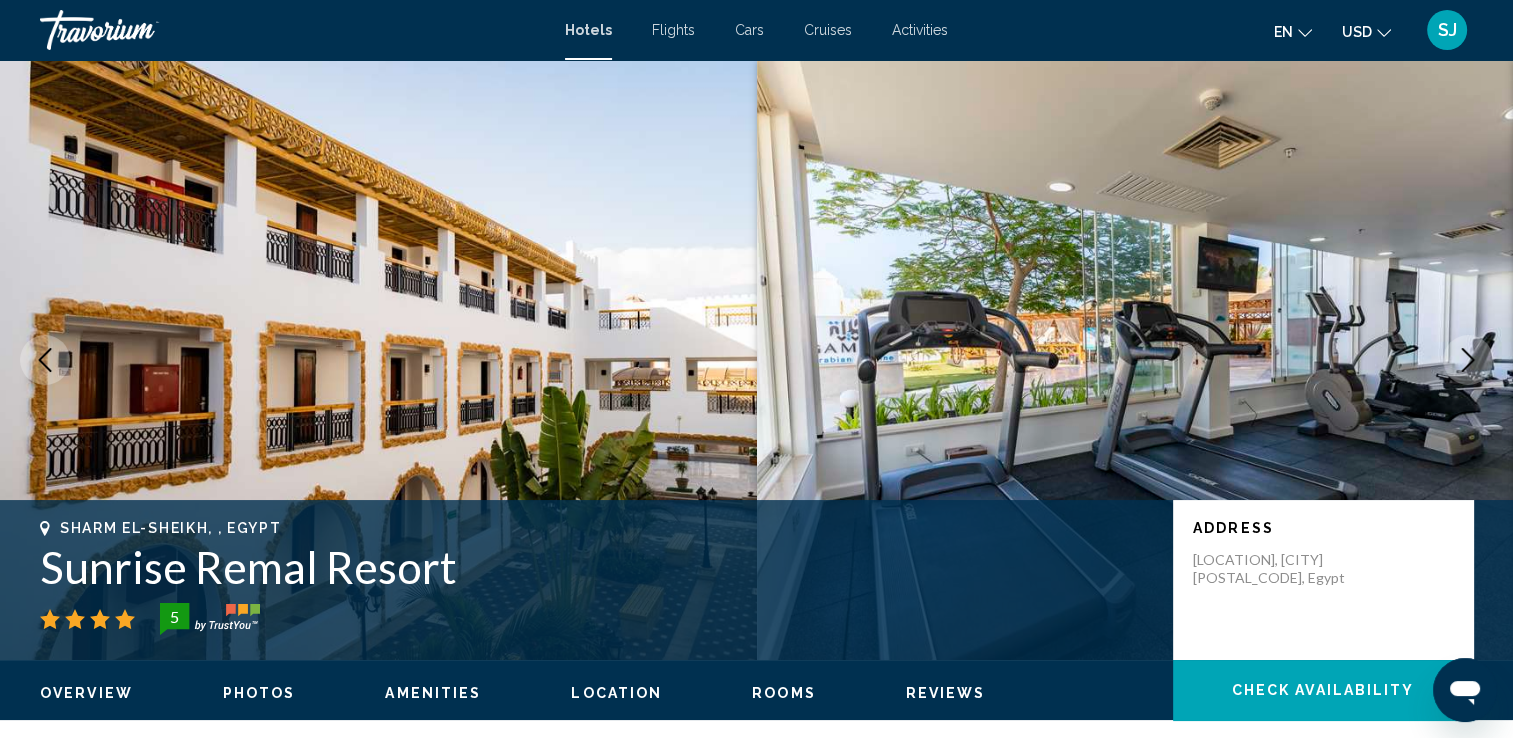 click 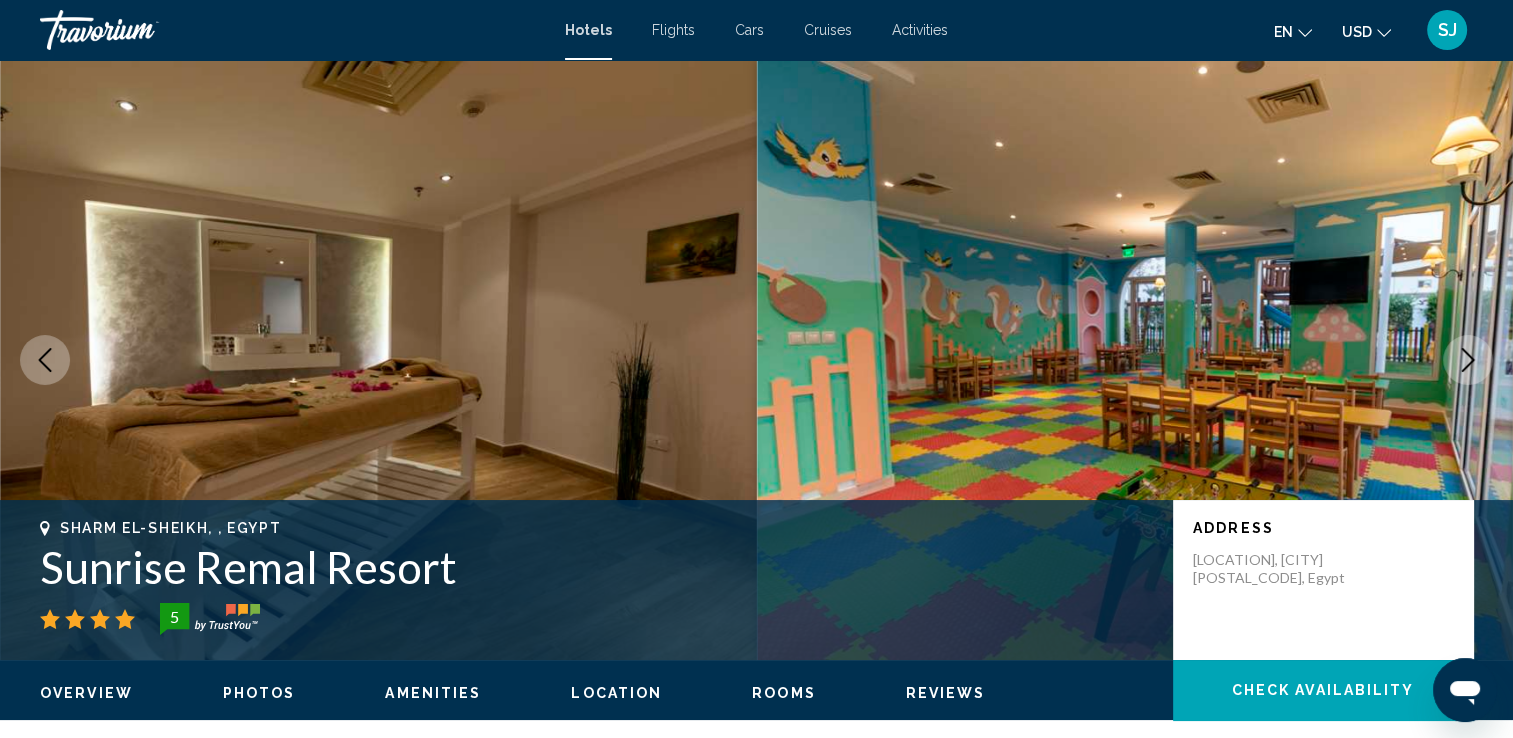 click 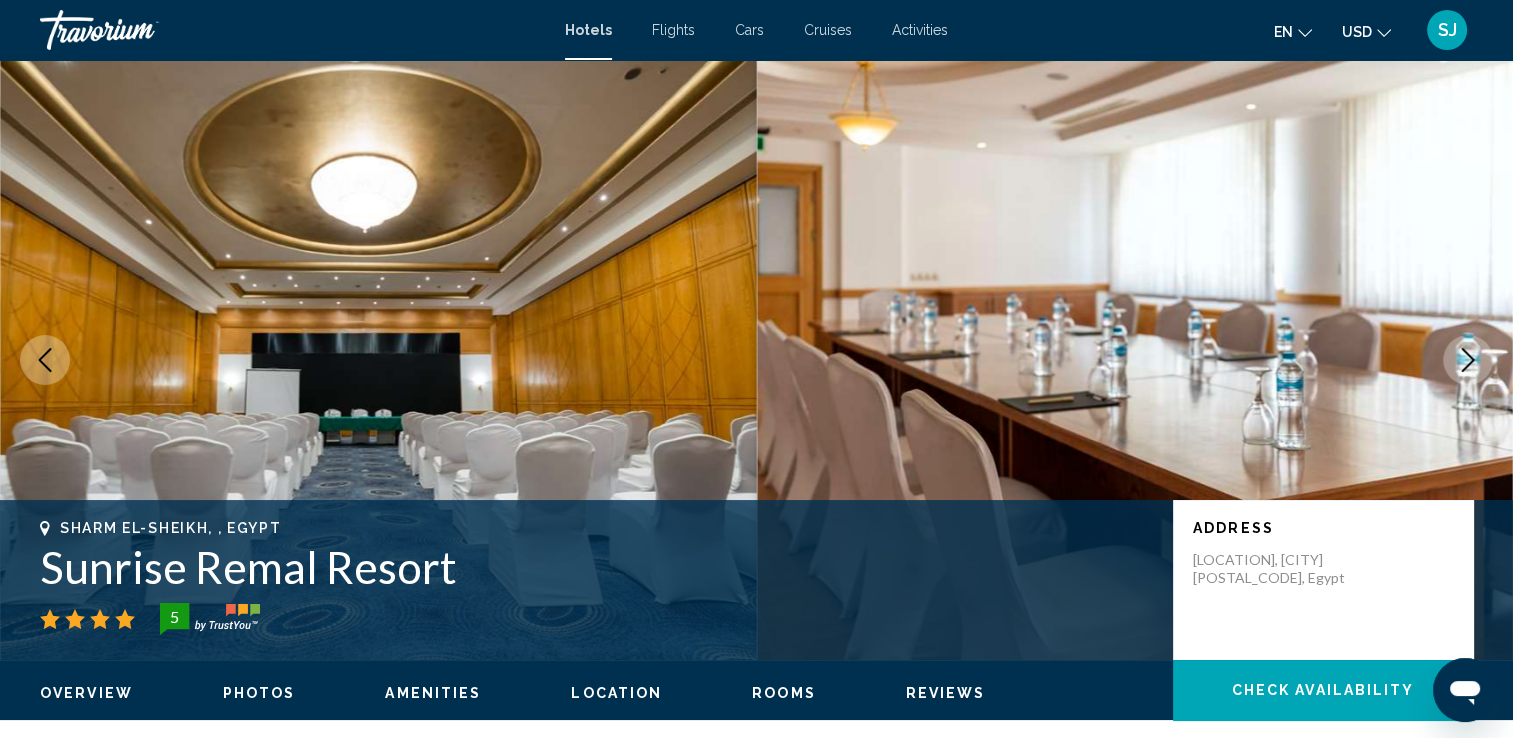 click 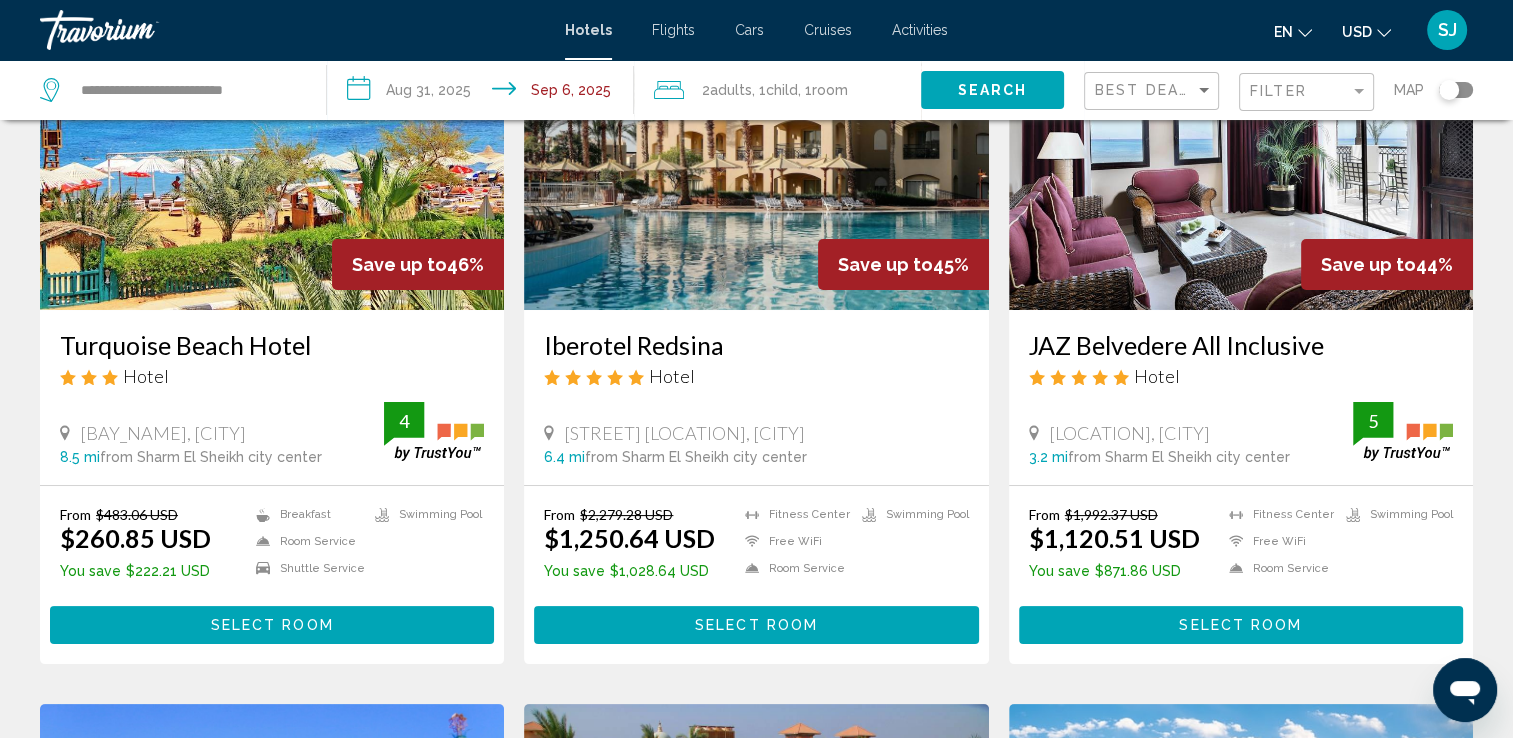 scroll, scrollTop: 252, scrollLeft: 0, axis: vertical 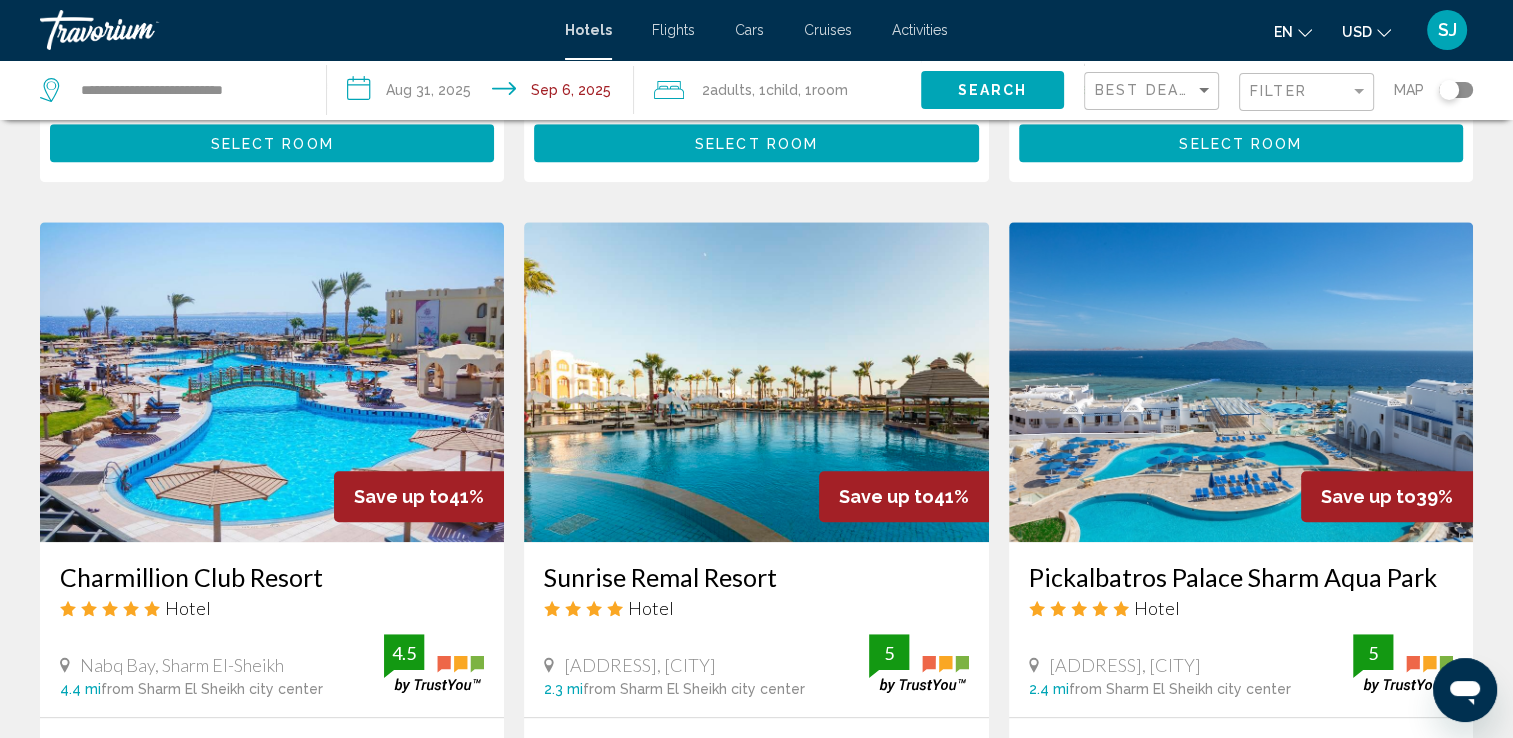 click at bounding box center [1241, 382] 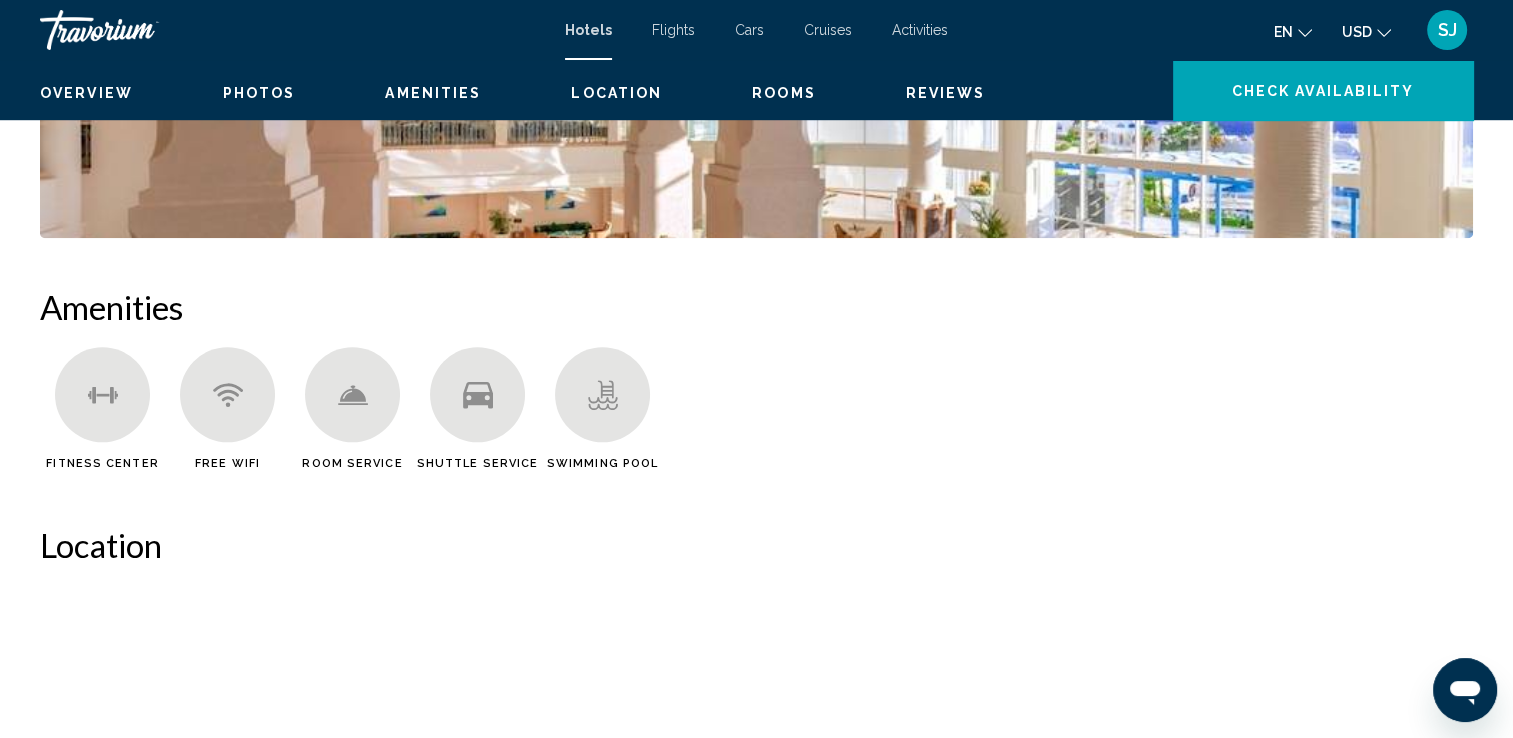 scroll, scrollTop: 0, scrollLeft: 0, axis: both 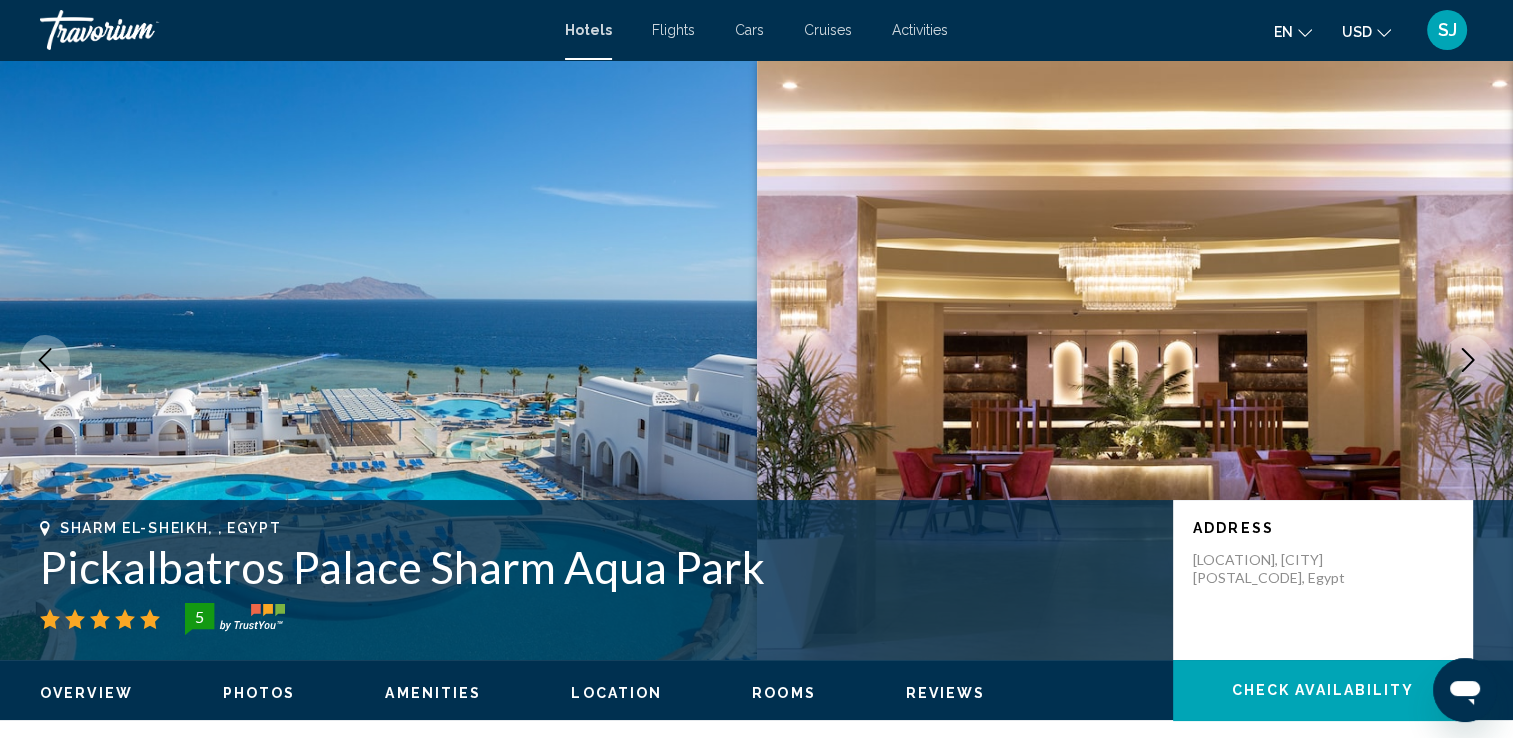 click at bounding box center (378, 360) 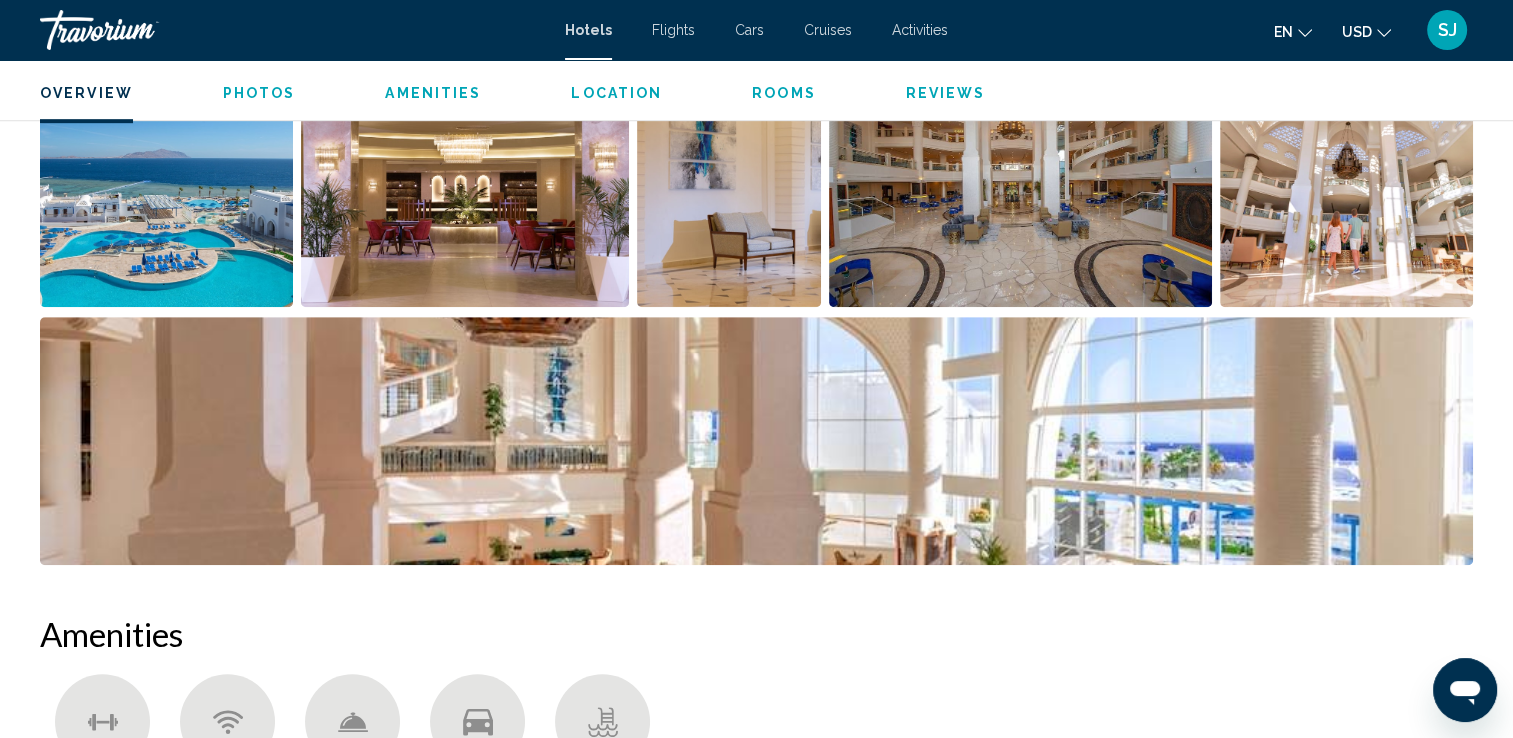 scroll, scrollTop: 600, scrollLeft: 0, axis: vertical 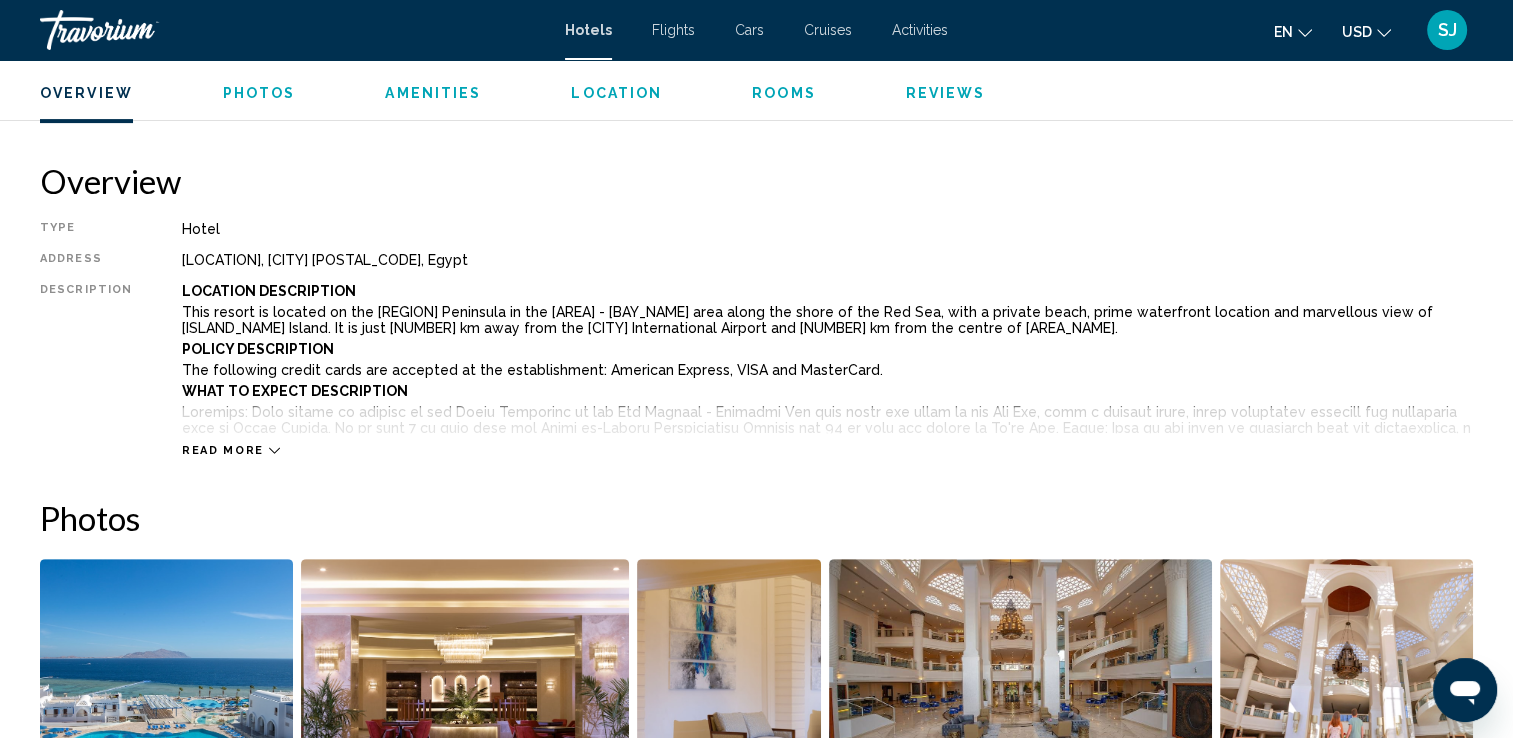 click at bounding box center (166, 683) 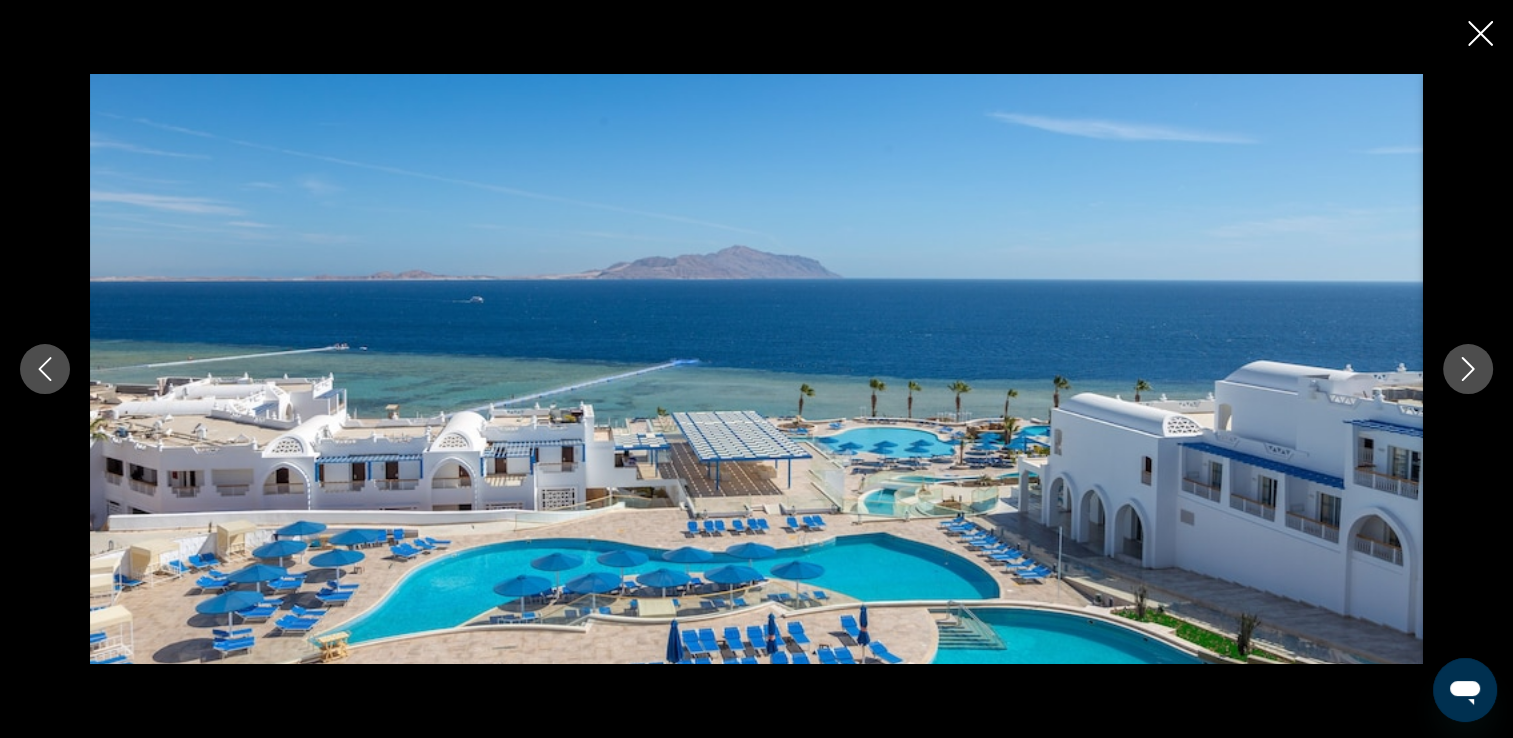 click at bounding box center (1468, 369) 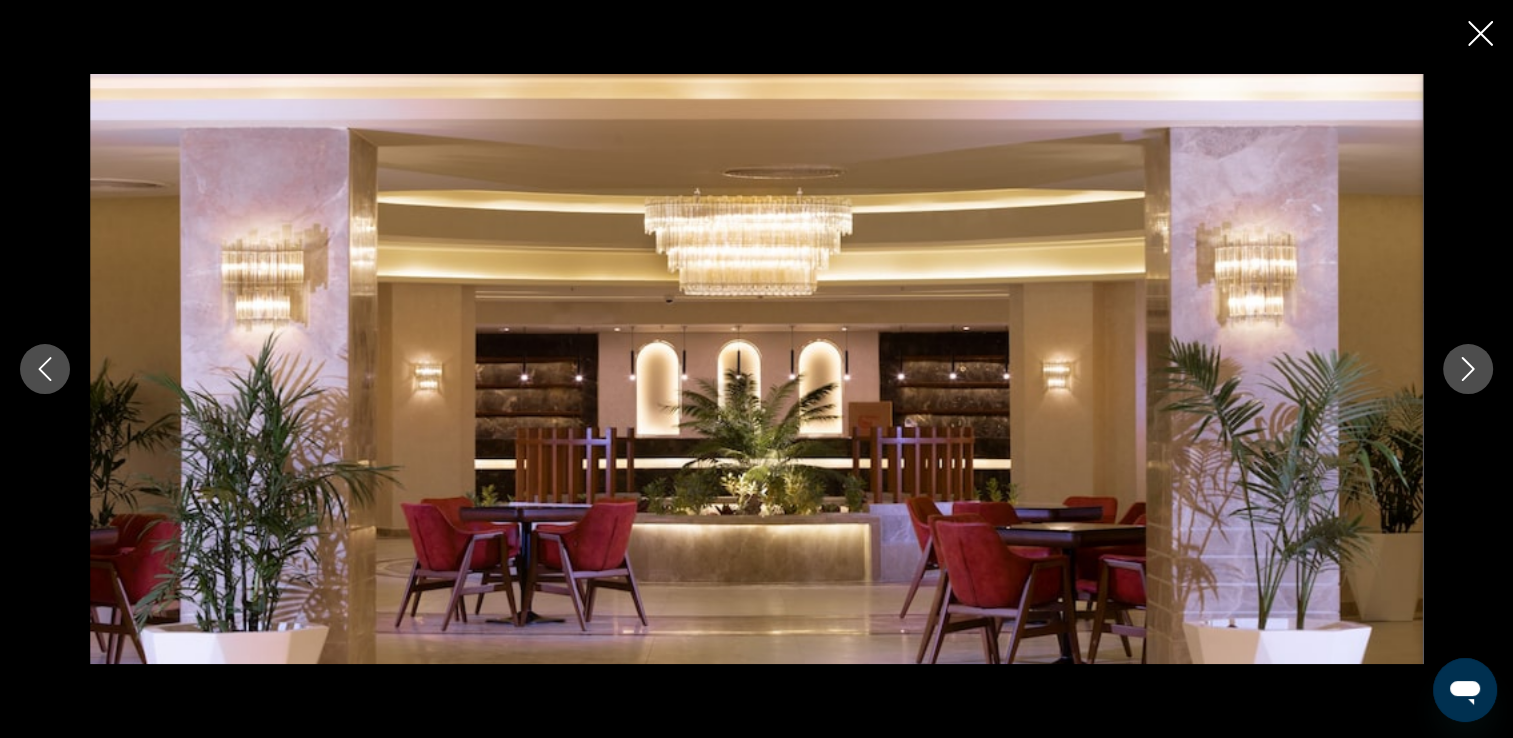click at bounding box center (1468, 369) 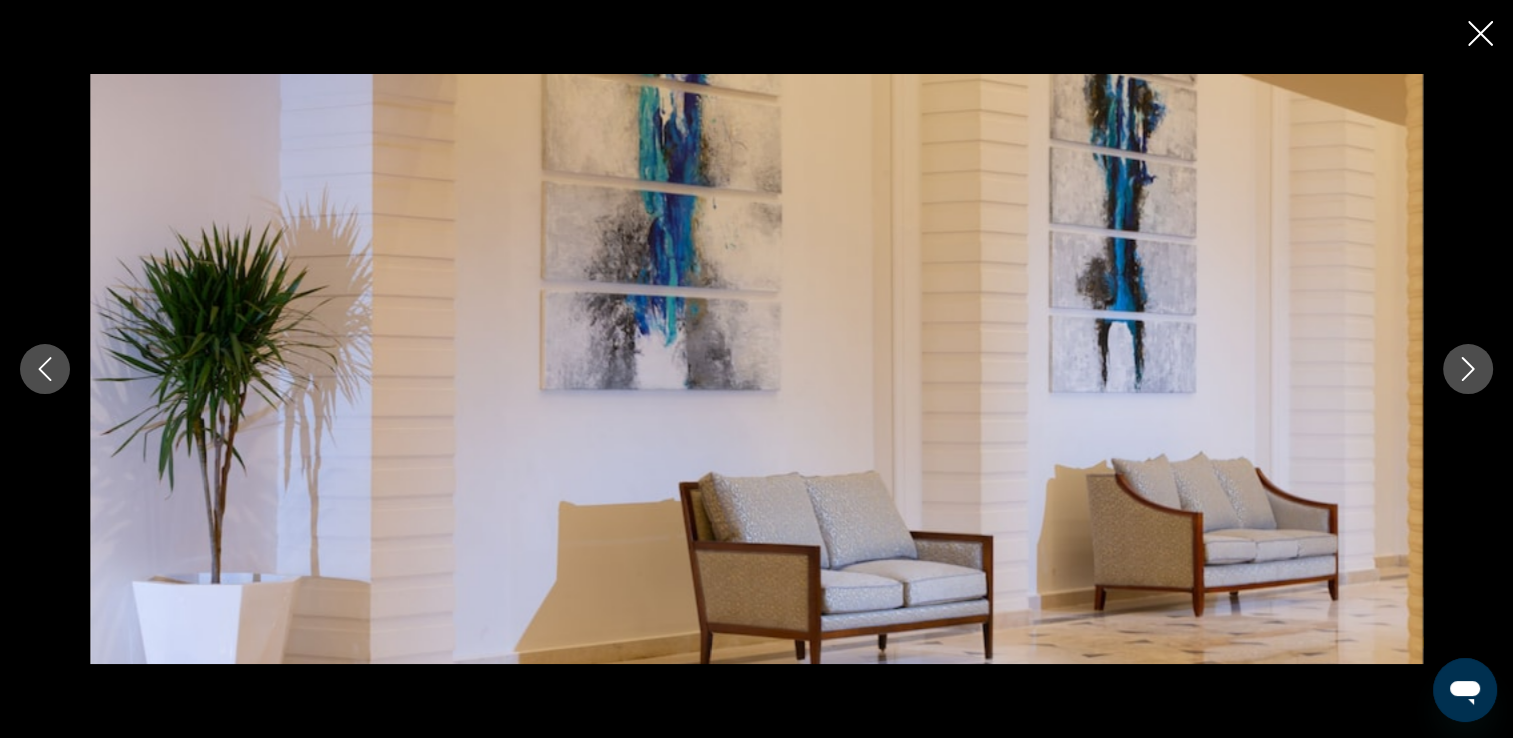 click at bounding box center [1468, 369] 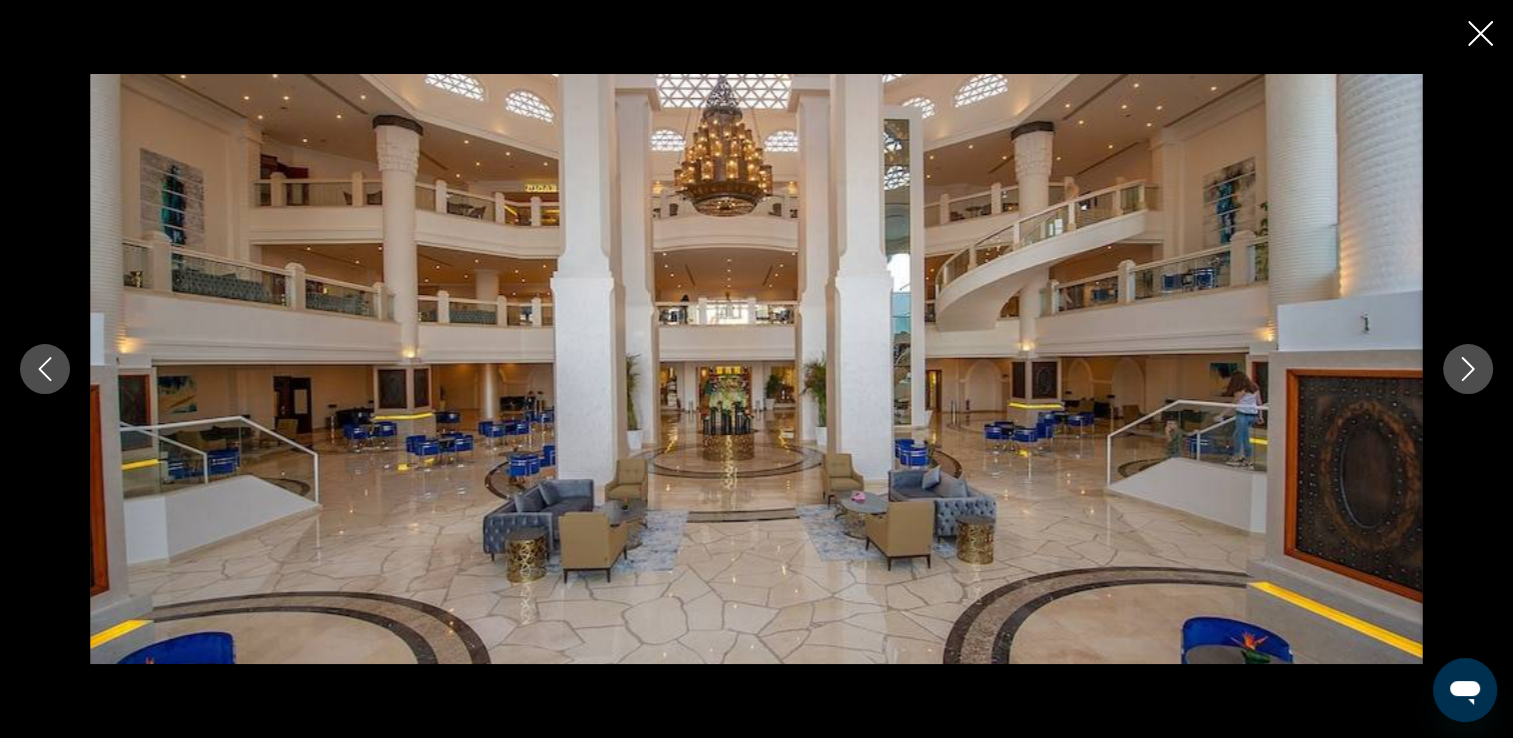 click at bounding box center [1468, 369] 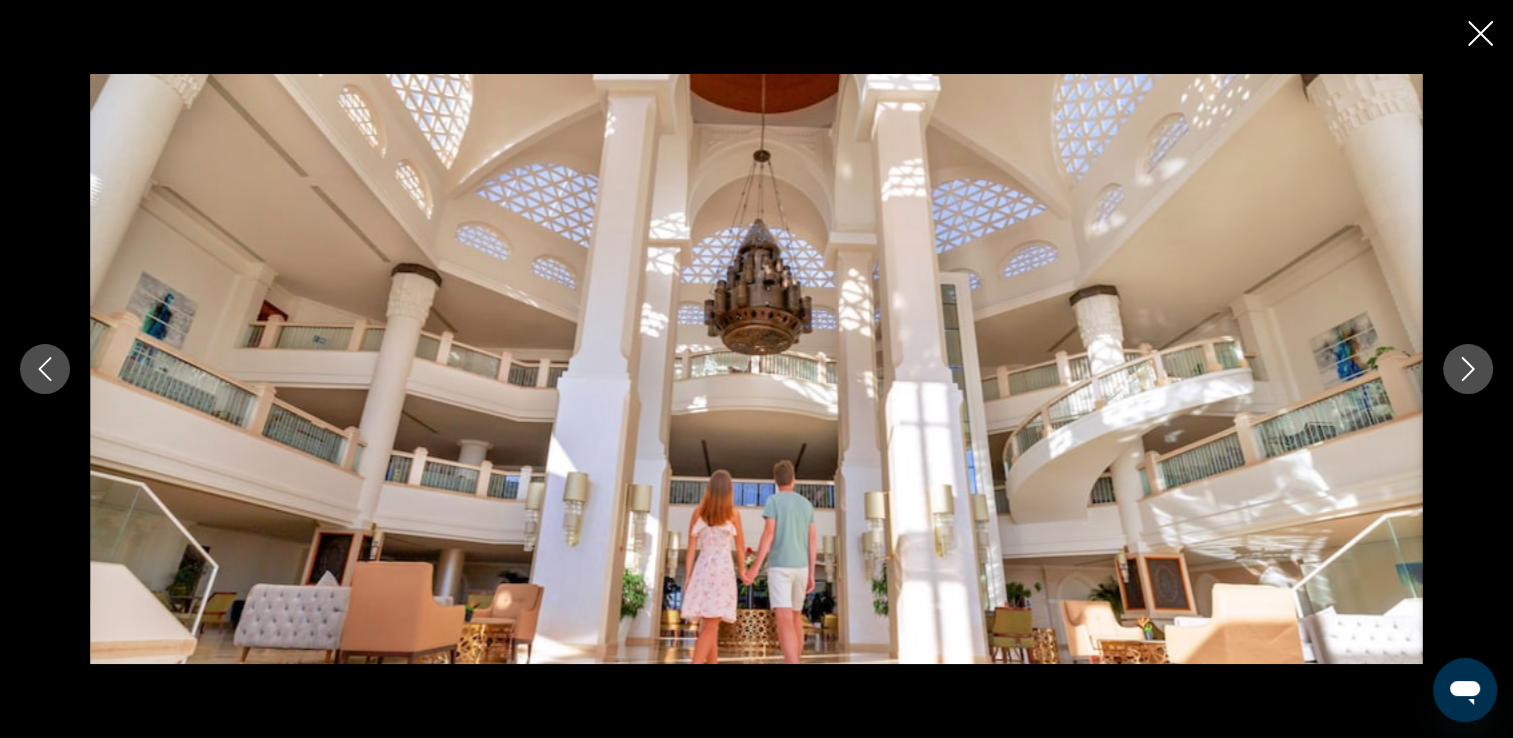 click at bounding box center (1468, 369) 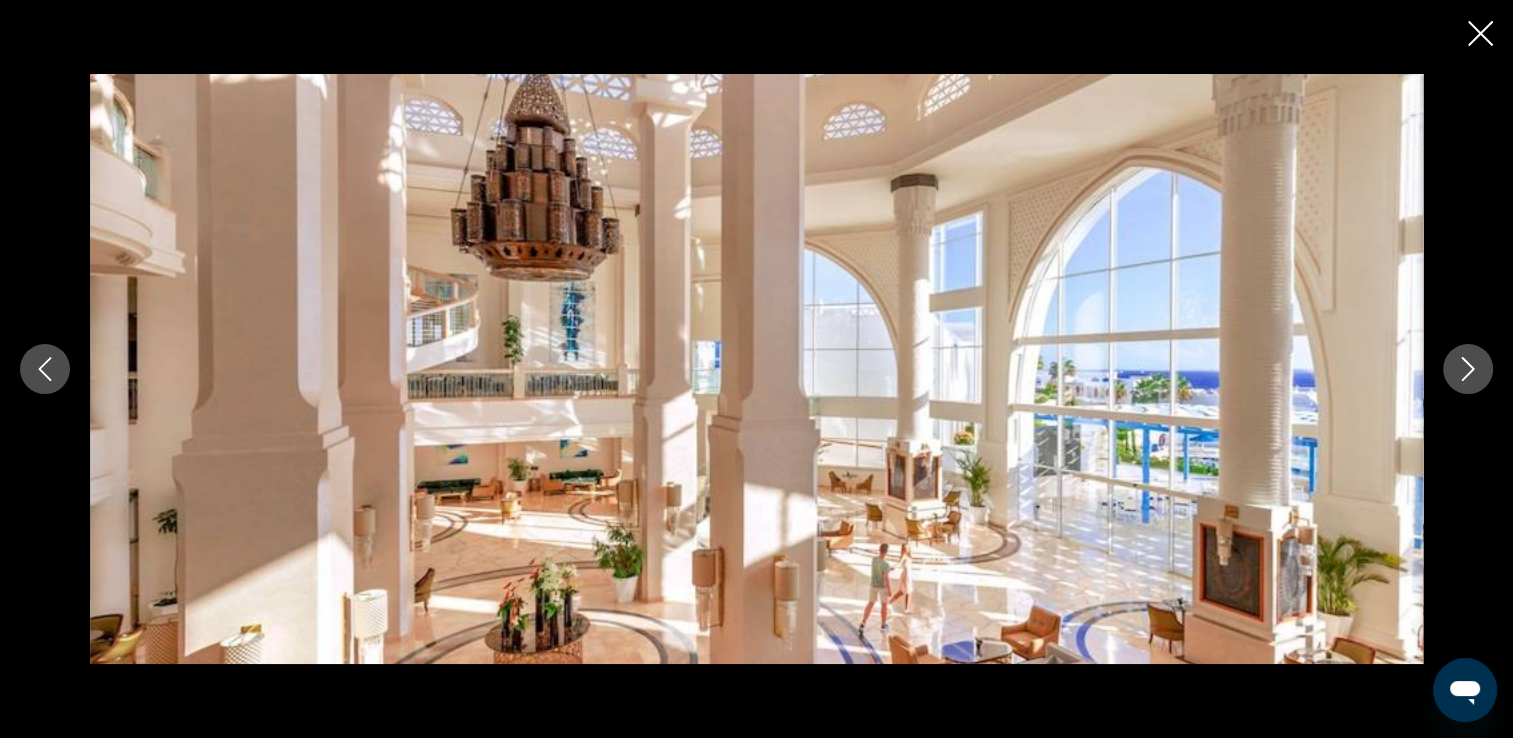 click at bounding box center [1468, 369] 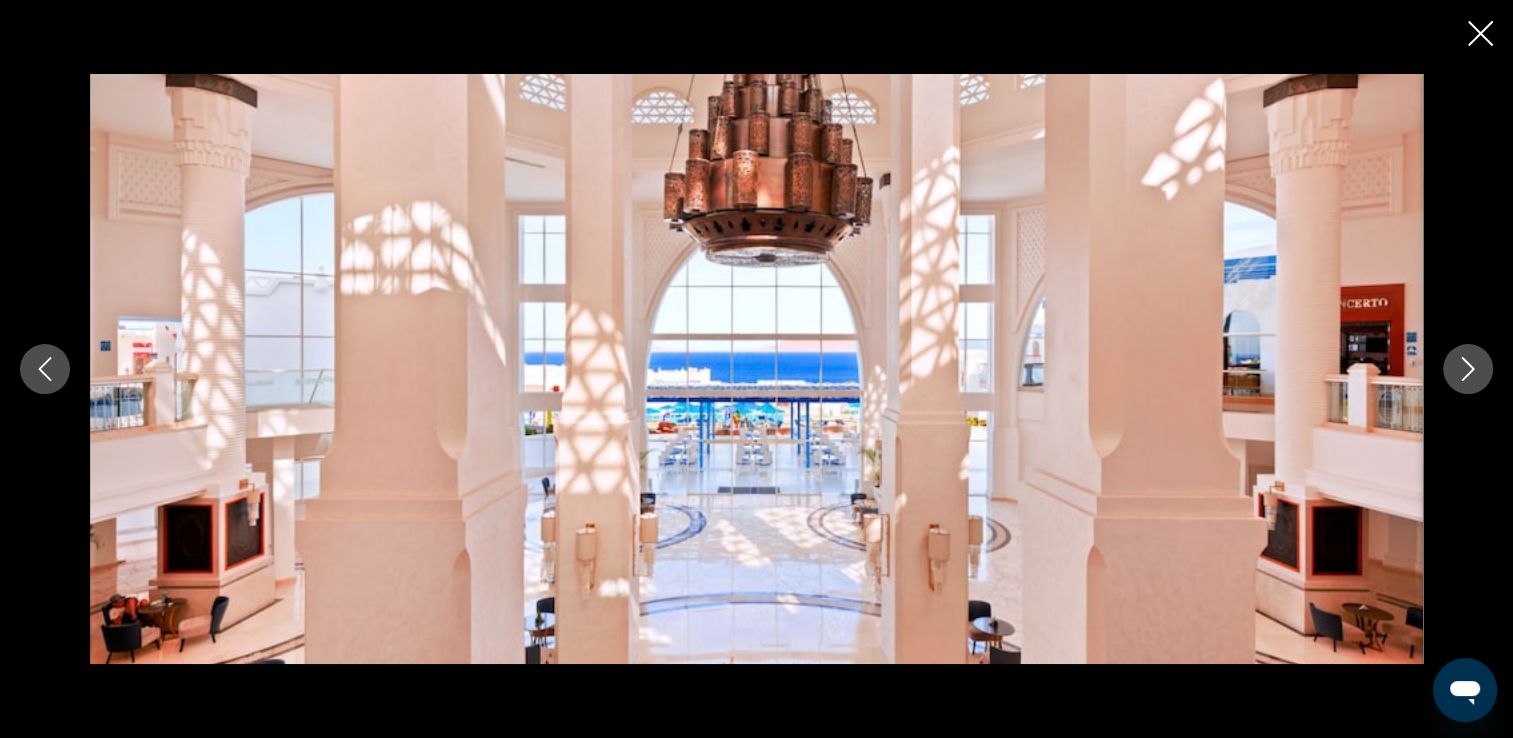 click at bounding box center (1468, 369) 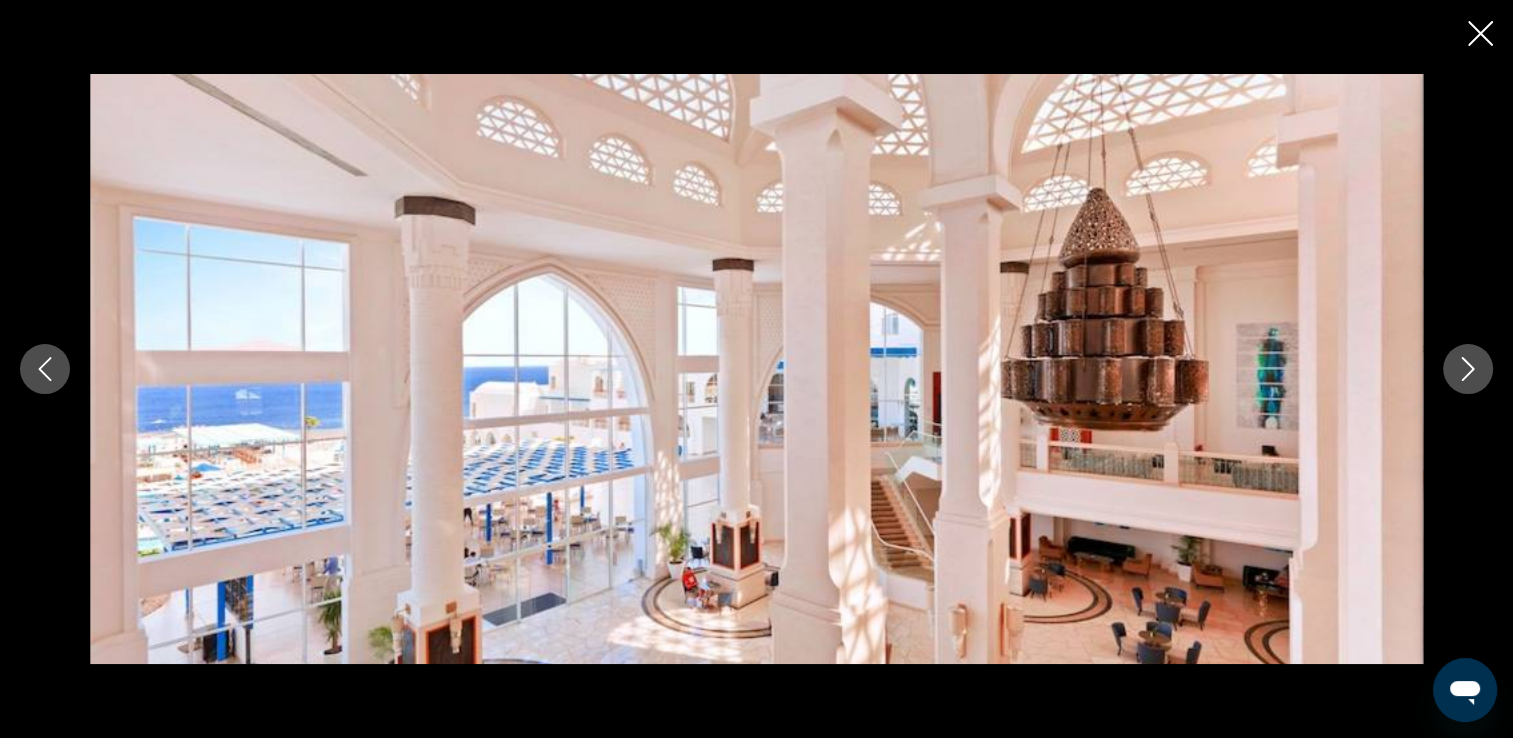 click at bounding box center (1468, 369) 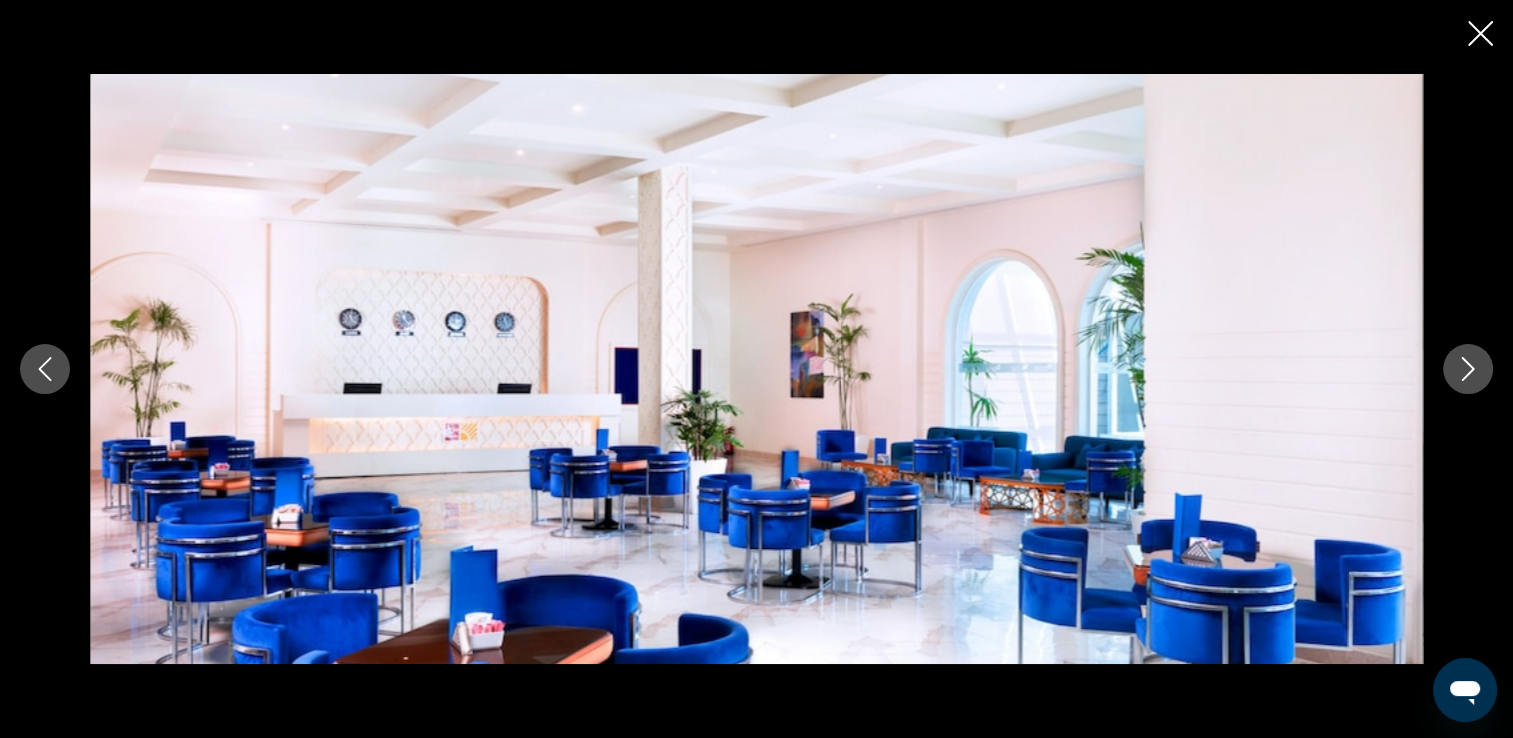 click at bounding box center (1468, 369) 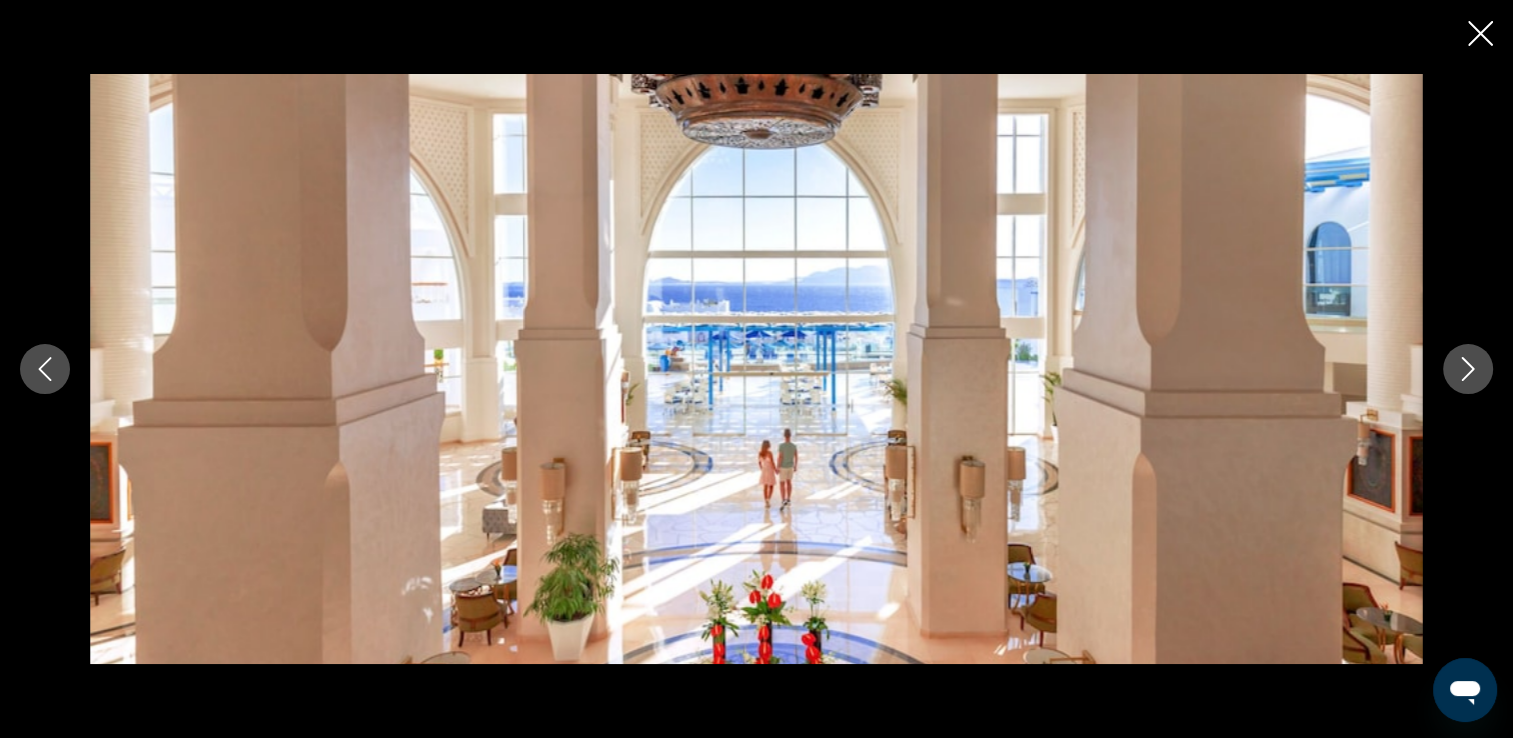click at bounding box center (1468, 369) 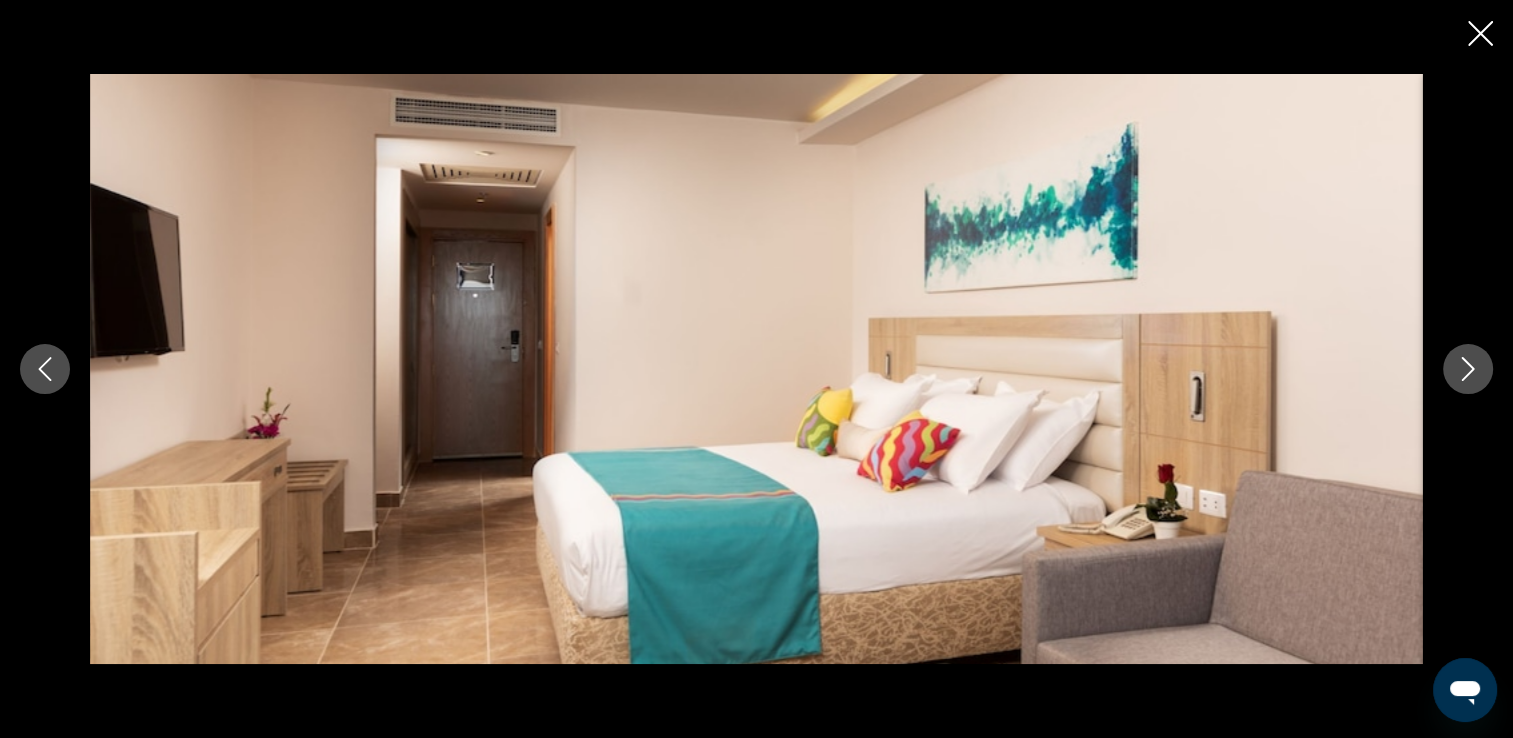 click at bounding box center (1468, 369) 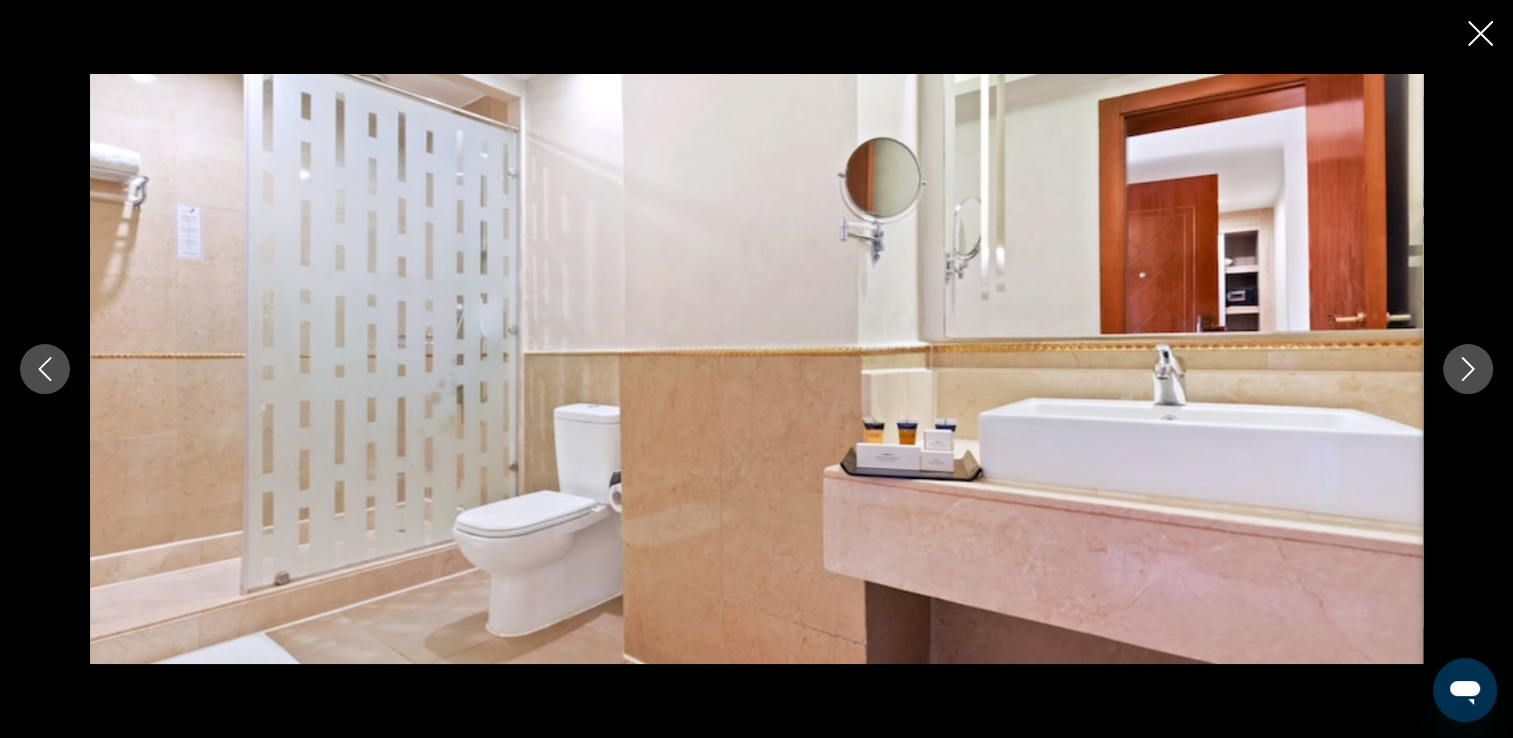 click at bounding box center [1468, 369] 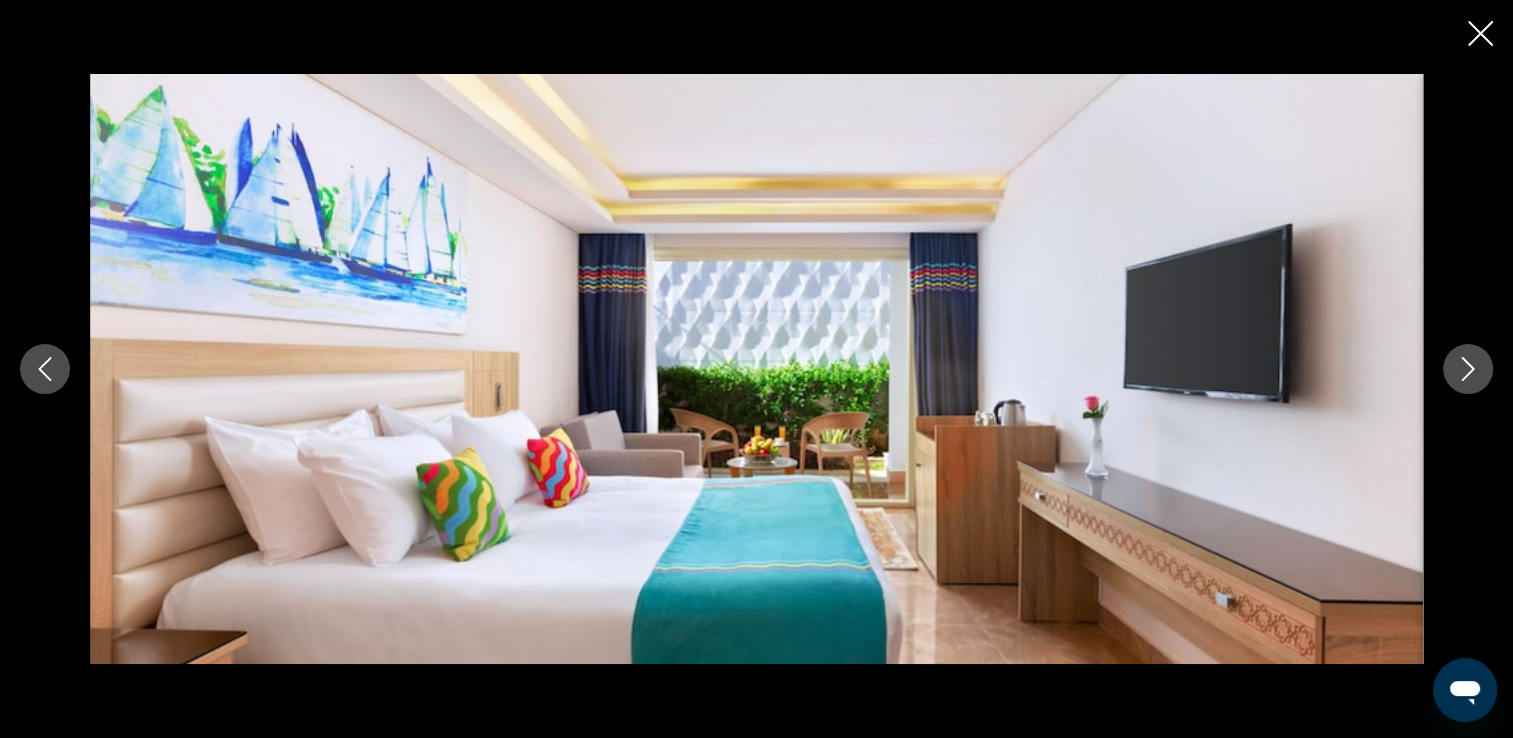 click at bounding box center [1468, 369] 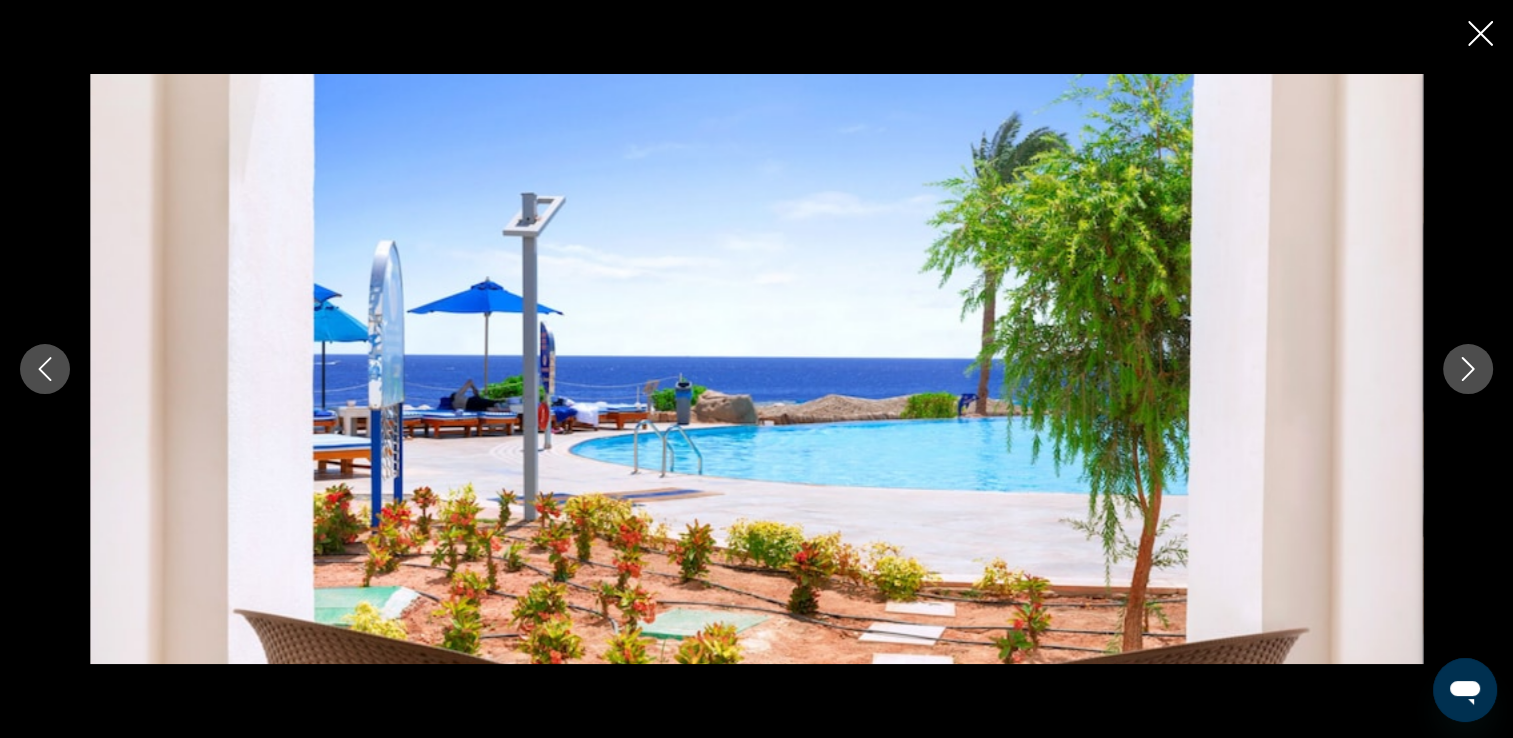 click at bounding box center (1468, 369) 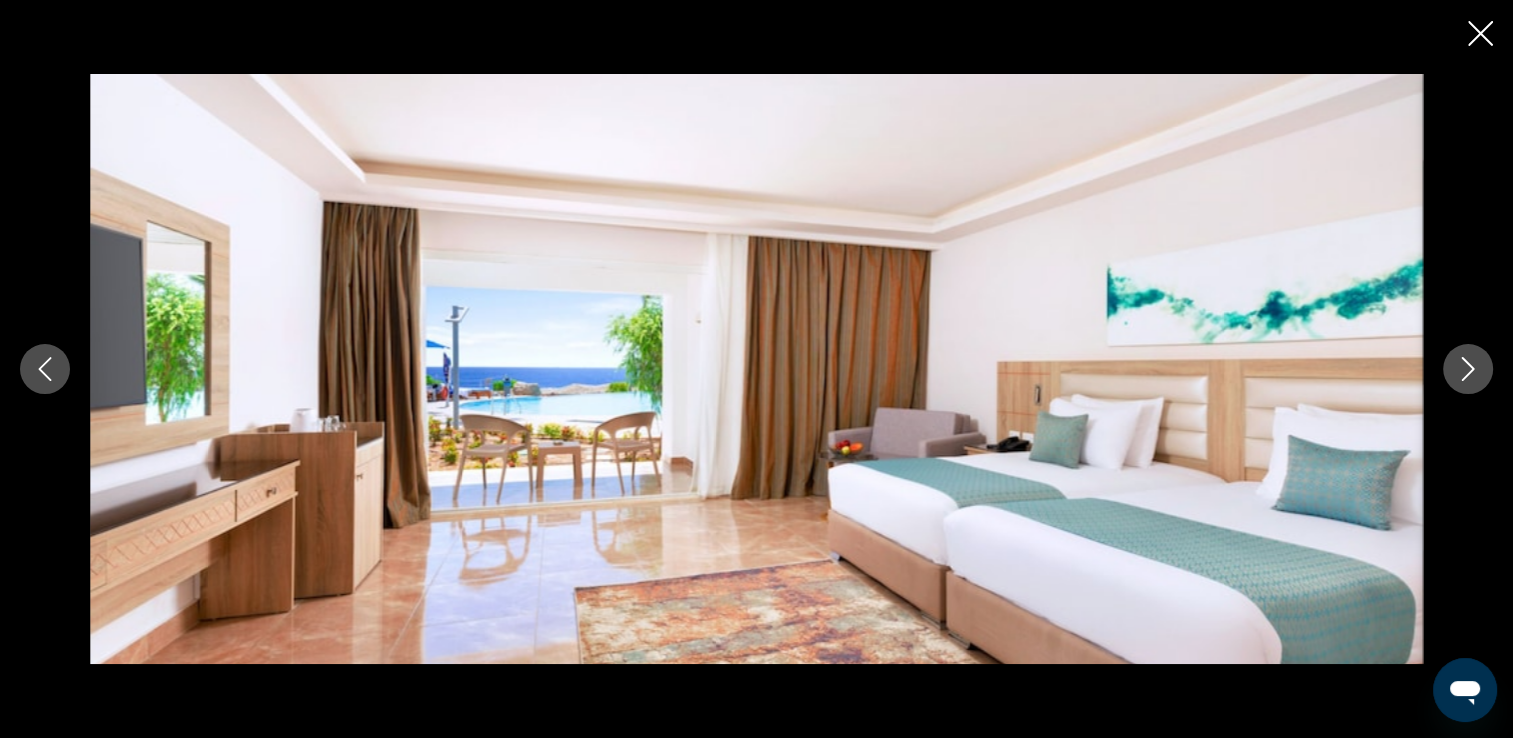 click at bounding box center [1468, 369] 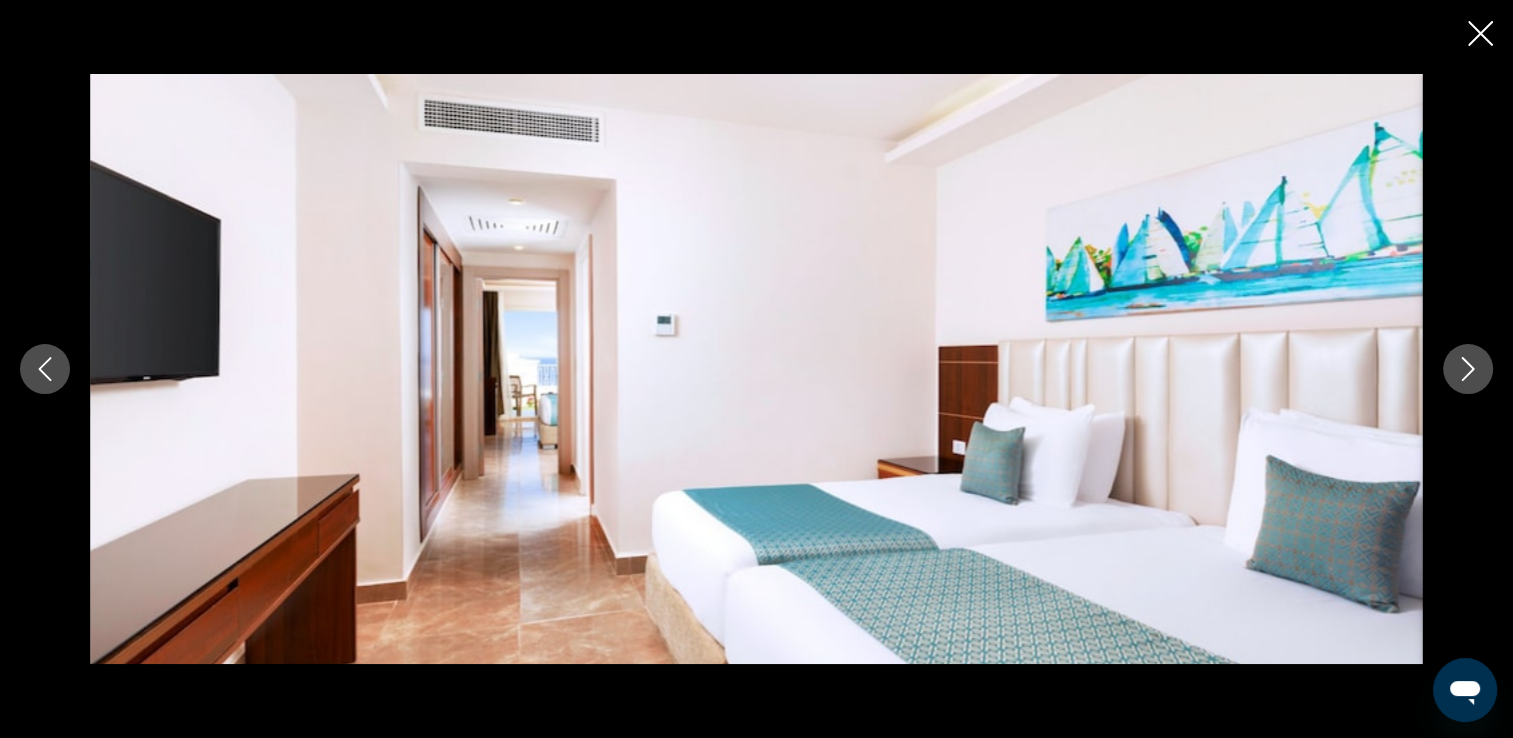 click at bounding box center [1468, 369] 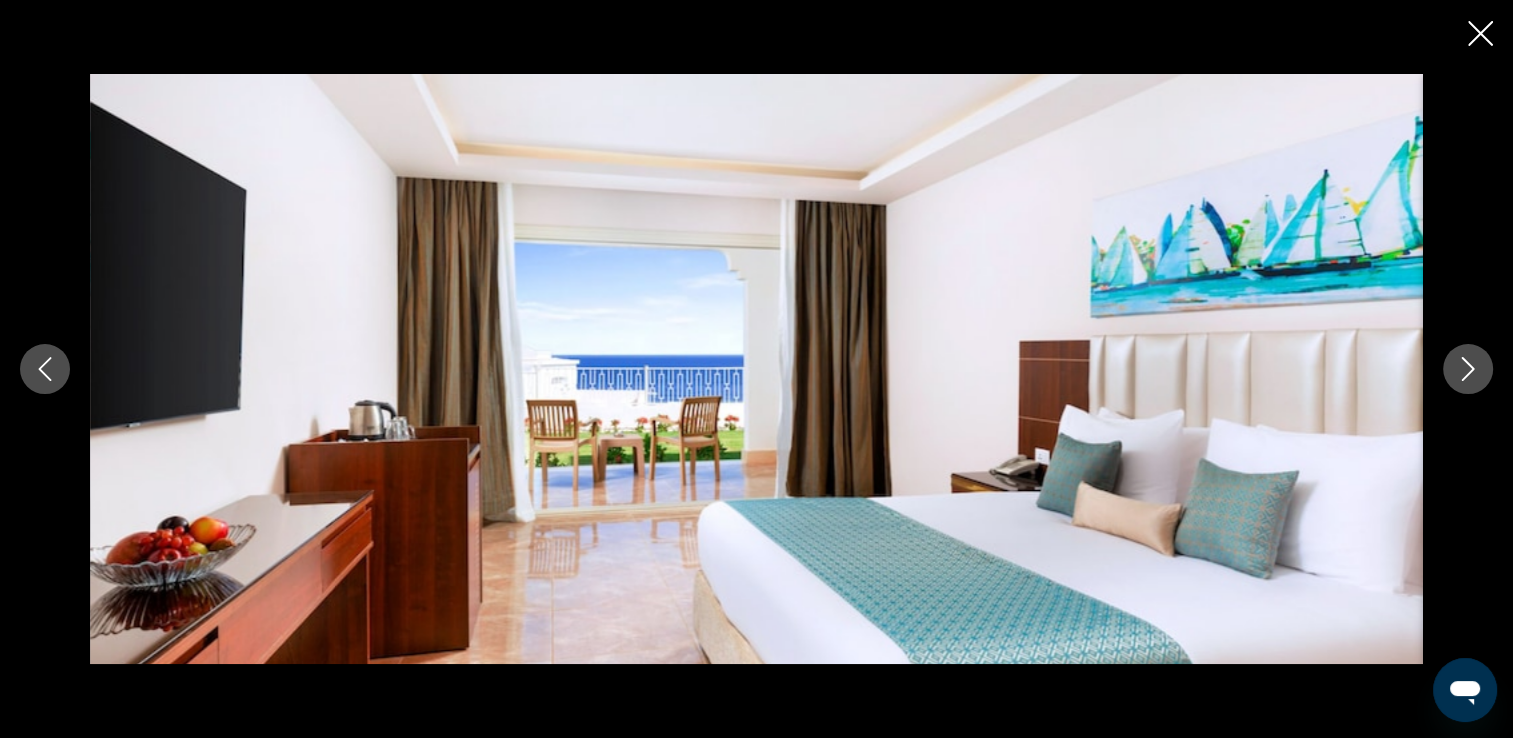 click at bounding box center (1468, 369) 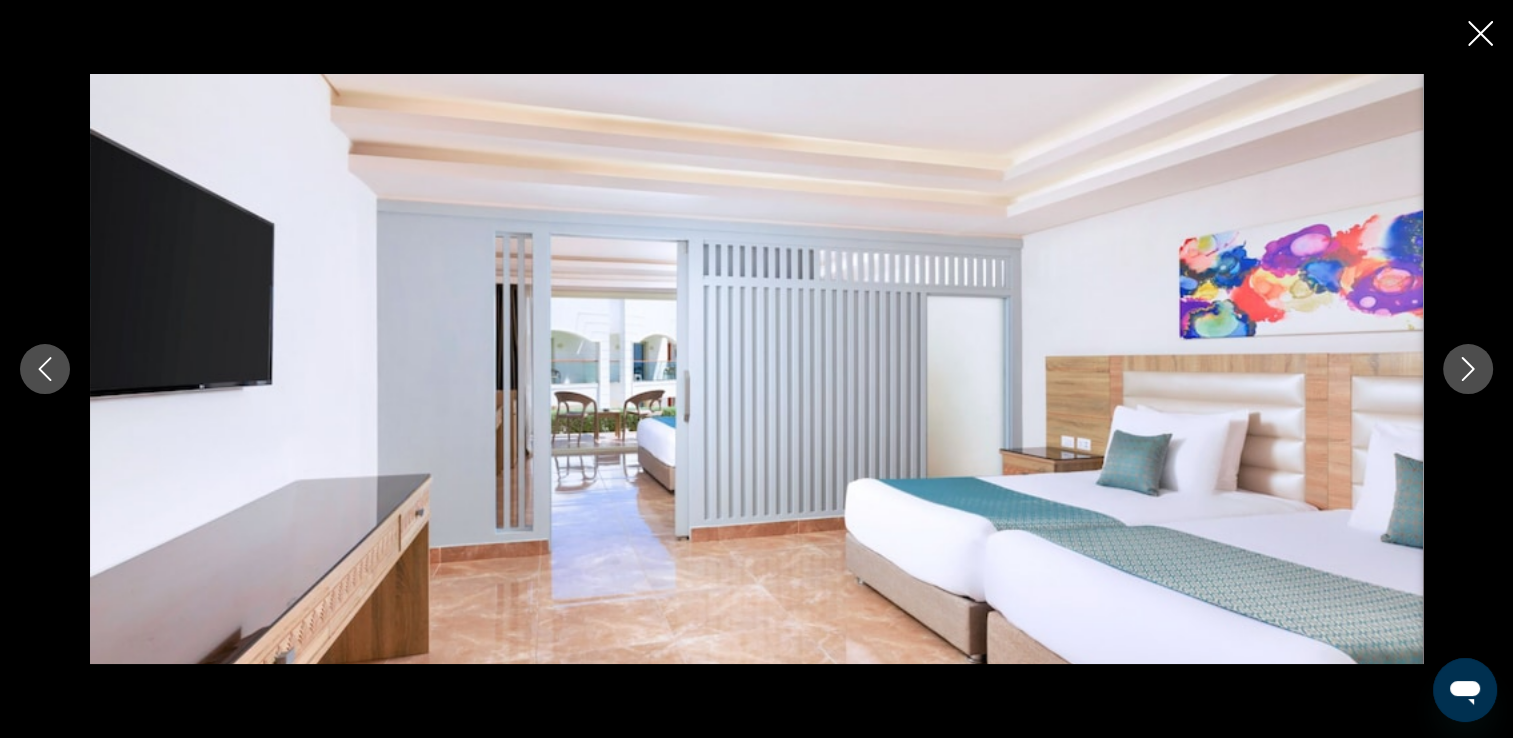 click at bounding box center (1468, 369) 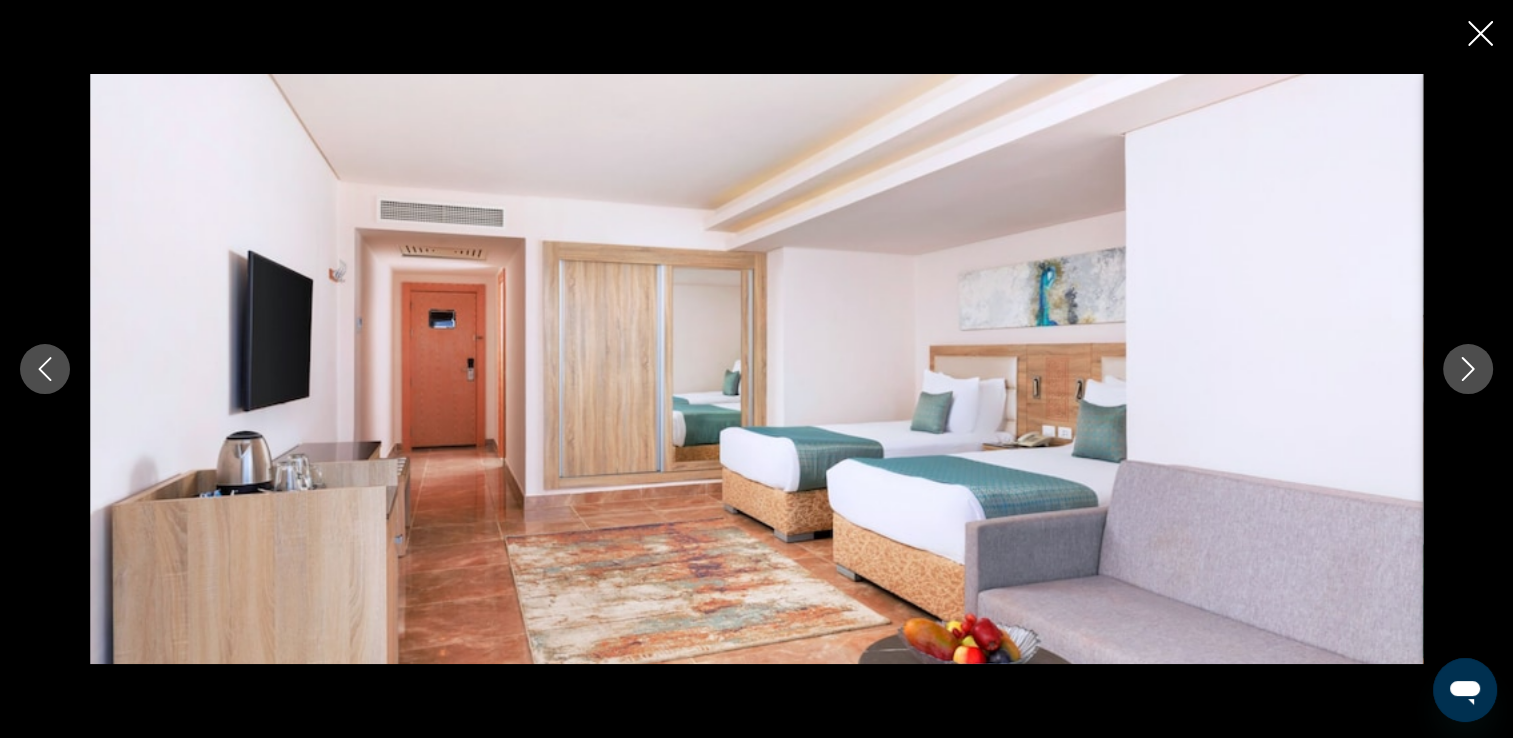 click at bounding box center [1468, 369] 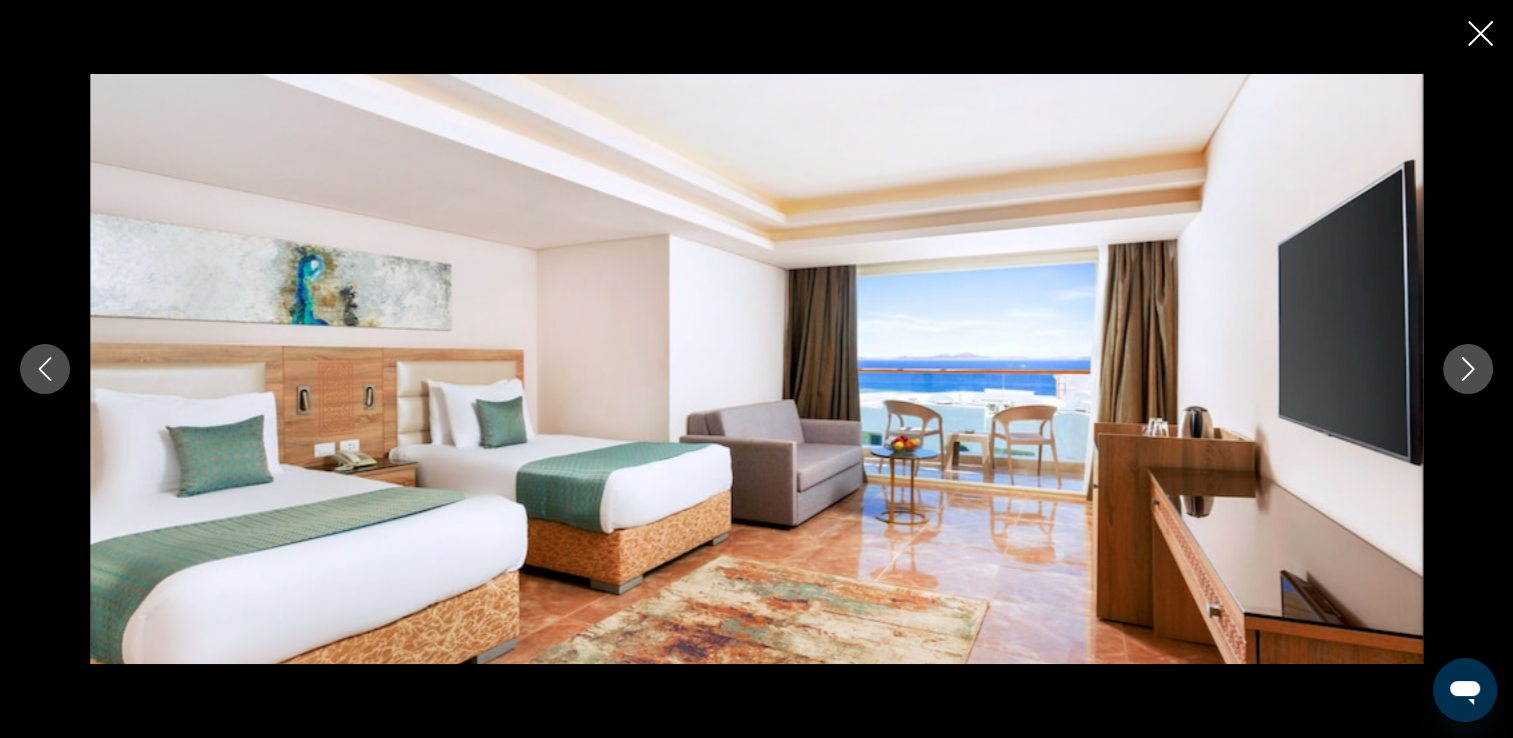 click at bounding box center [1468, 369] 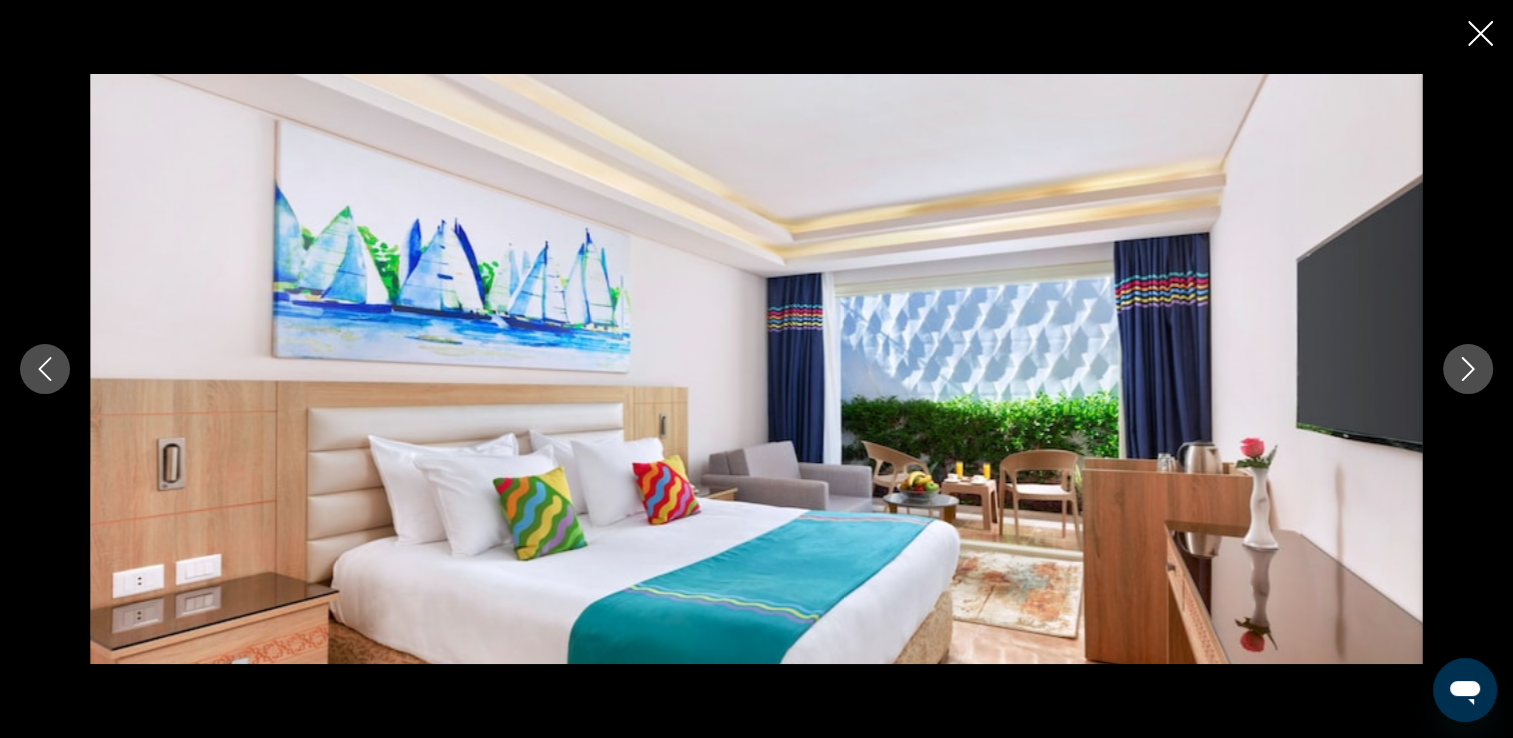 click at bounding box center (1468, 369) 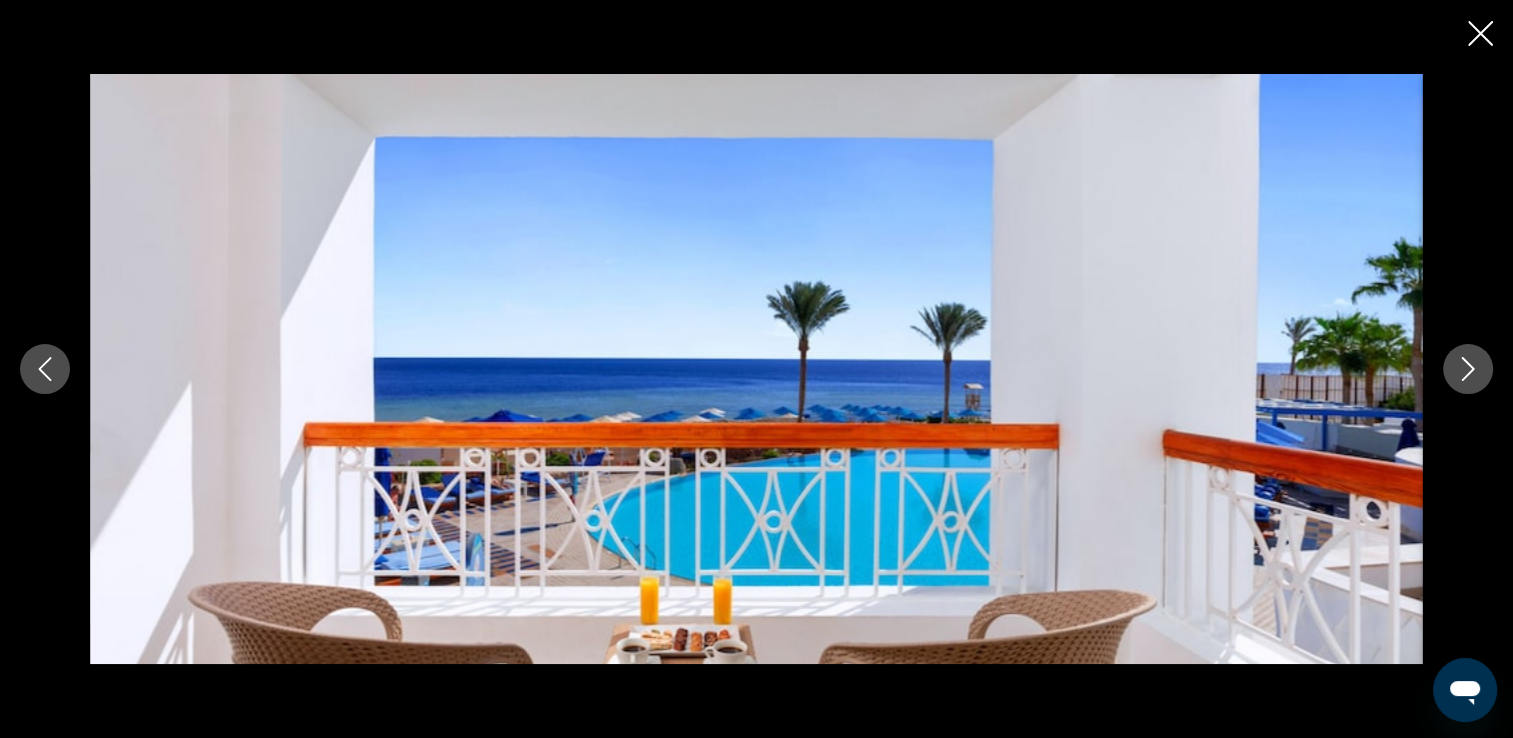 click at bounding box center (1468, 369) 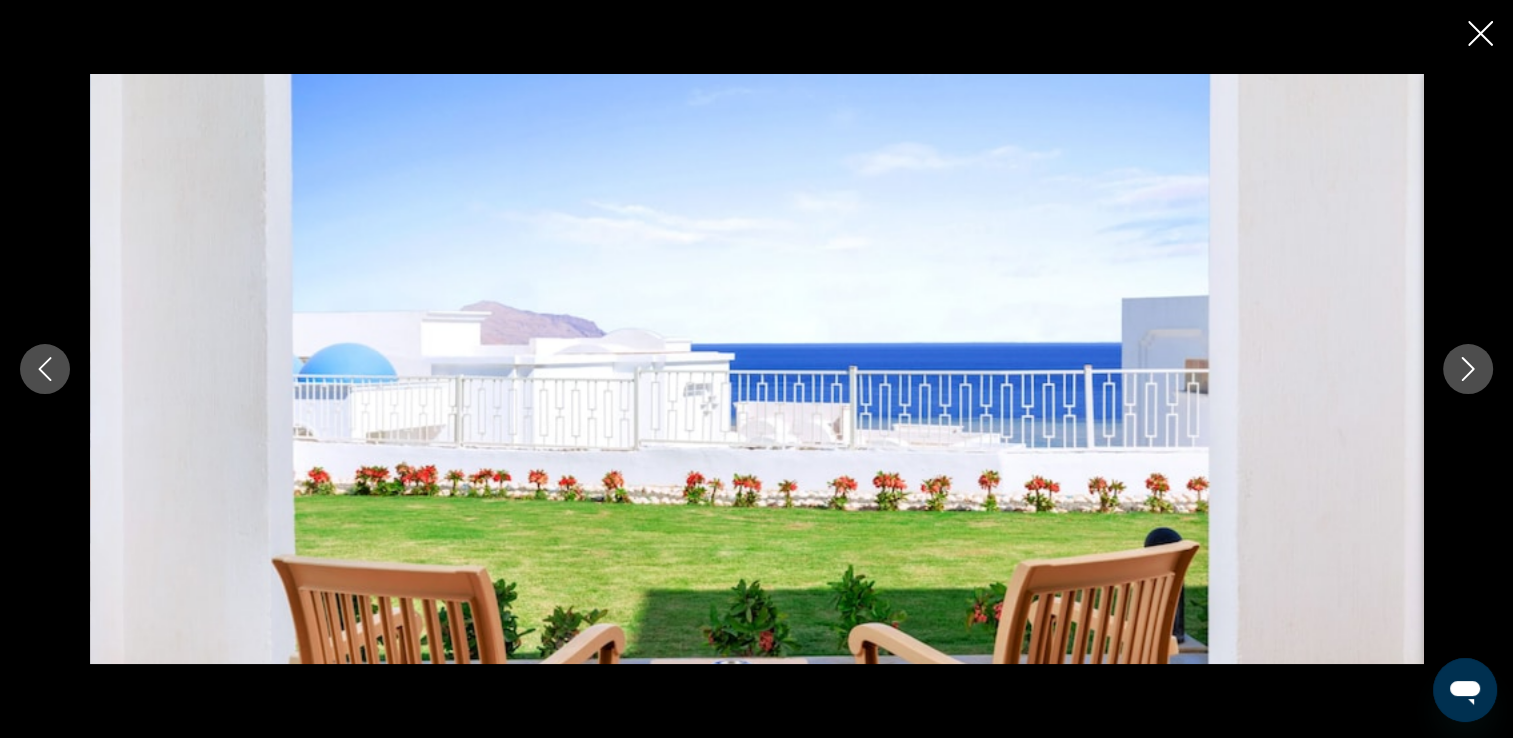 click at bounding box center [1468, 369] 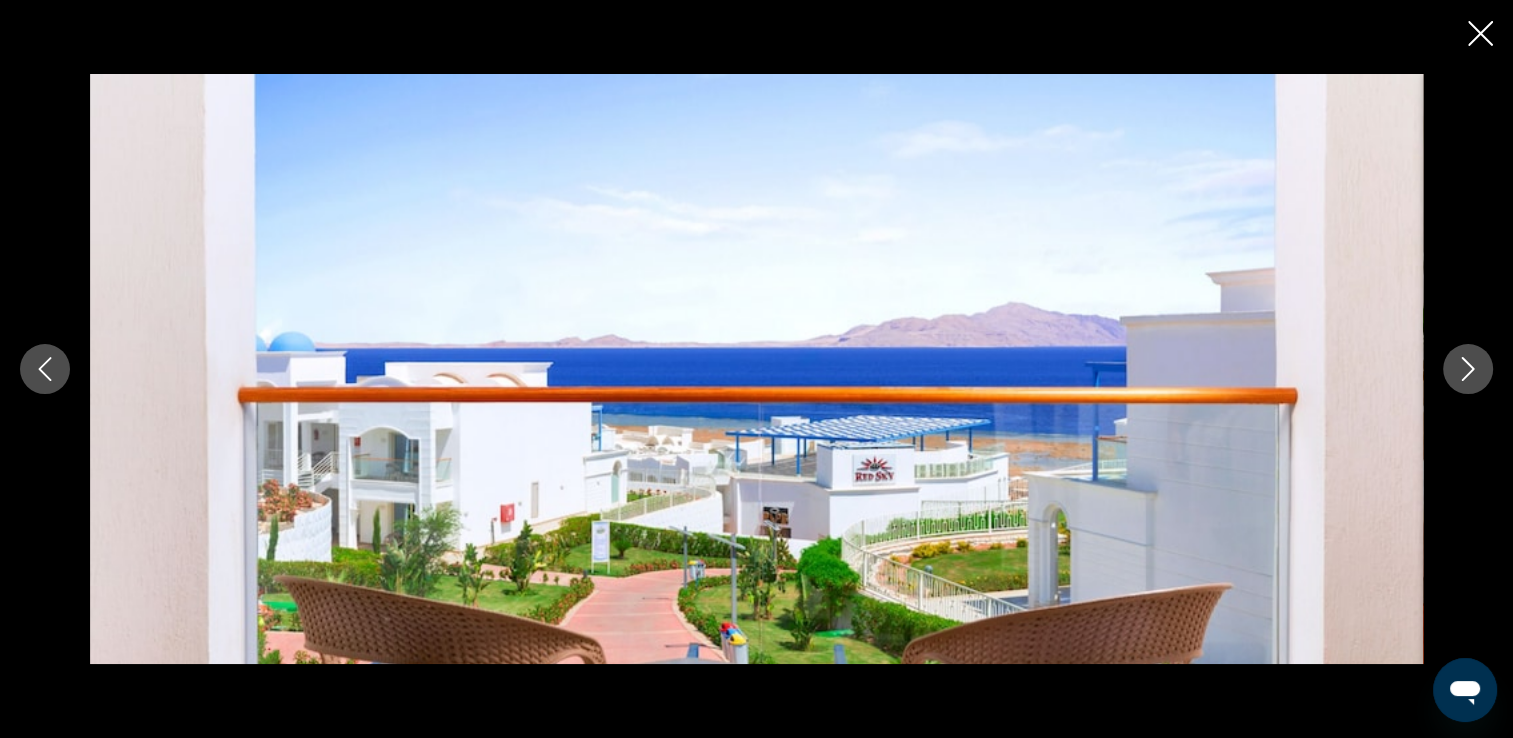 click 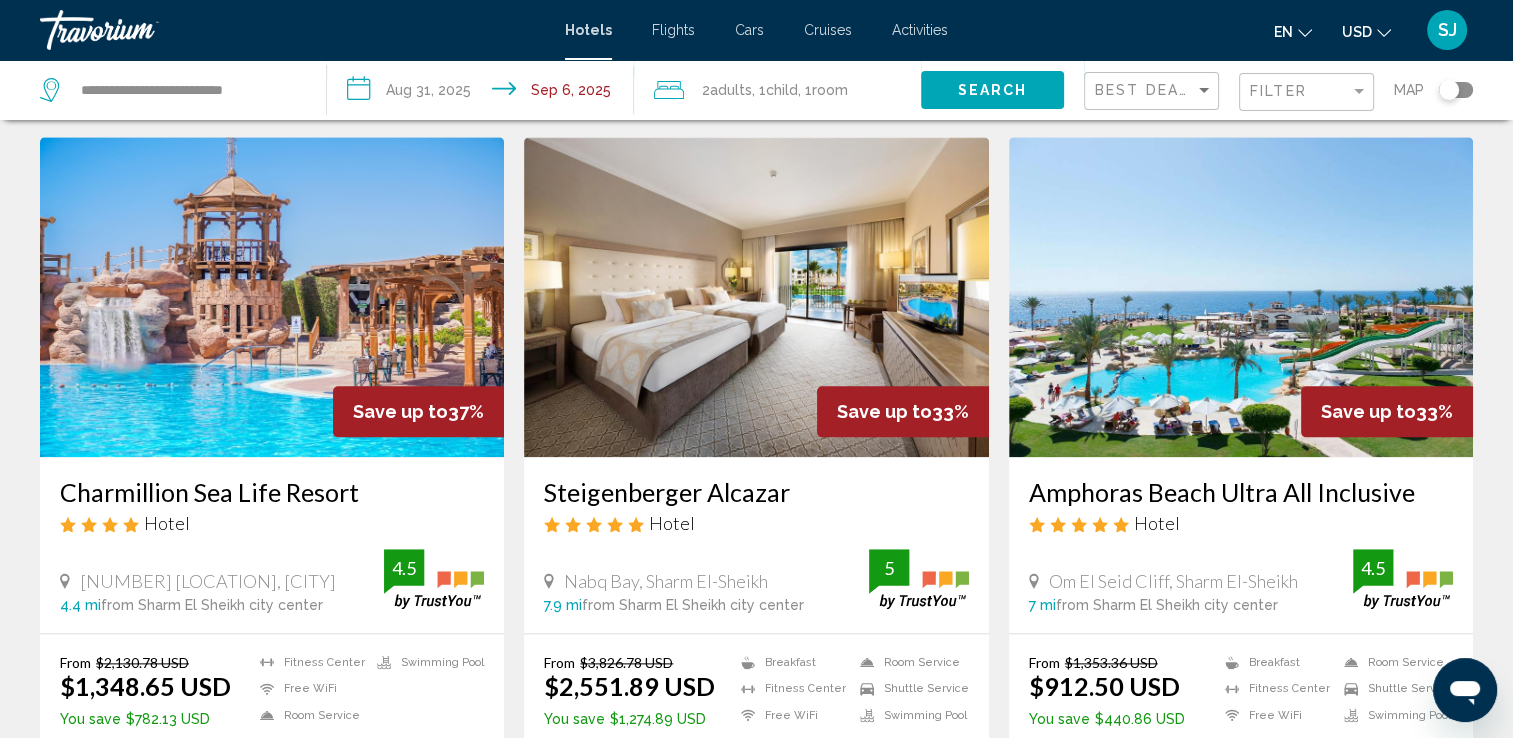 scroll, scrollTop: 2225, scrollLeft: 0, axis: vertical 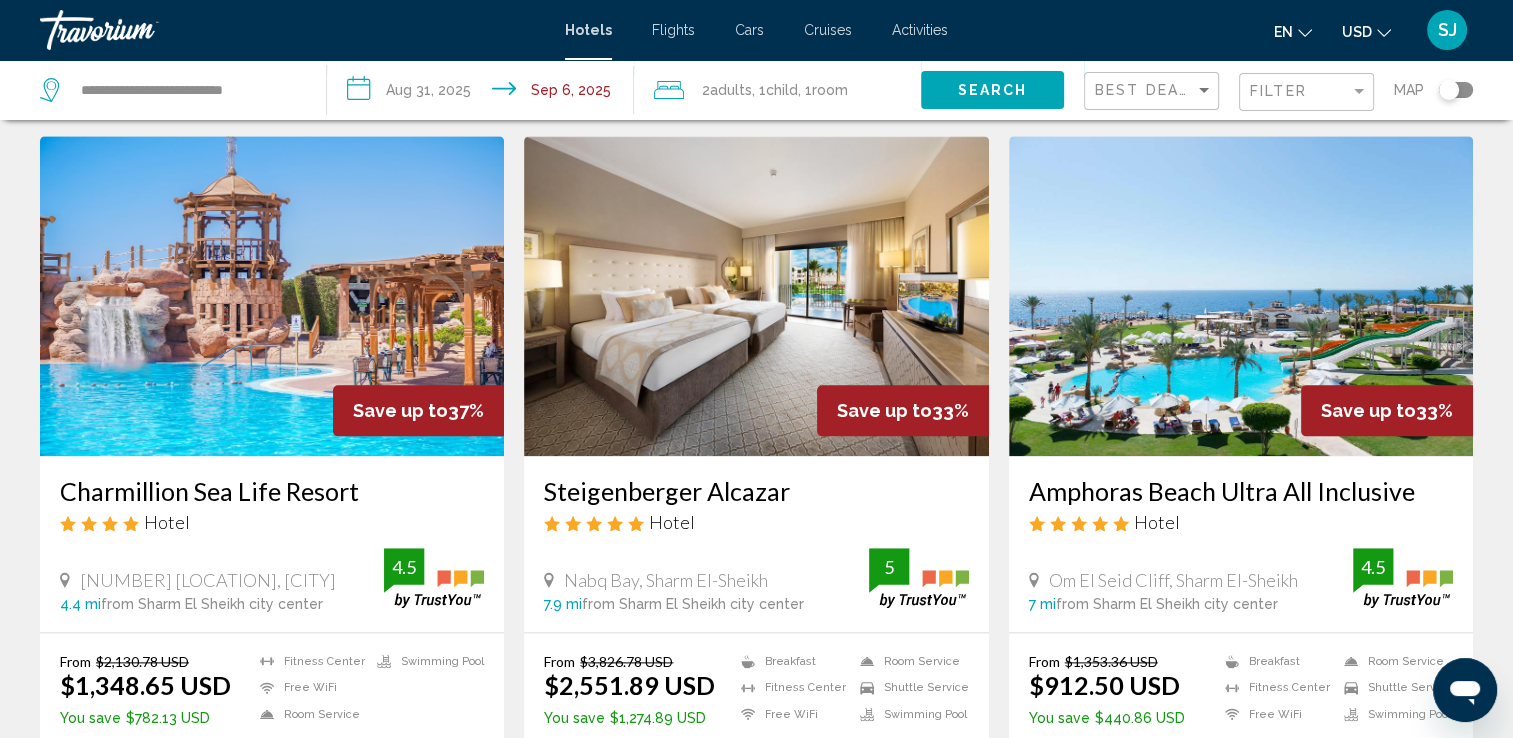 click at bounding box center [756, 296] 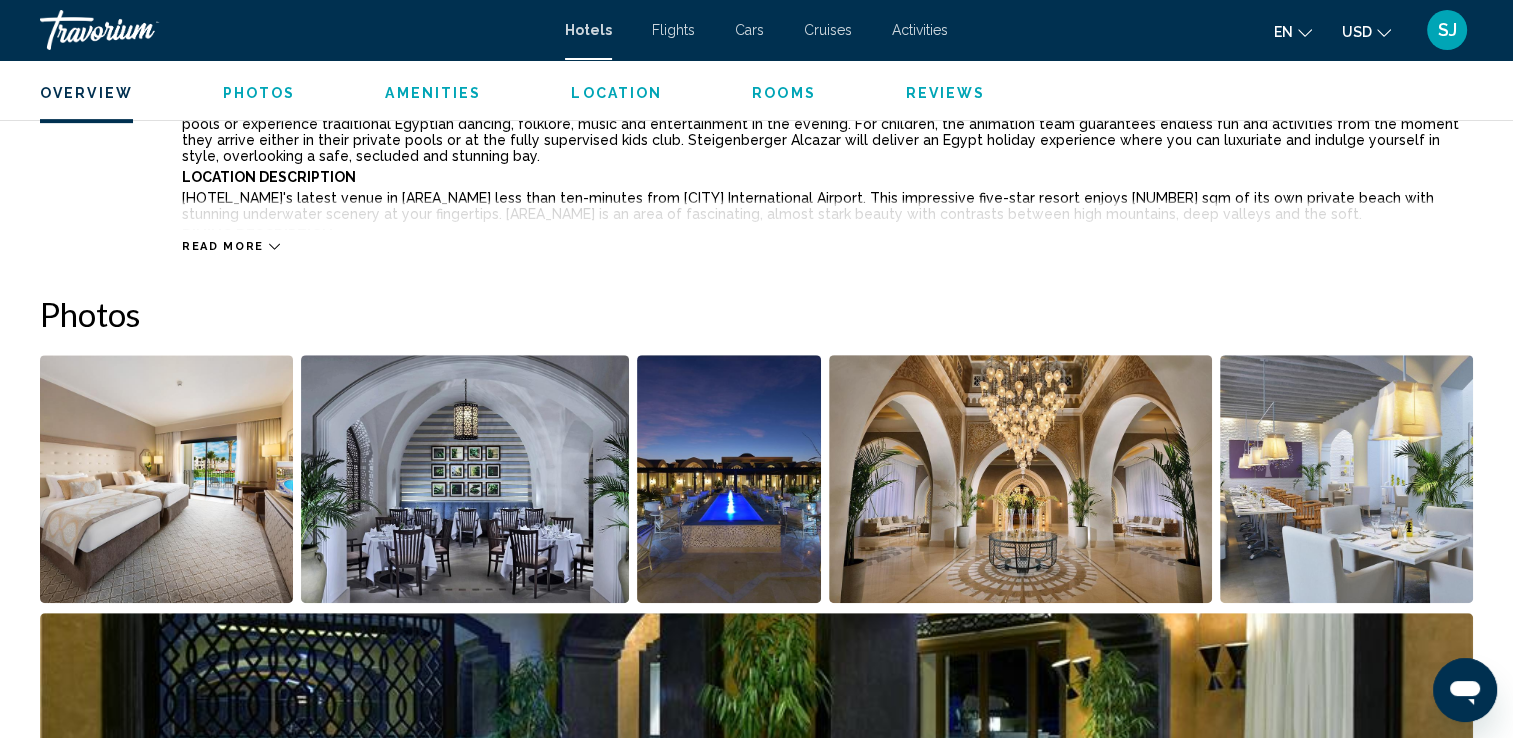 scroll, scrollTop: 800, scrollLeft: 0, axis: vertical 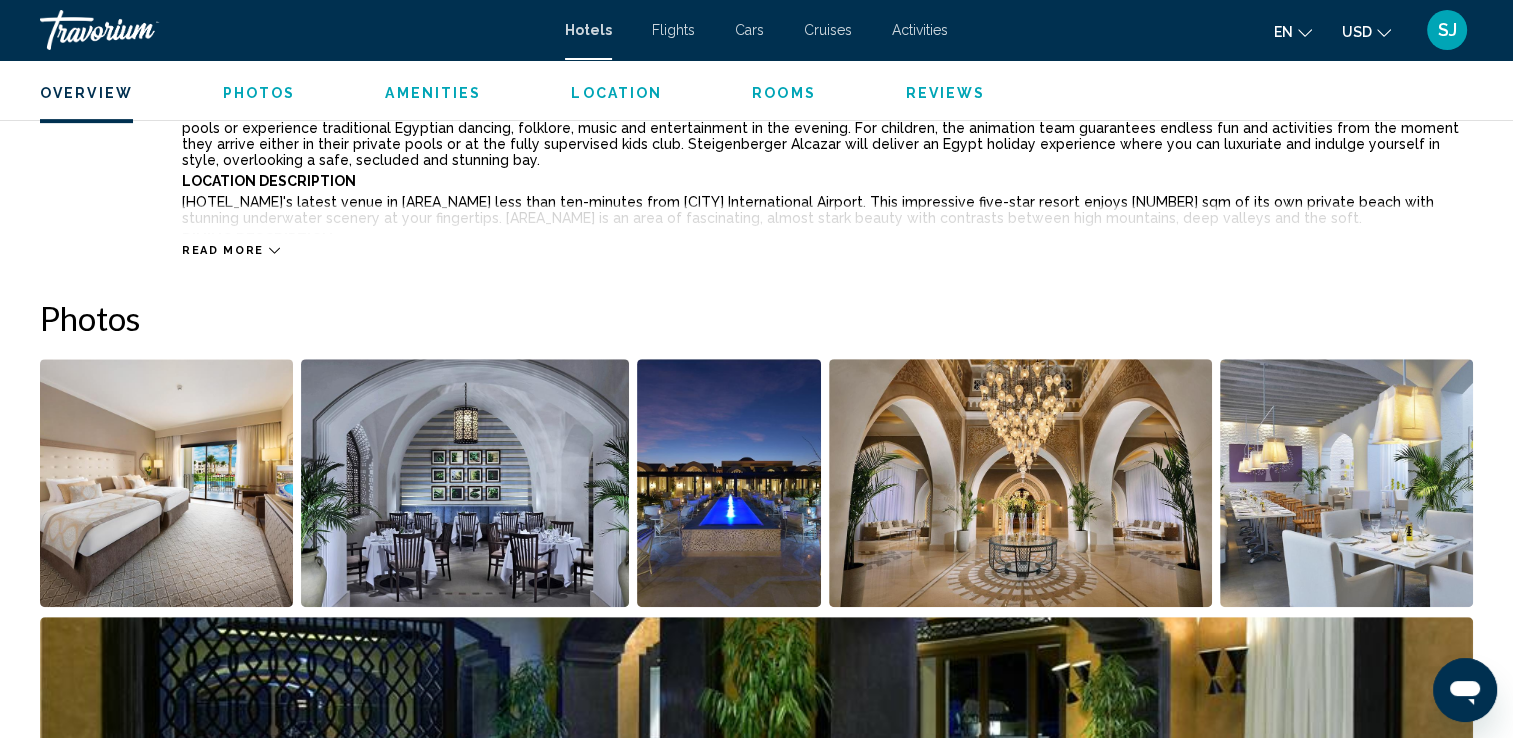 click at bounding box center (728, 483) 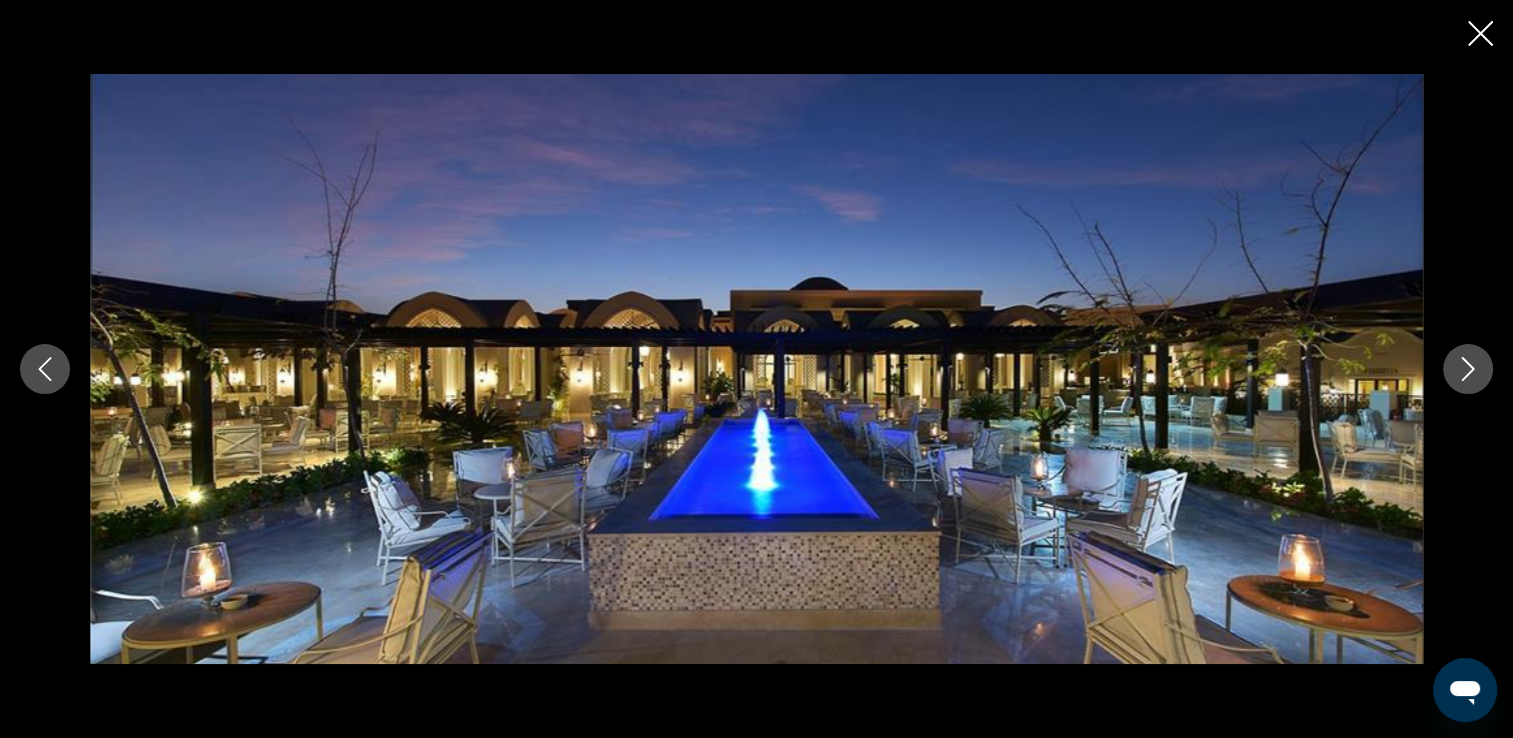 click at bounding box center [1468, 369] 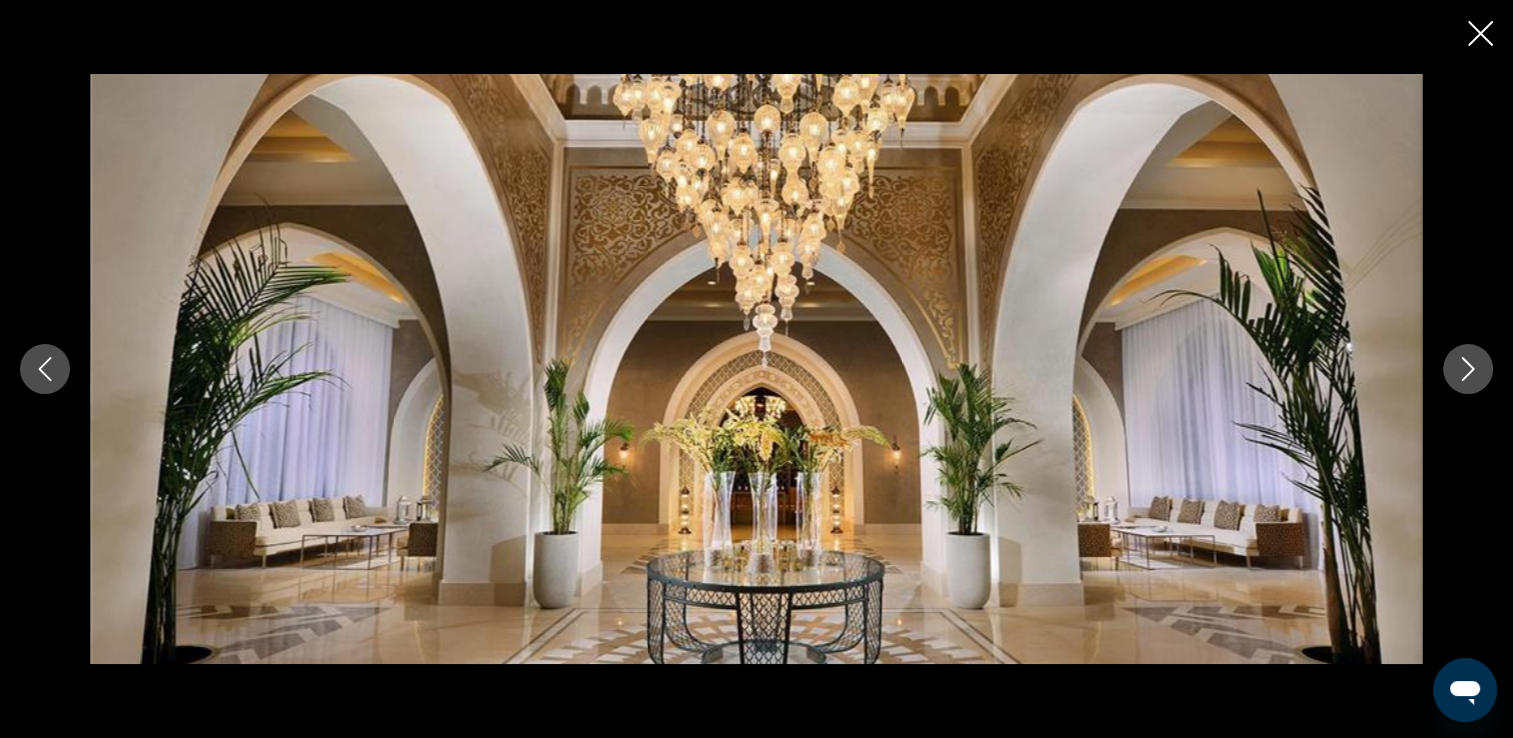 click at bounding box center (1468, 369) 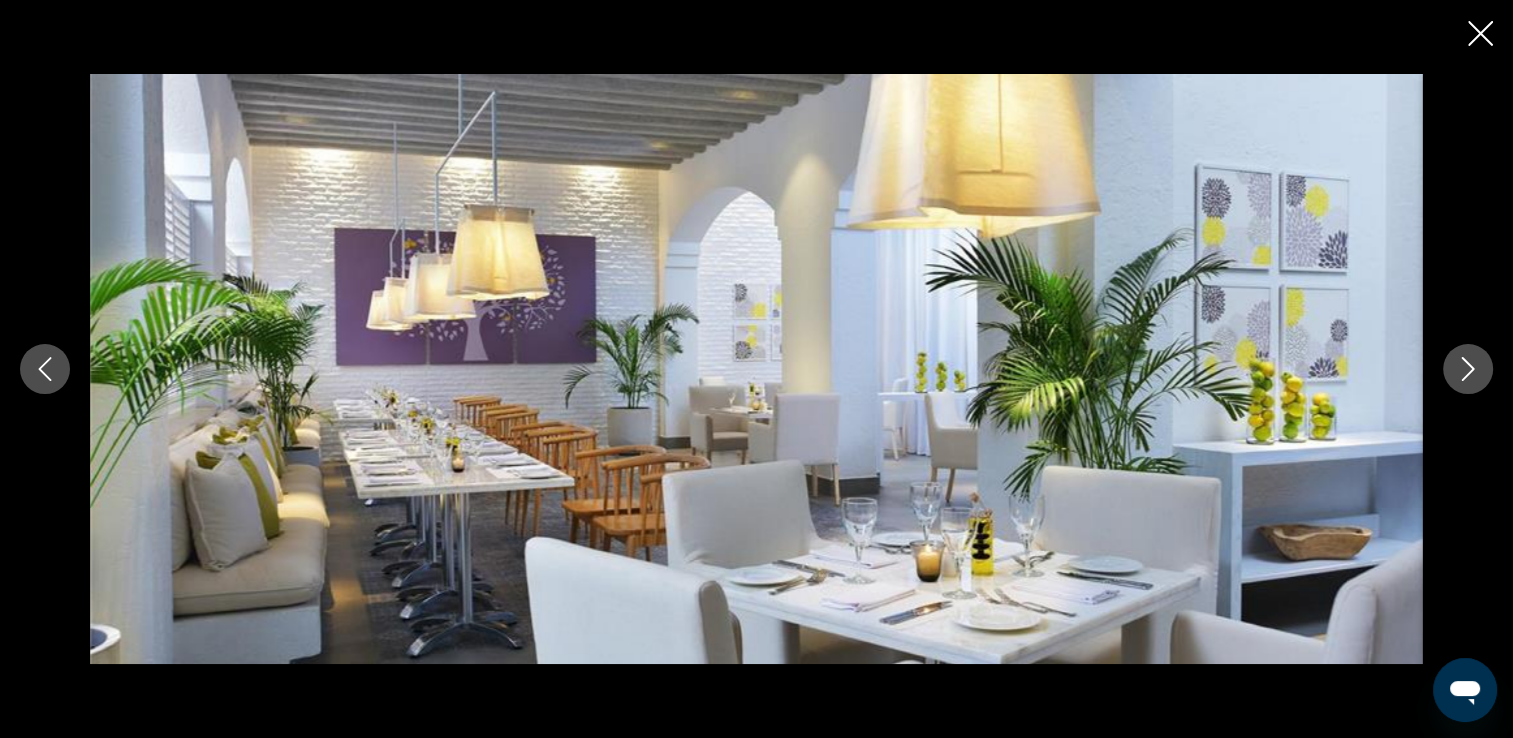 click at bounding box center (1468, 369) 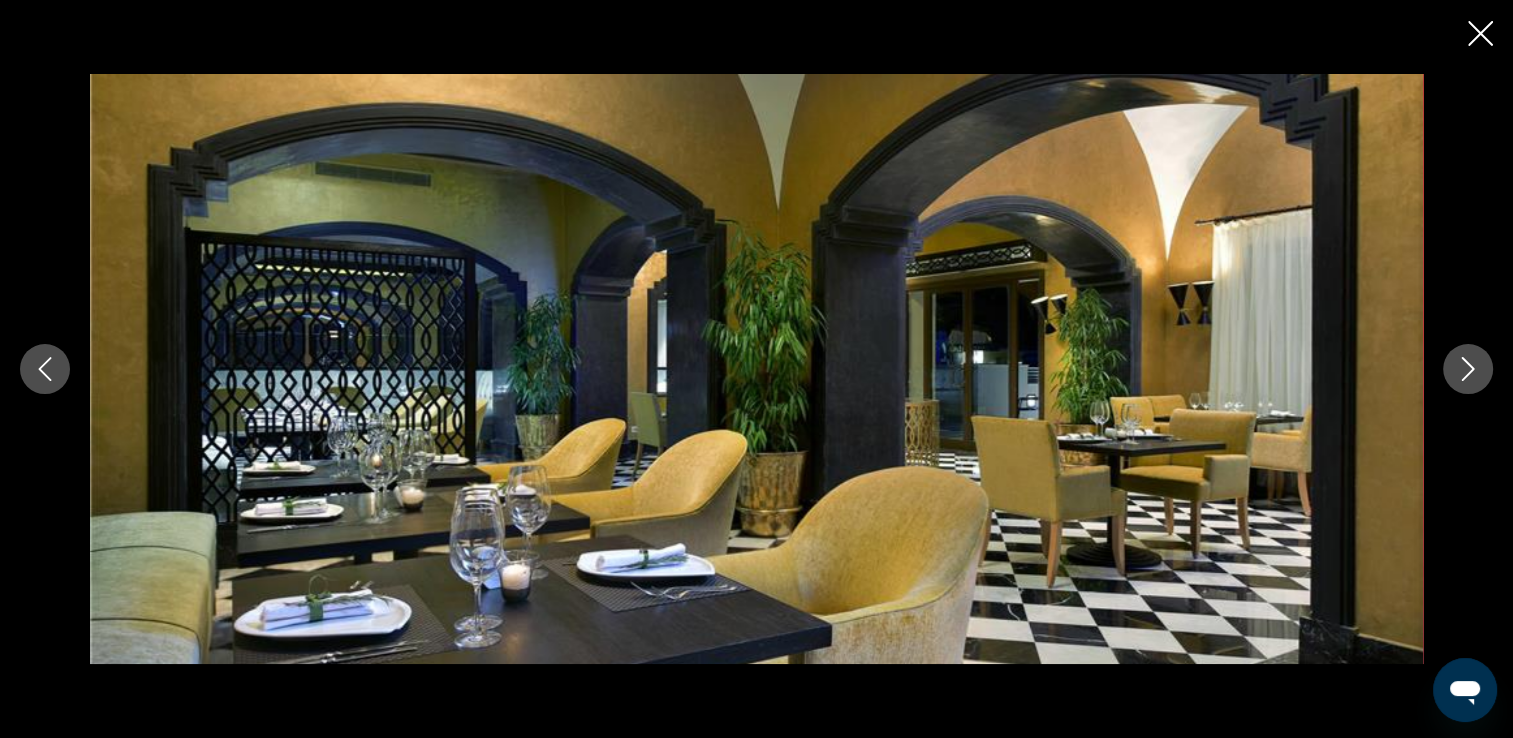click at bounding box center (1468, 369) 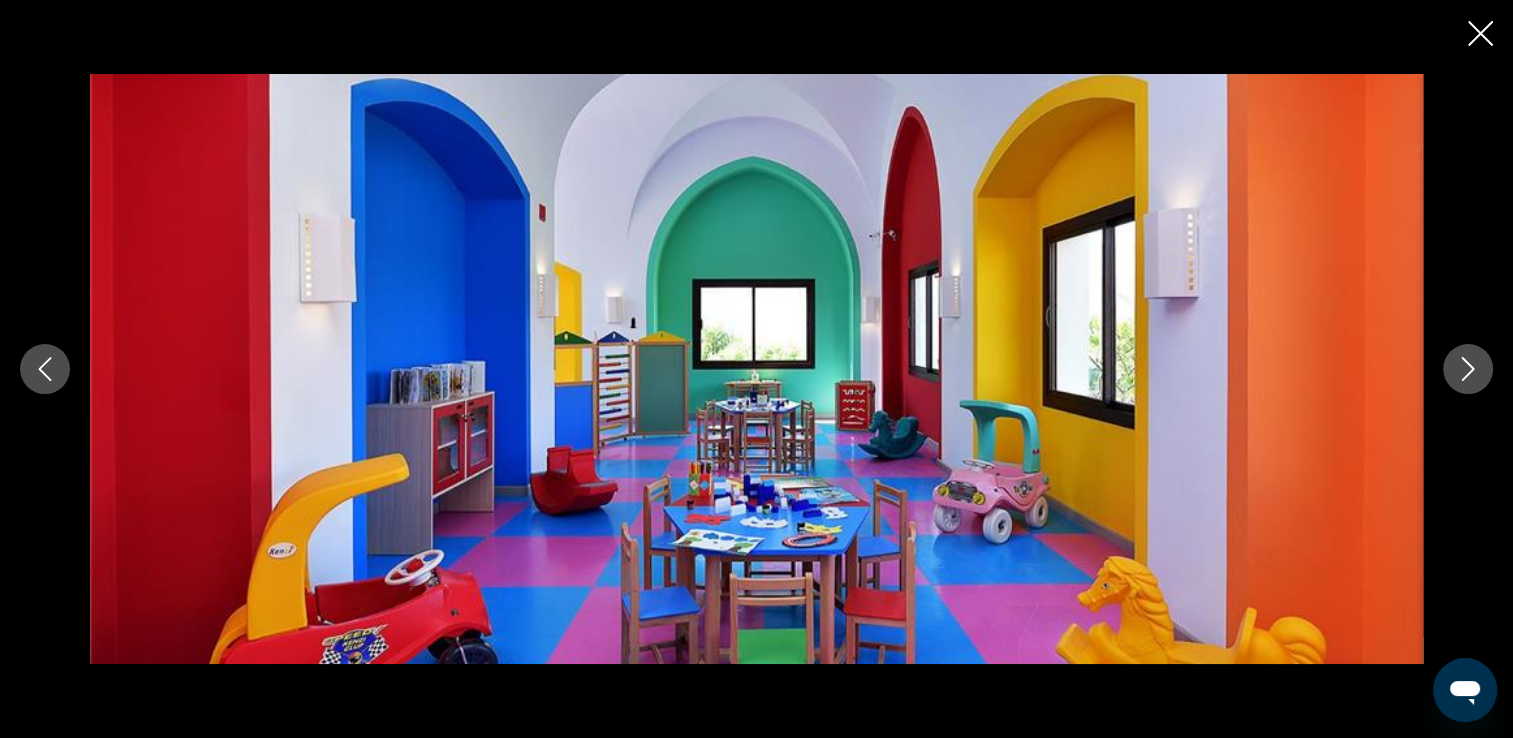 click at bounding box center (1468, 369) 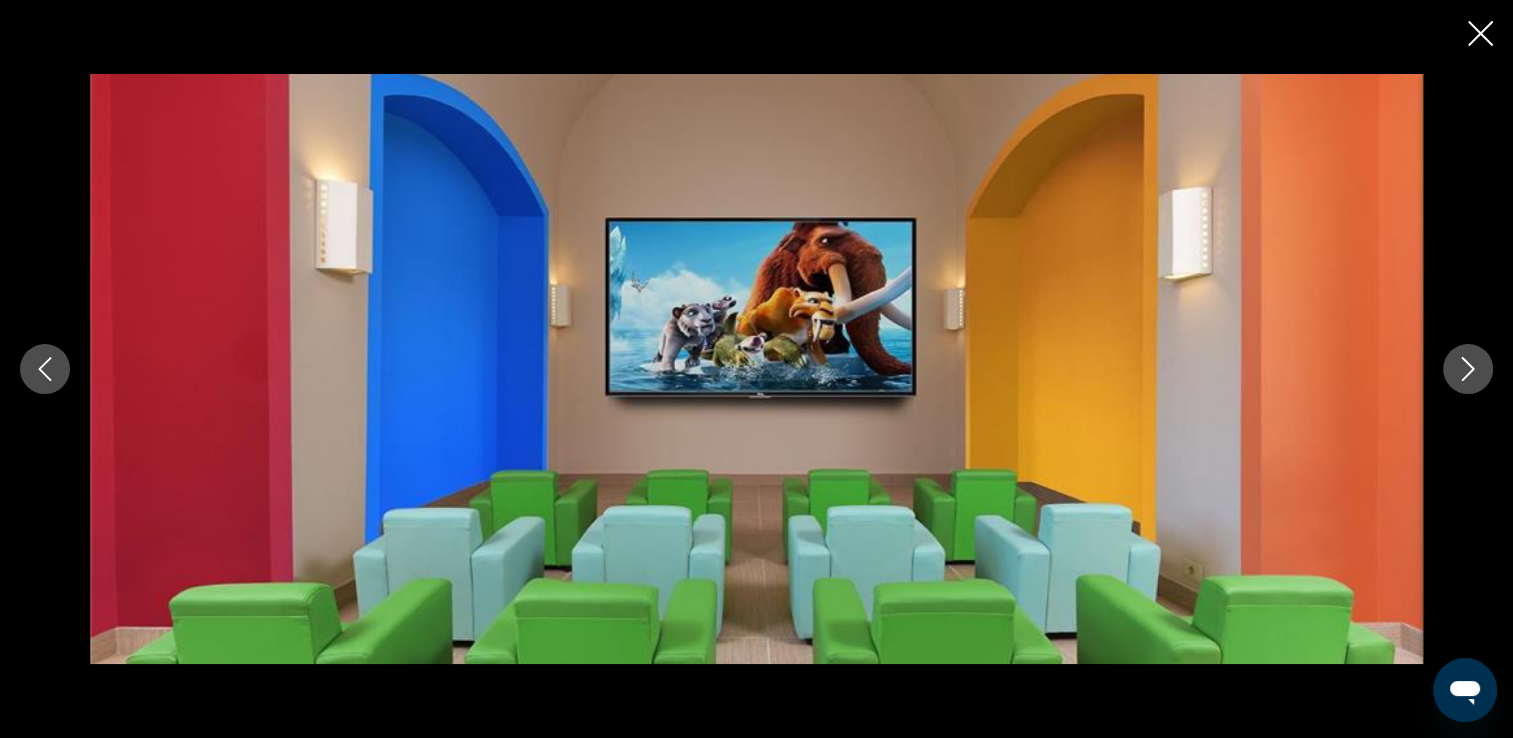 click at bounding box center (1468, 369) 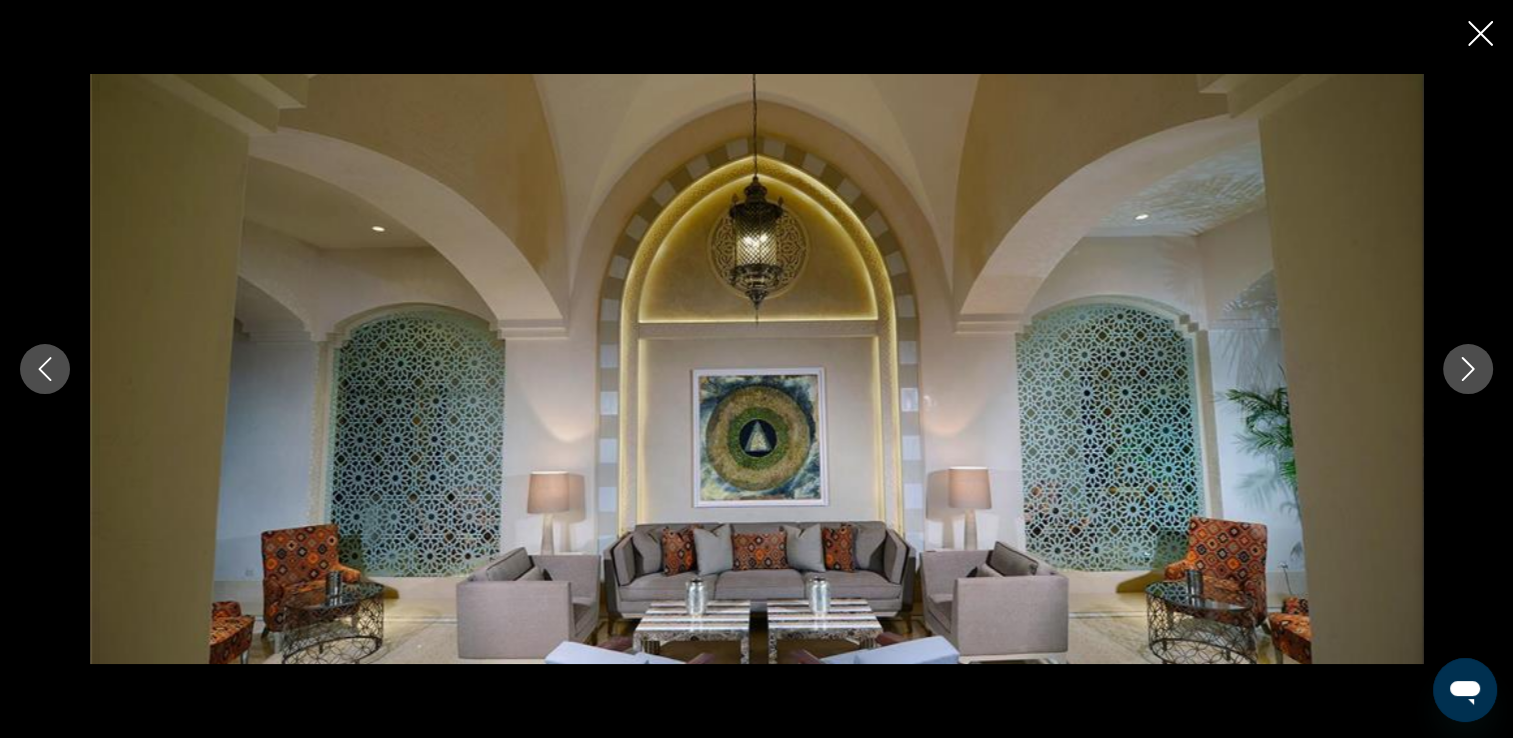click at bounding box center [1468, 369] 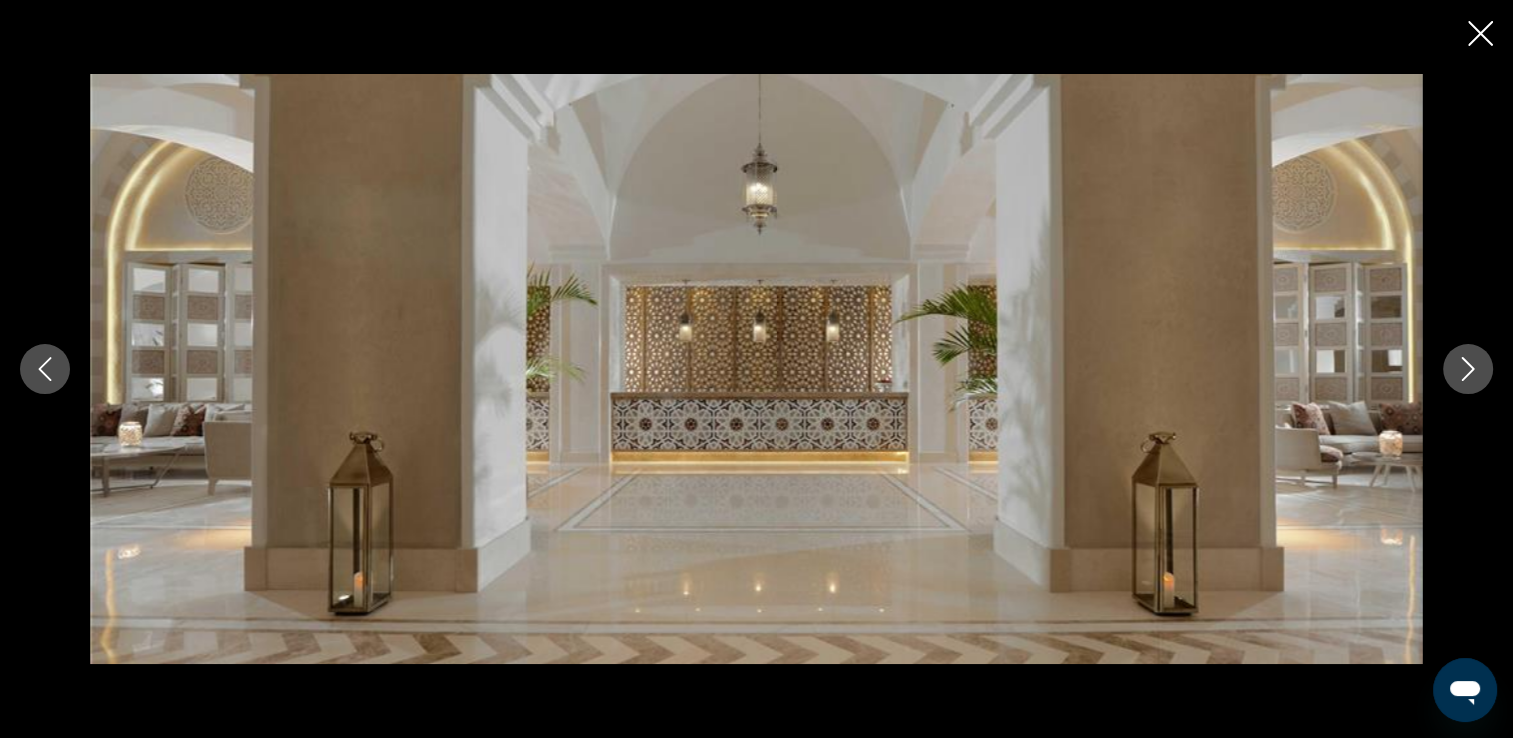 click at bounding box center [1468, 369] 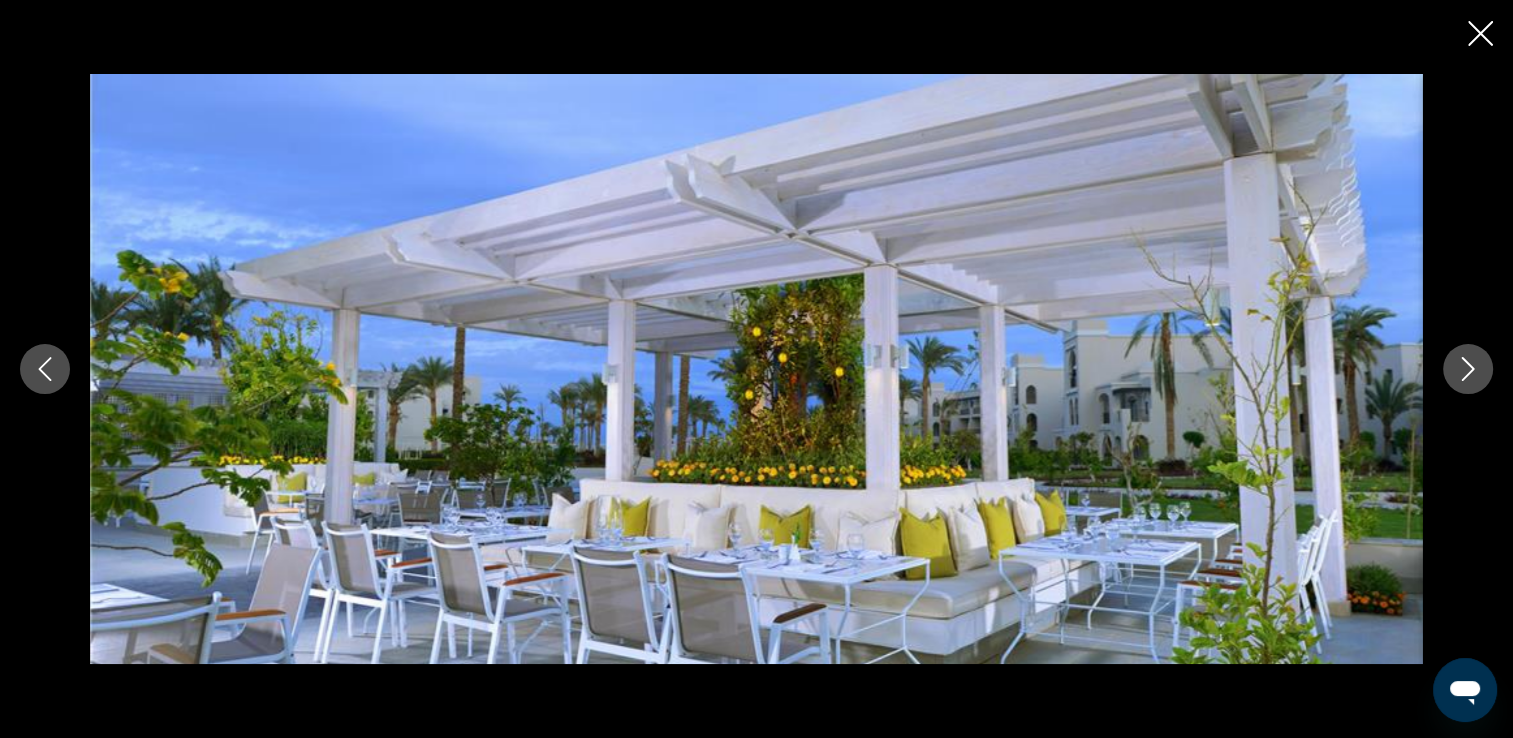 click at bounding box center (1468, 369) 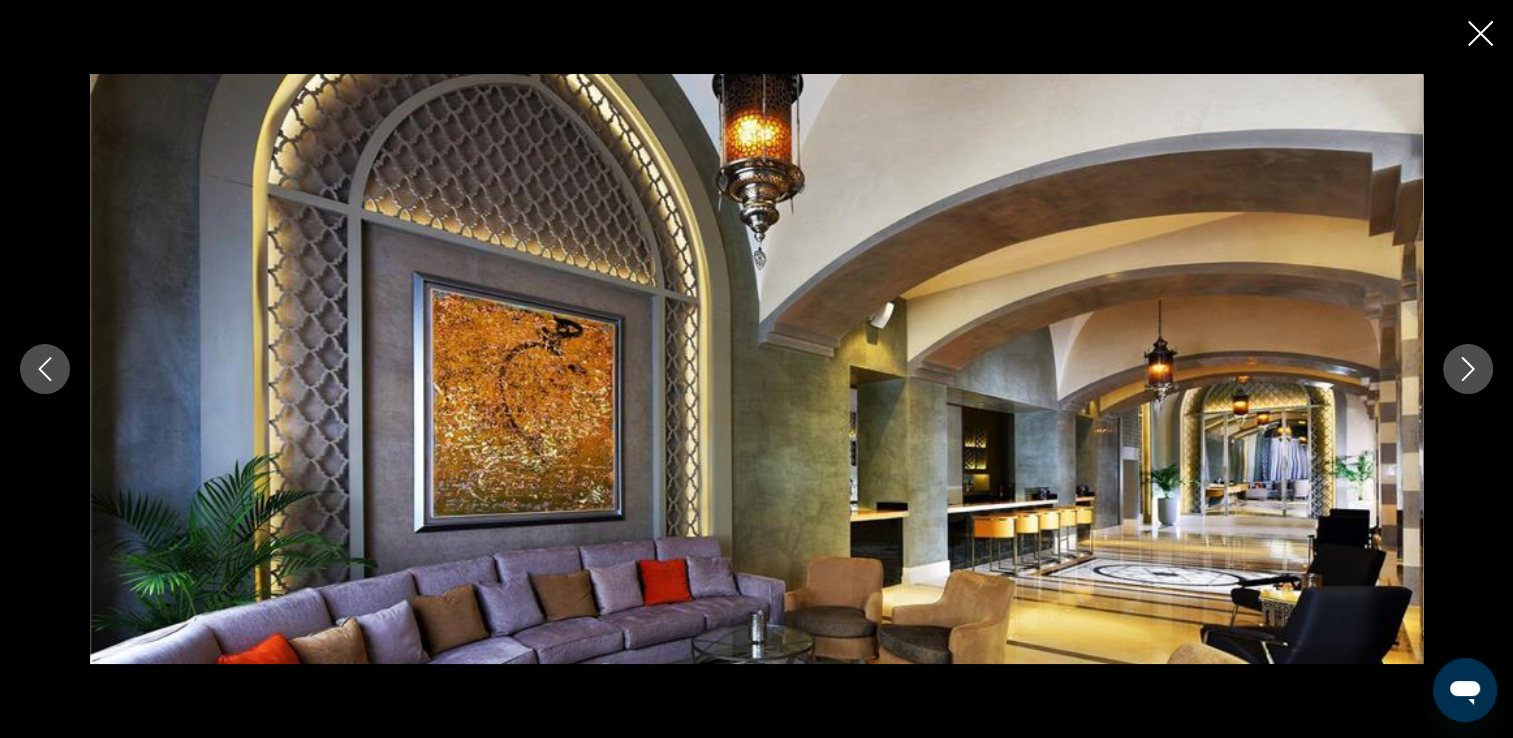 click at bounding box center (1468, 369) 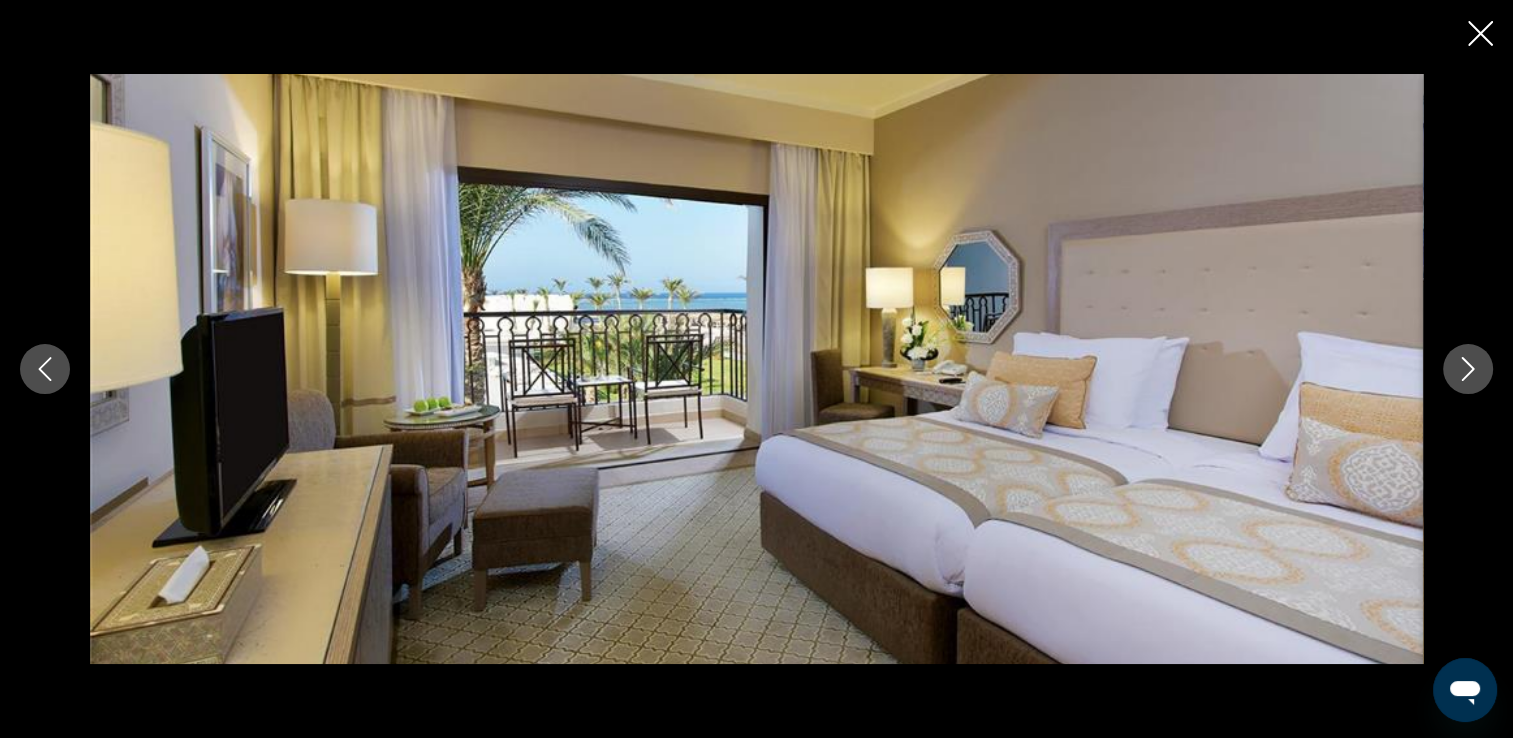 click at bounding box center [1468, 369] 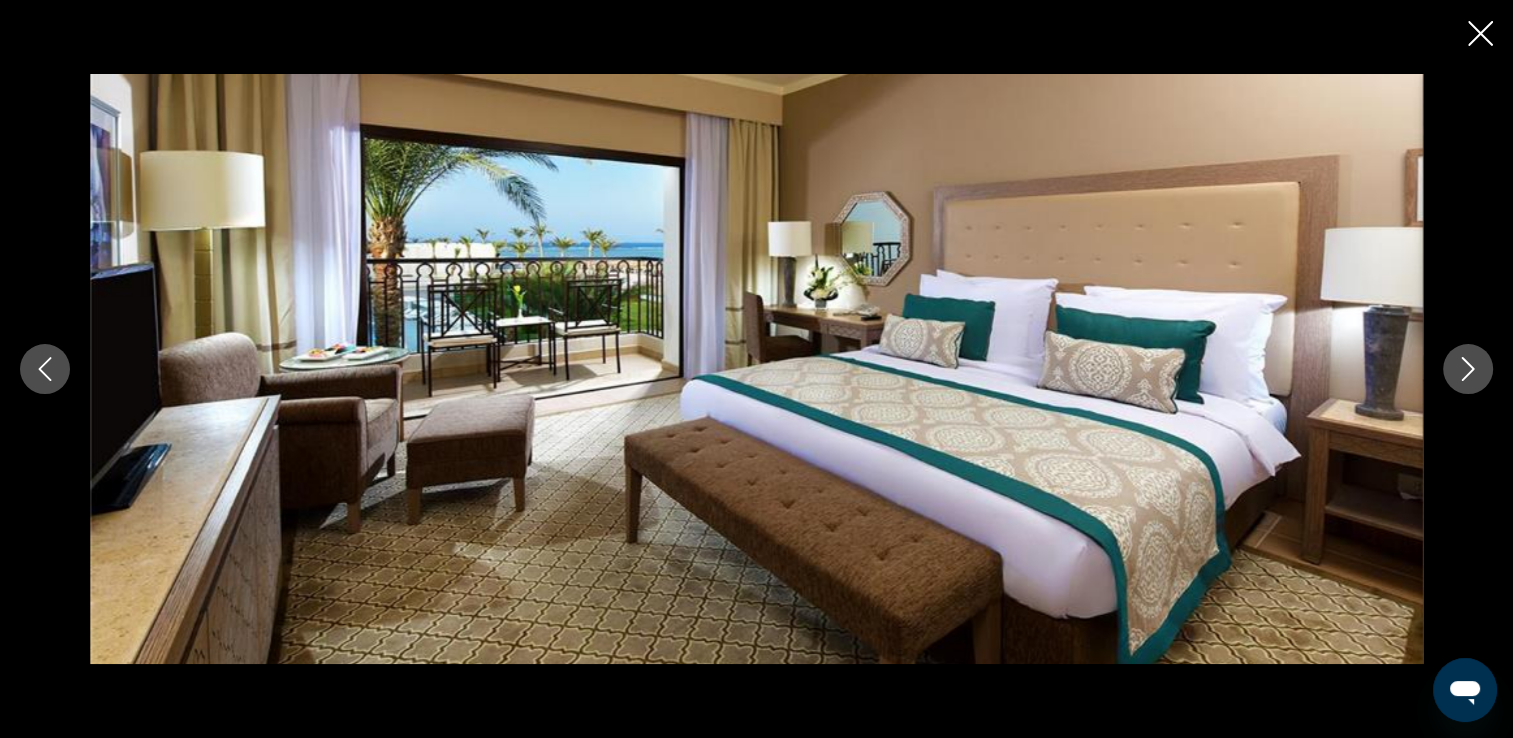 click at bounding box center (1468, 369) 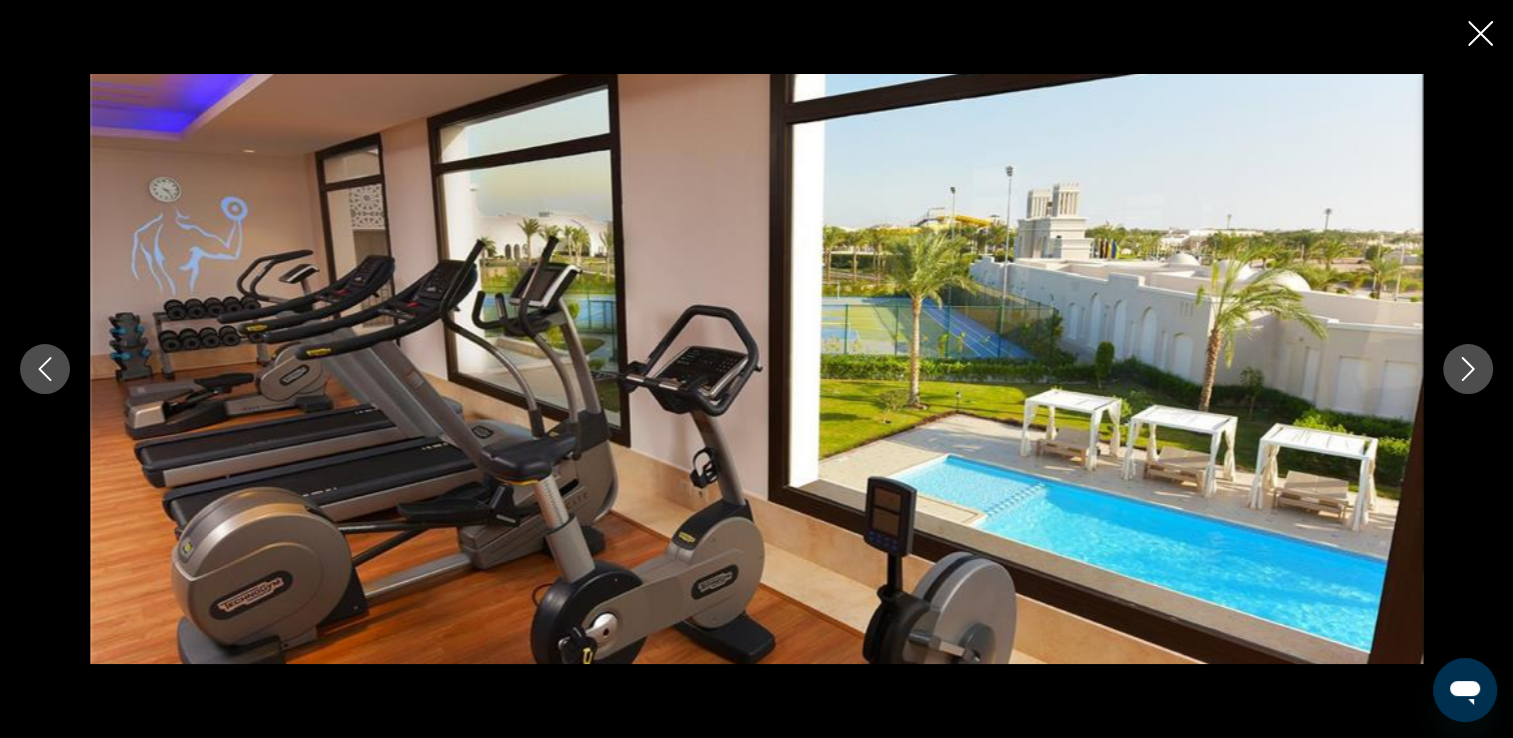 click at bounding box center (1468, 369) 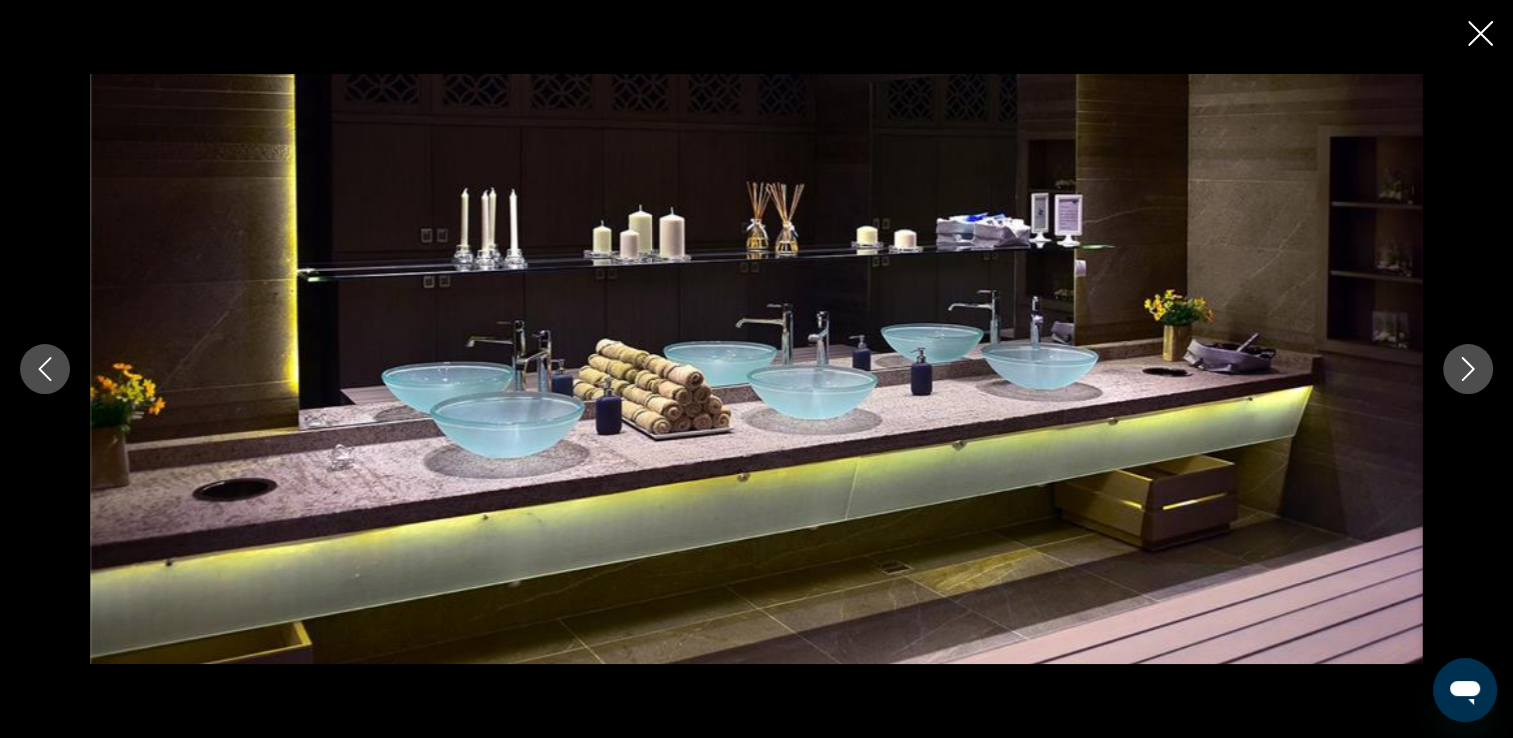 click at bounding box center [1468, 369] 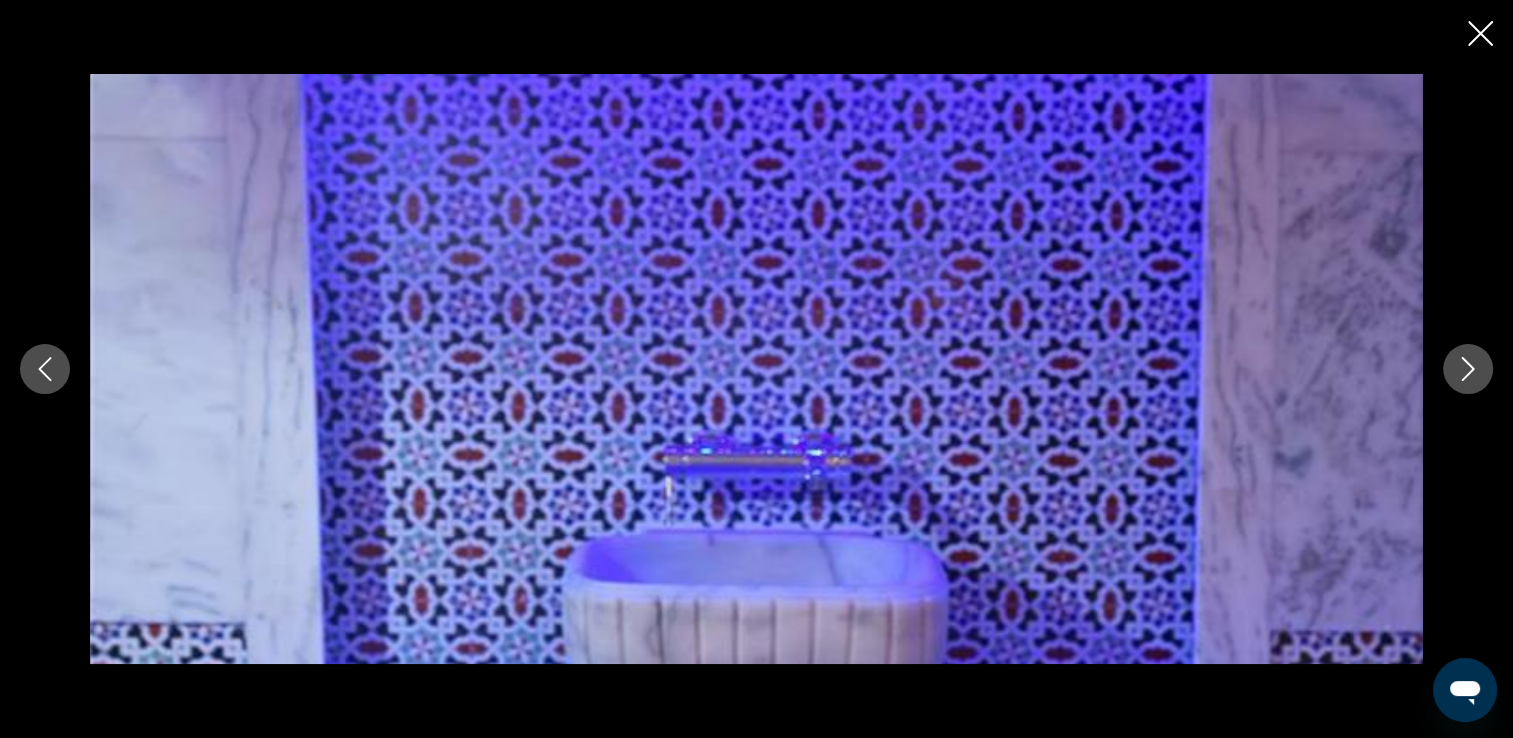 click at bounding box center [1468, 369] 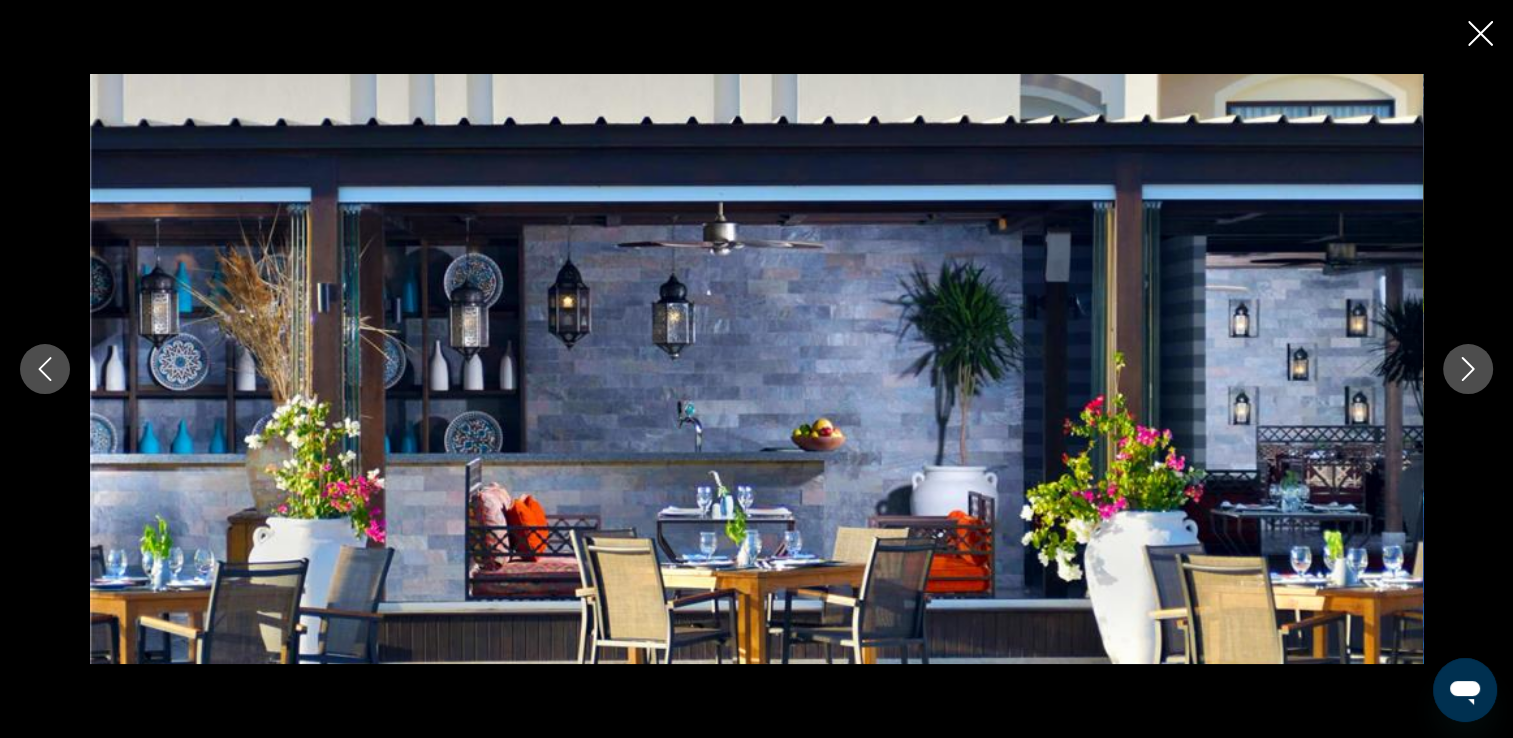 click at bounding box center [1468, 369] 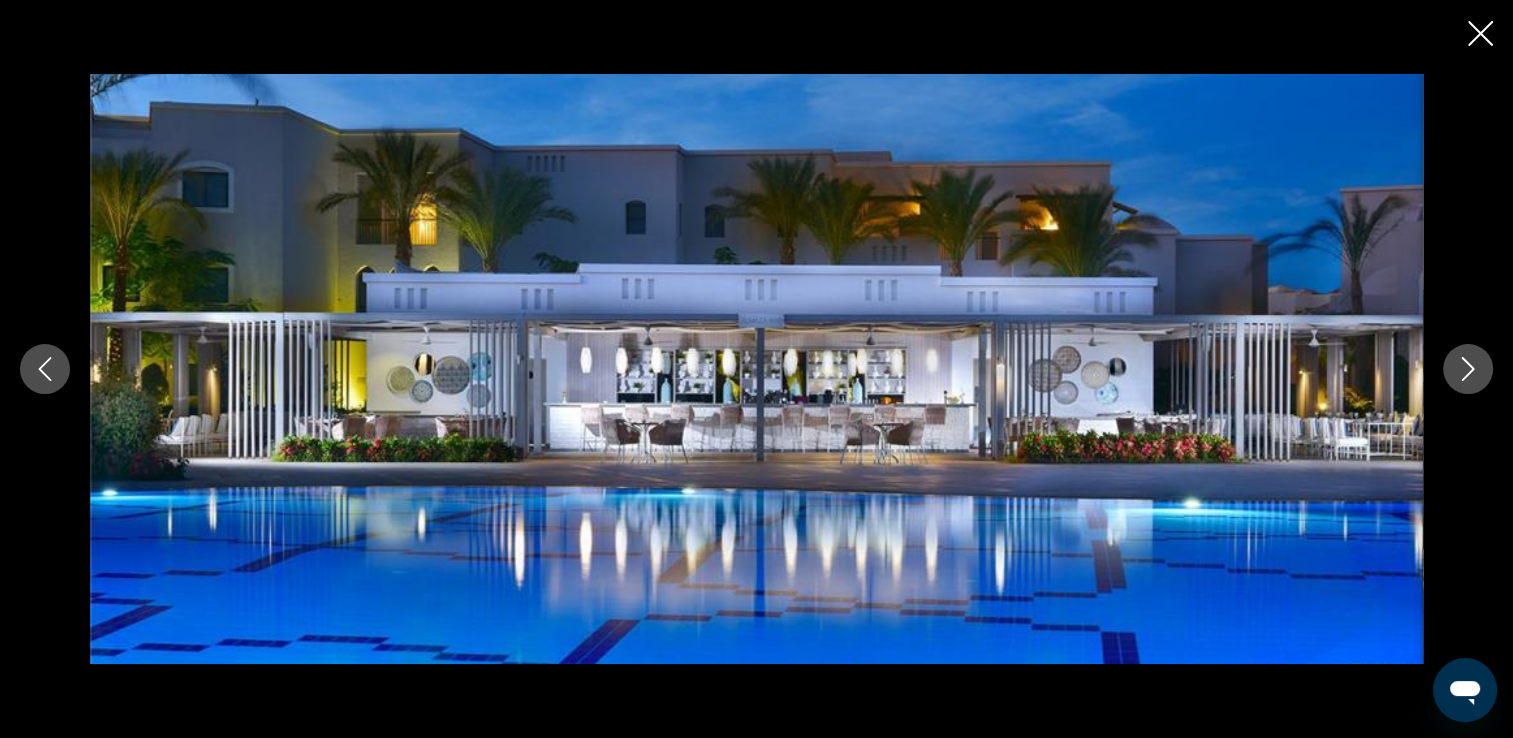 click at bounding box center [1468, 369] 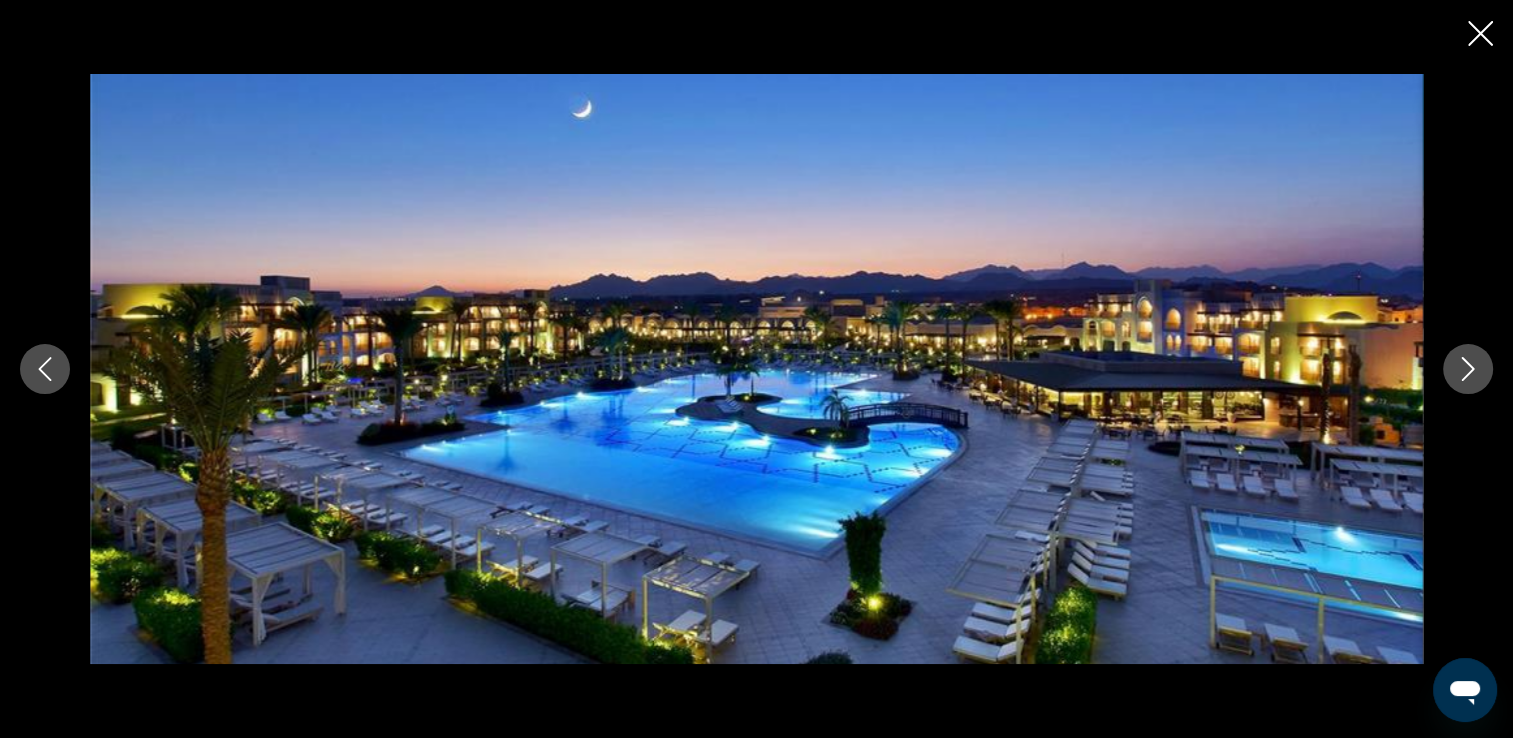 click at bounding box center [1468, 369] 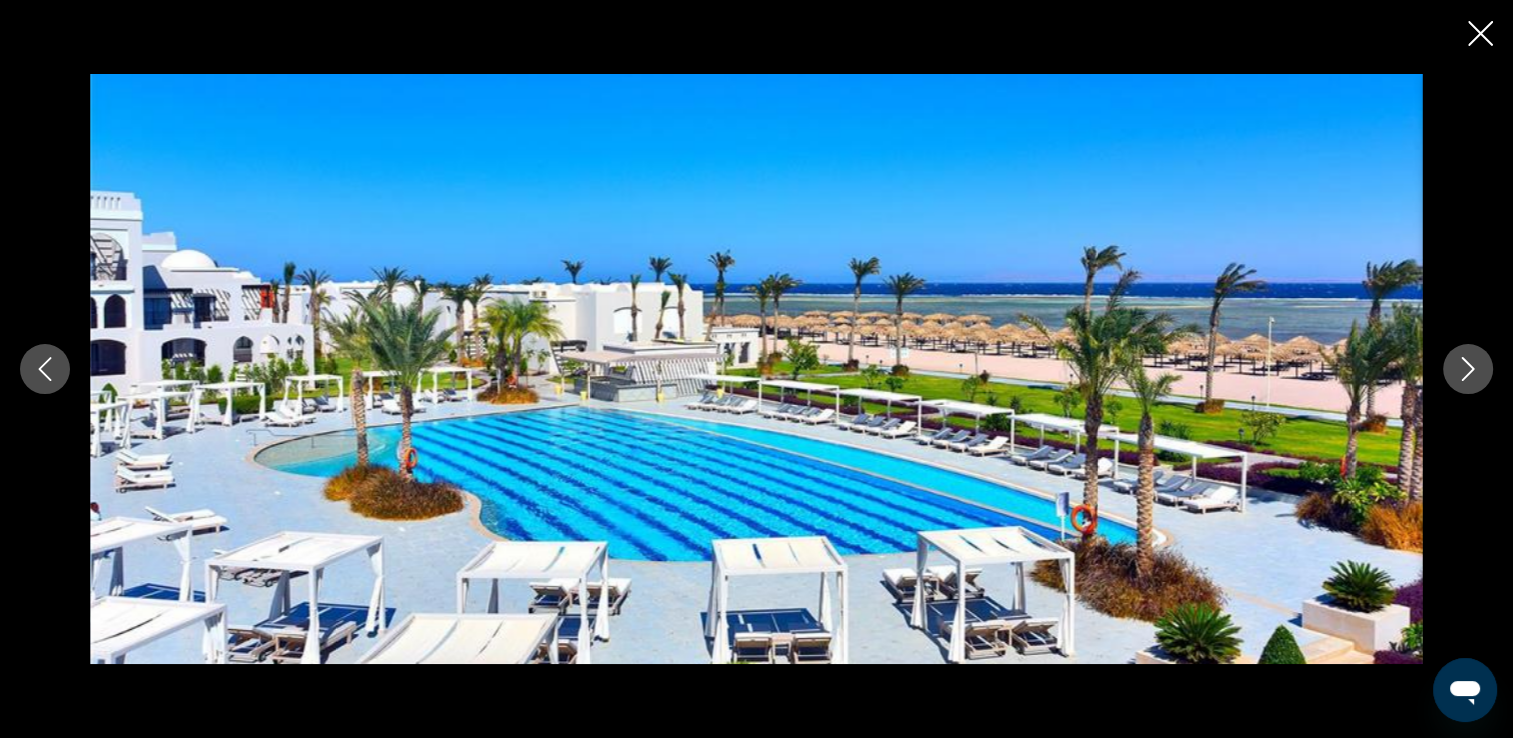 click 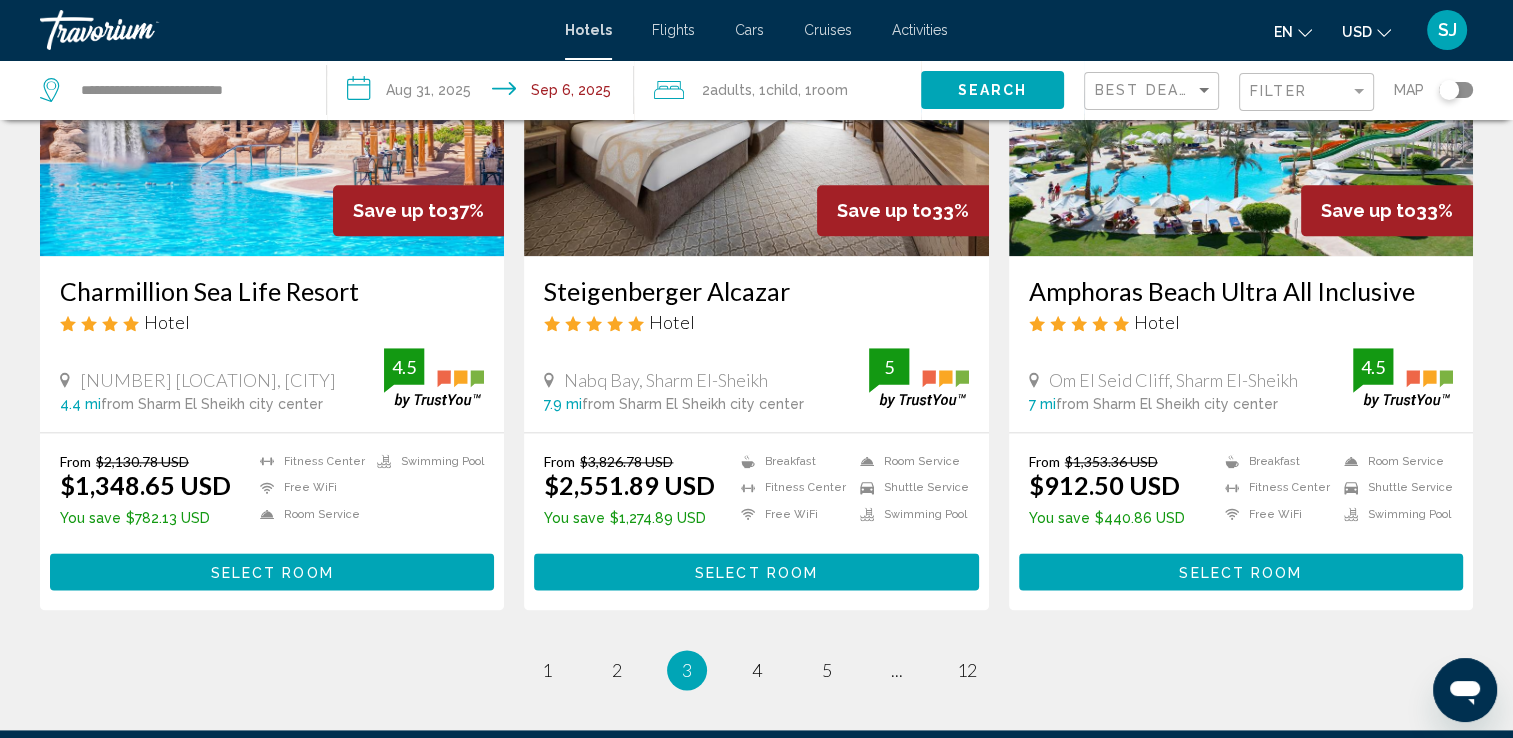 scroll, scrollTop: 2439, scrollLeft: 0, axis: vertical 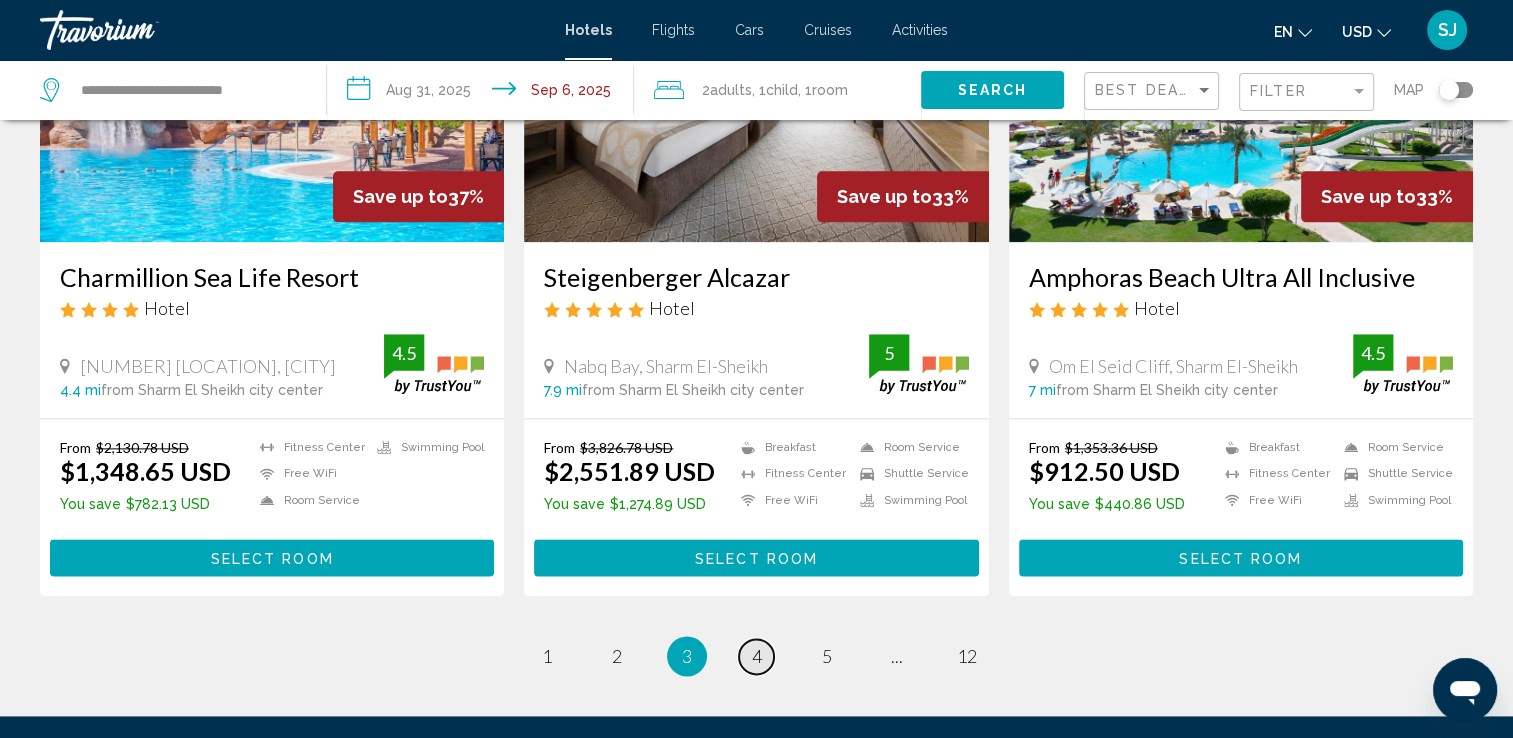 click on "4" at bounding box center [757, 656] 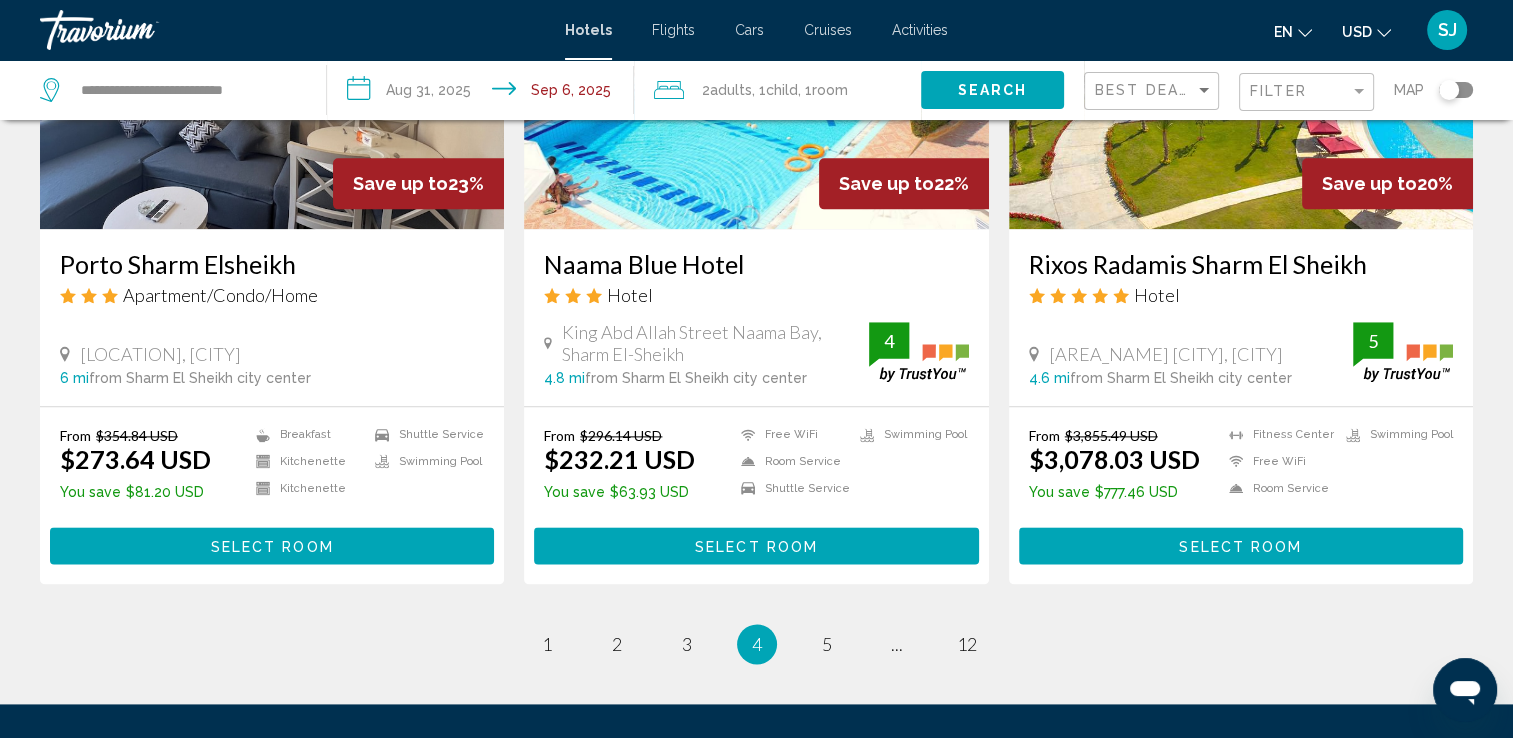 scroll, scrollTop: 2440, scrollLeft: 0, axis: vertical 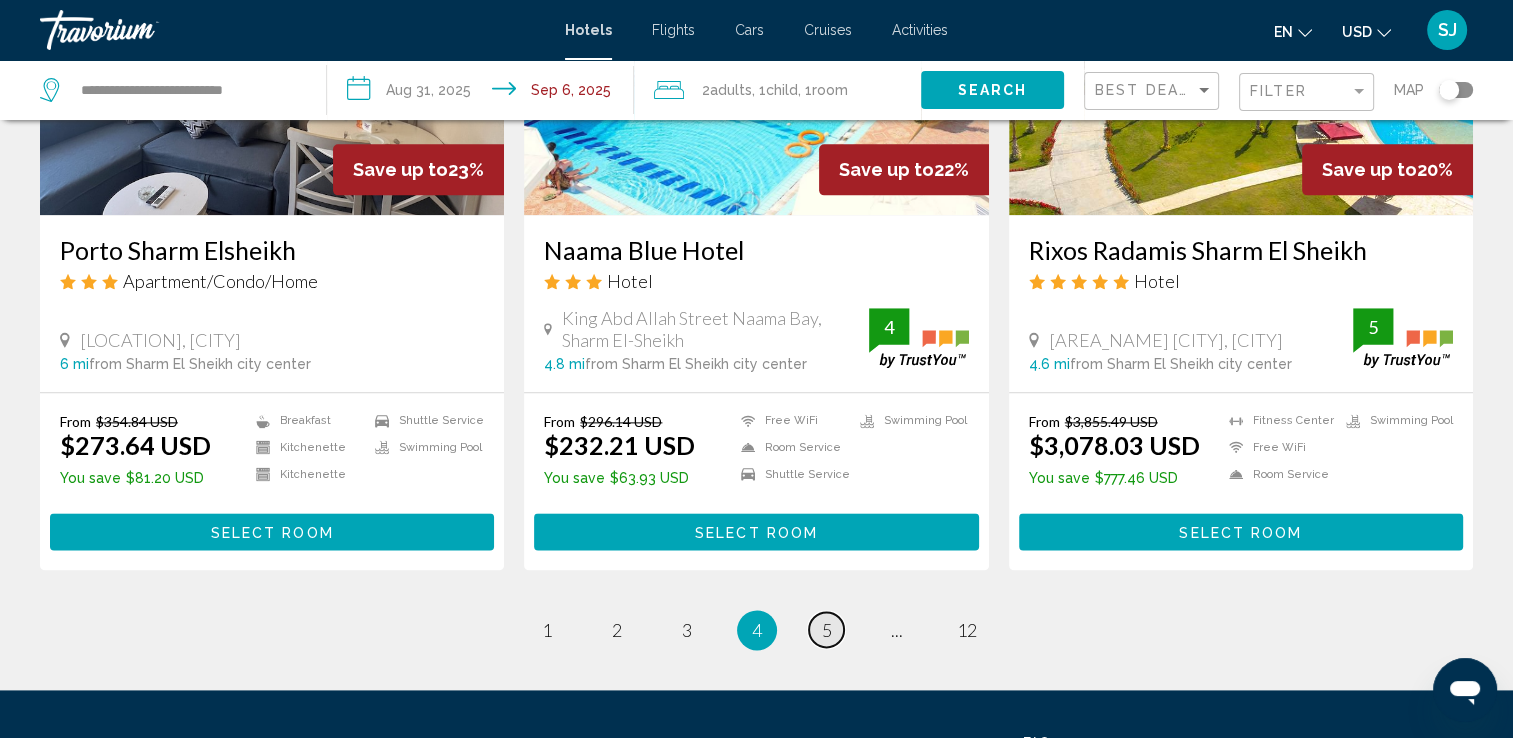 click on "5" at bounding box center (827, 630) 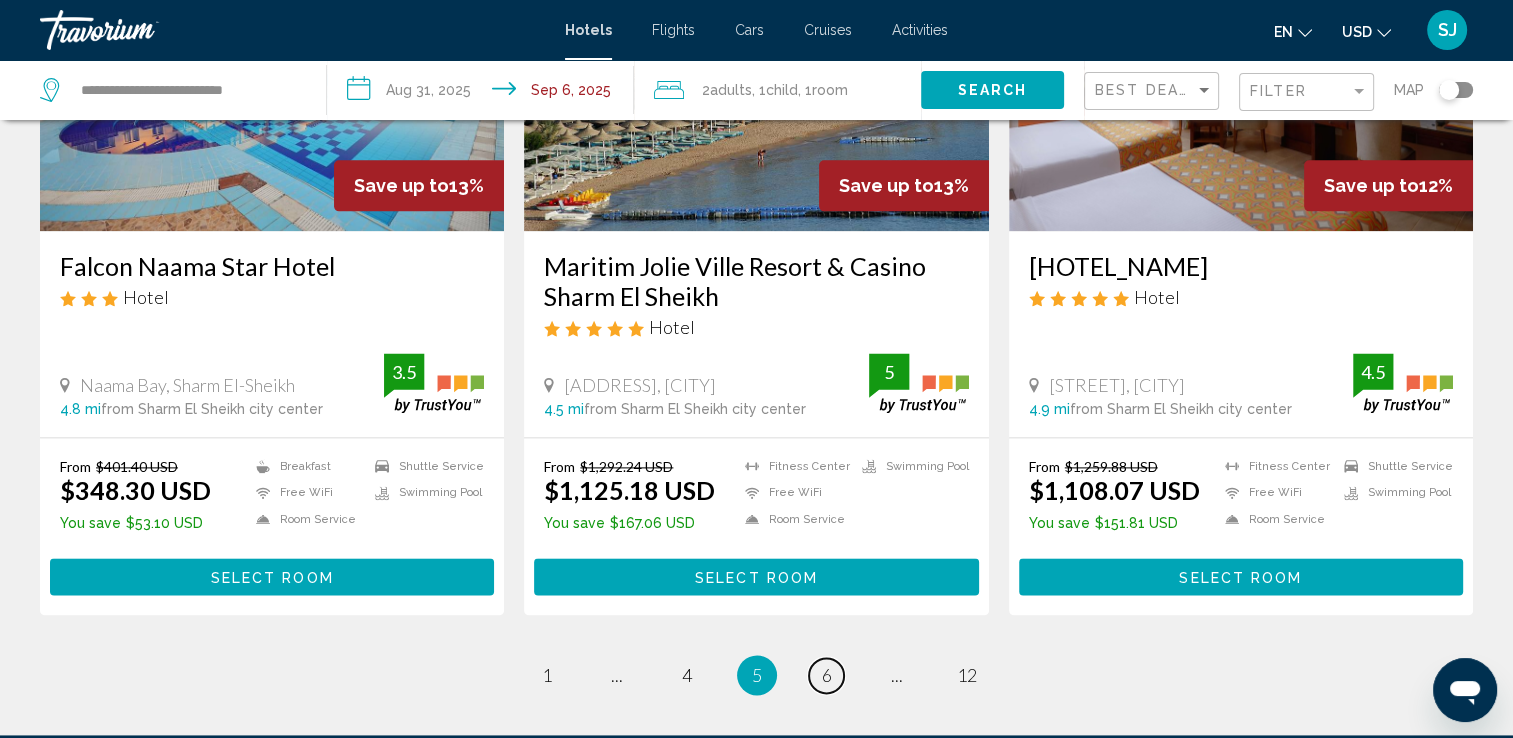 scroll, scrollTop: 2520, scrollLeft: 0, axis: vertical 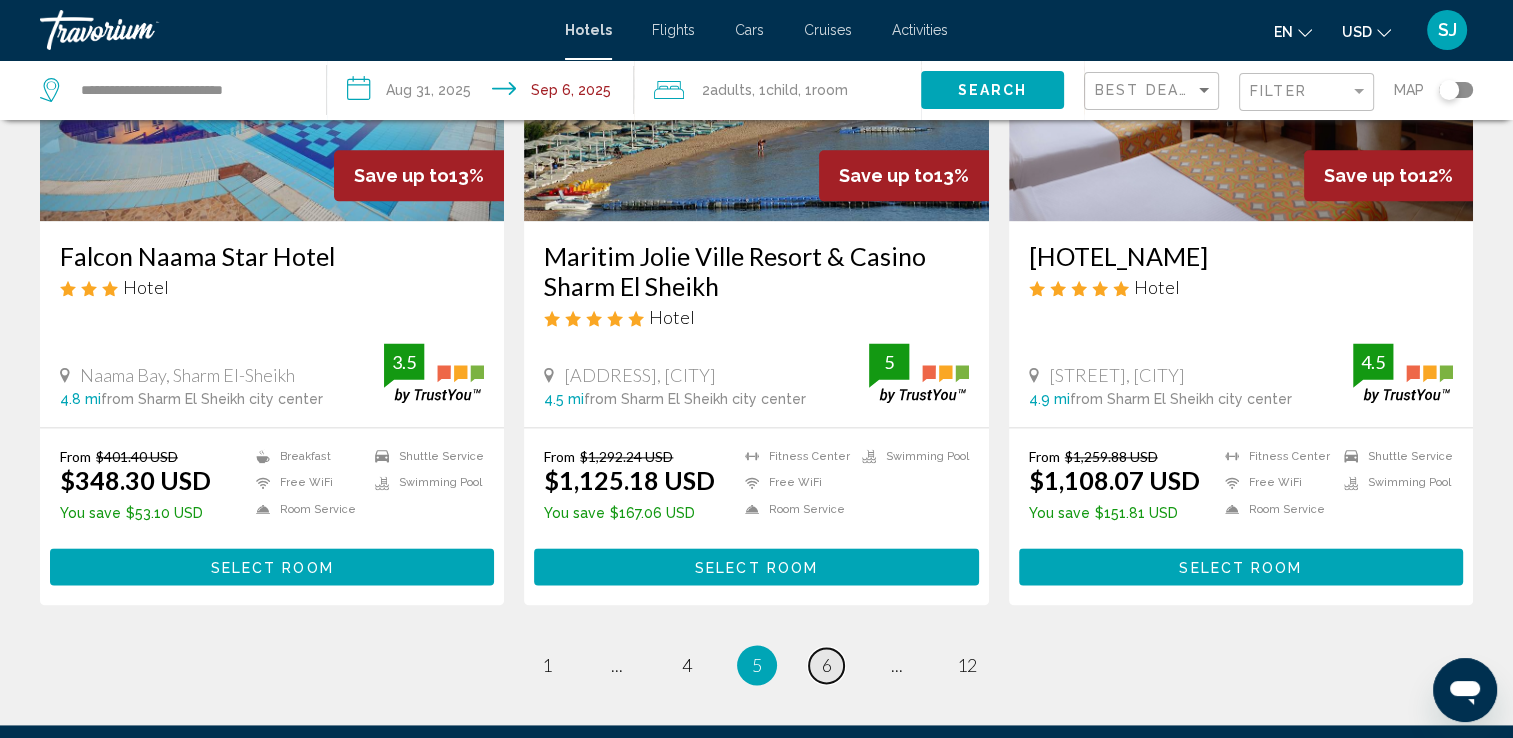 click on "page  6" at bounding box center (826, 665) 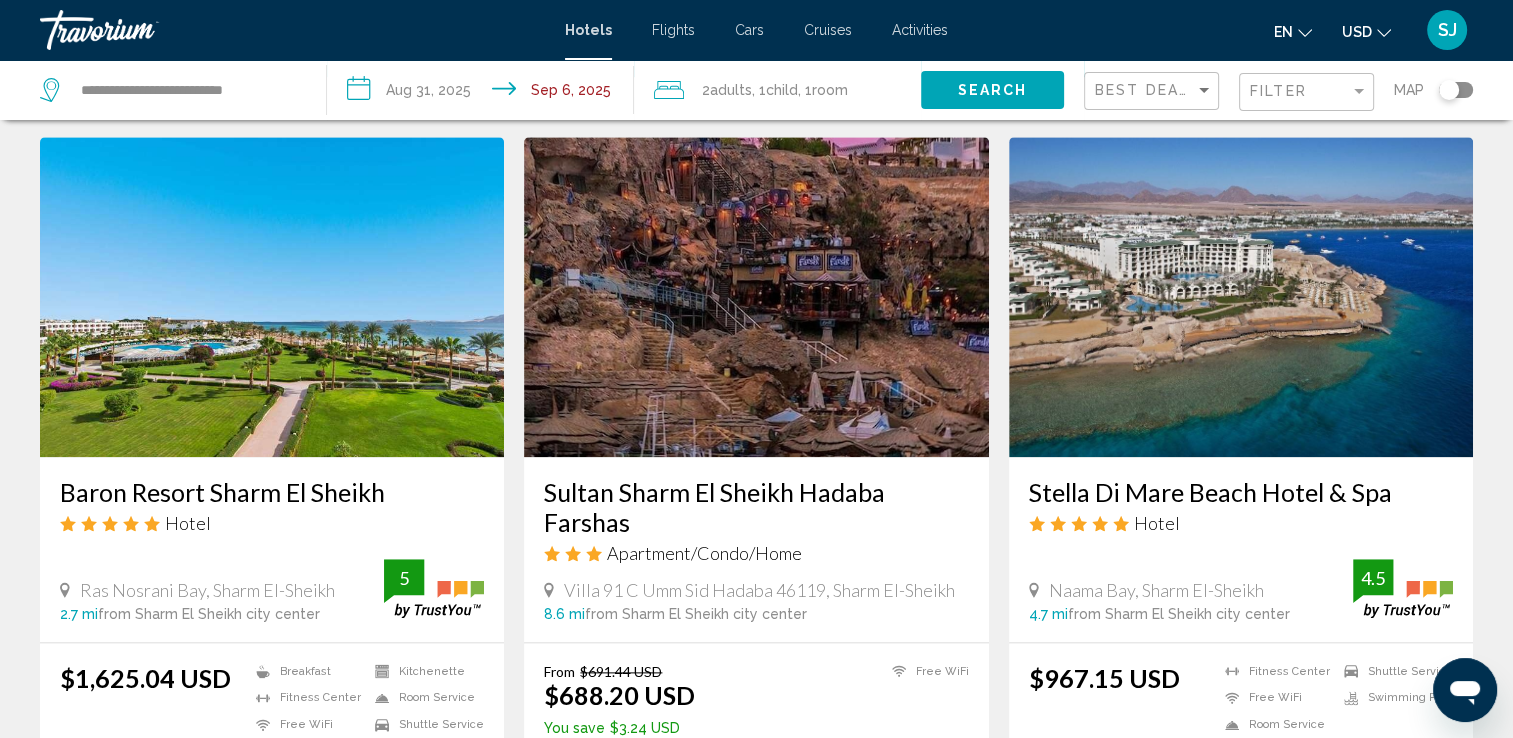 scroll, scrollTop: 2266, scrollLeft: 0, axis: vertical 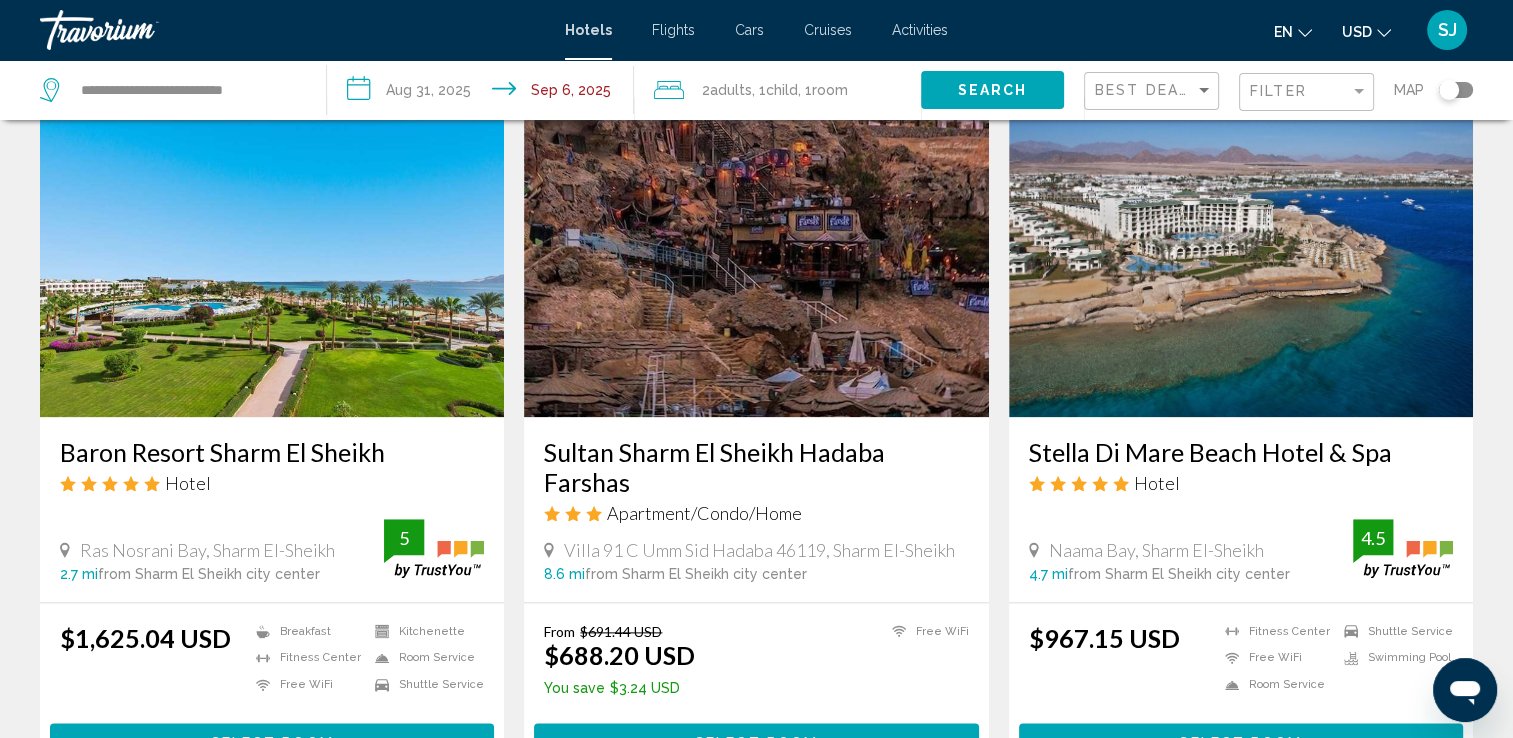 click at bounding box center [1241, 257] 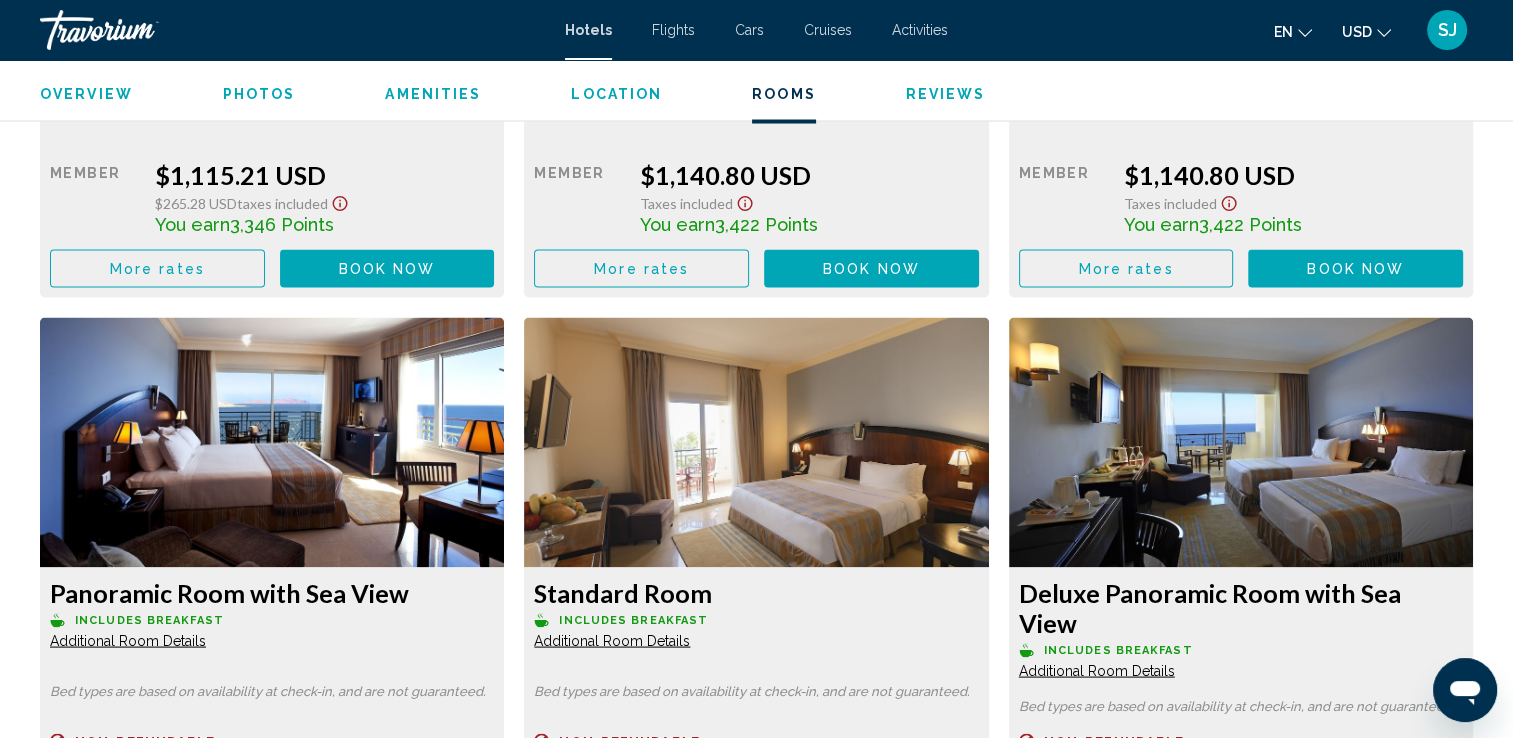scroll, scrollTop: 3700, scrollLeft: 0, axis: vertical 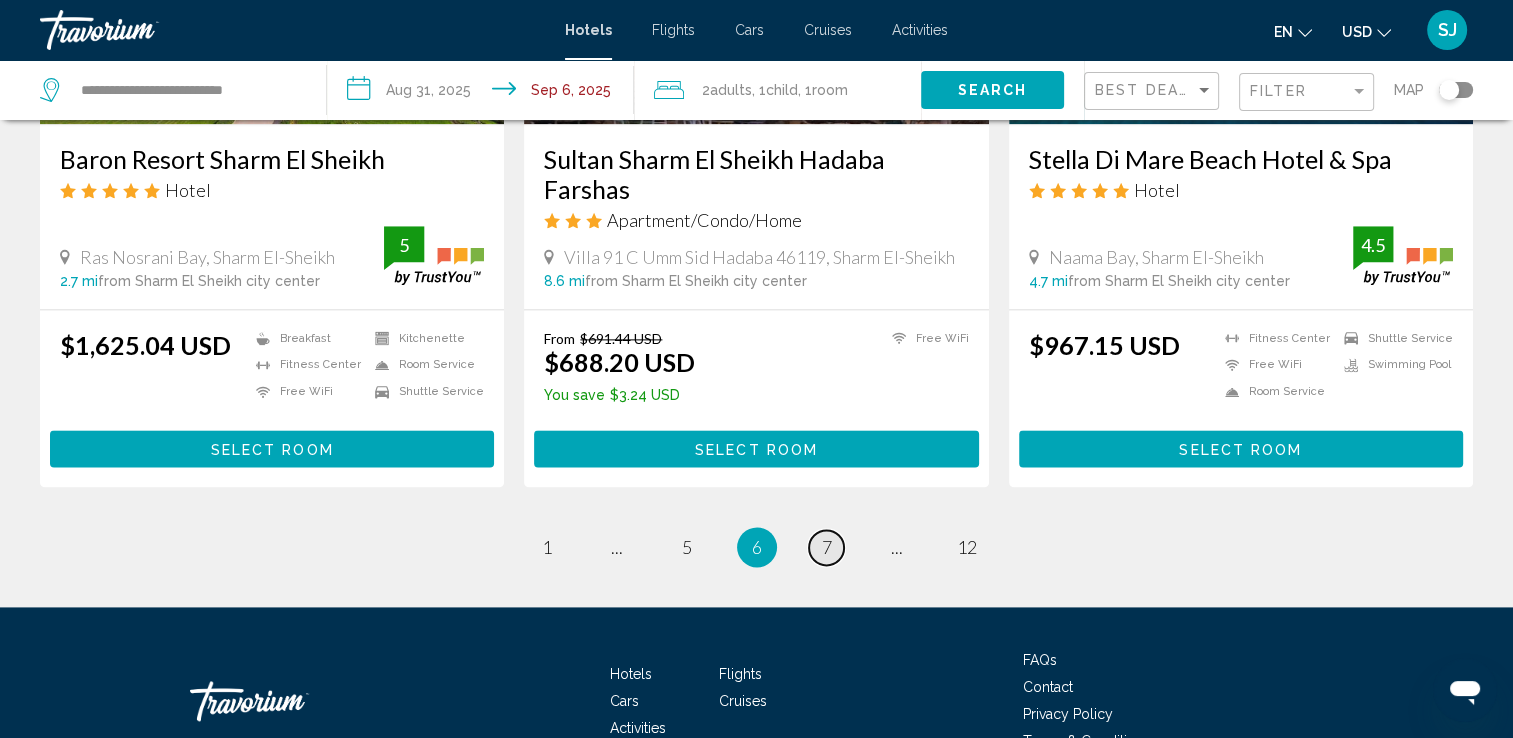 click on "7" at bounding box center (827, 547) 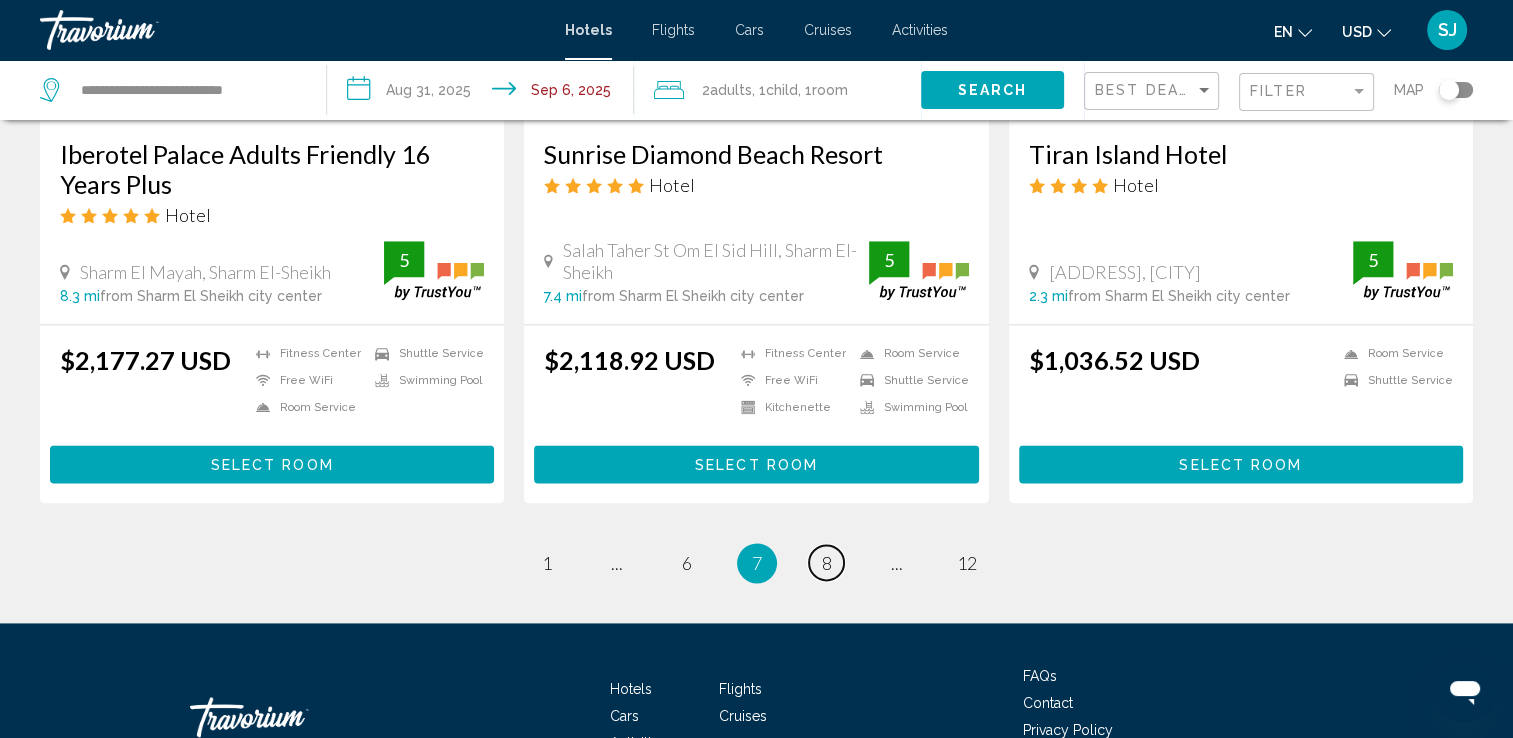 scroll, scrollTop: 2652, scrollLeft: 0, axis: vertical 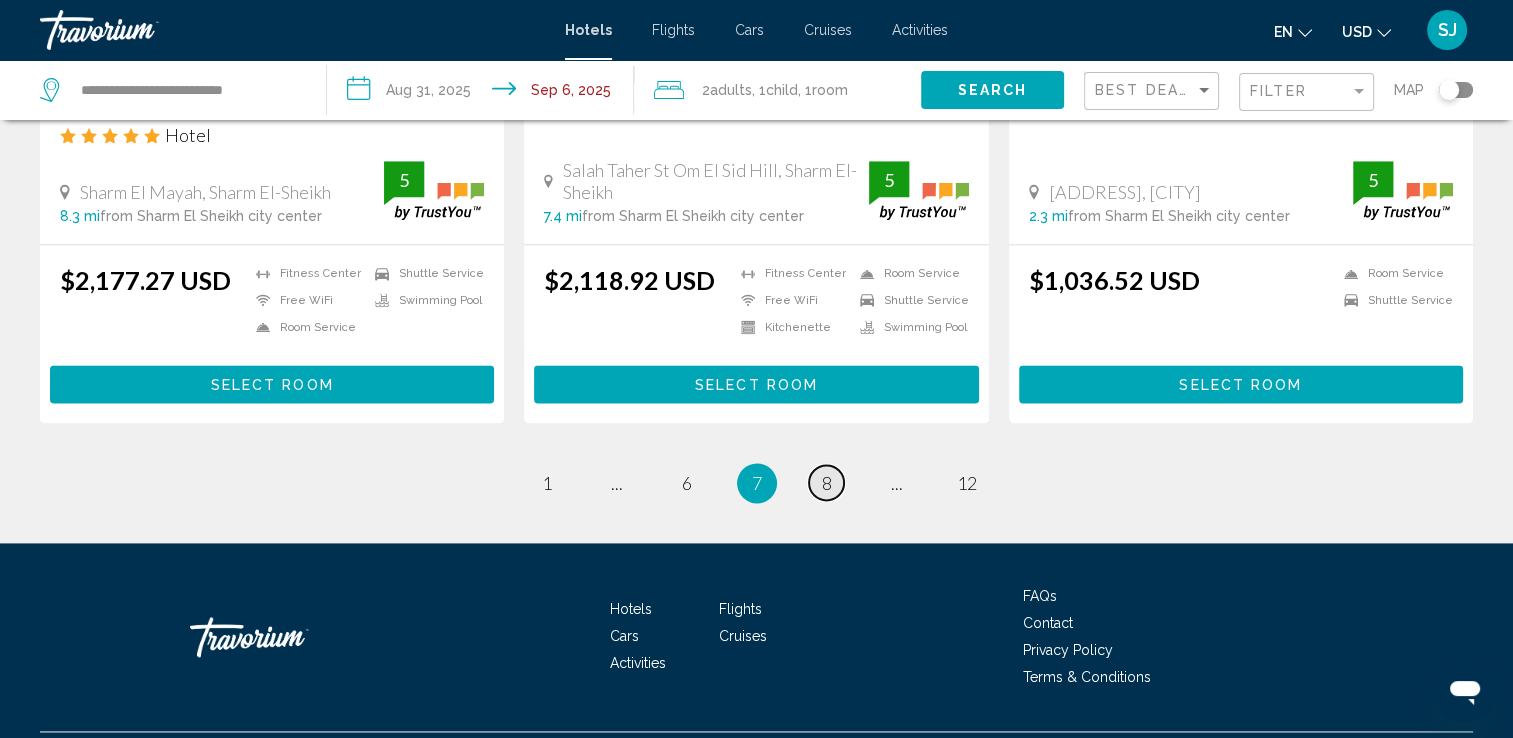 click on "8" at bounding box center (827, 483) 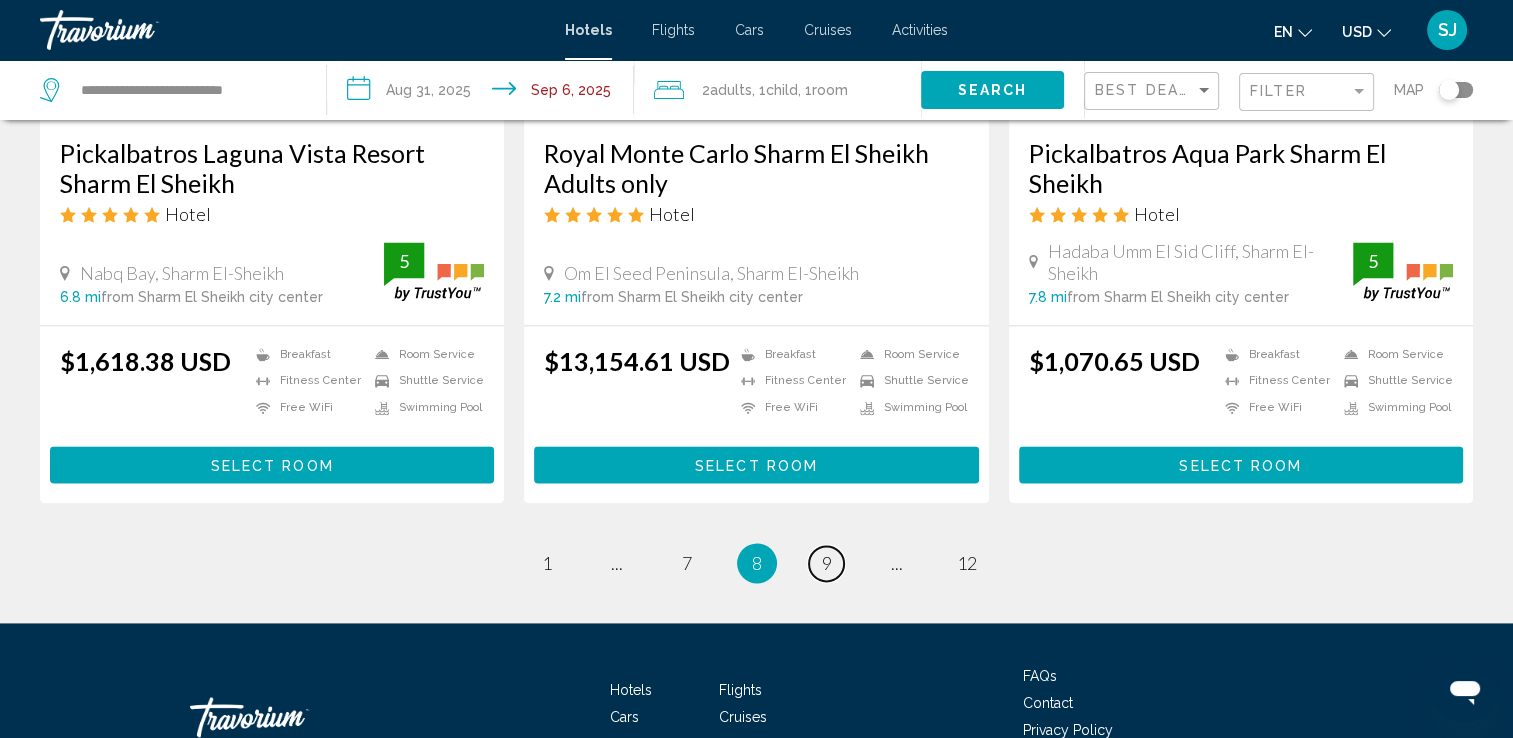 scroll, scrollTop: 2692, scrollLeft: 0, axis: vertical 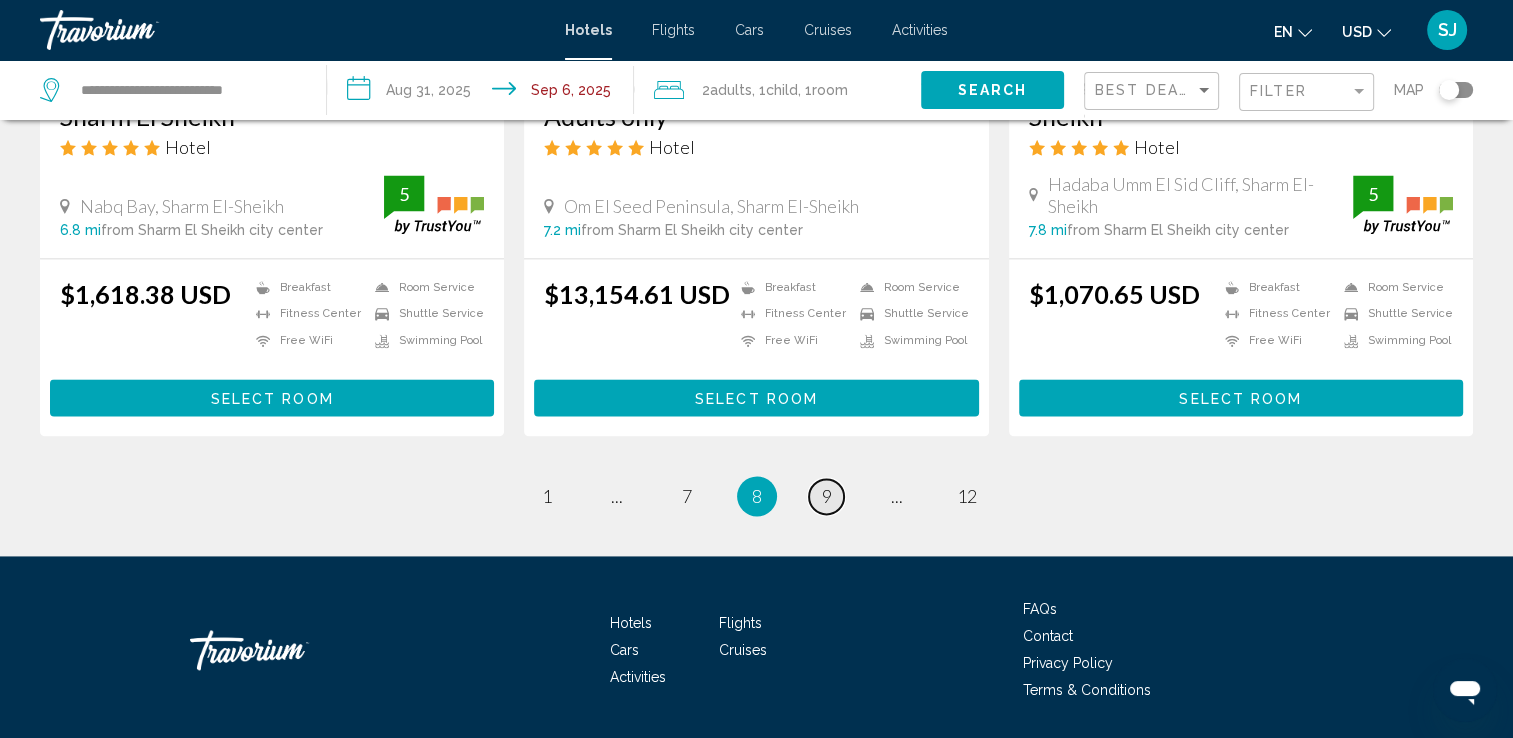 click on "9" at bounding box center [827, 496] 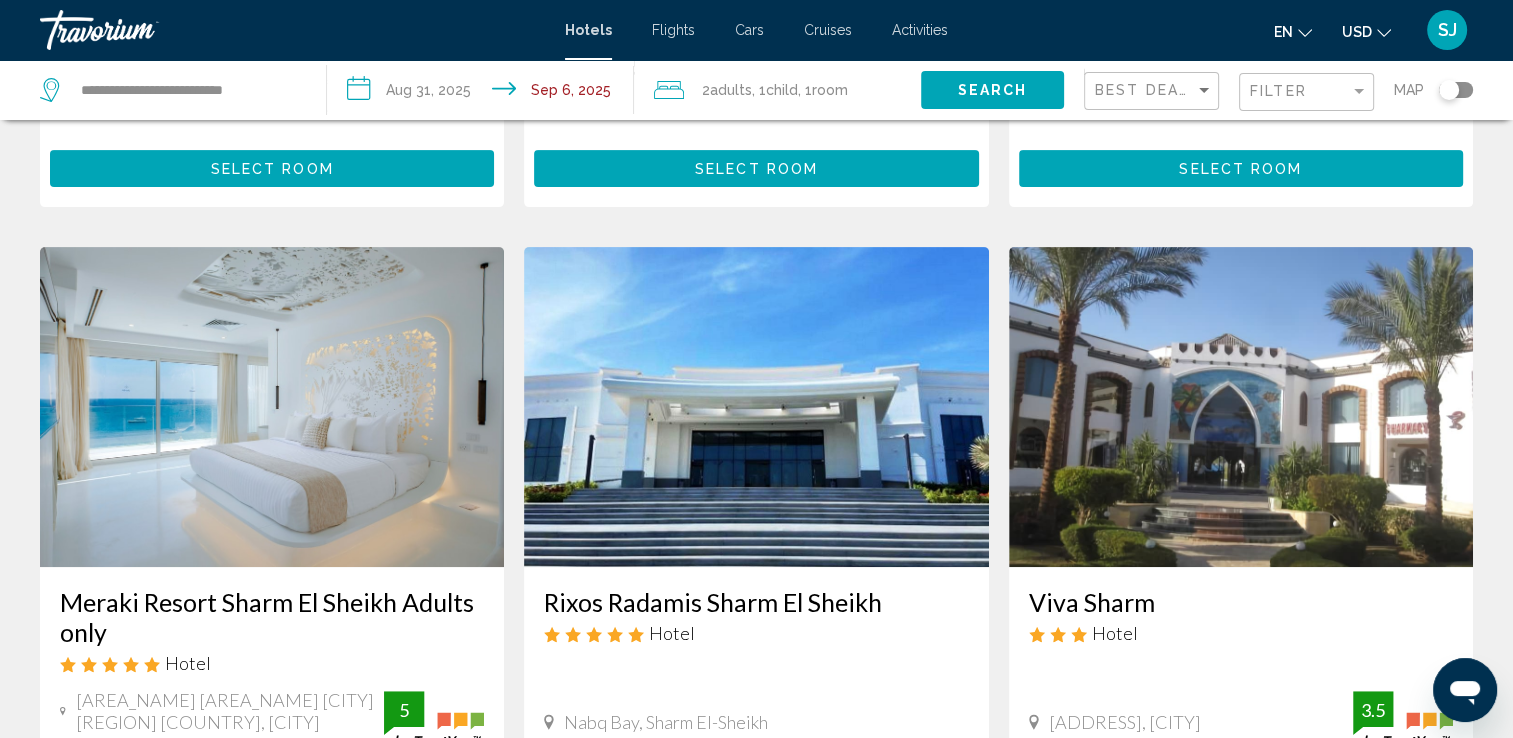 scroll, scrollTop: 706, scrollLeft: 0, axis: vertical 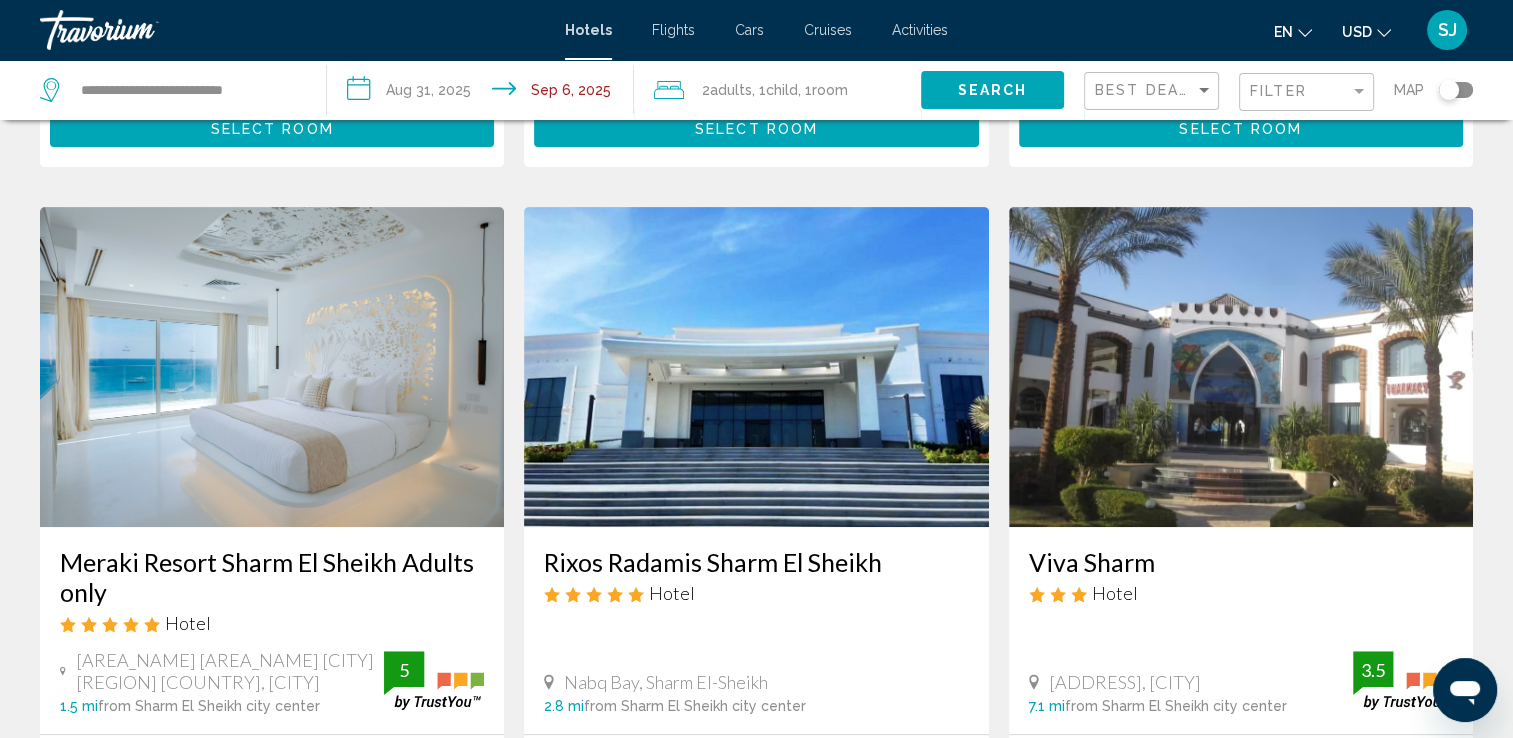 click at bounding box center [756, 367] 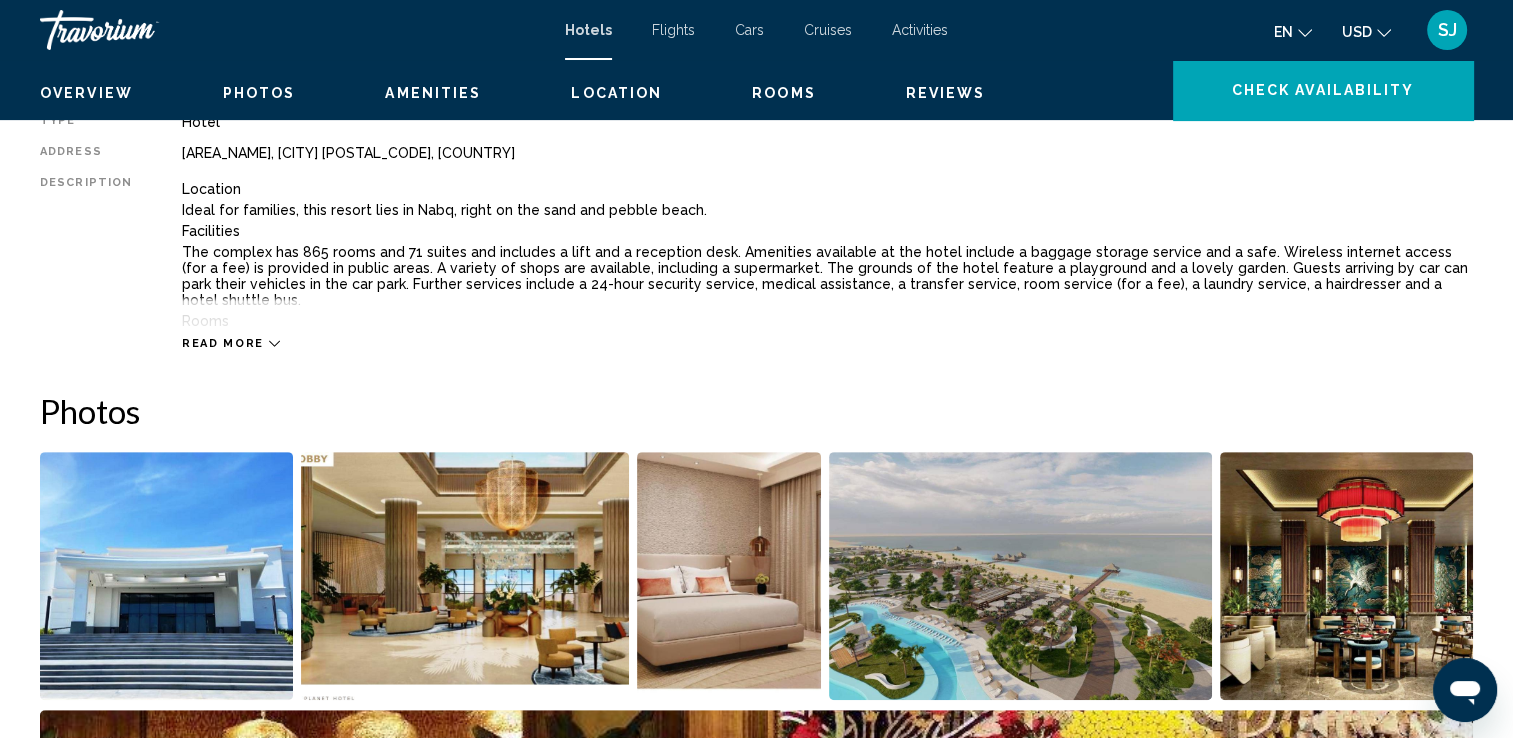 scroll, scrollTop: 0, scrollLeft: 0, axis: both 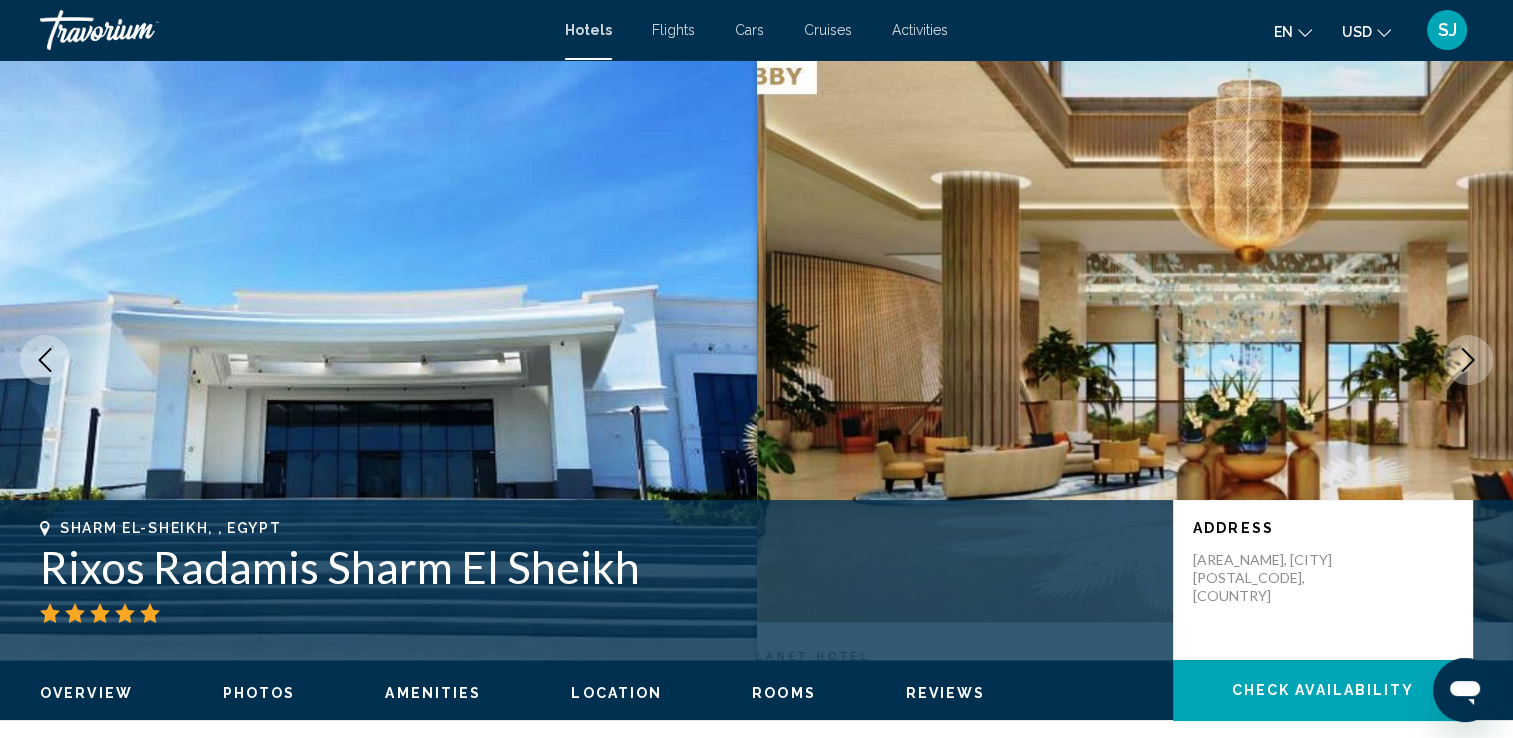 click 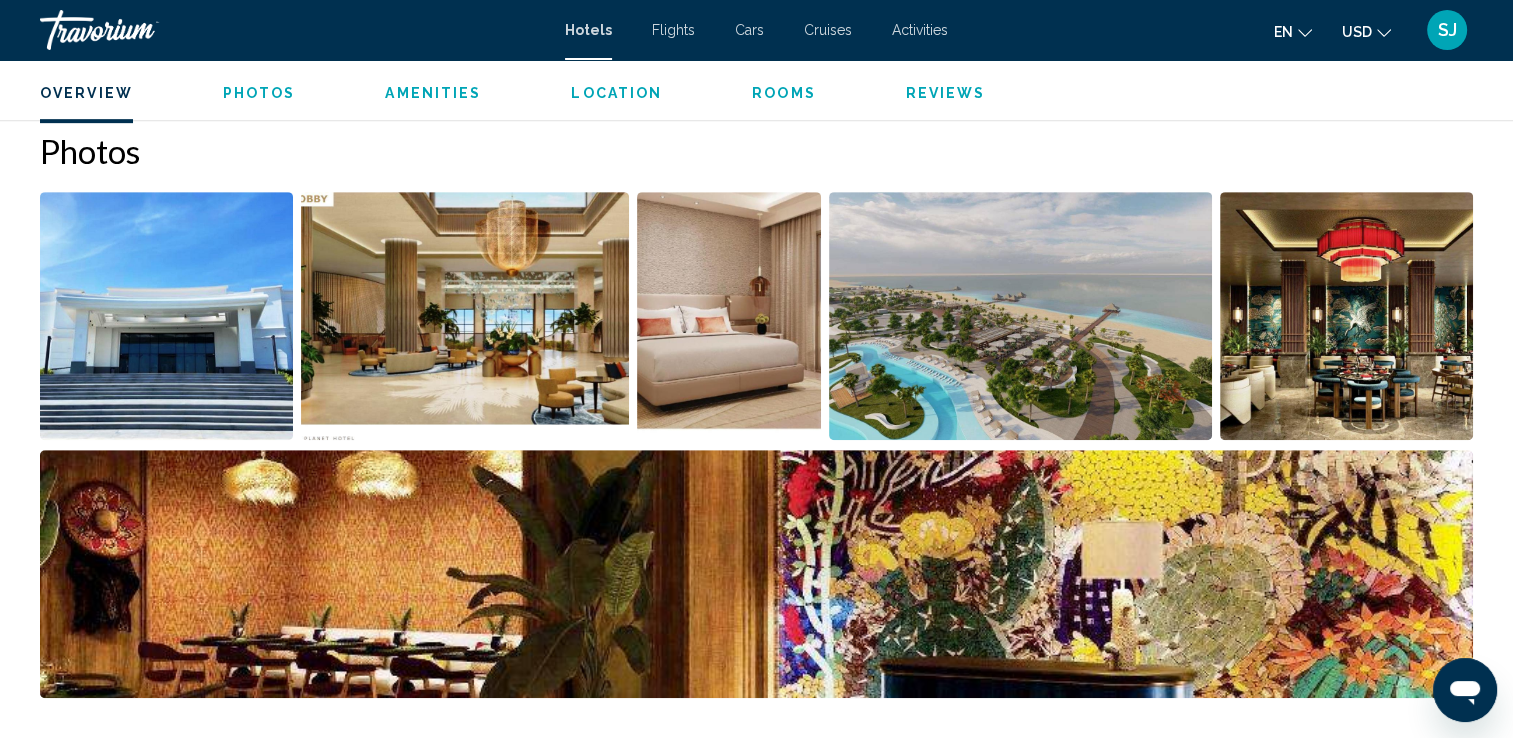 scroll, scrollTop: 986, scrollLeft: 0, axis: vertical 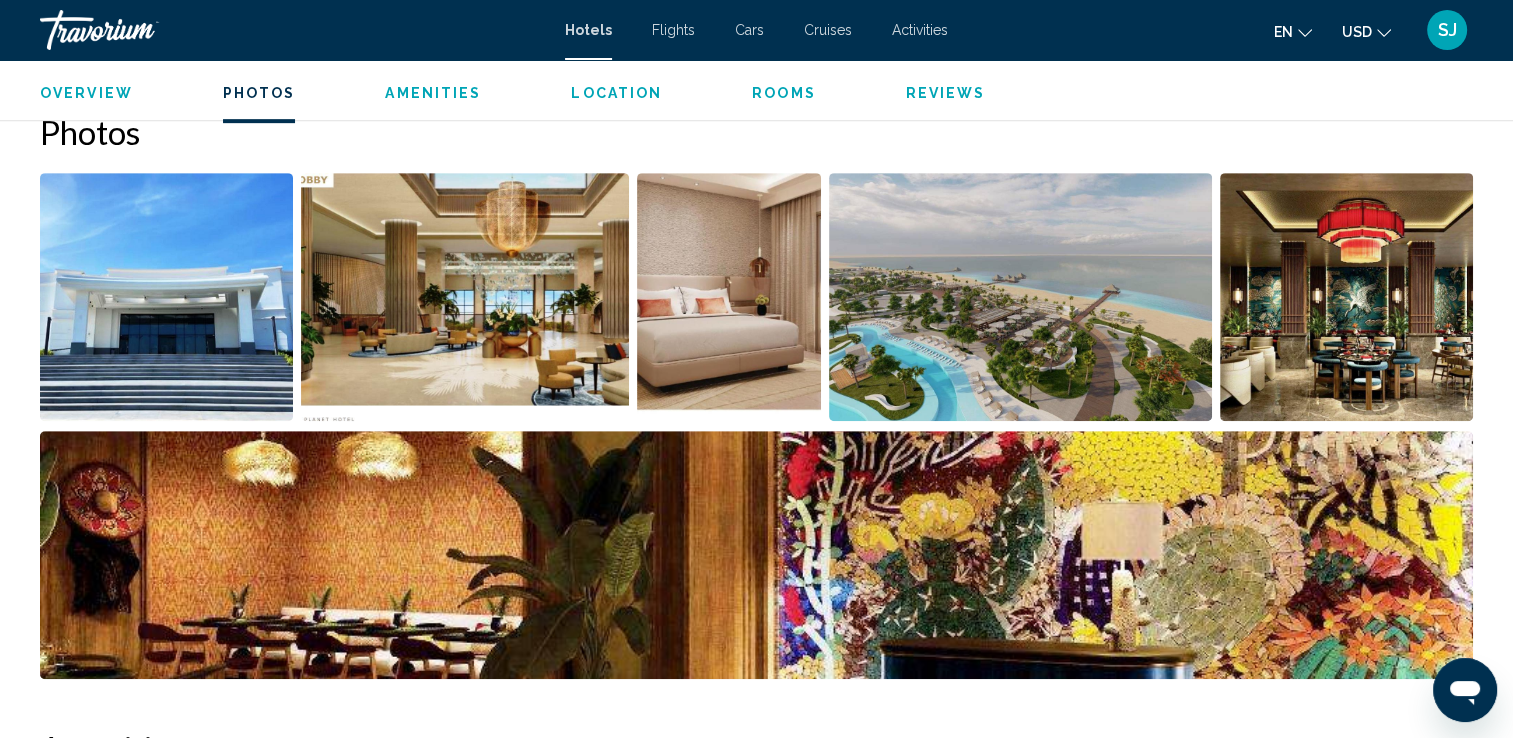 click at bounding box center [1020, 297] 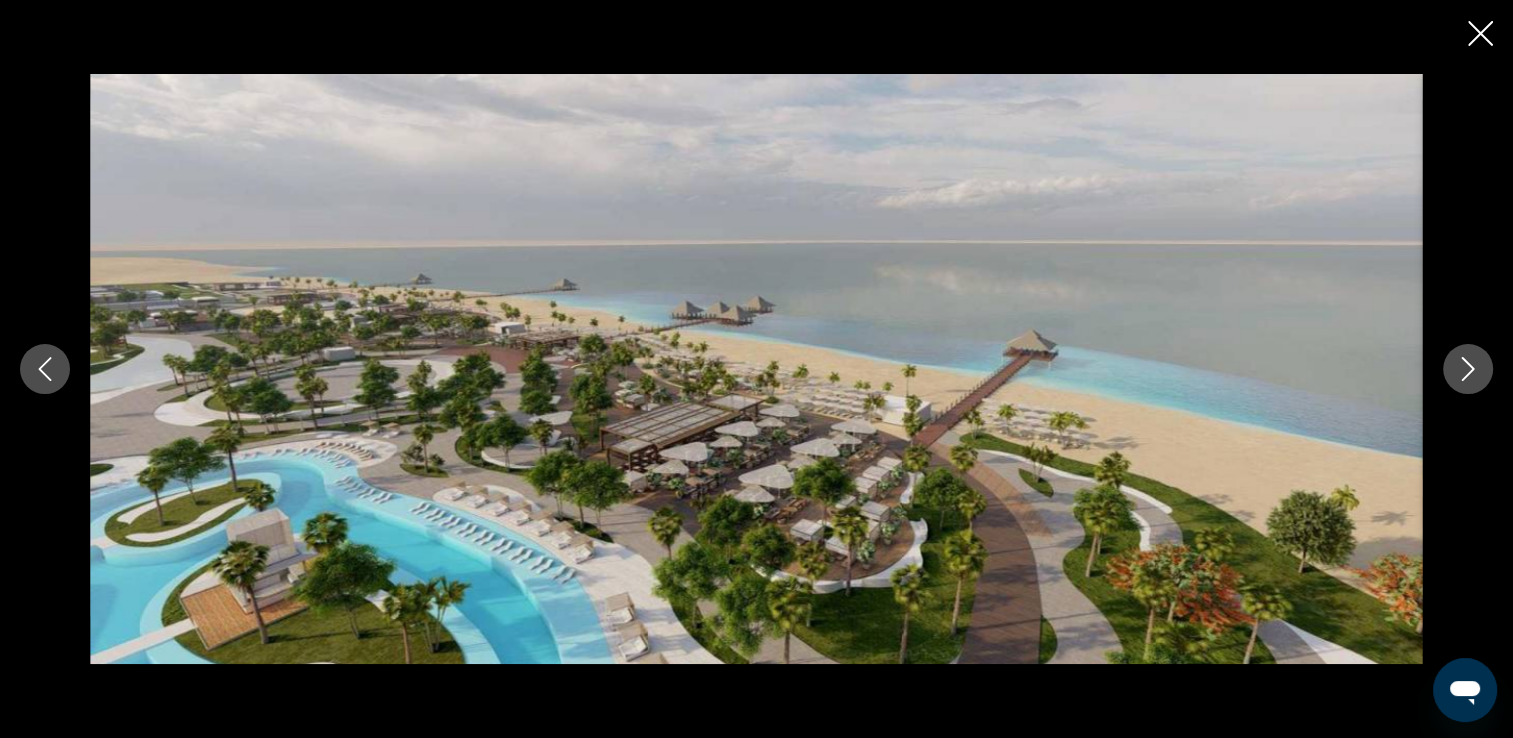 click 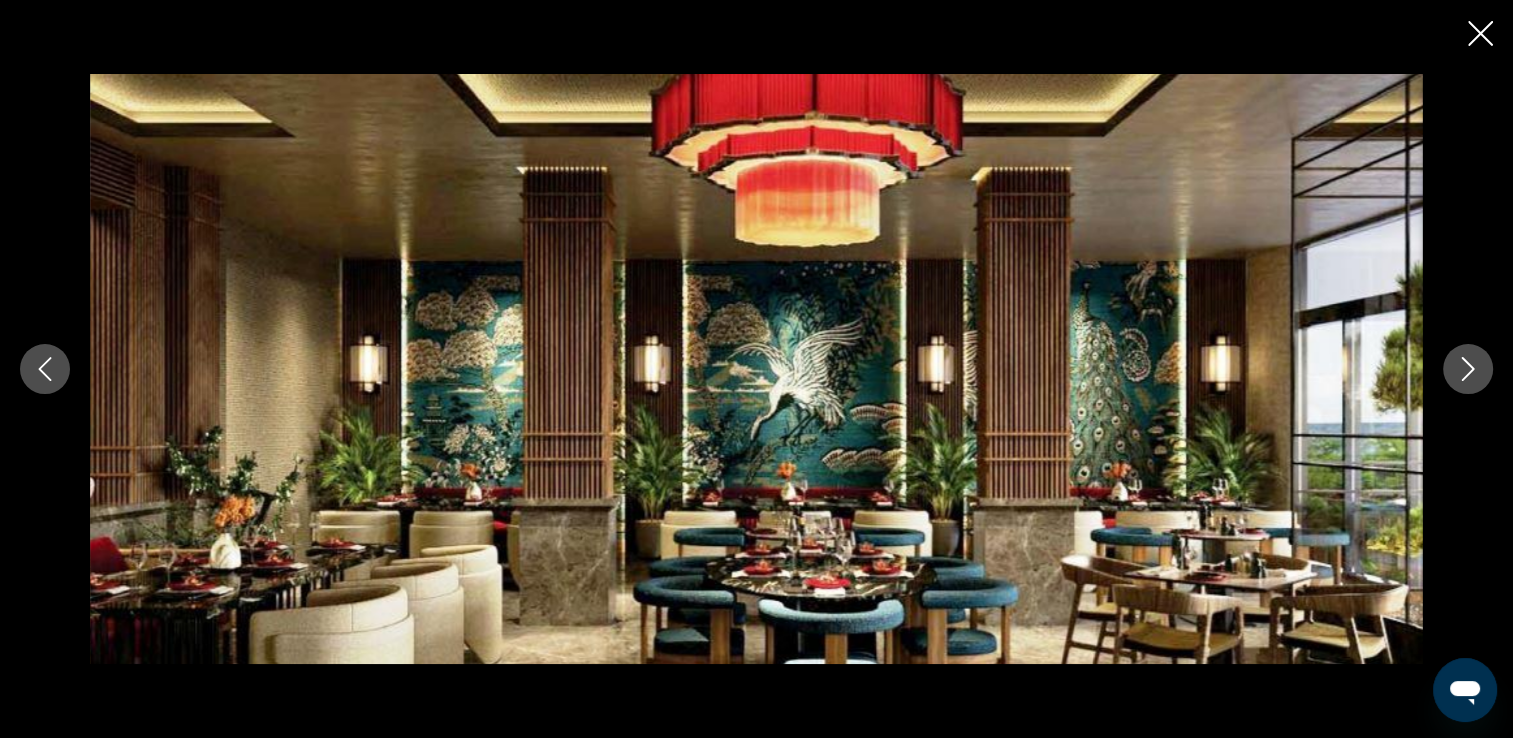 click 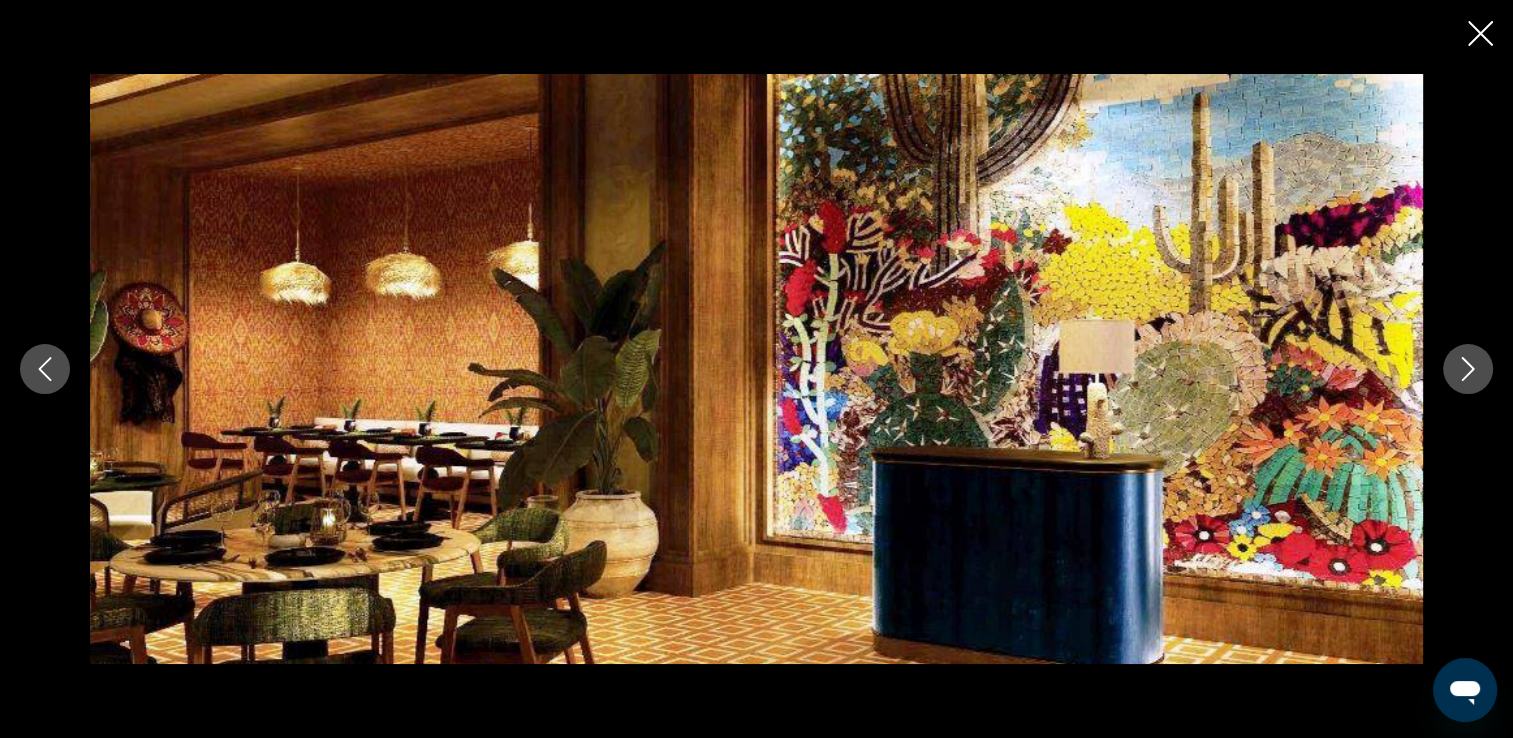 click 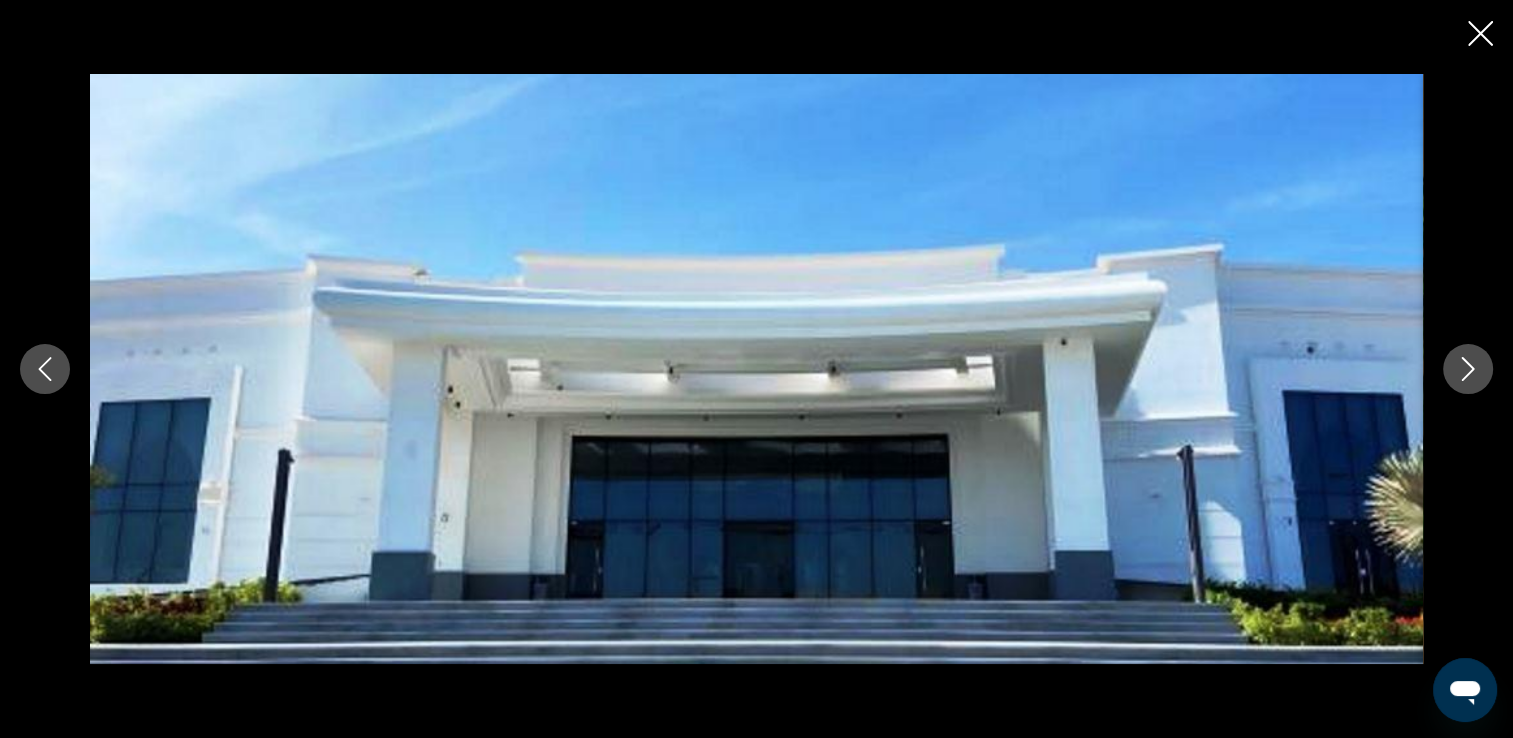 click 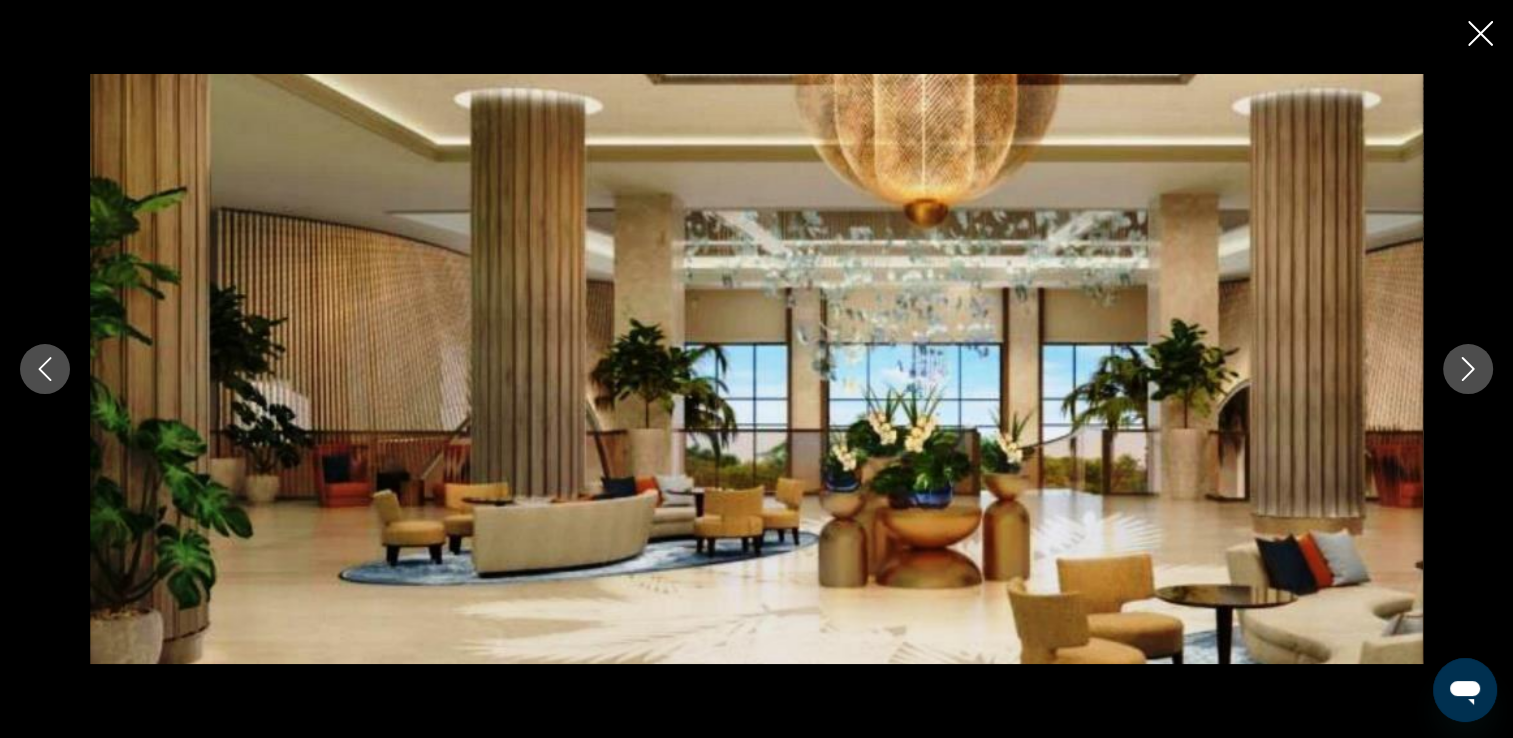 click 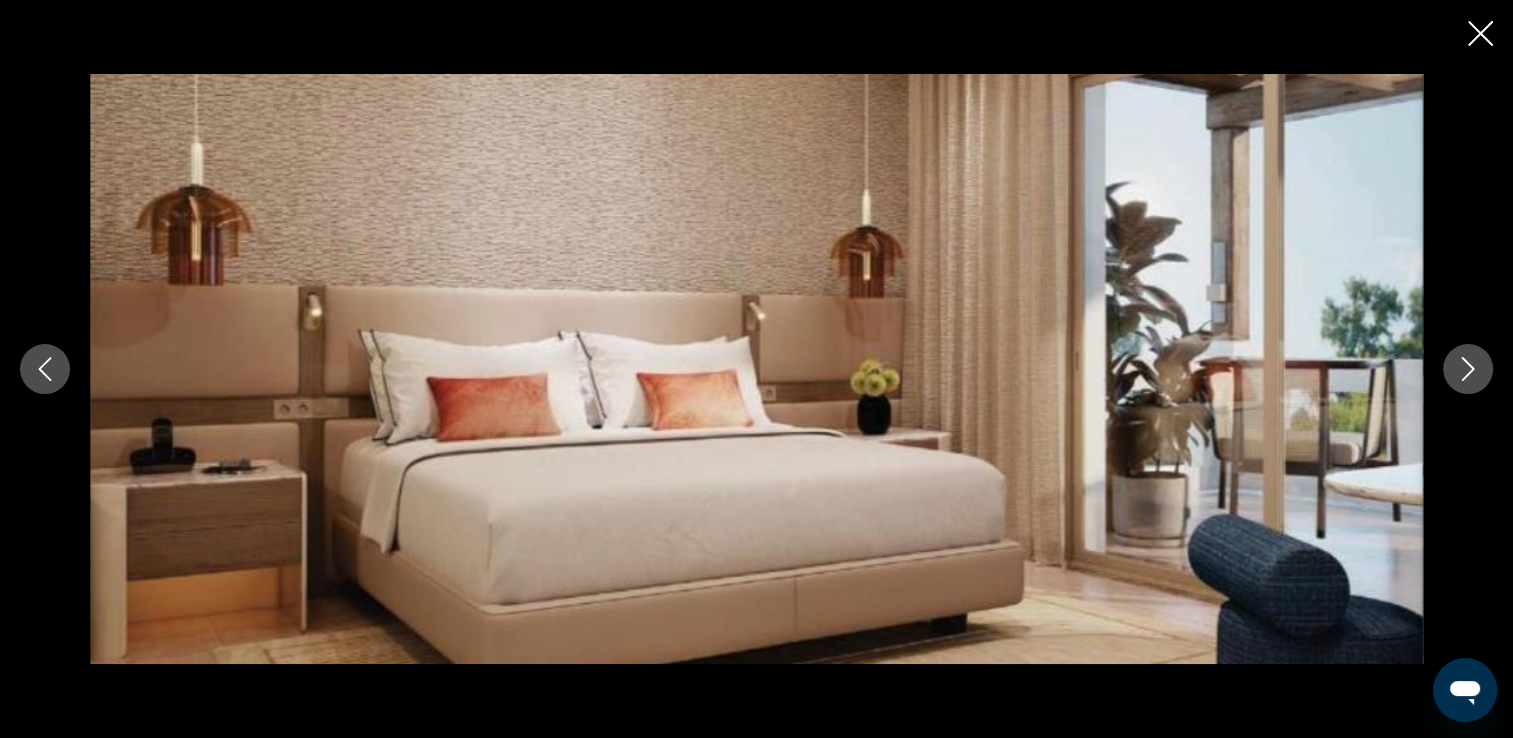 click 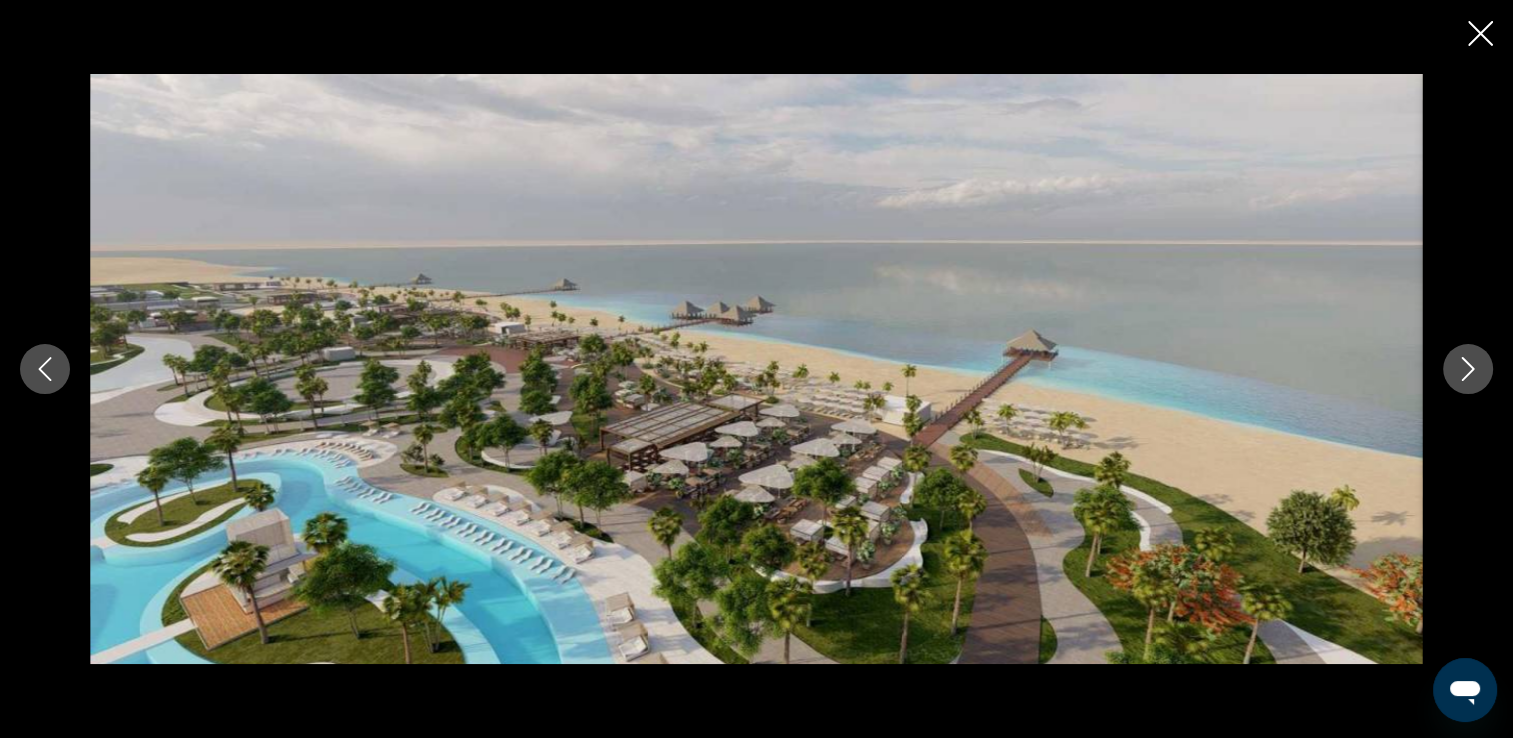 click 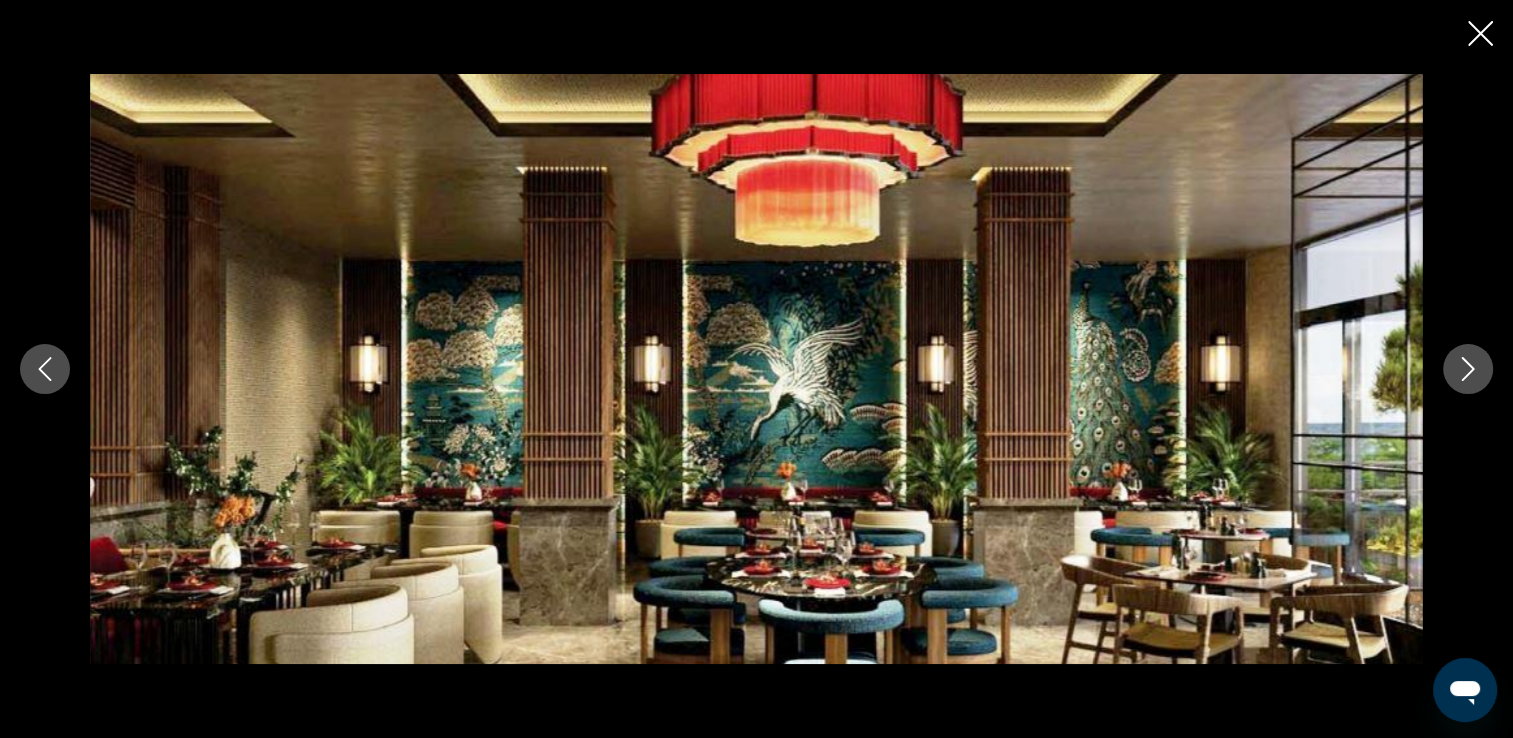 click 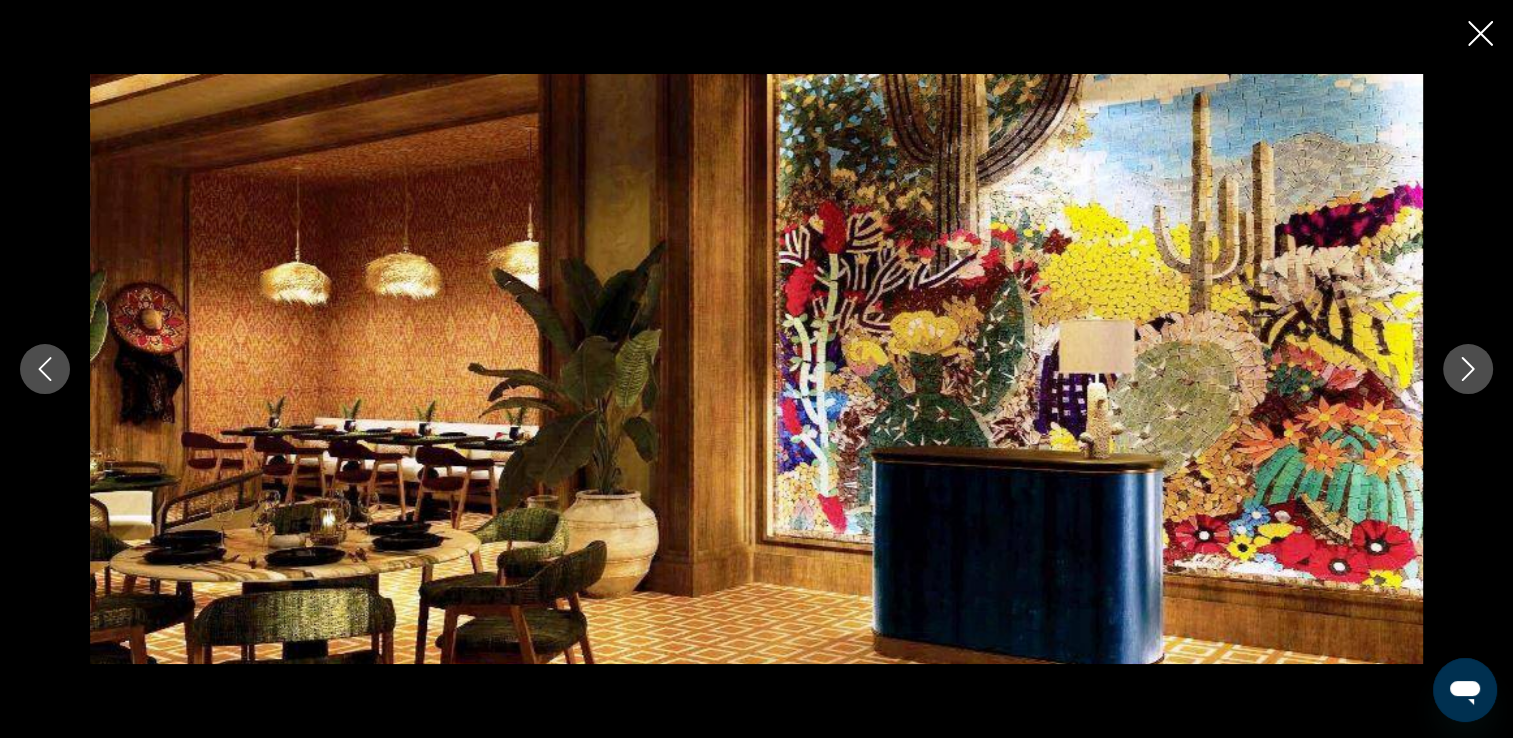 click 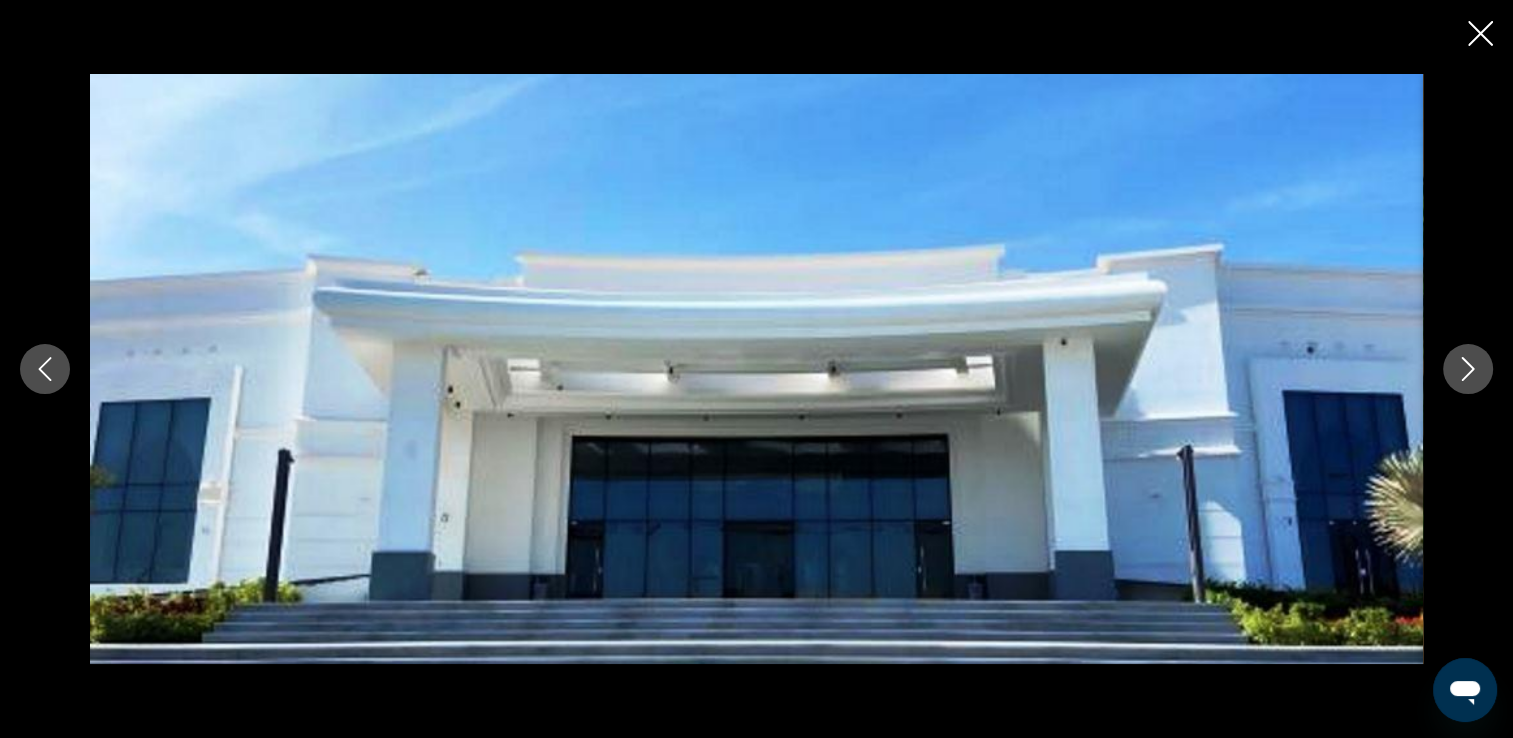 click 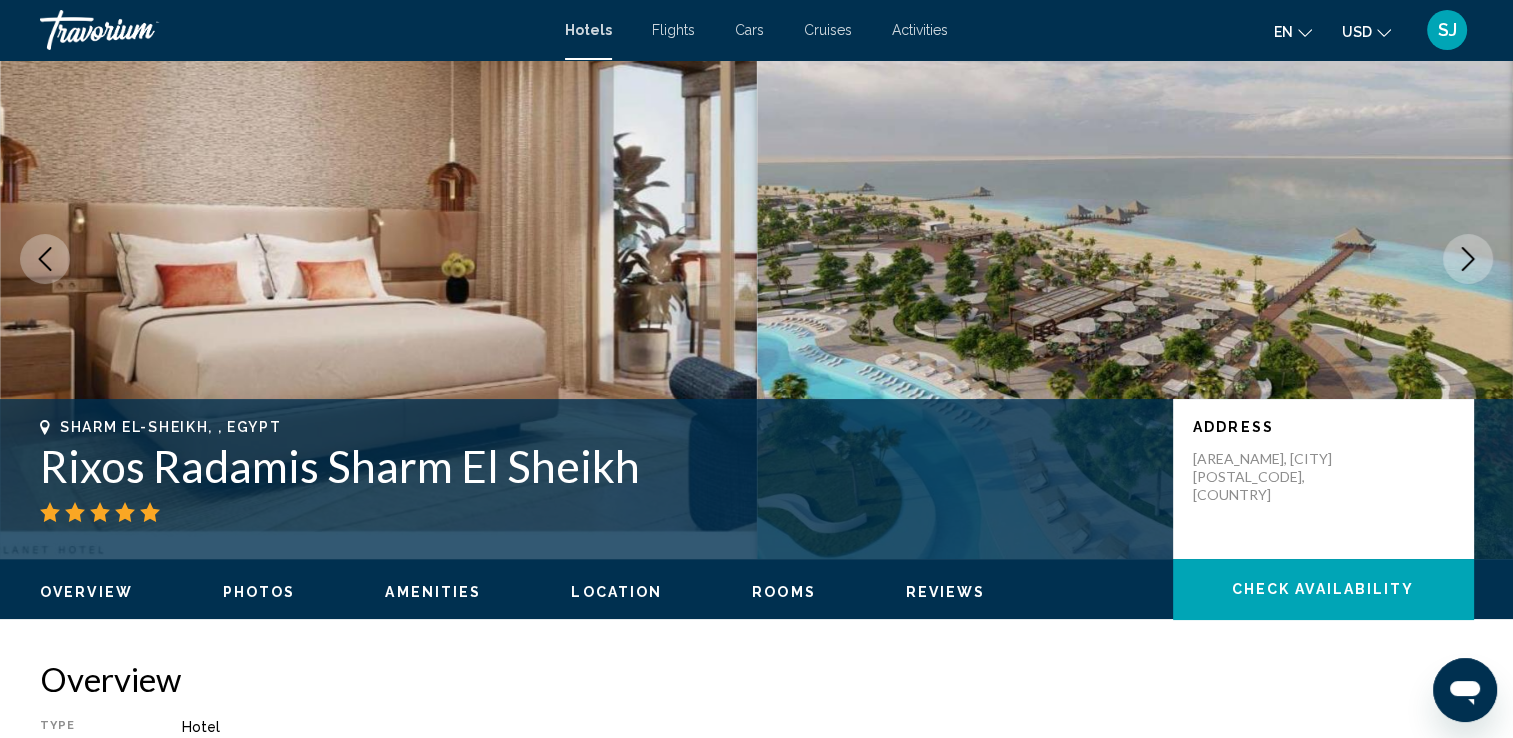 scroll, scrollTop: 0, scrollLeft: 0, axis: both 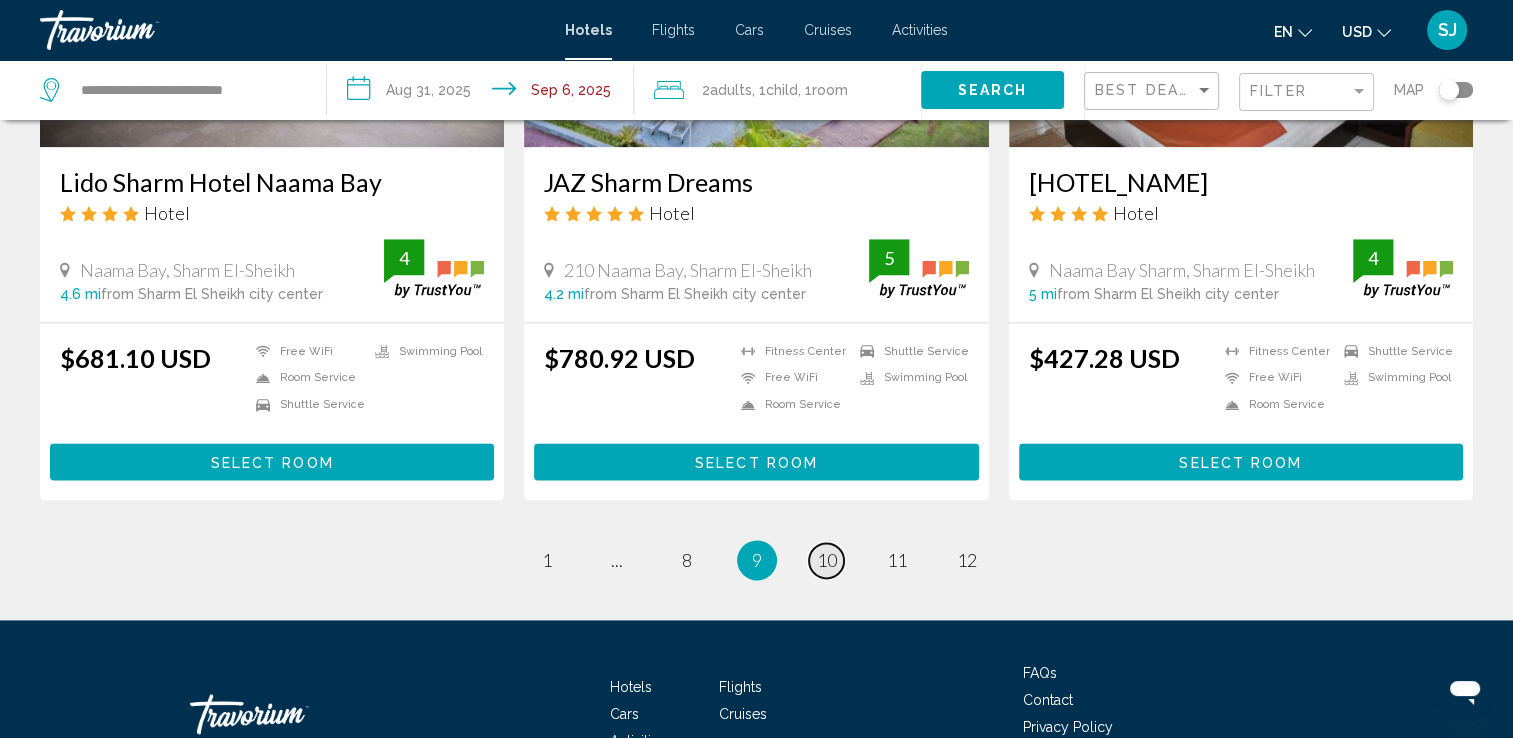 click on "10" at bounding box center (827, 560) 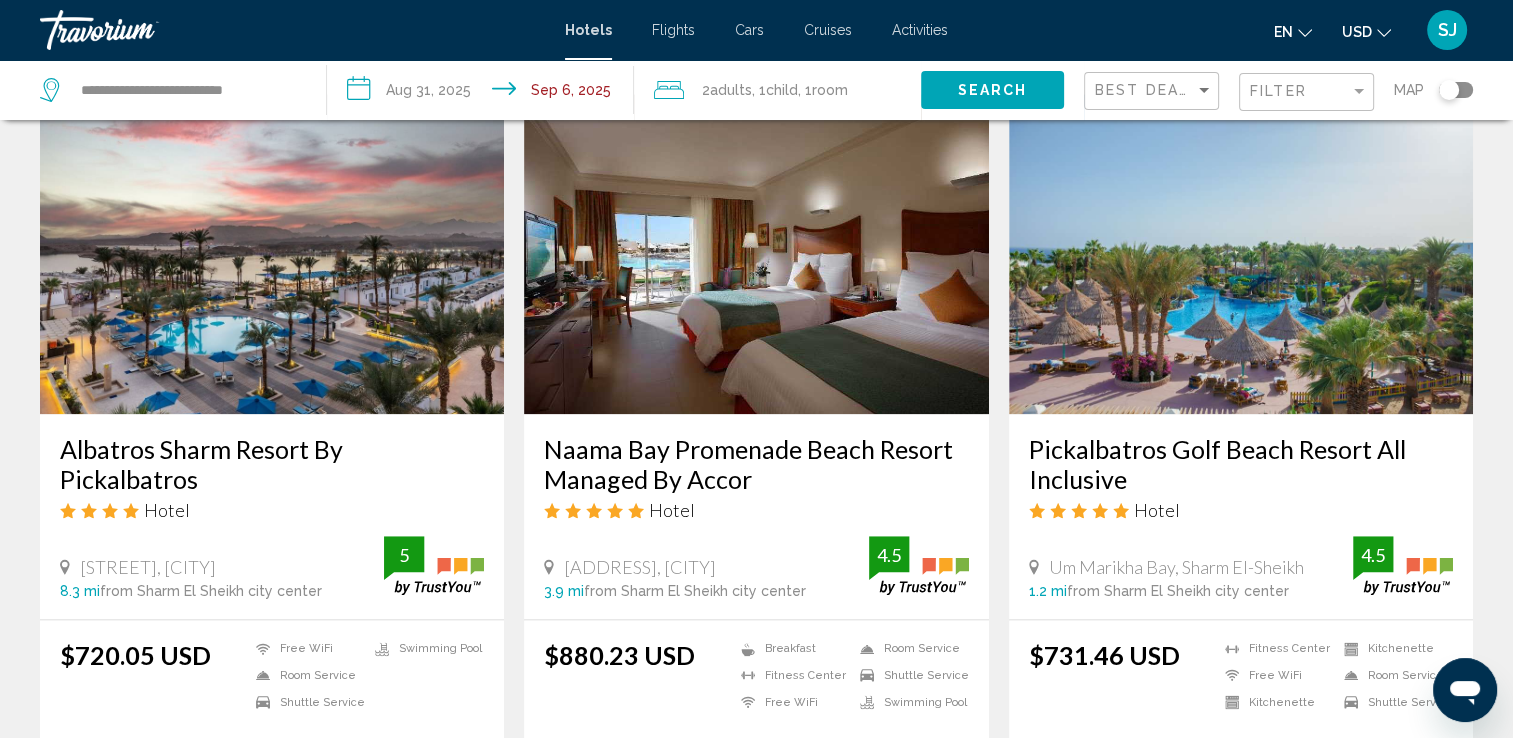 scroll, scrollTop: 2279, scrollLeft: 0, axis: vertical 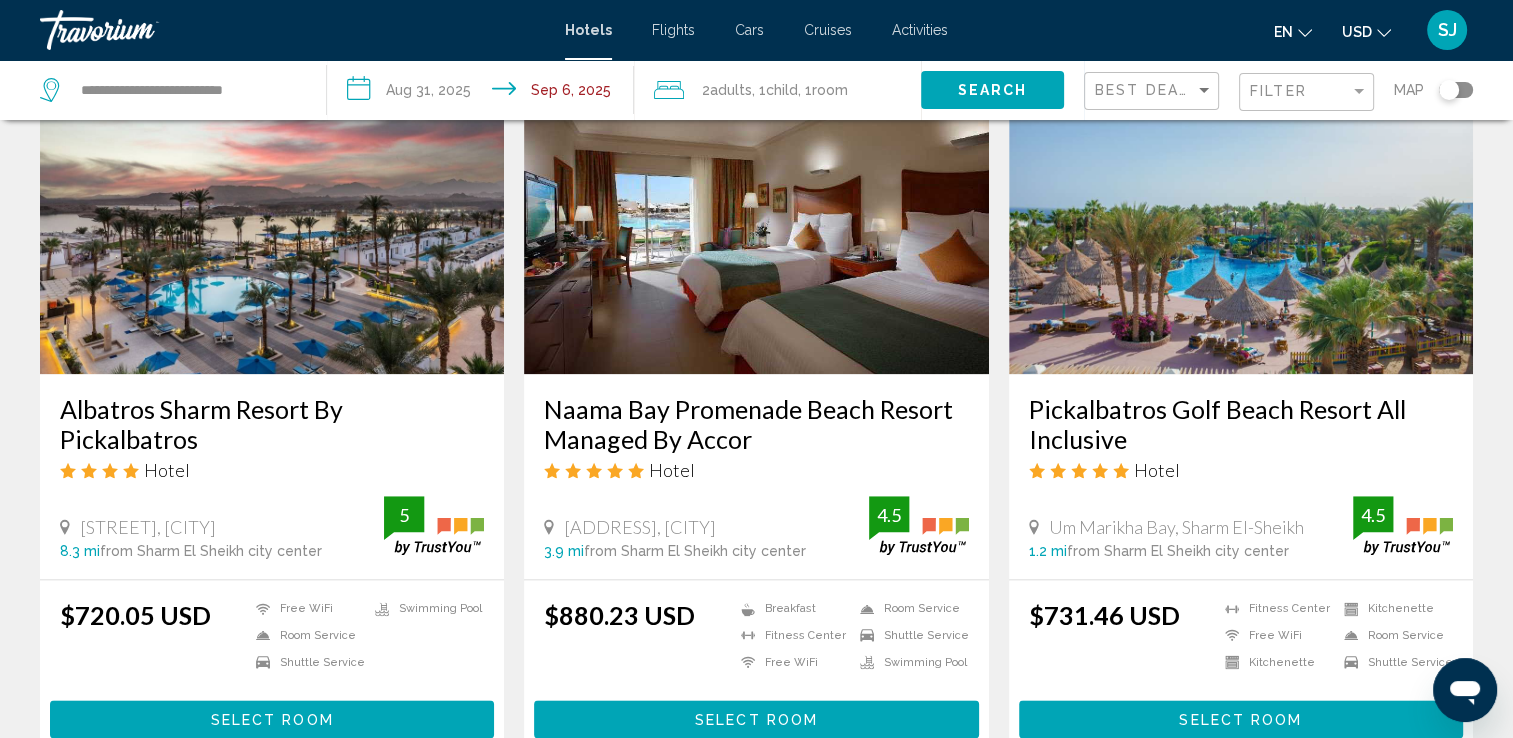 click at bounding box center (1241, 214) 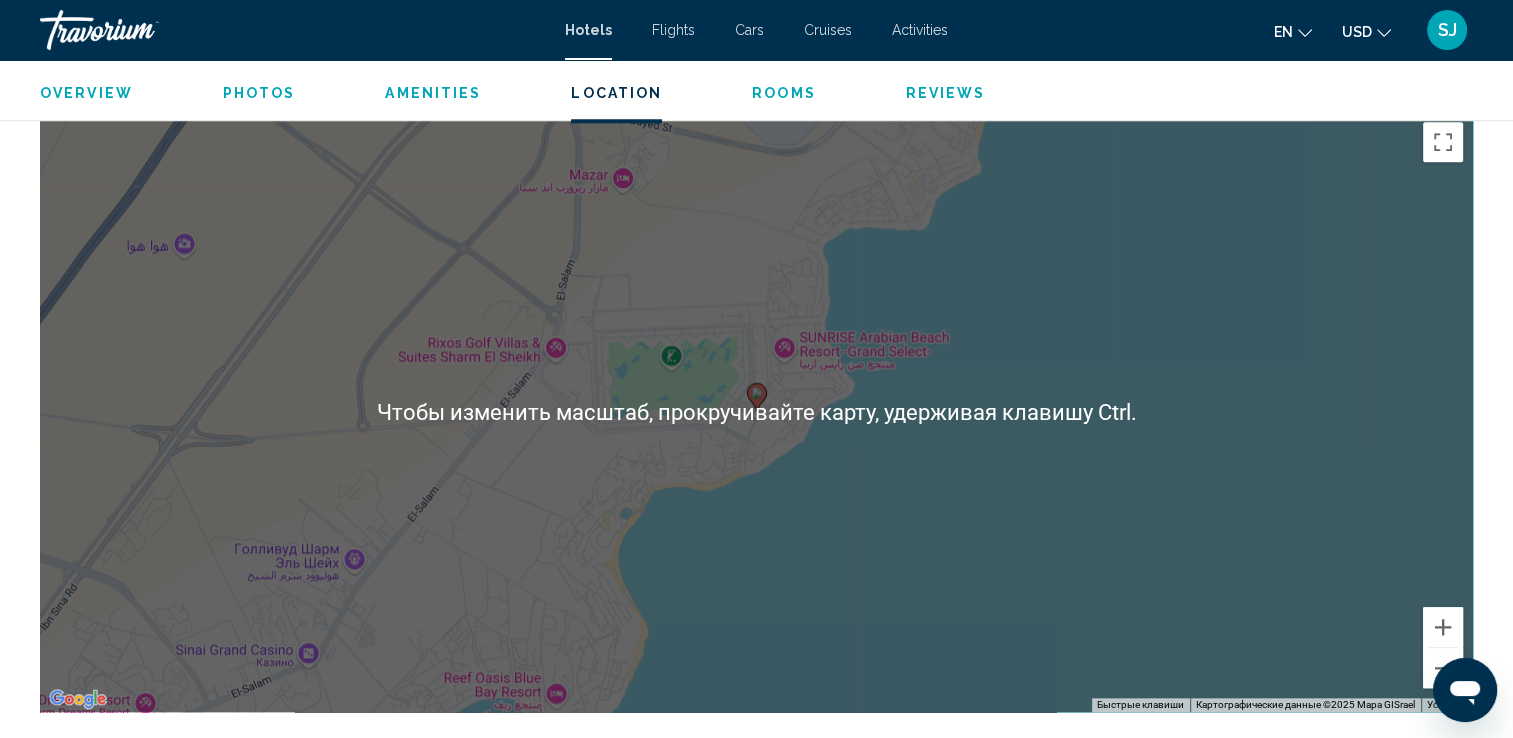 scroll, scrollTop: 2000, scrollLeft: 0, axis: vertical 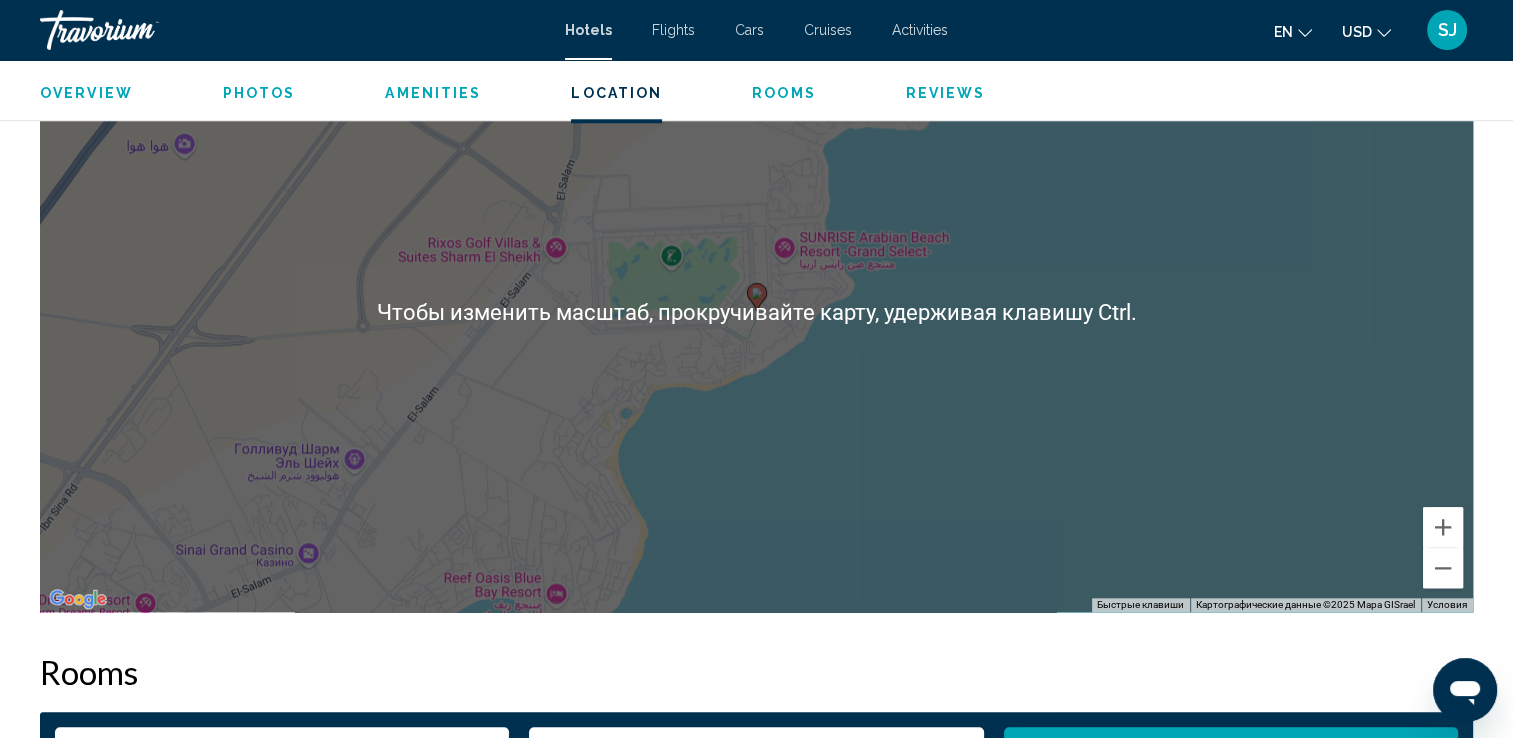 click on "Чтобы активировать перетаскивание с помощью клавиатуры, нажмите Alt + Ввод. После этого перемещайте маркер, используя клавиши со стрелками. Чтобы завершить перетаскивание, нажмите клавишу Ввод. Чтобы отменить действие, нажмите клавишу Esc." at bounding box center (756, 312) 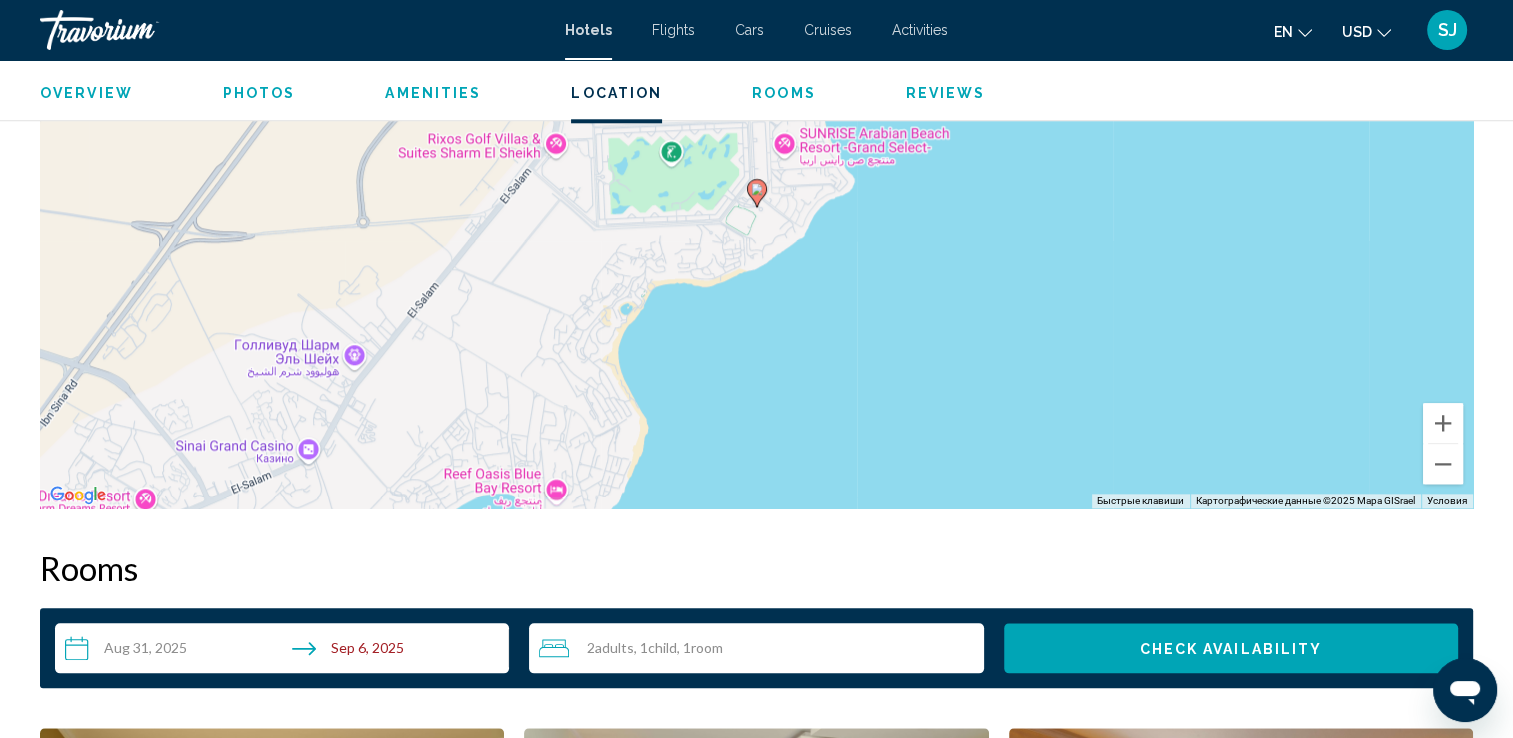 scroll, scrollTop: 2120, scrollLeft: 0, axis: vertical 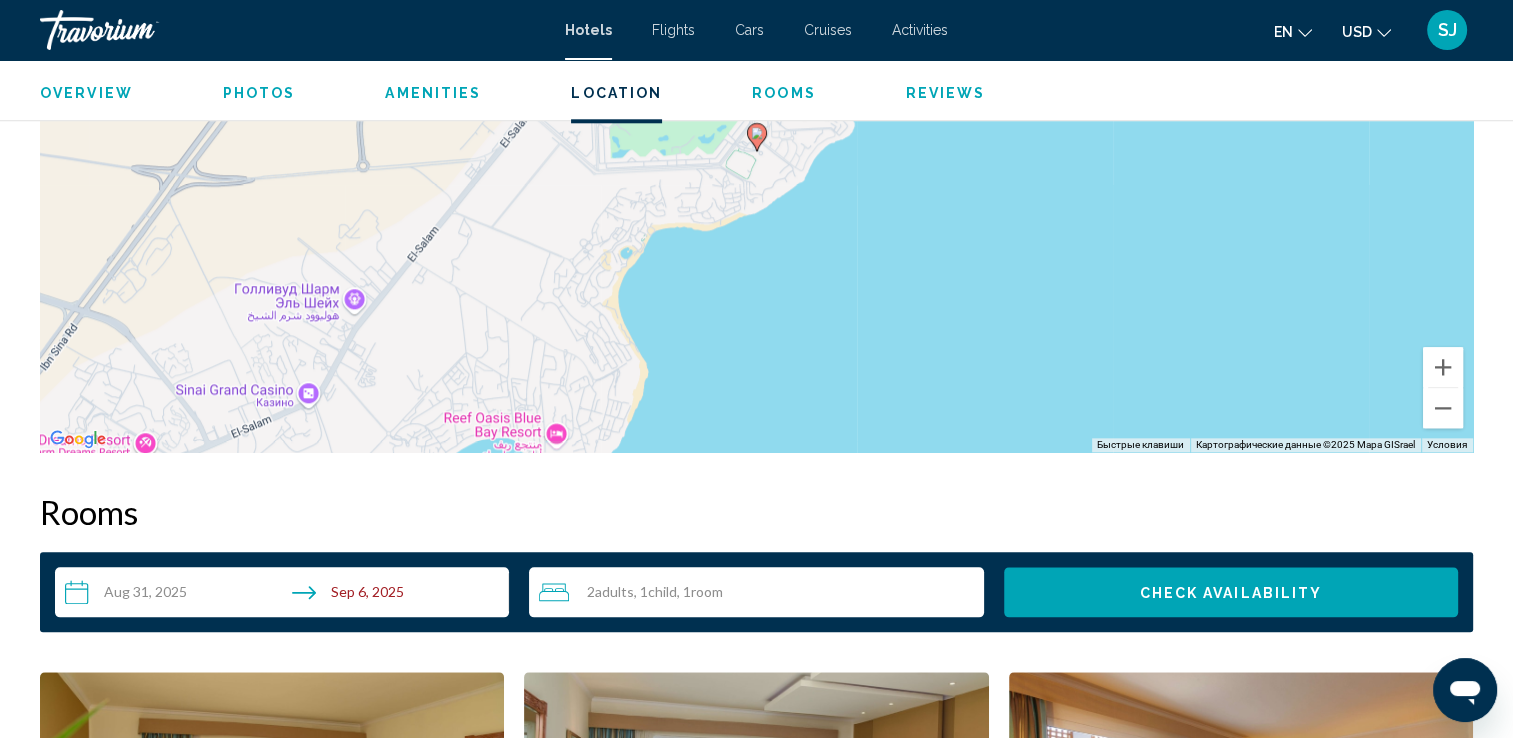 click on "Чтобы активировать перетаскивание с помощью клавиатуры, нажмите Alt + Ввод. После этого перемещайте маркер, используя клавиши со стрелками. Чтобы завершить перетаскивание, нажмите клавишу Ввод. Чтобы отменить действие, нажмите клавишу Esc." at bounding box center [756, 152] 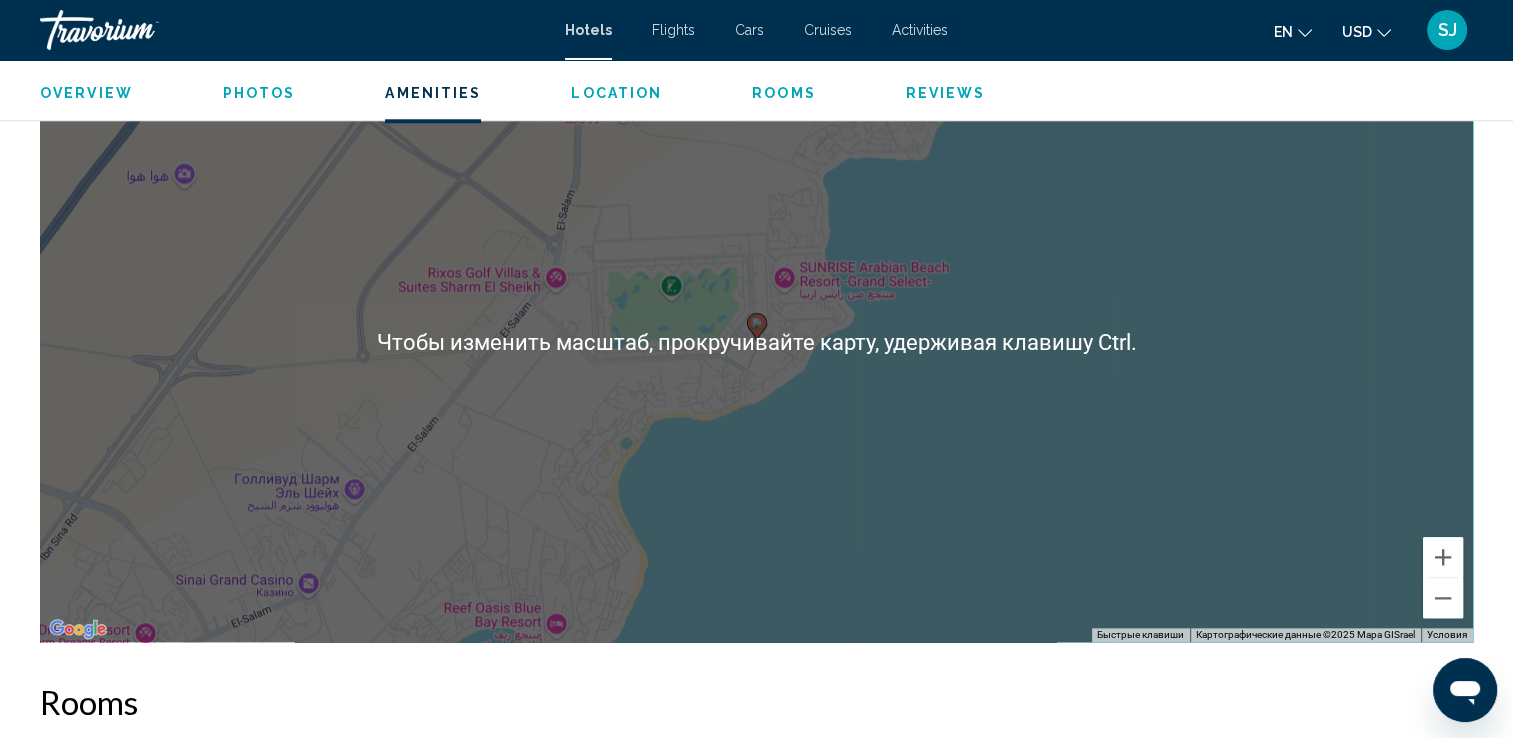 scroll, scrollTop: 1660, scrollLeft: 0, axis: vertical 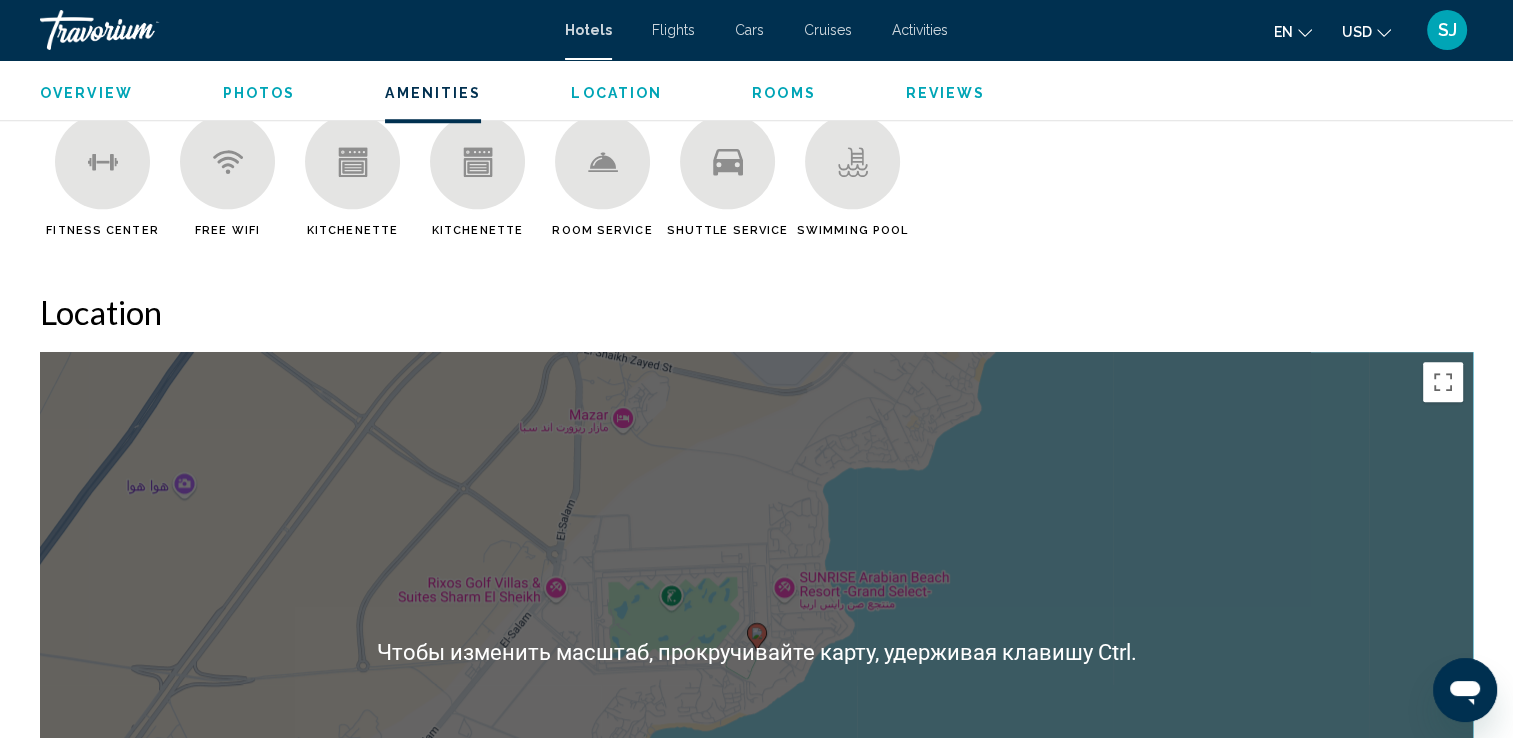 click on "Чтобы активировать перетаскивание с помощью клавиатуры, нажмите Alt + Ввод. После этого перемещайте маркер, используя клавиши со стрелками. Чтобы завершить перетаскивание, нажмите клавишу Ввод. Чтобы отменить действие, нажмите клавишу Esc." at bounding box center (756, 652) 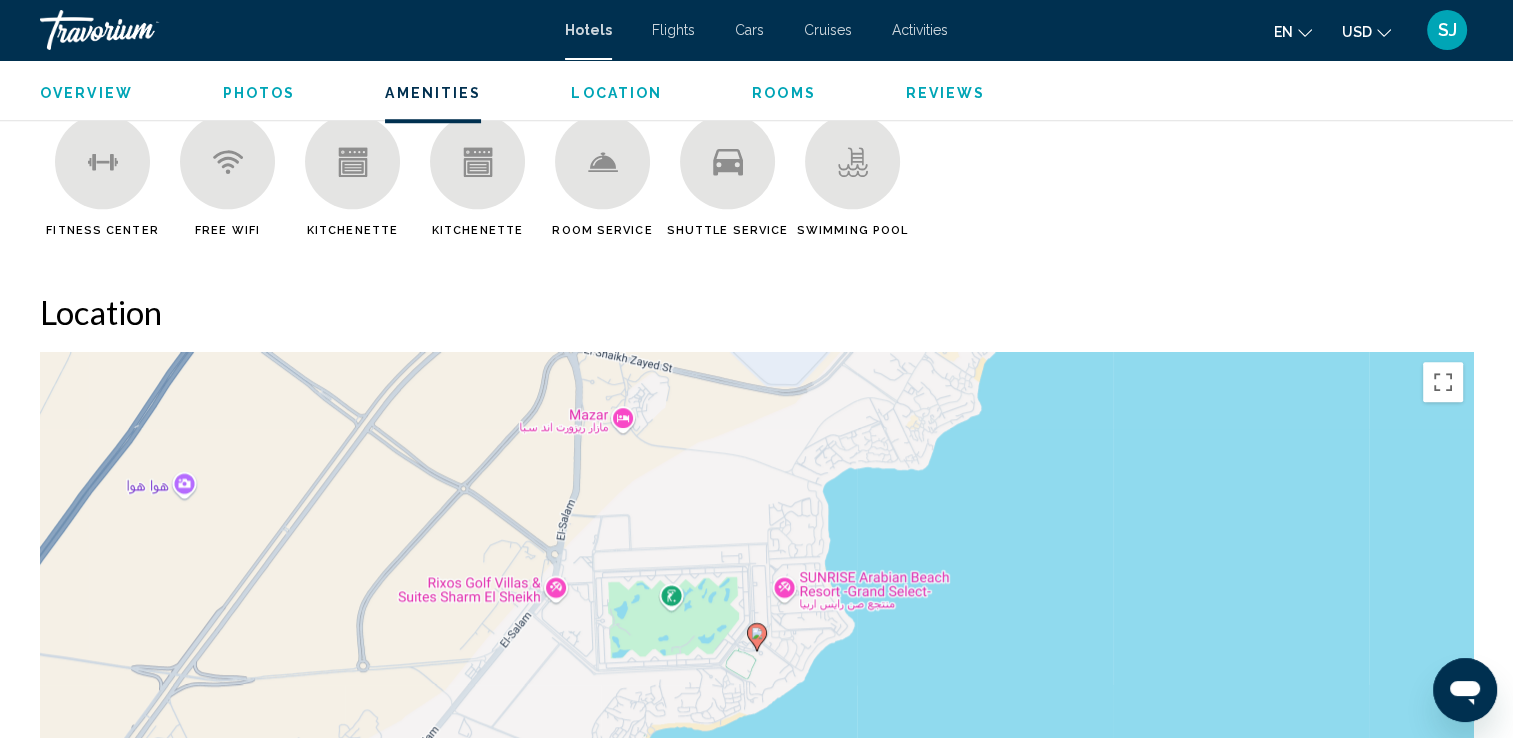 click on "Чтобы активировать перетаскивание с помощью клавиатуры, нажмите Alt + Ввод. После этого перемещайте маркер, используя клавиши со стрелками. Чтобы завершить перетаскивание, нажмите клавишу Ввод. Чтобы отменить действие, нажмите клавишу Esc." at bounding box center [756, 652] 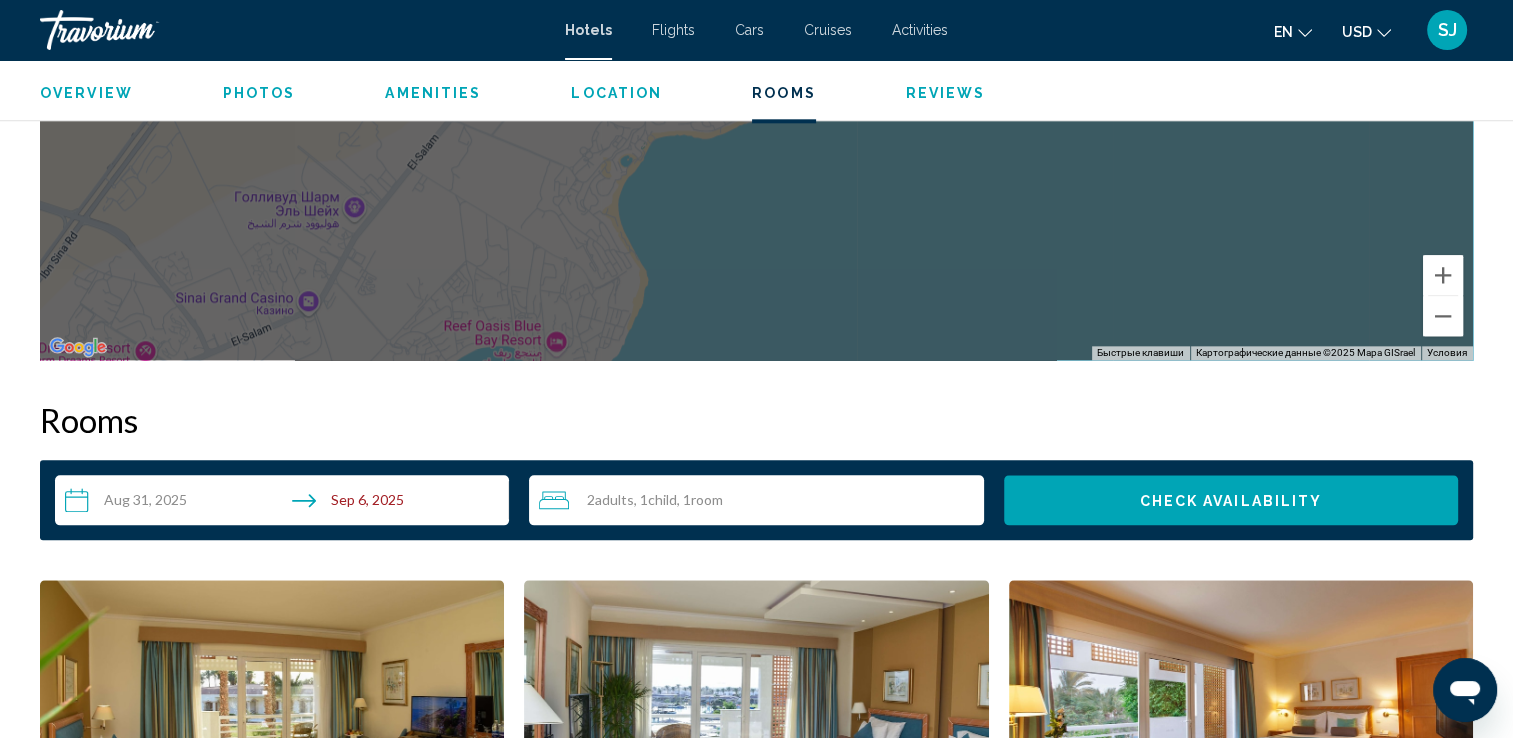 scroll, scrollTop: 2560, scrollLeft: 0, axis: vertical 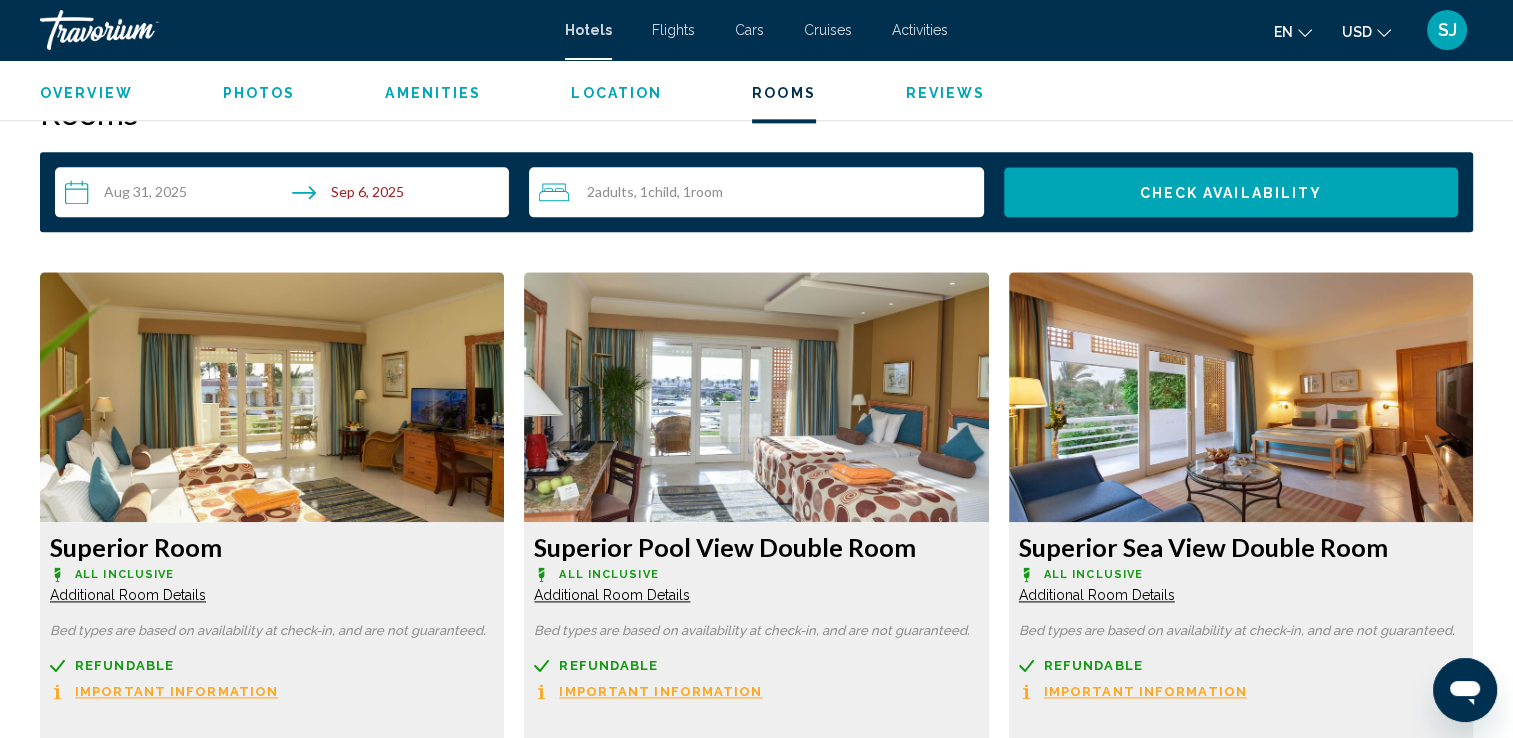 click at bounding box center [272, 397] 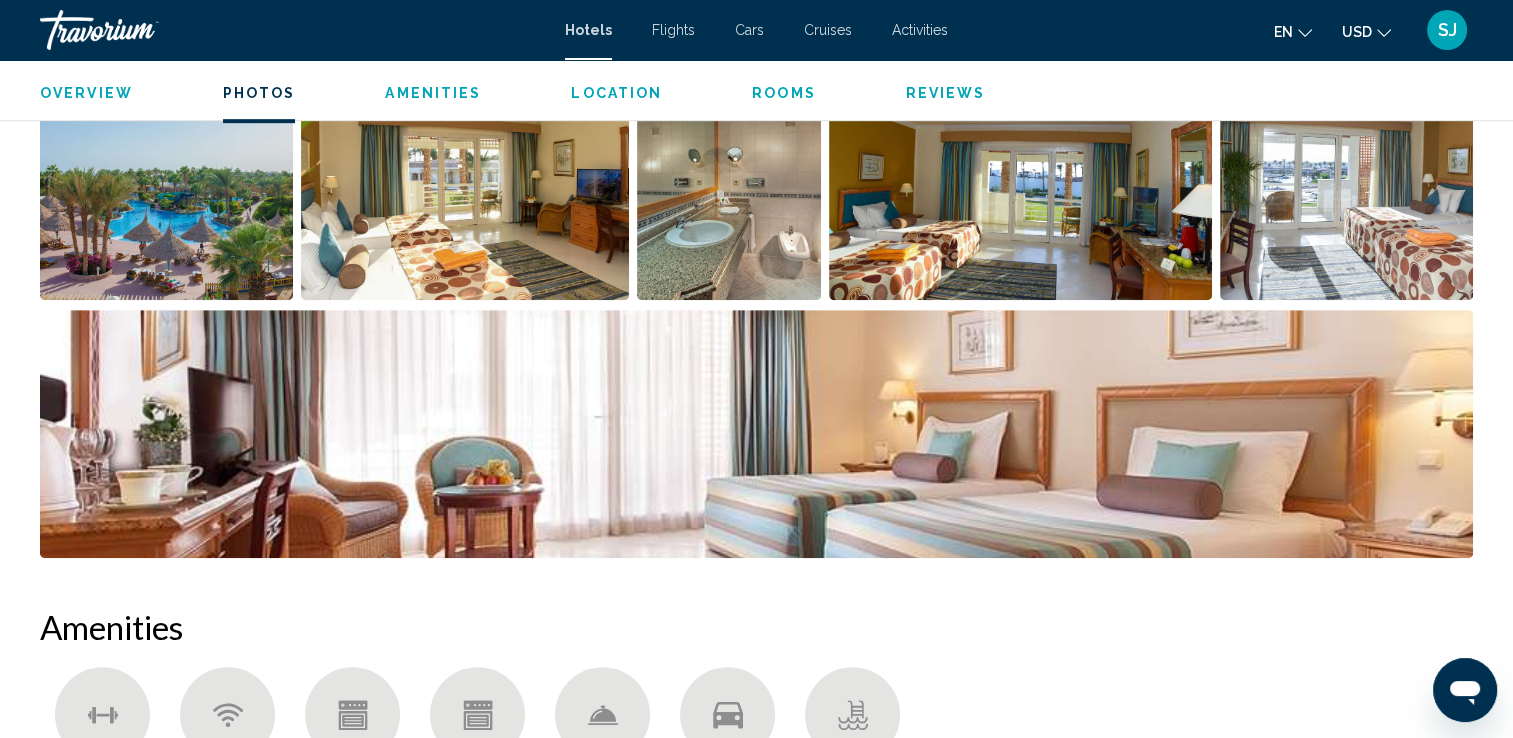 scroll, scrollTop: 1060, scrollLeft: 0, axis: vertical 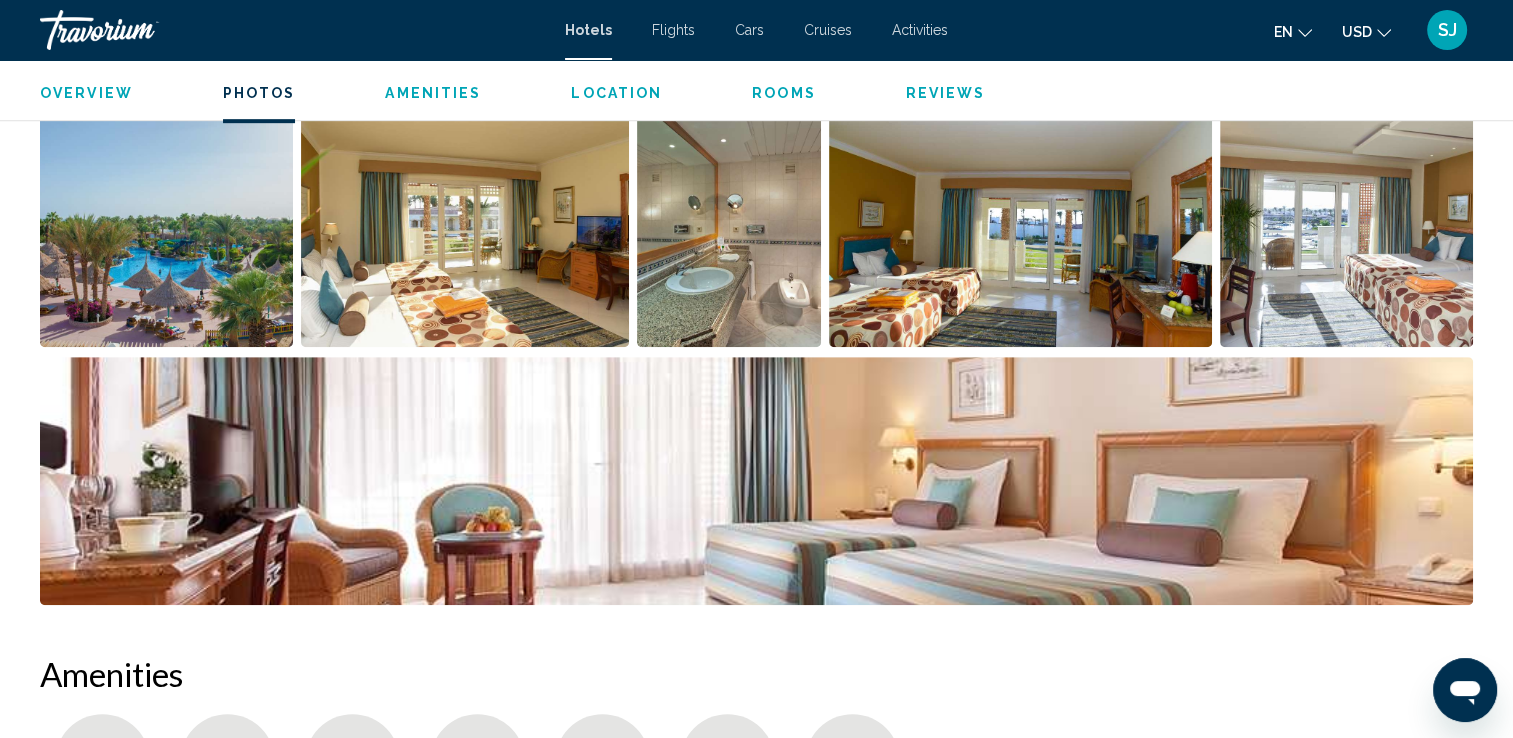 click at bounding box center (166, 223) 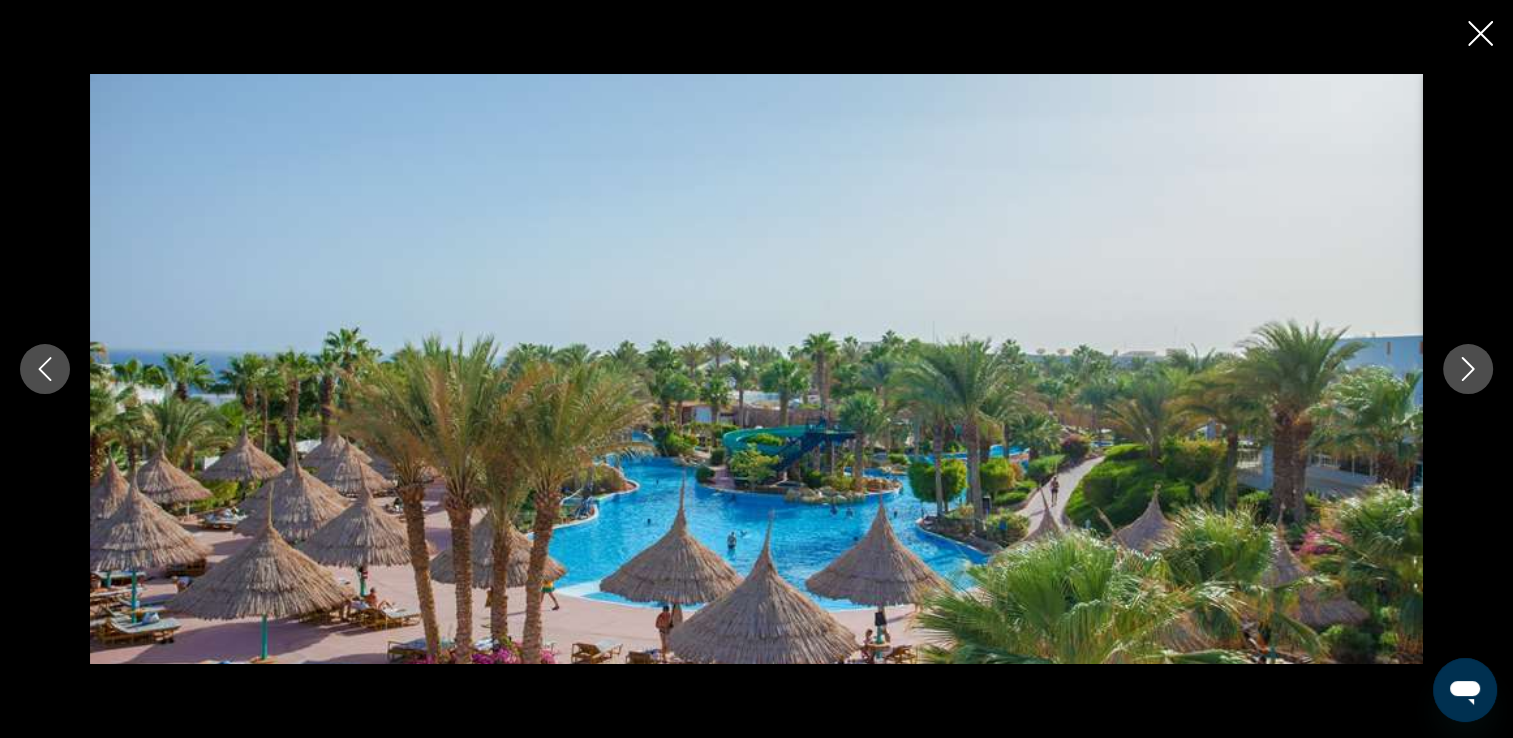click 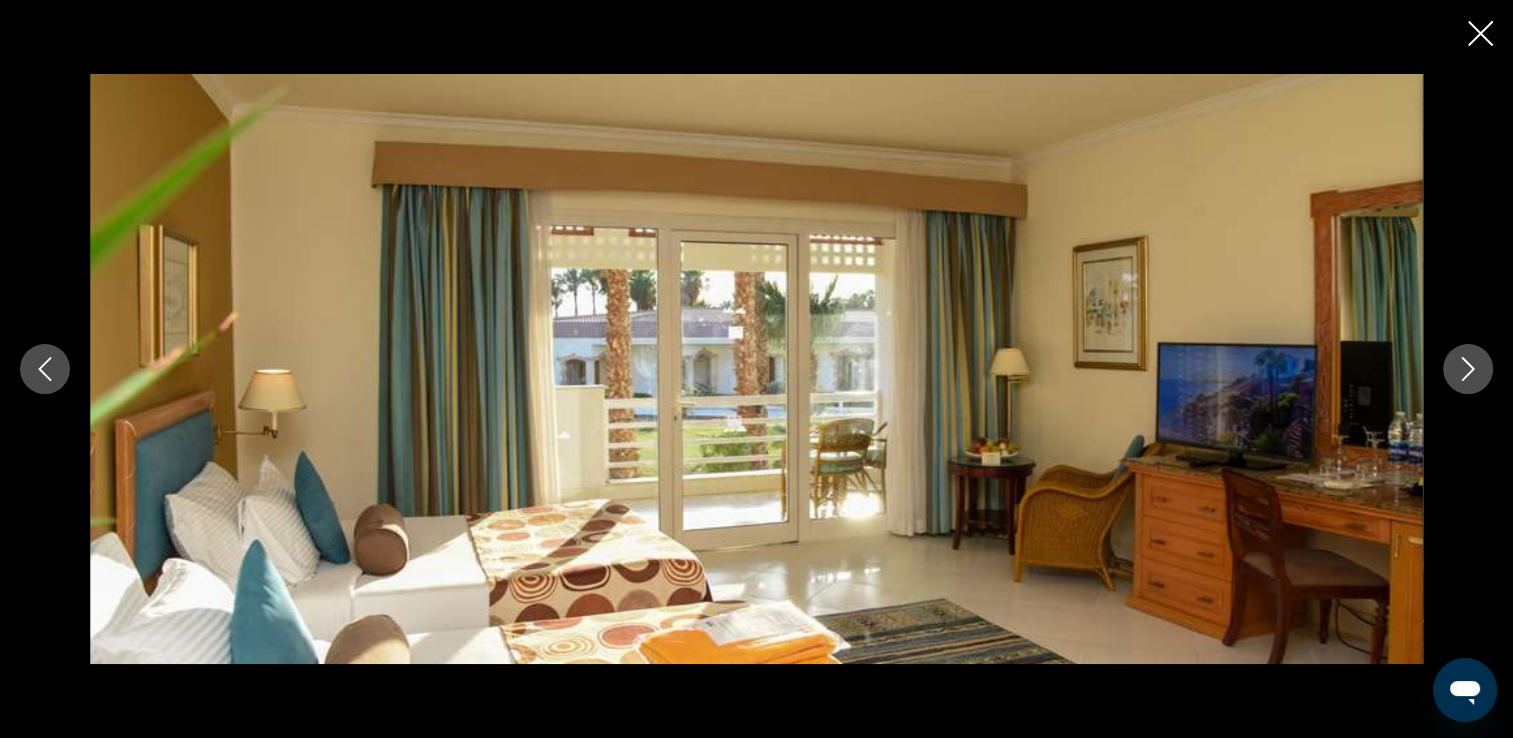 click 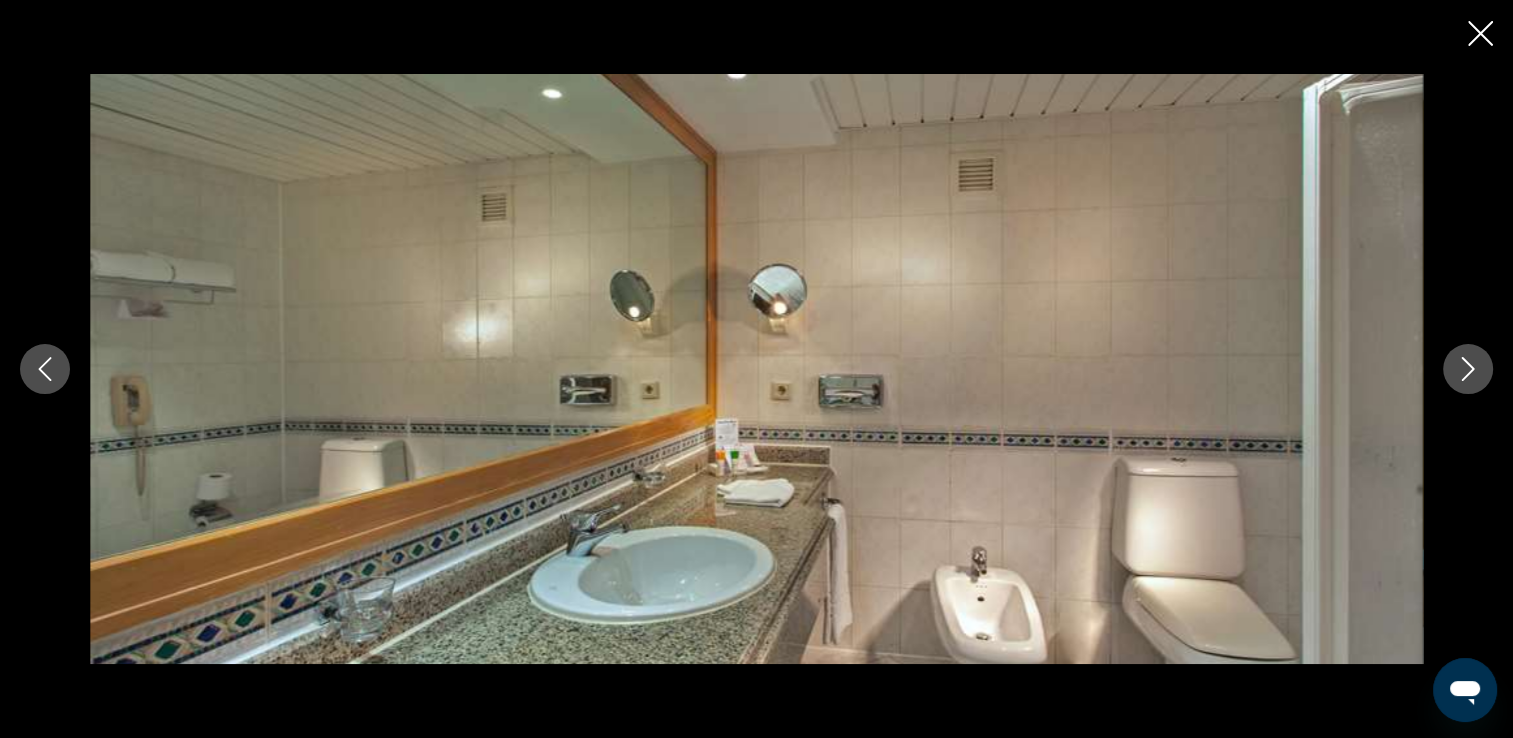 click 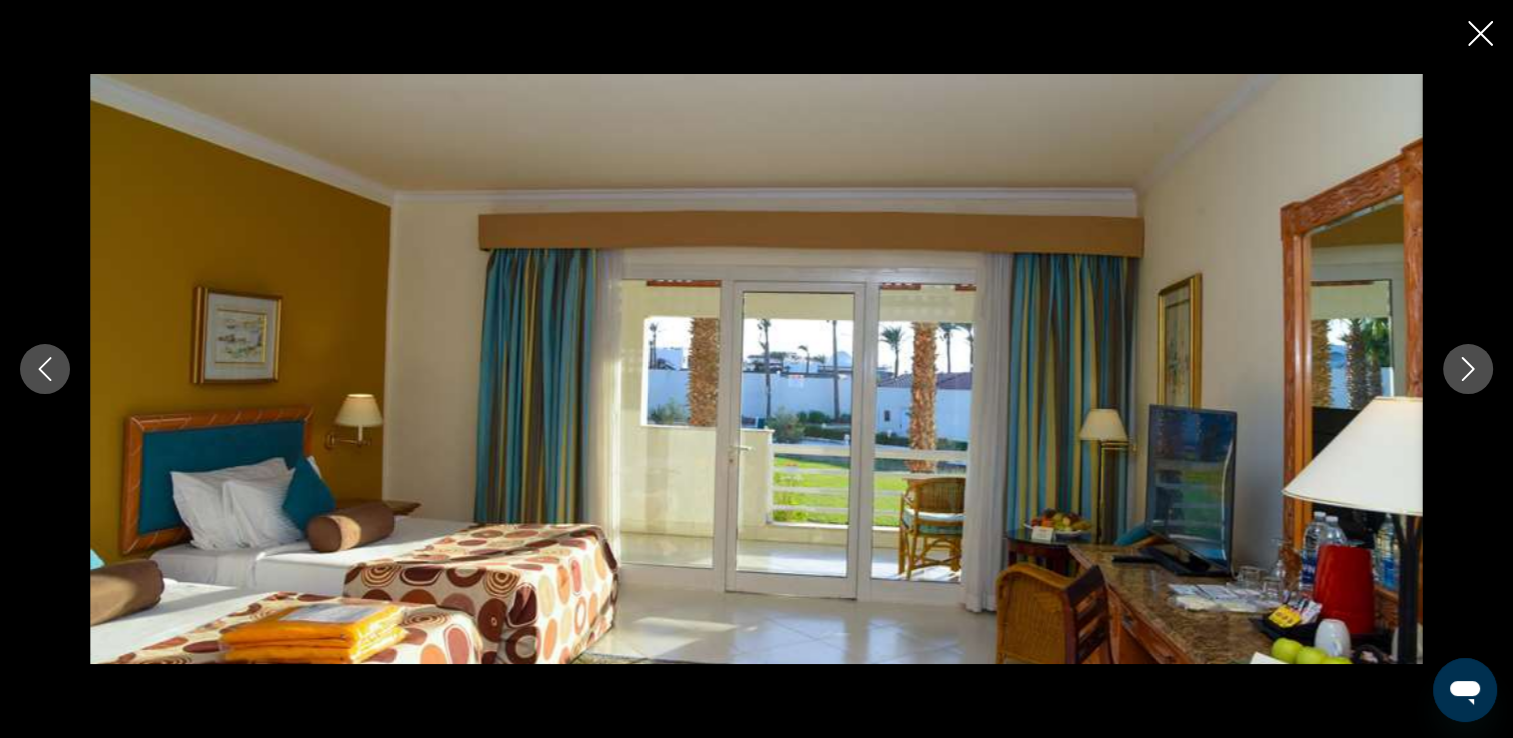 click 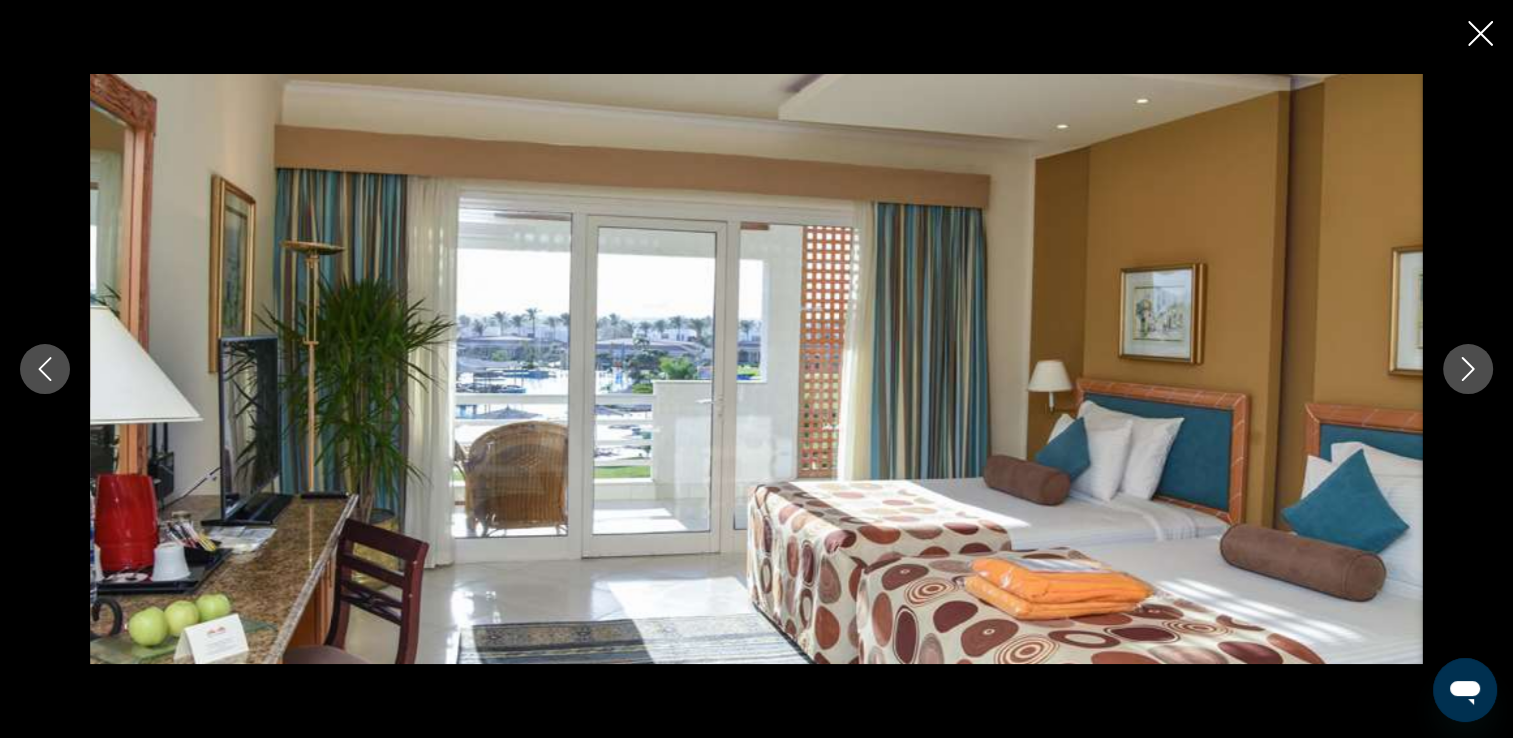 click 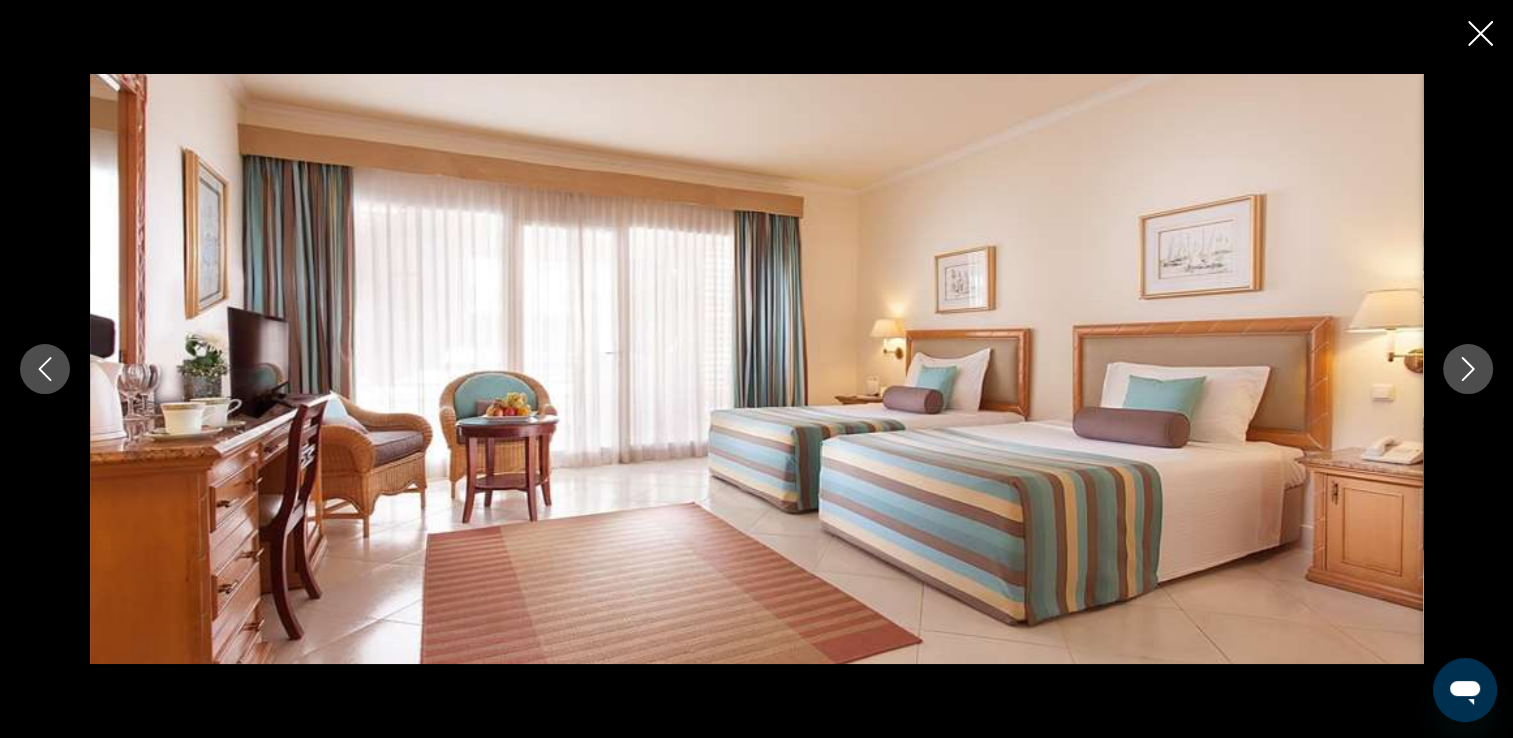 click 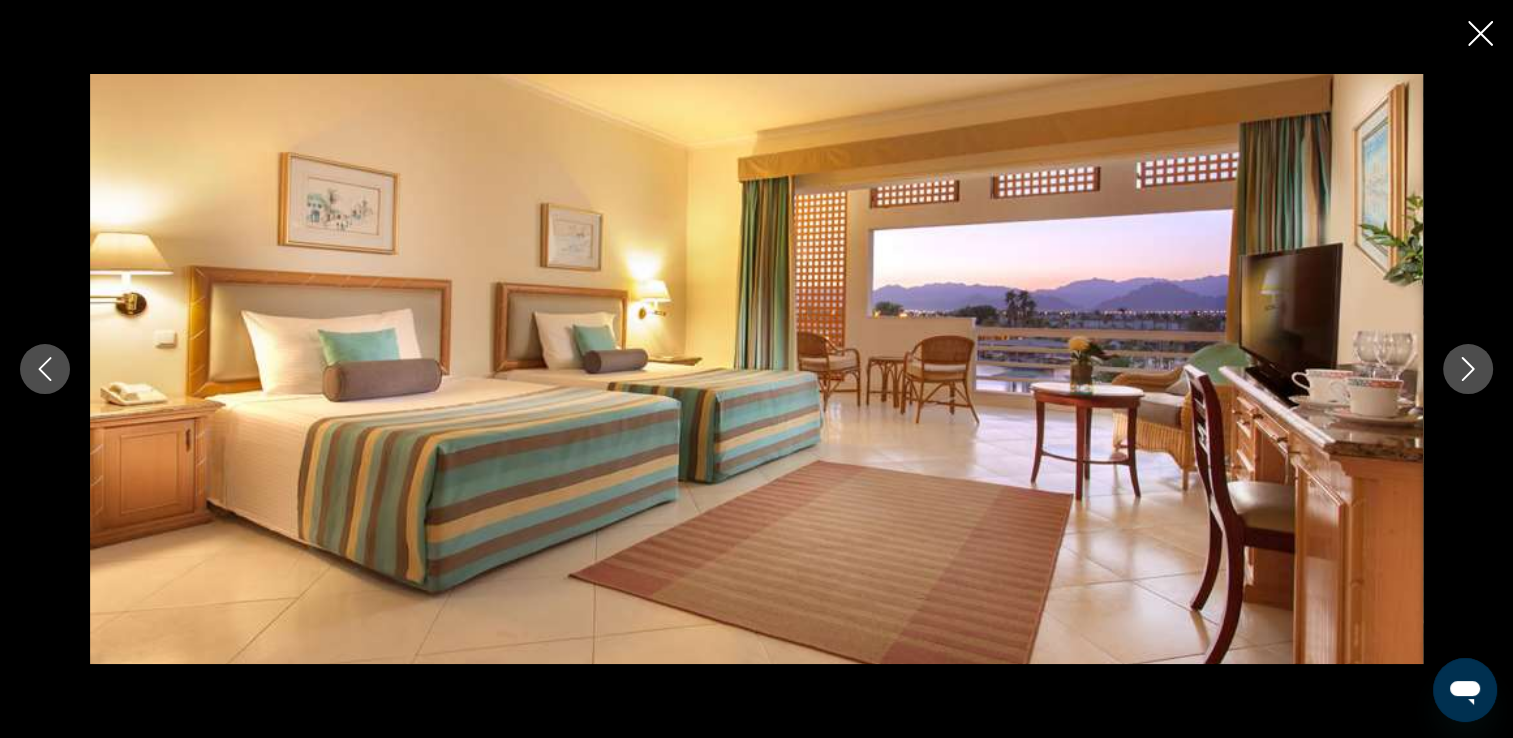 click 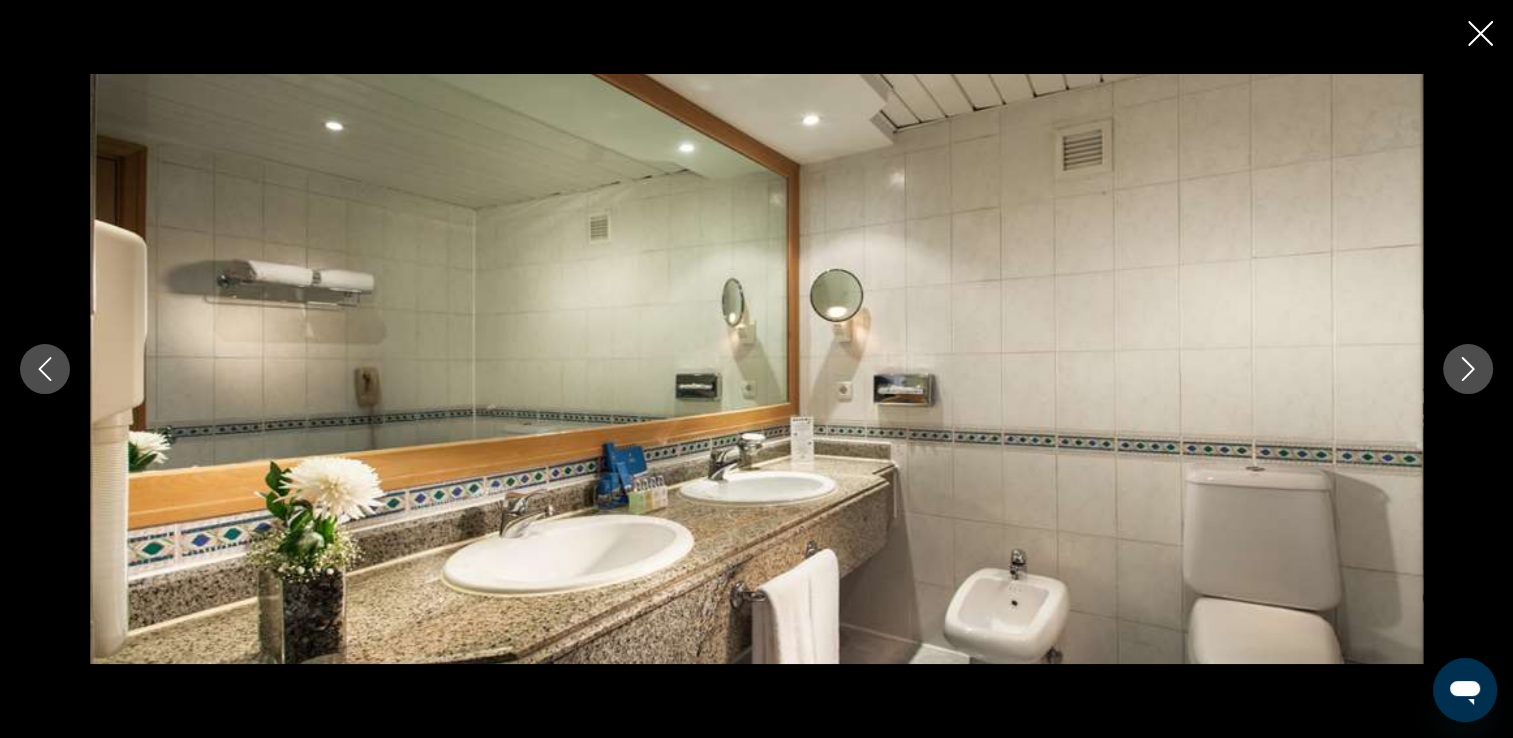 click 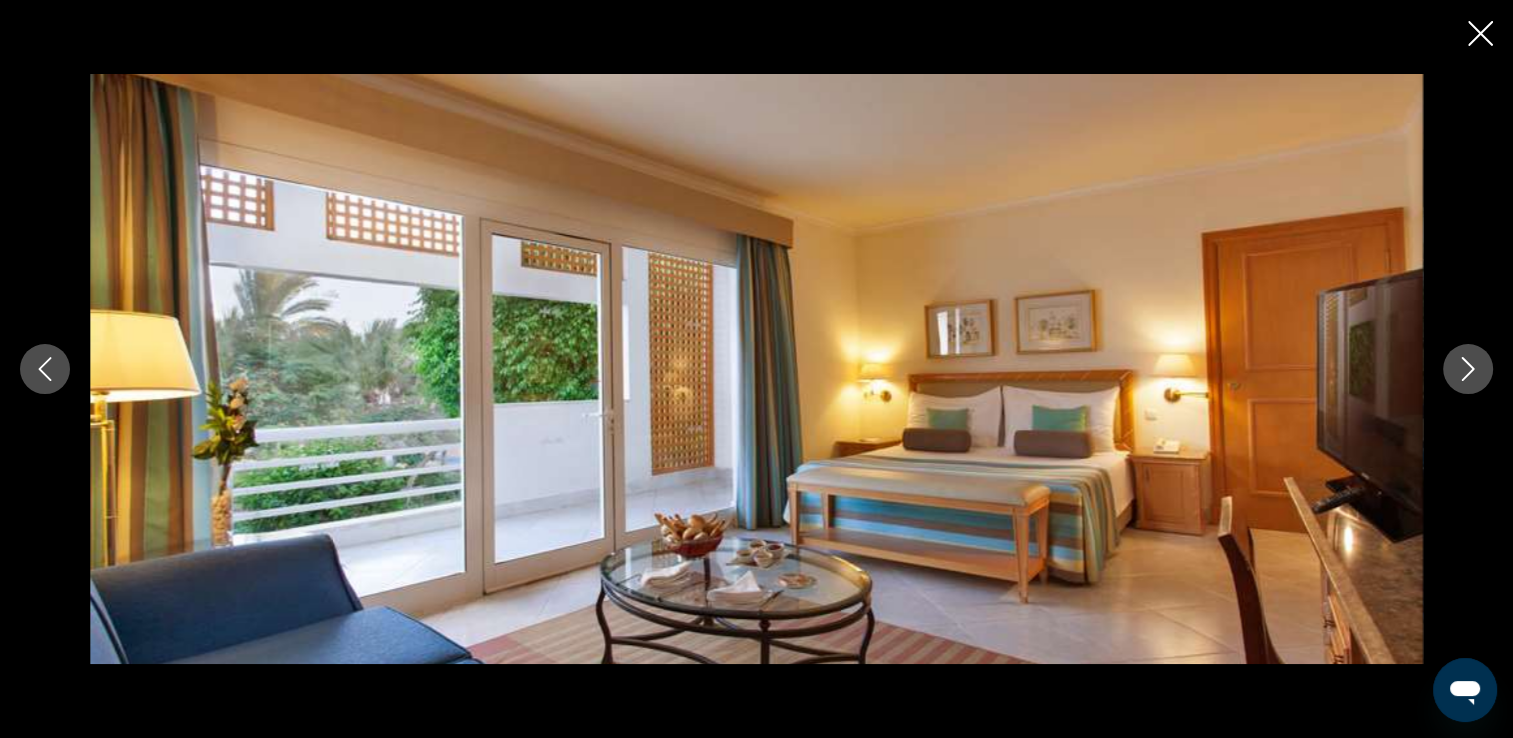 click 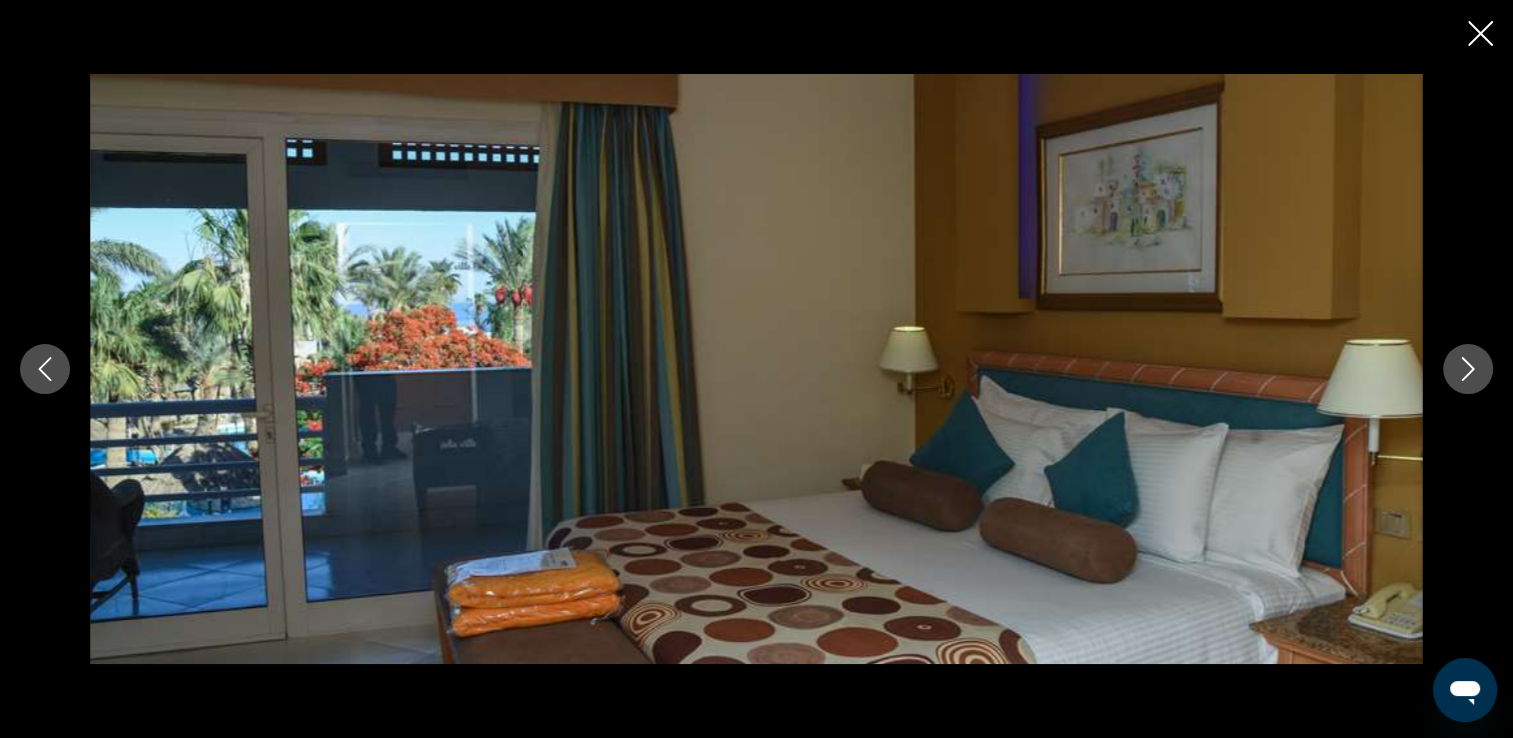 click 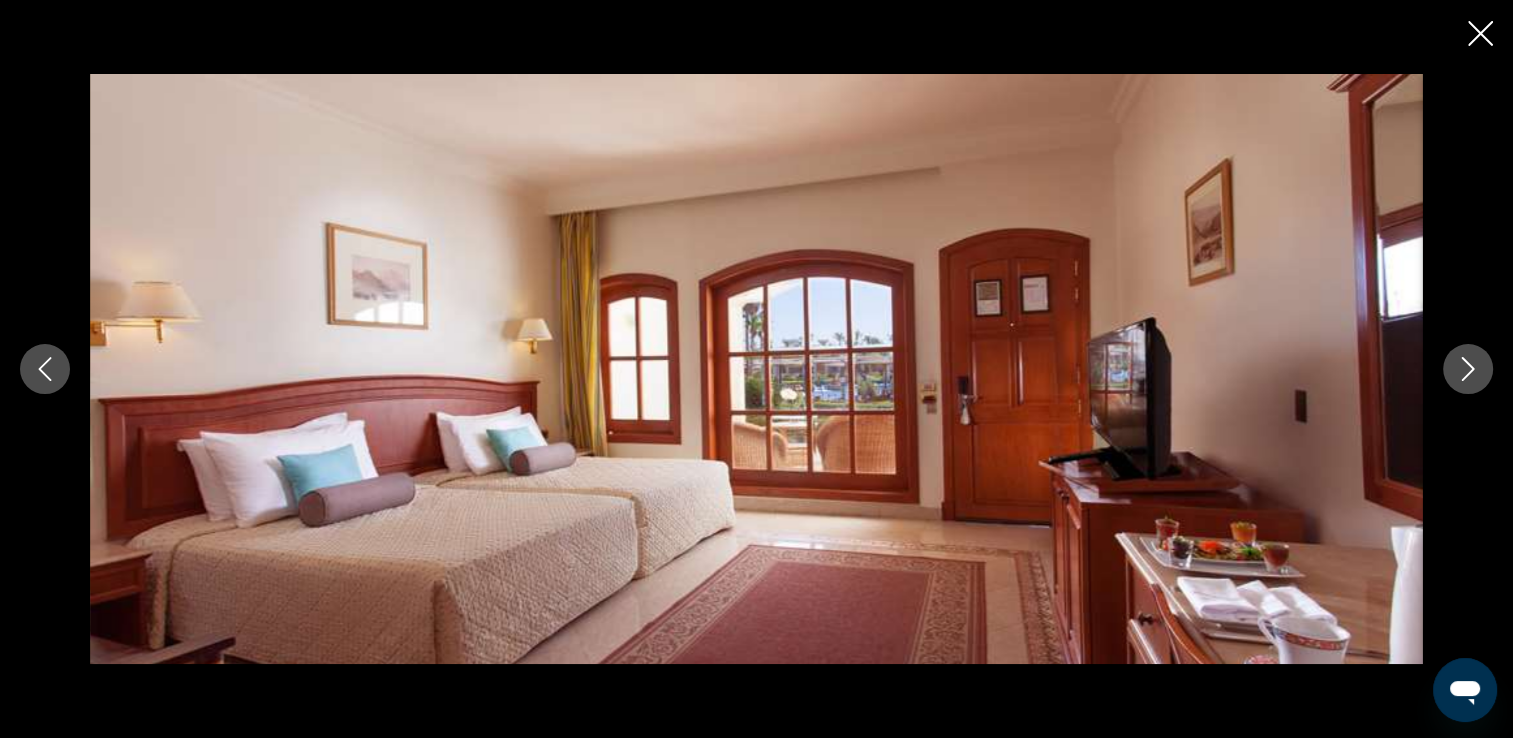 click 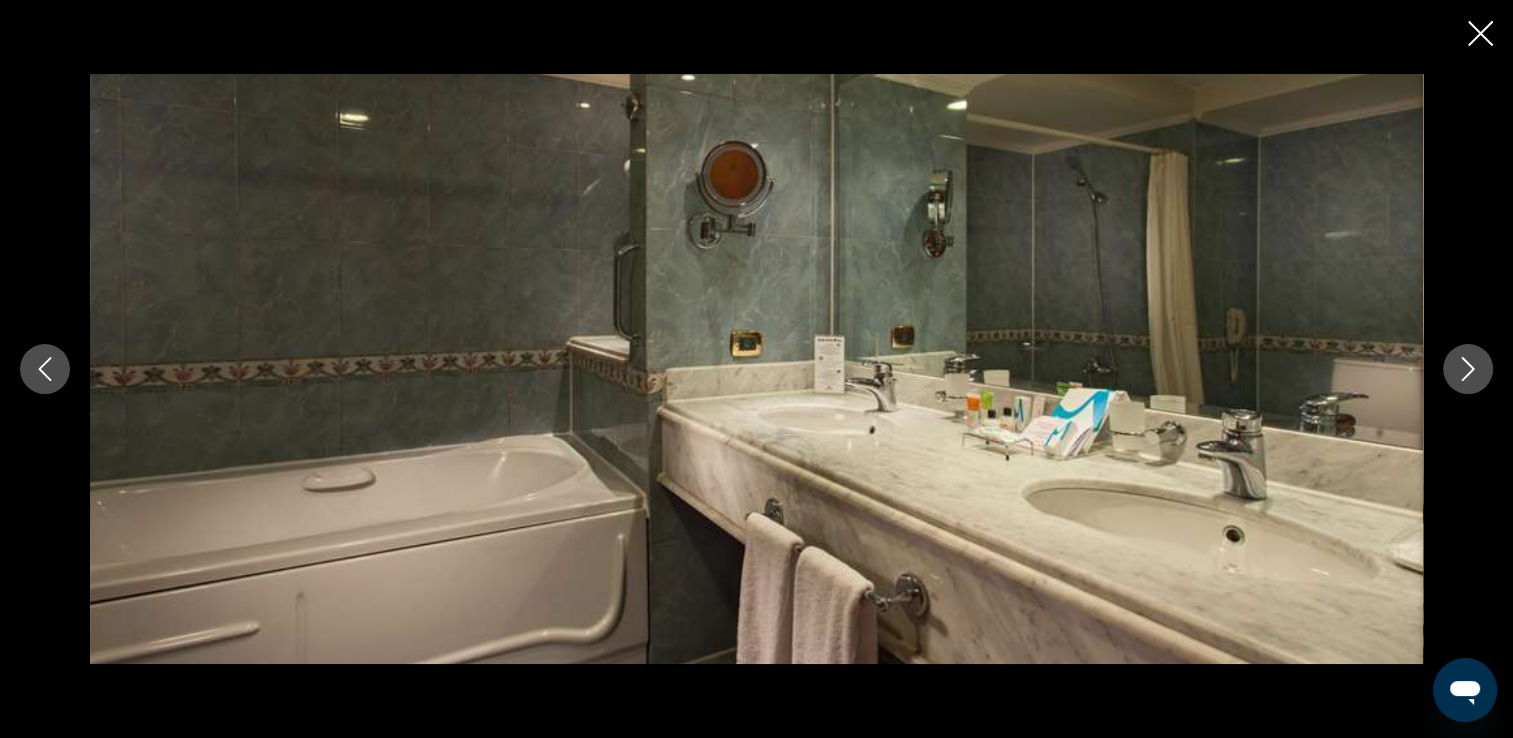 click 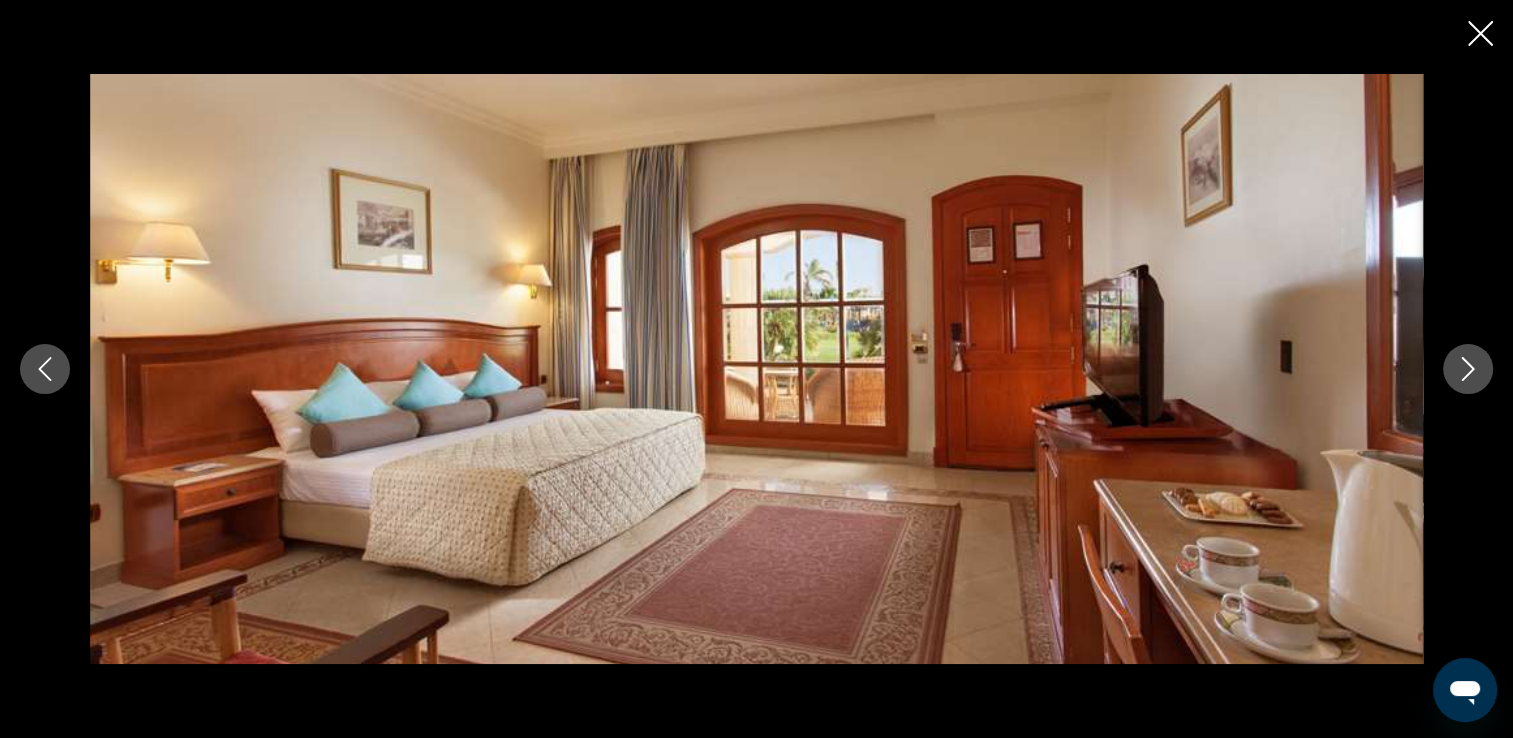click 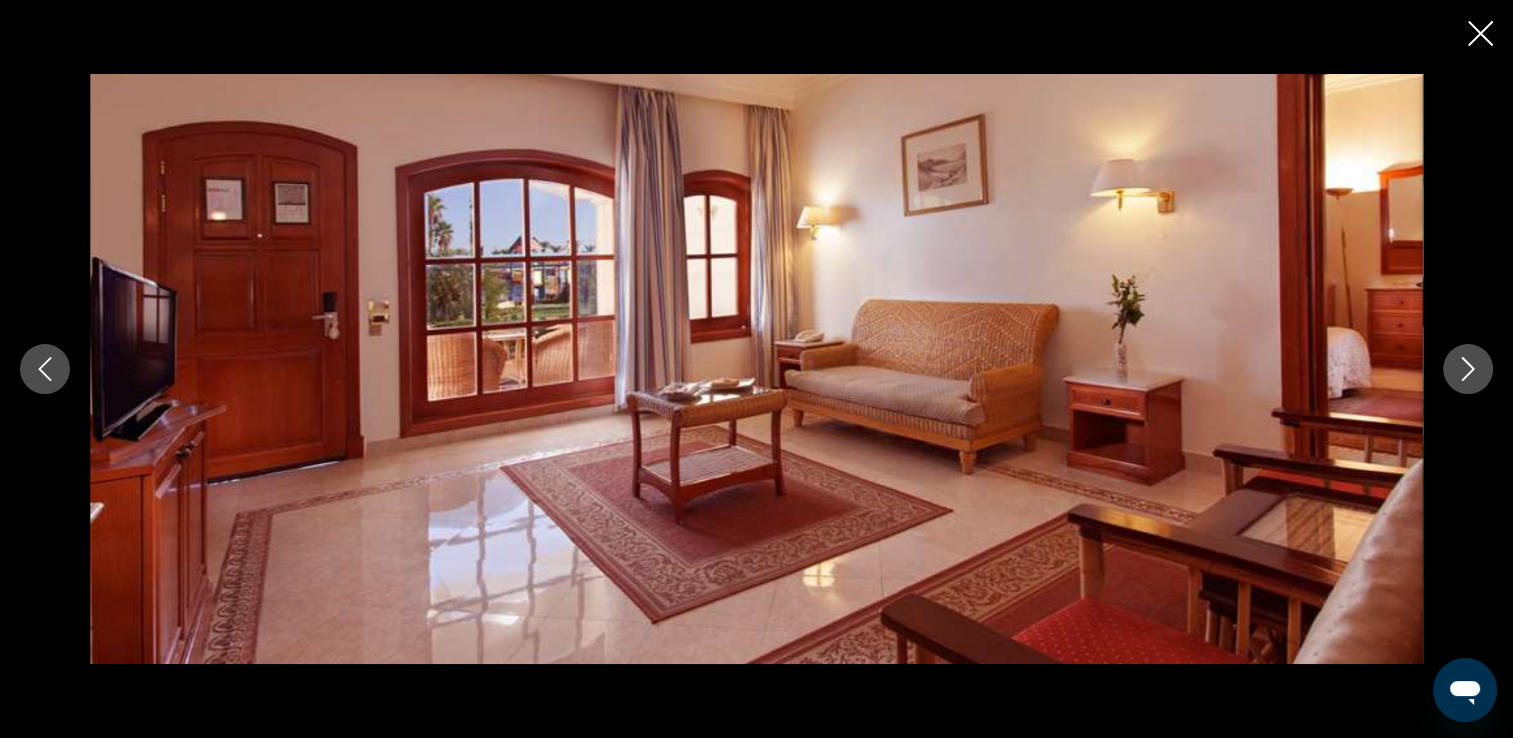 click 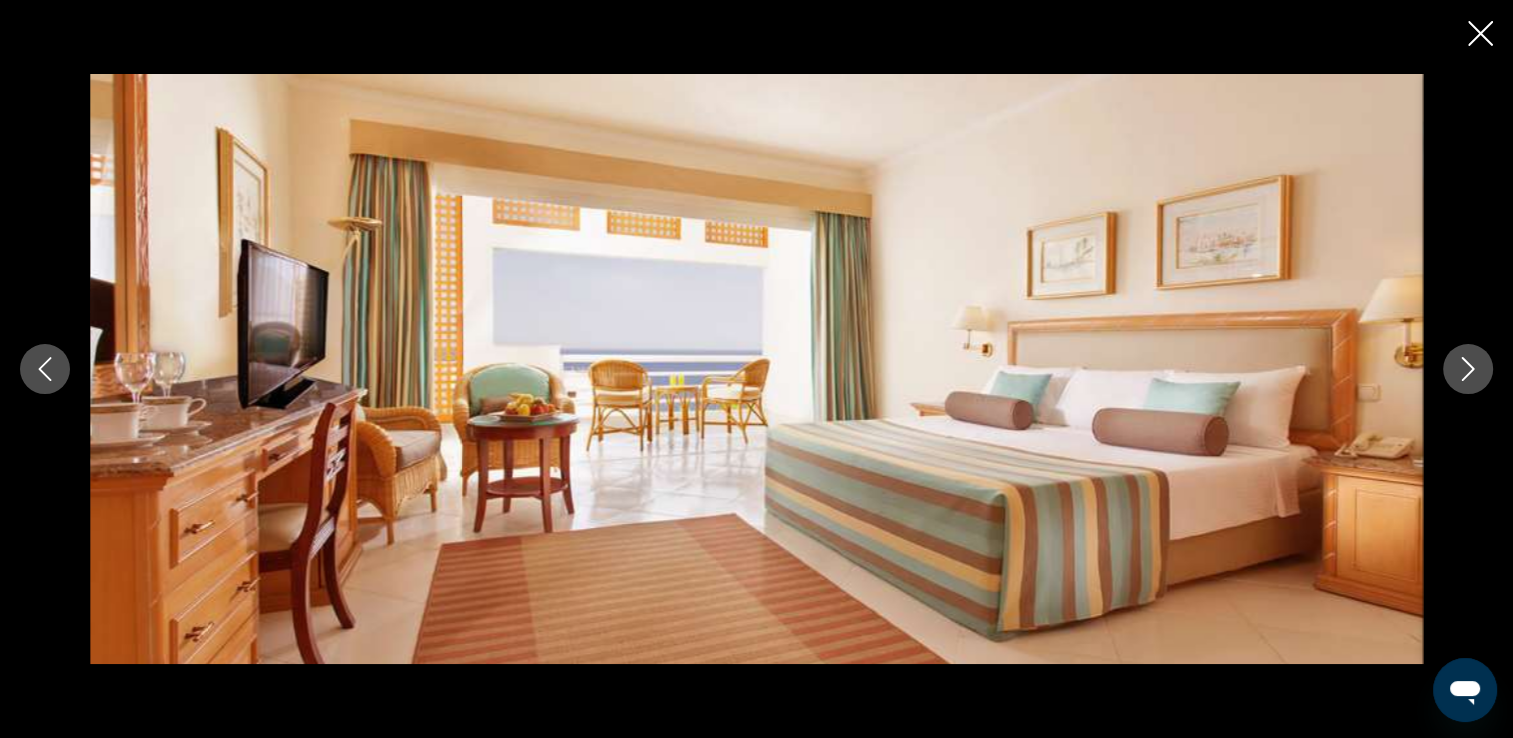 click 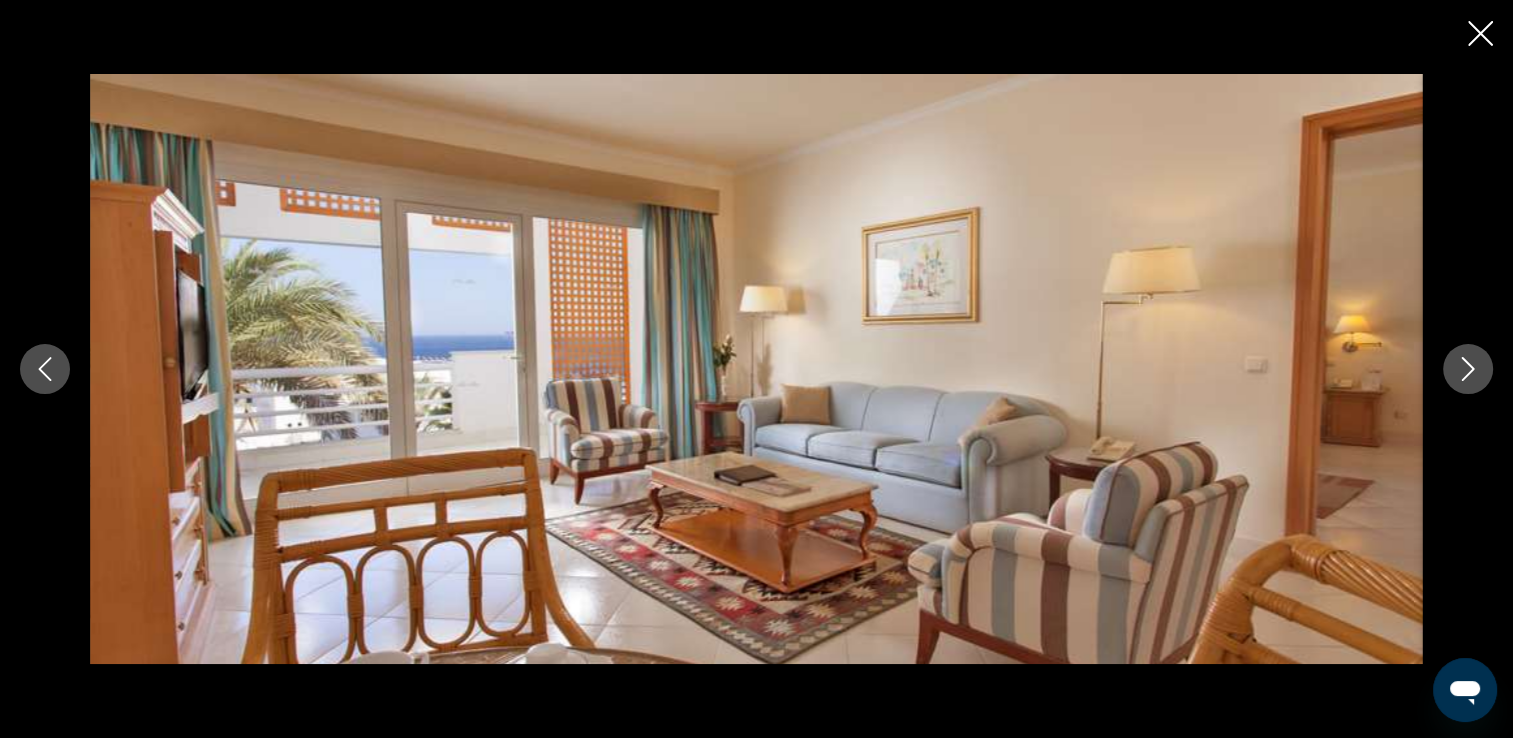 click 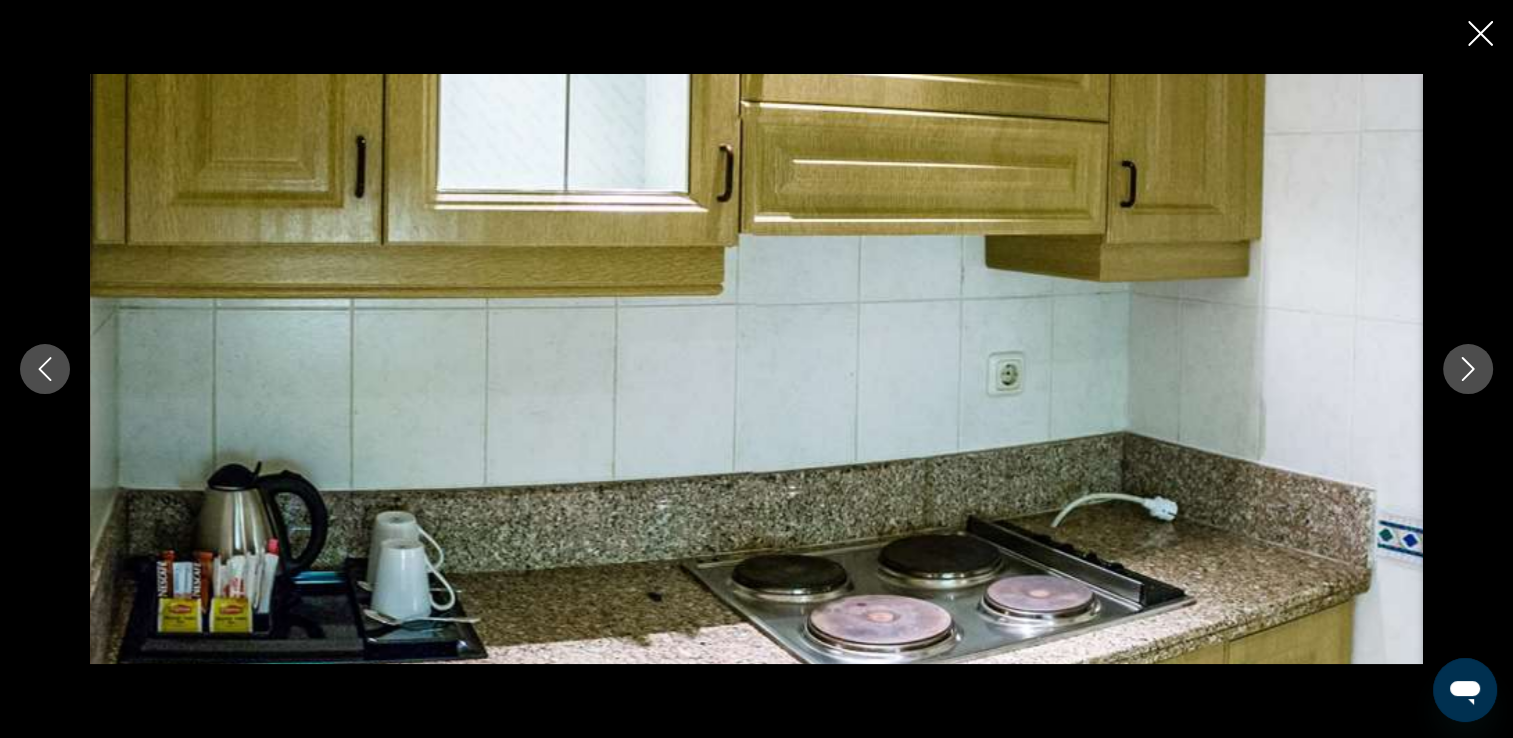 click 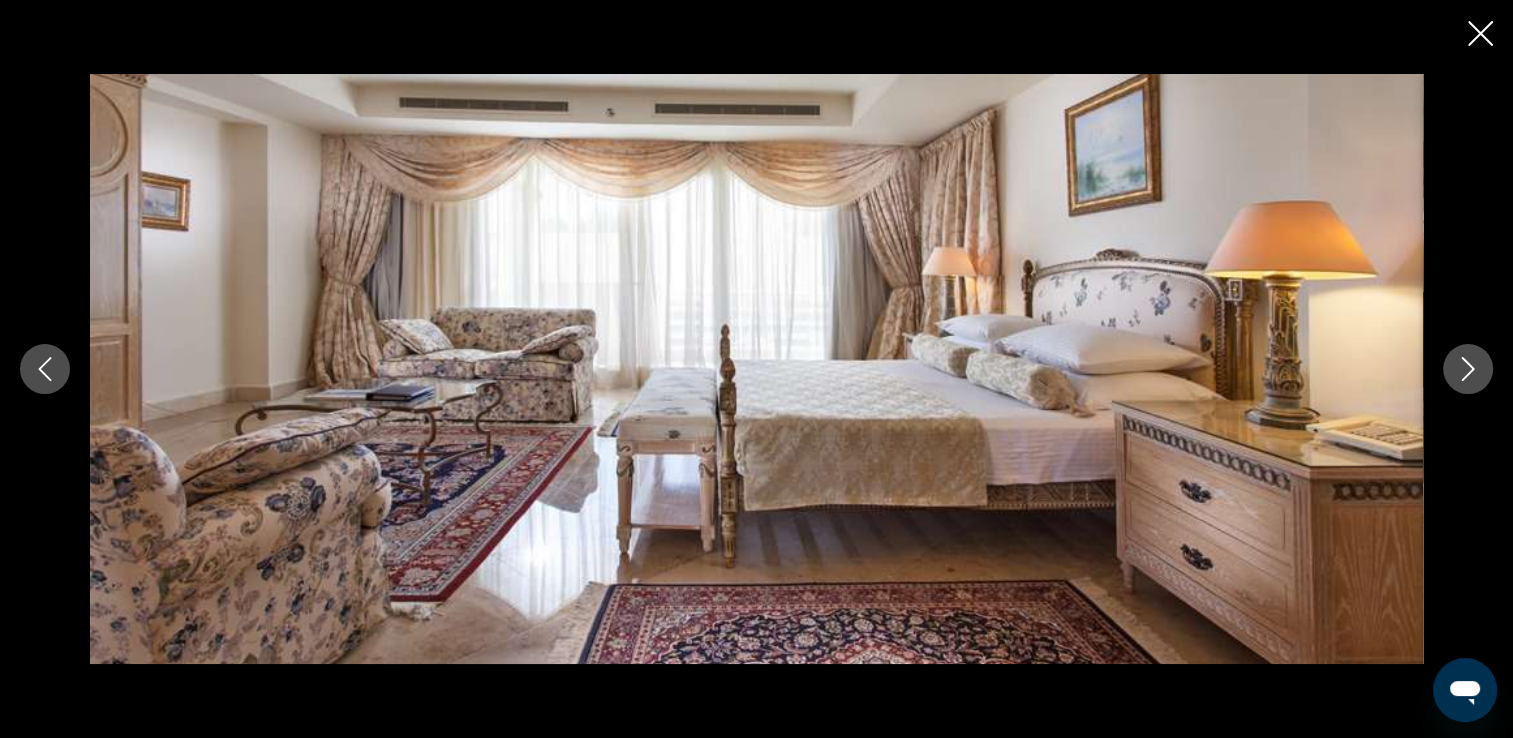 click 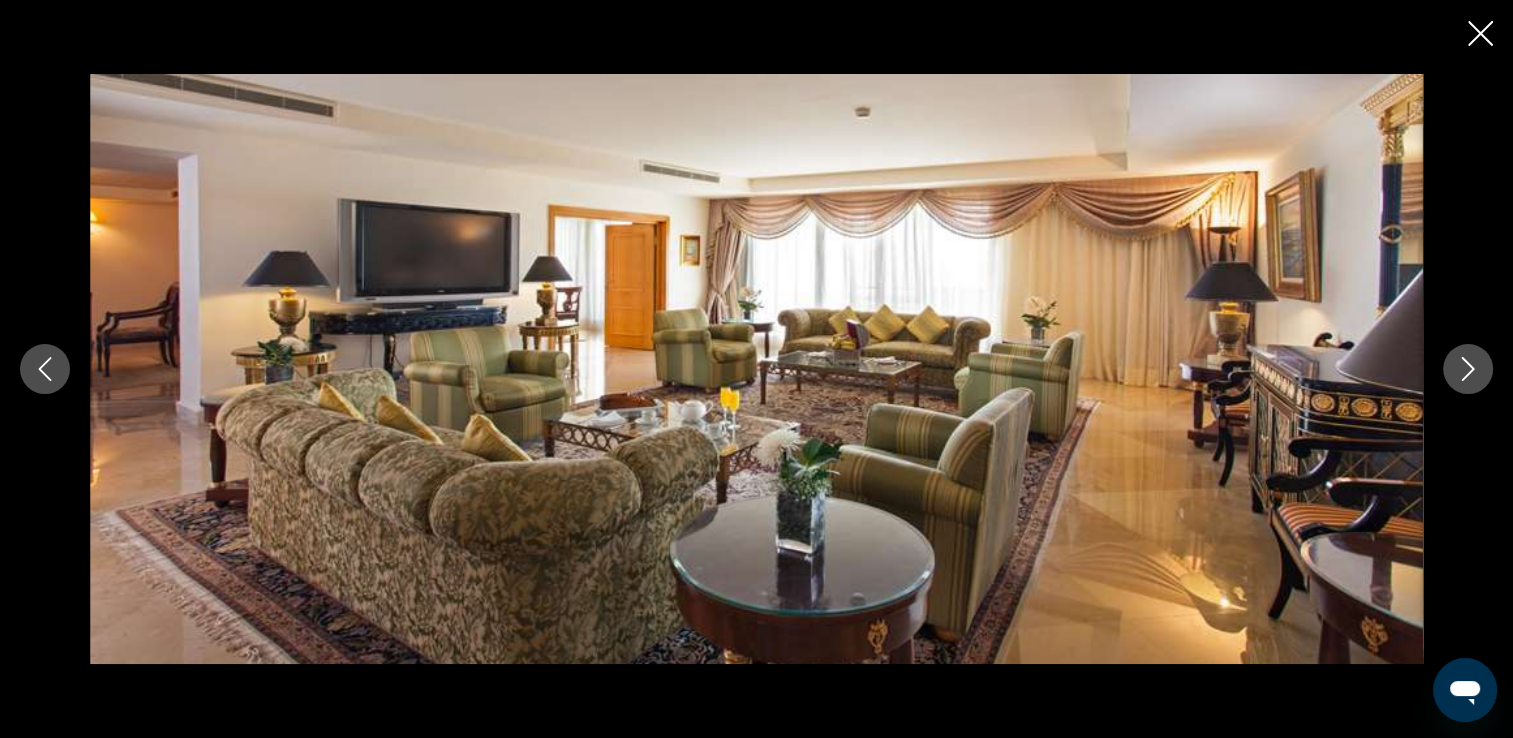 click 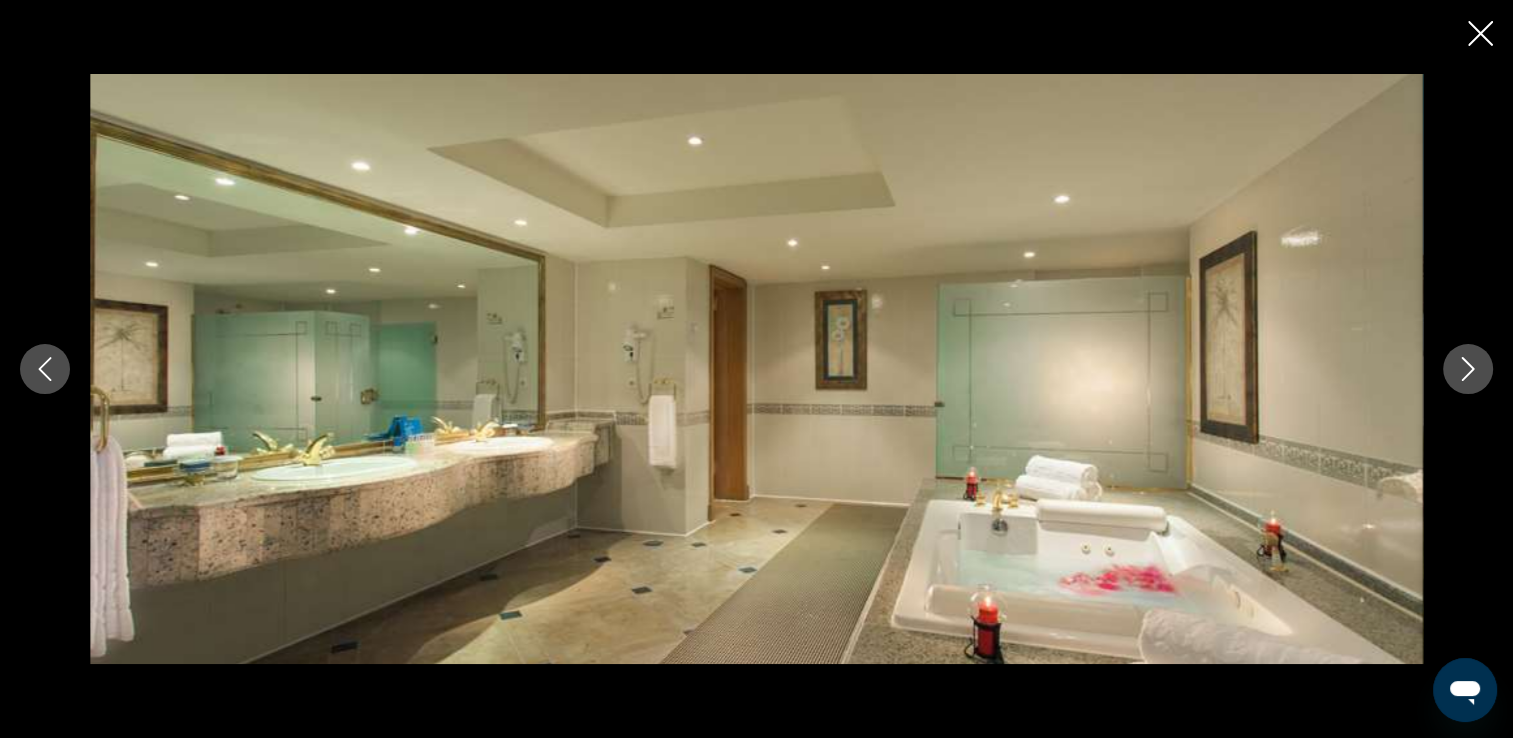 click 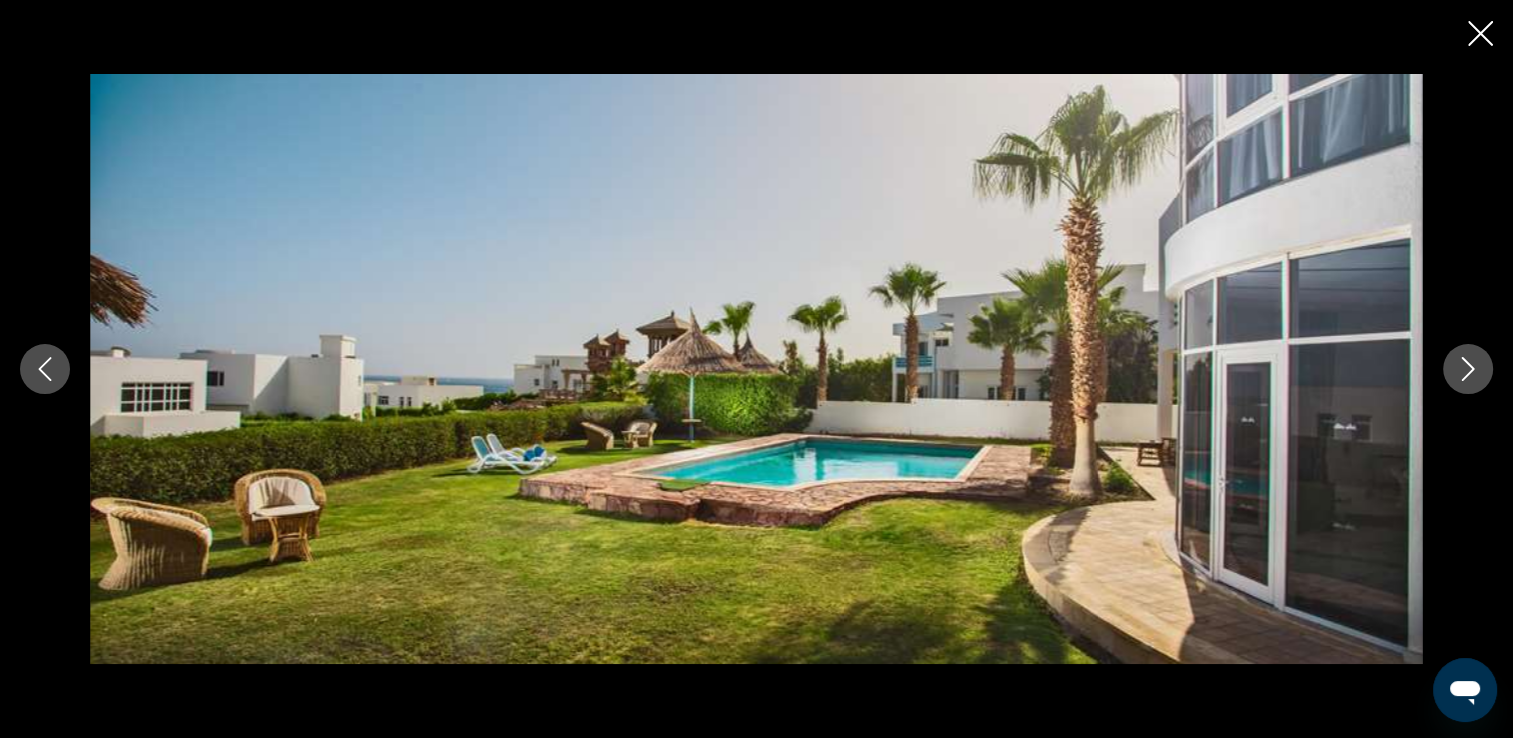 click 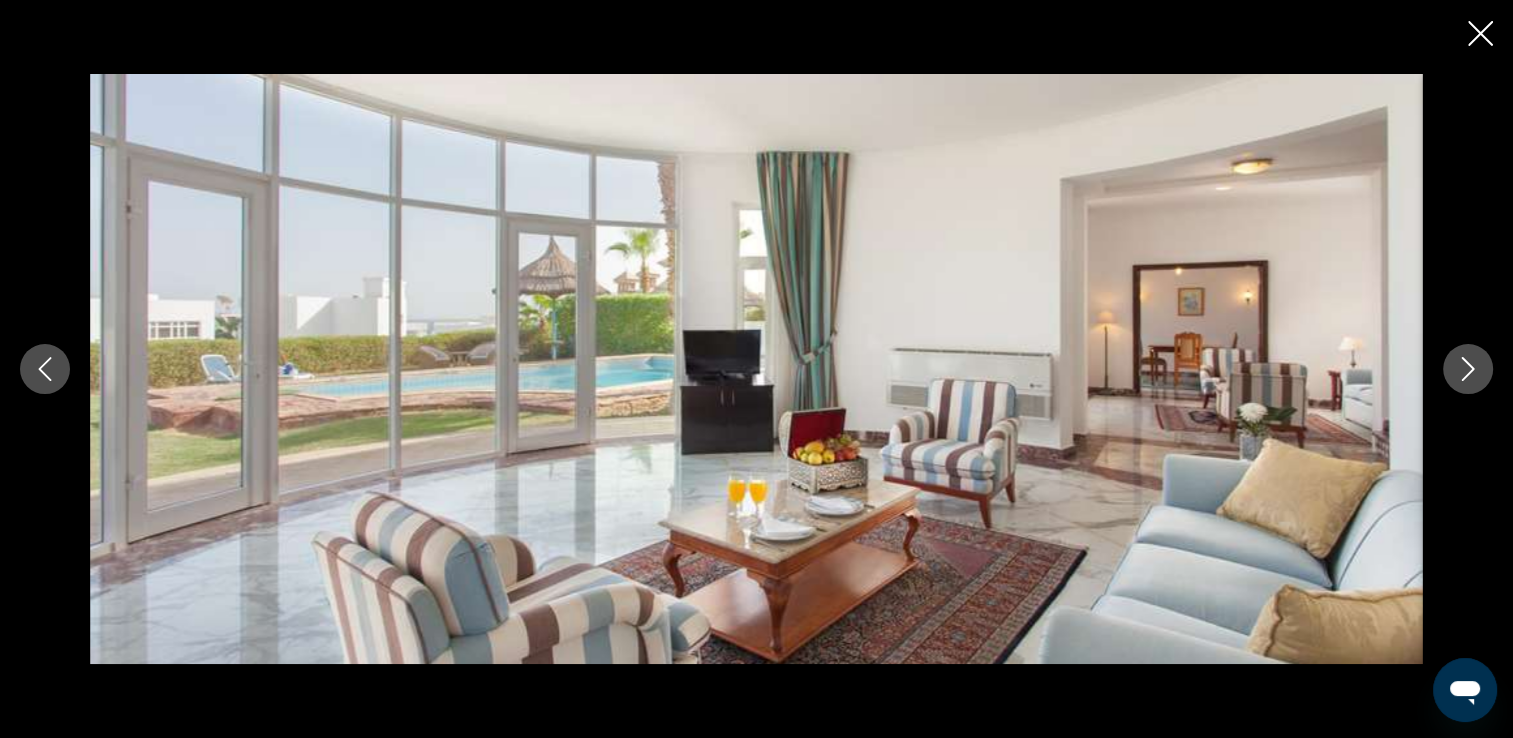 click 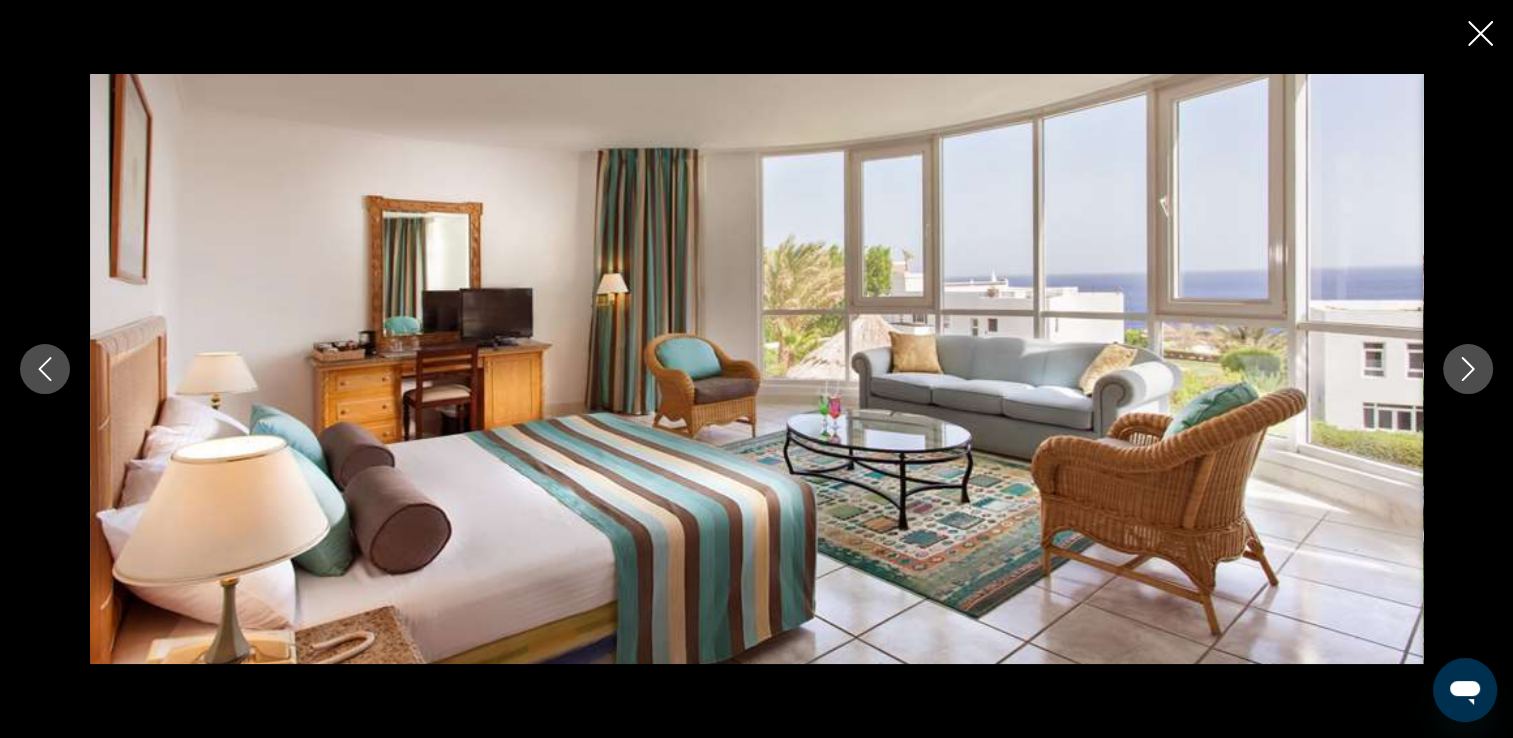click 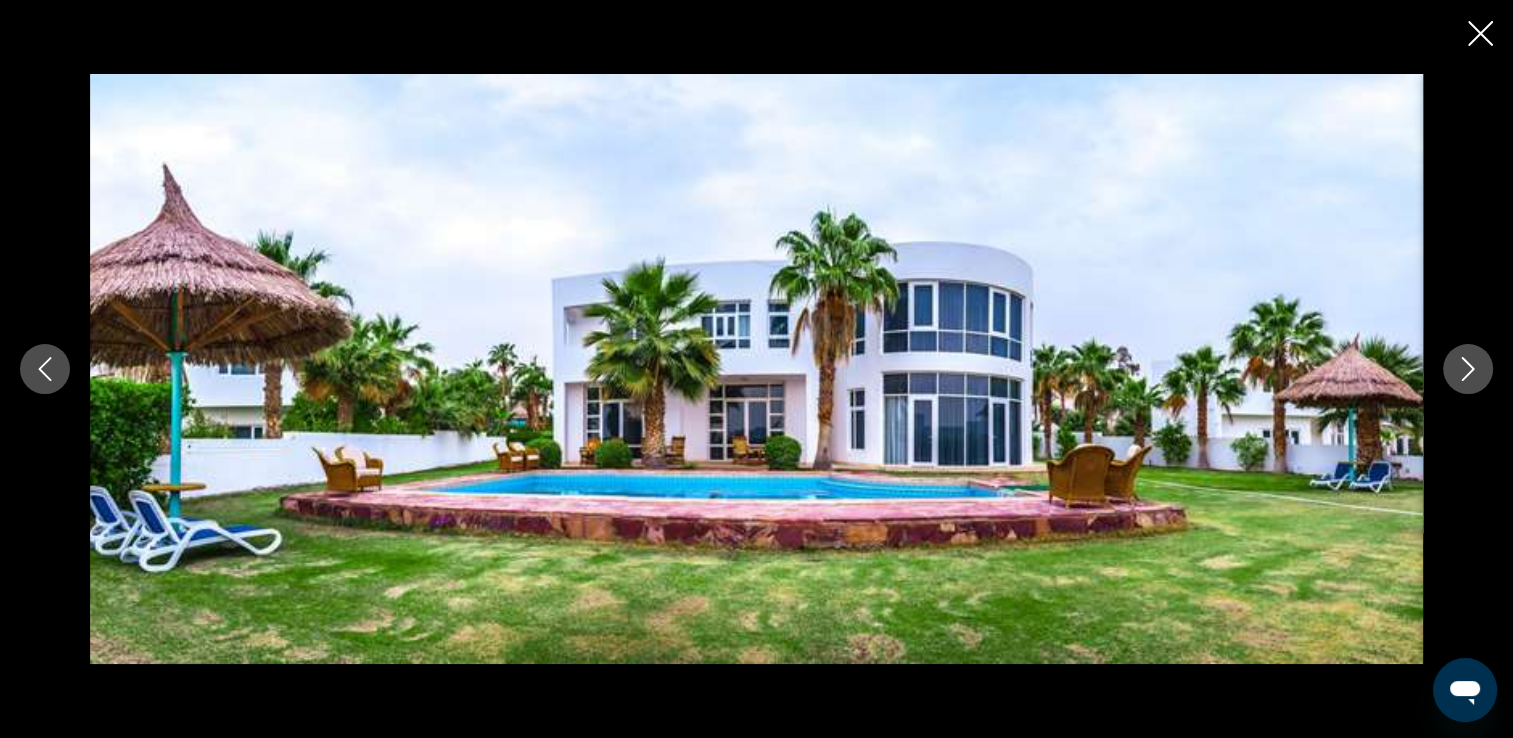 click 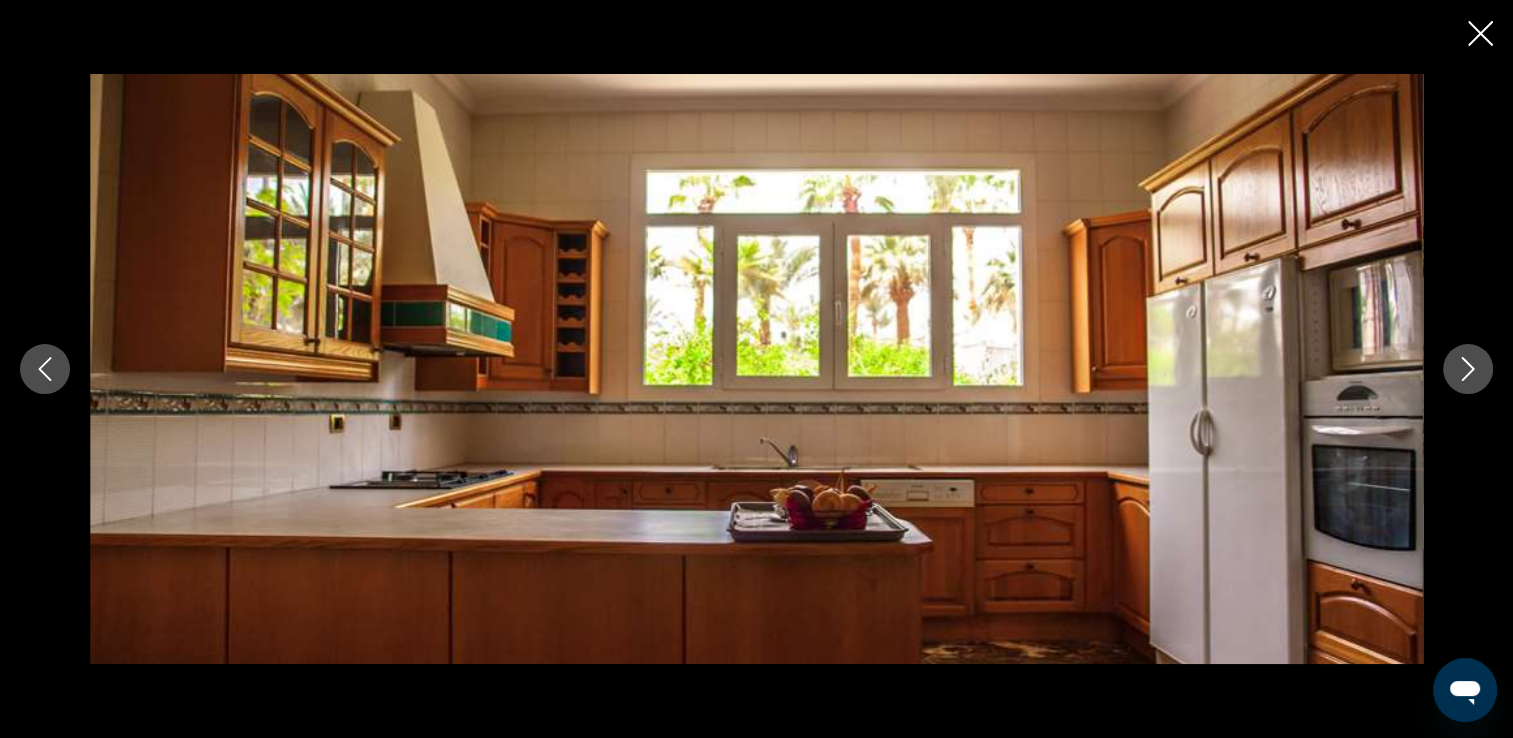 click 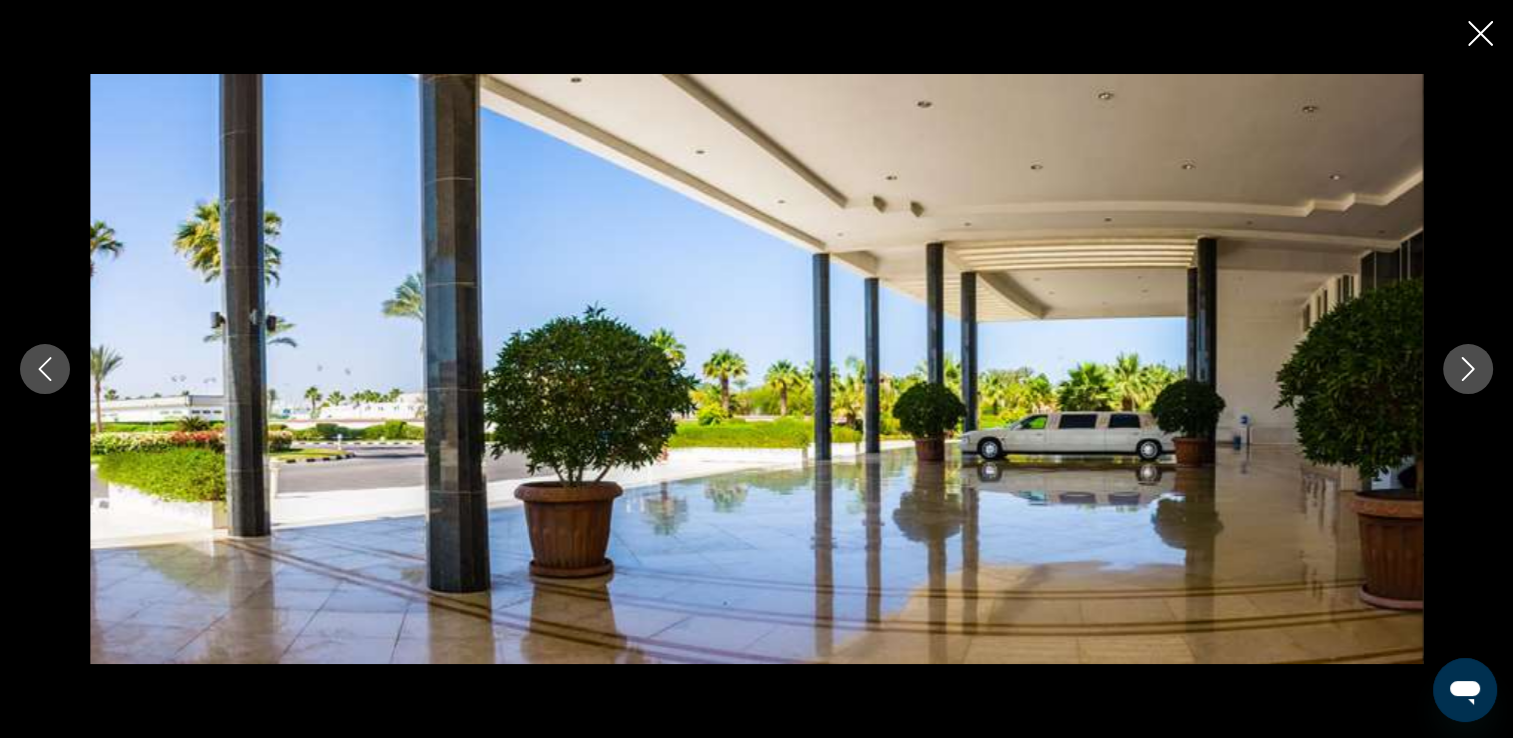 click 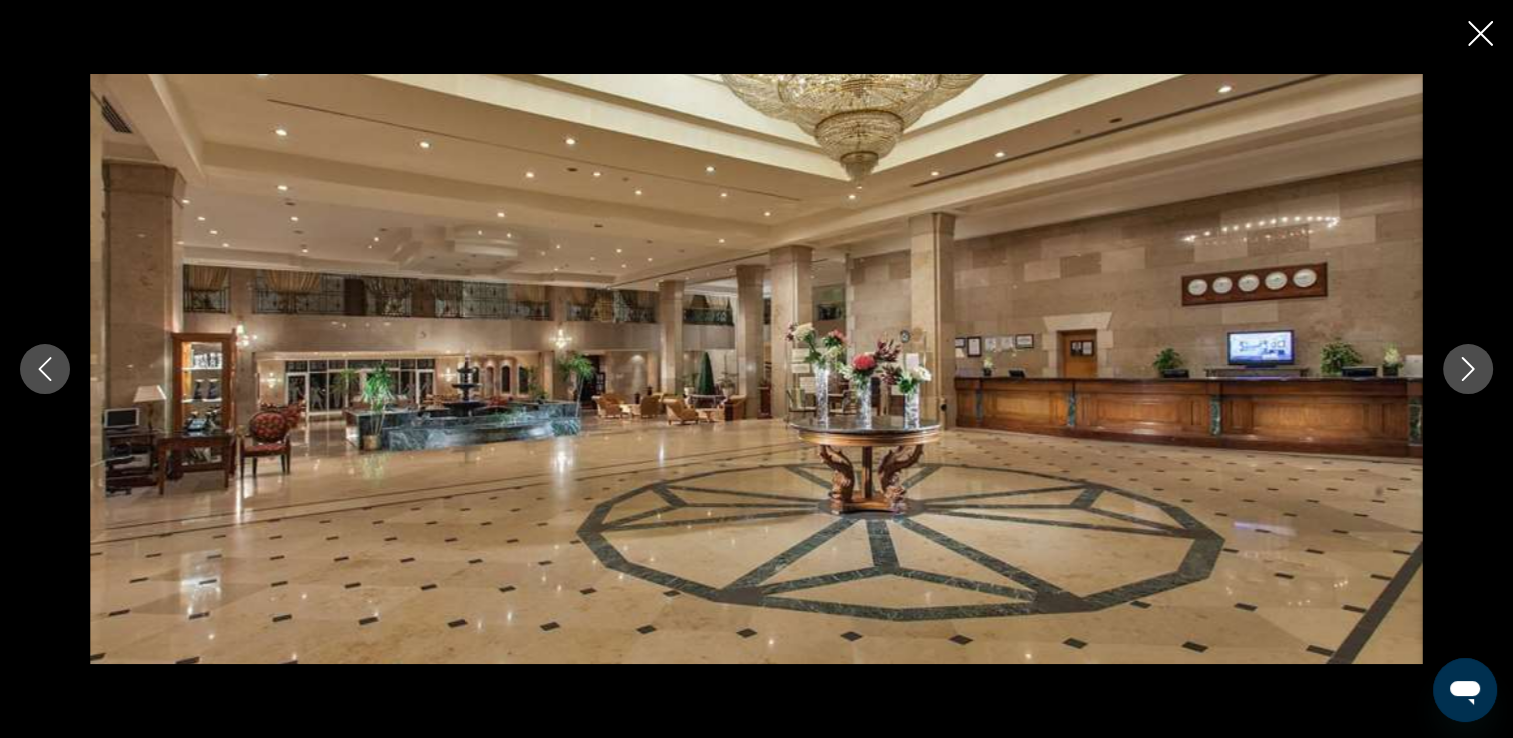 click 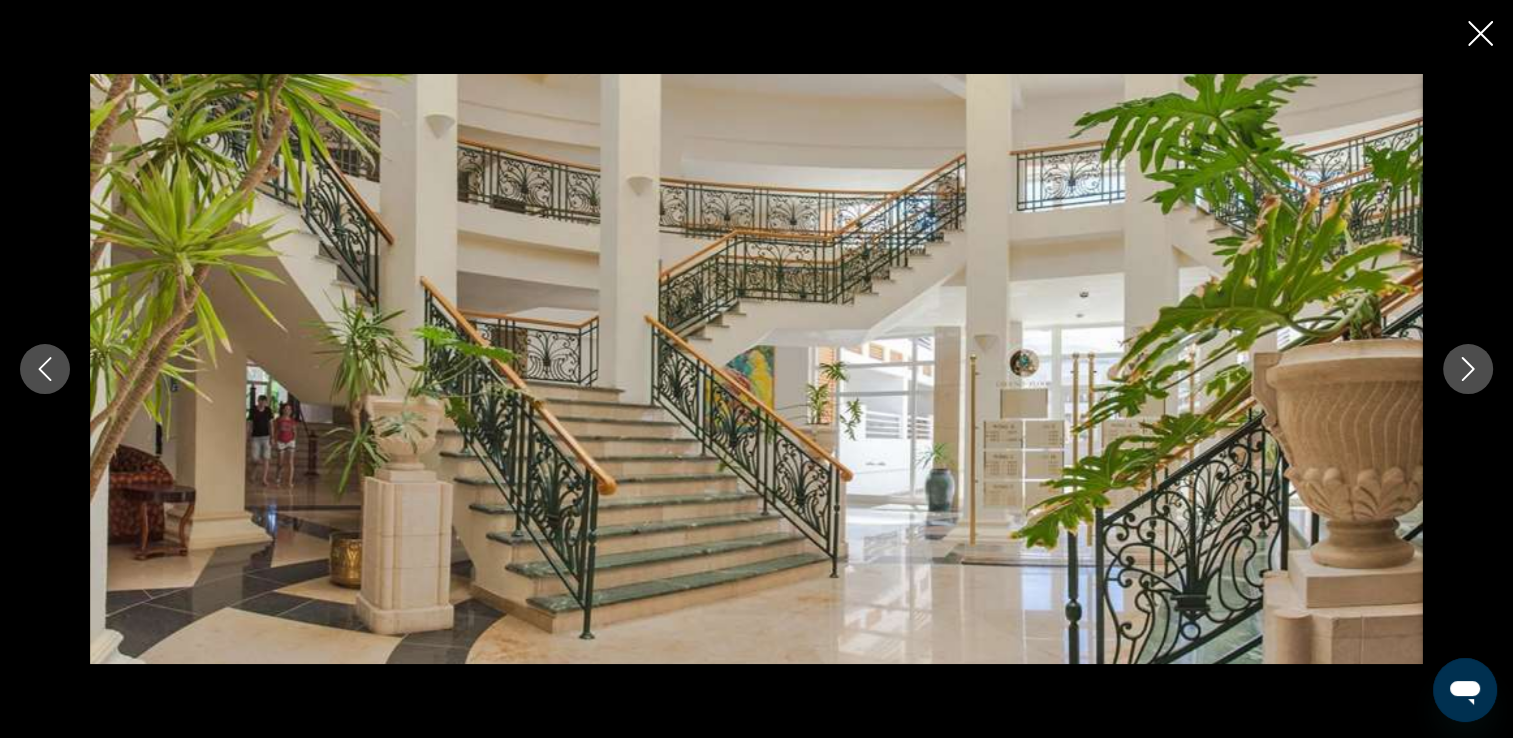 click 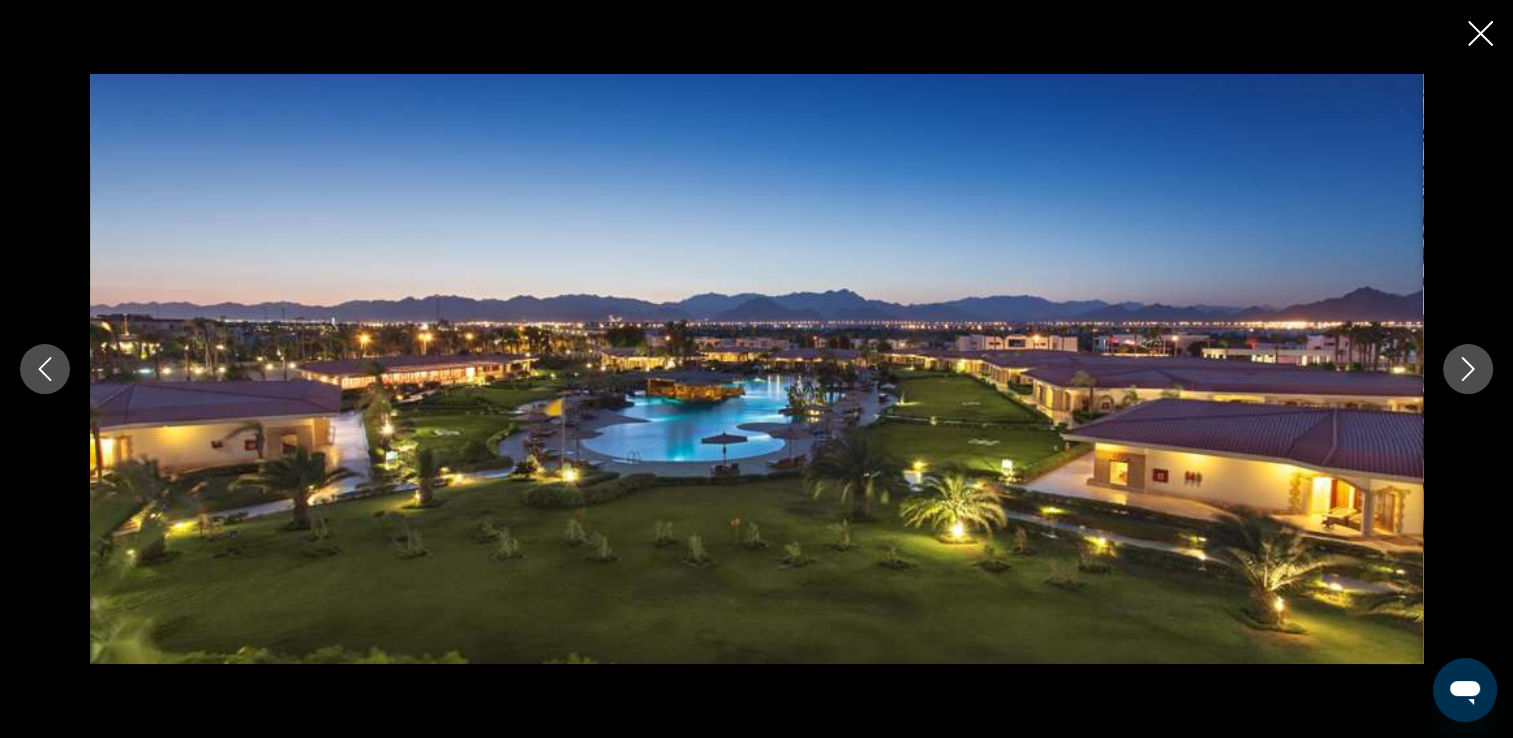 click 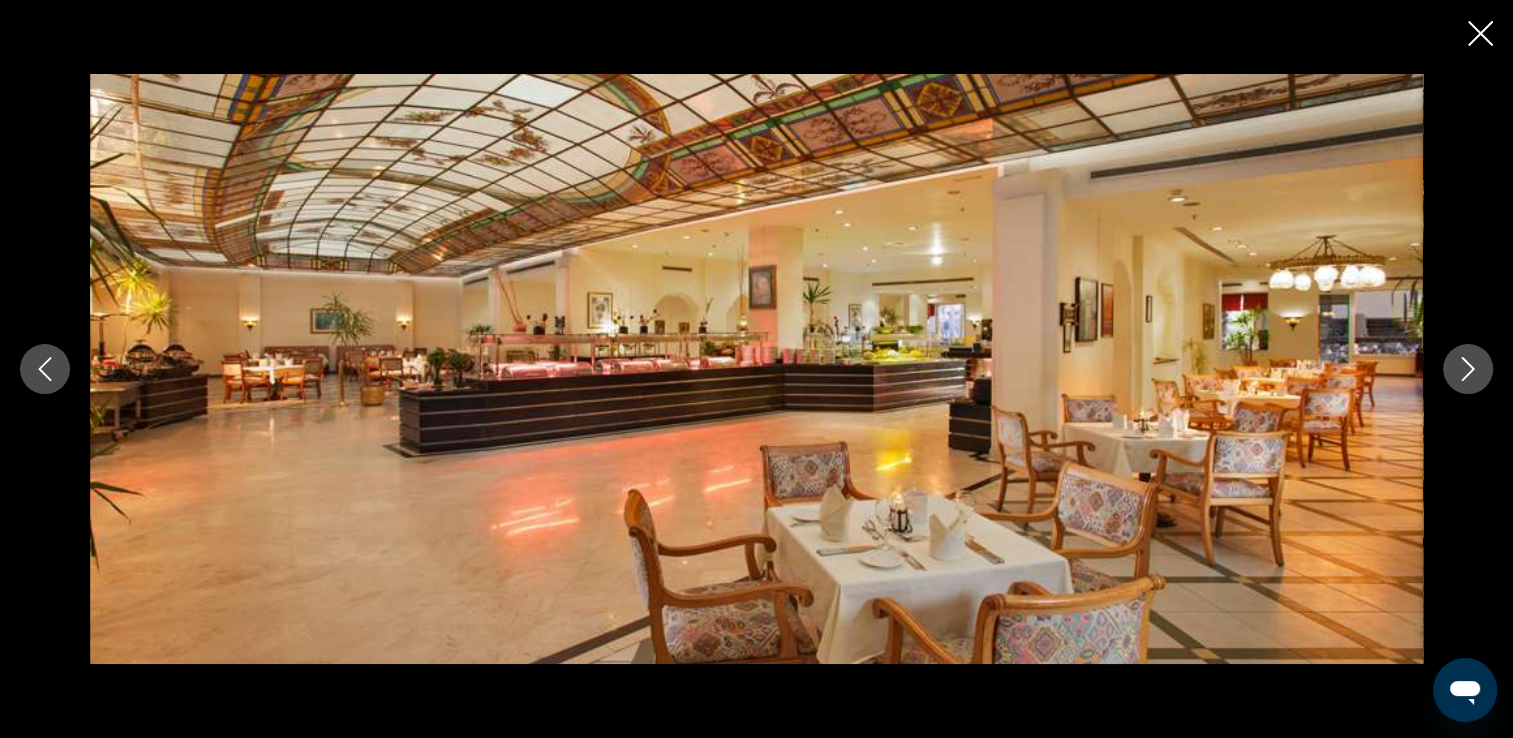 click 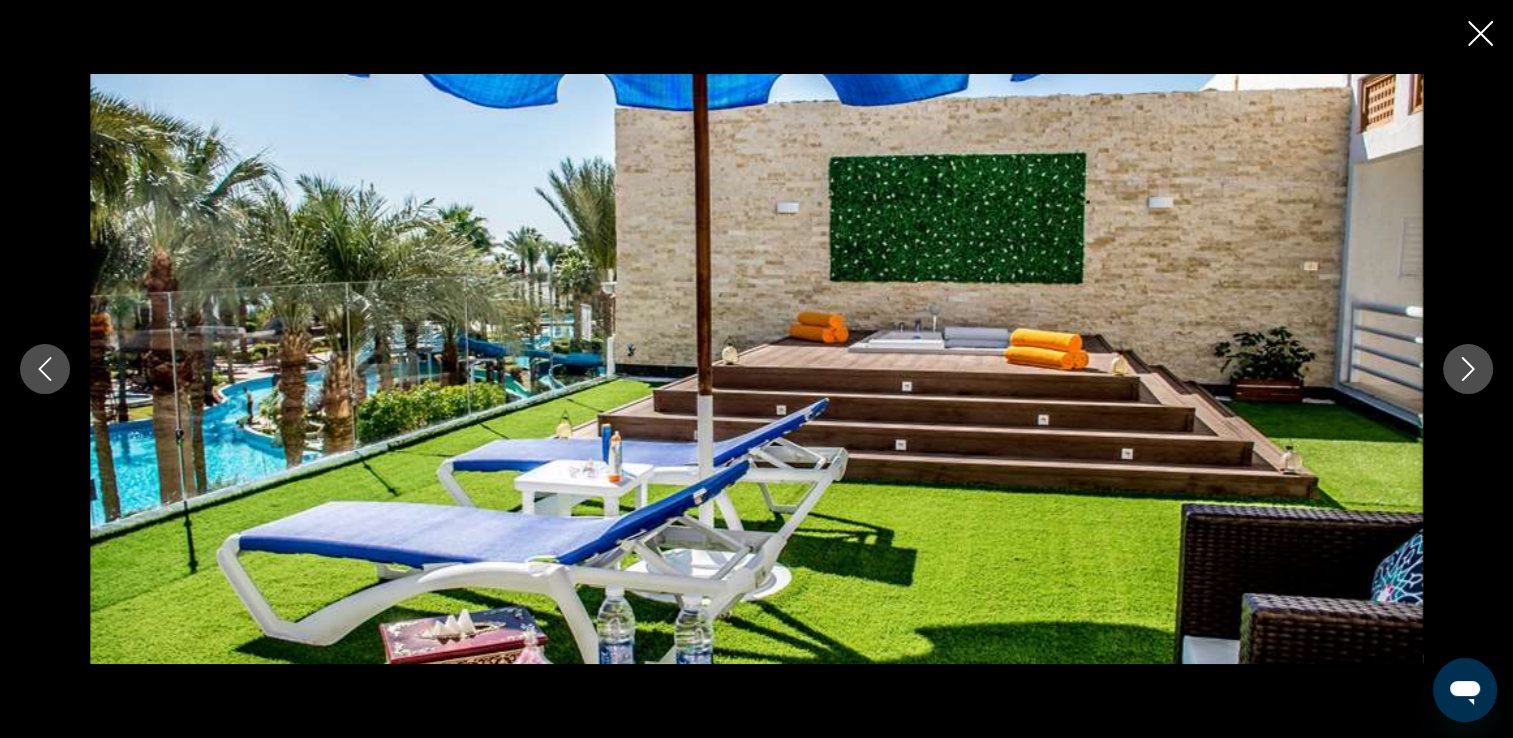 click 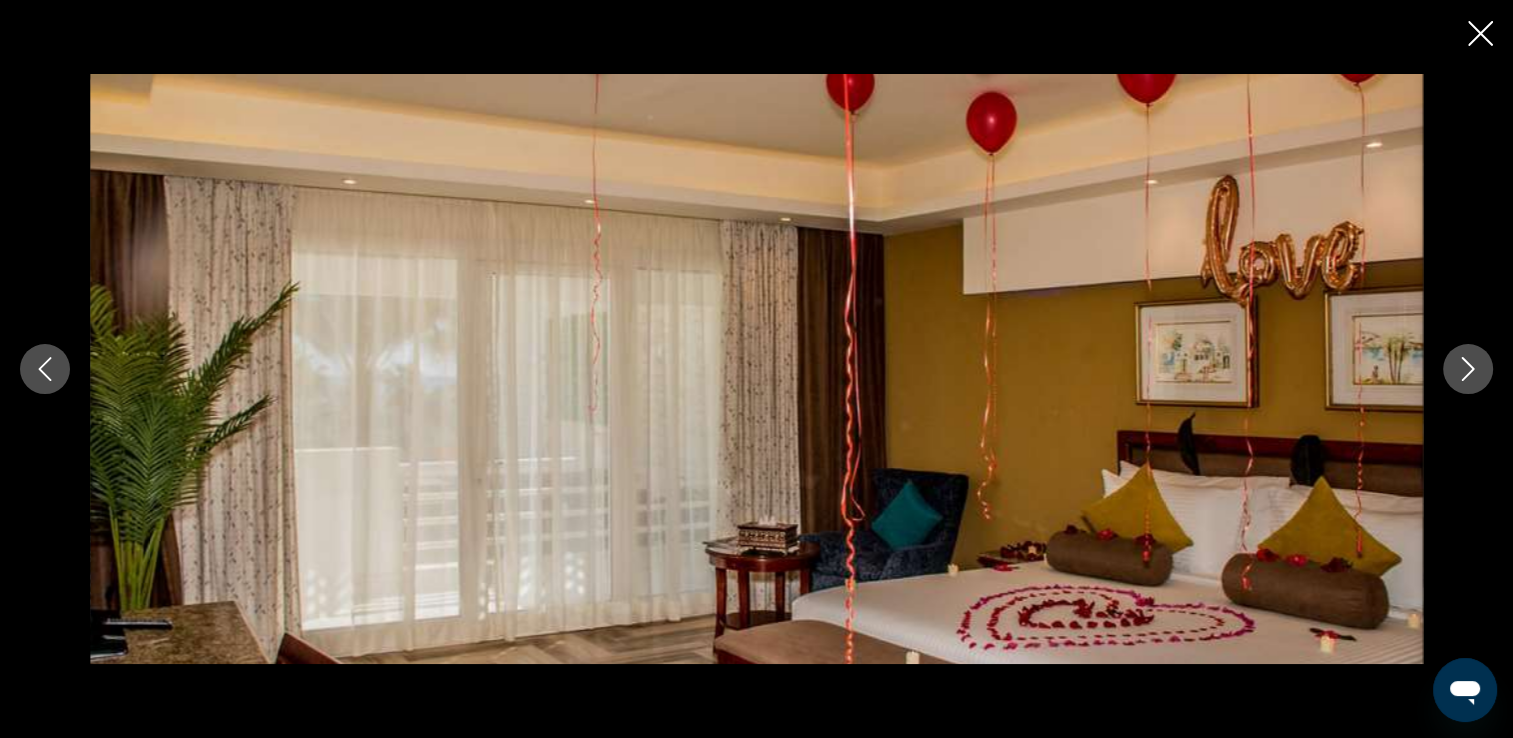 click 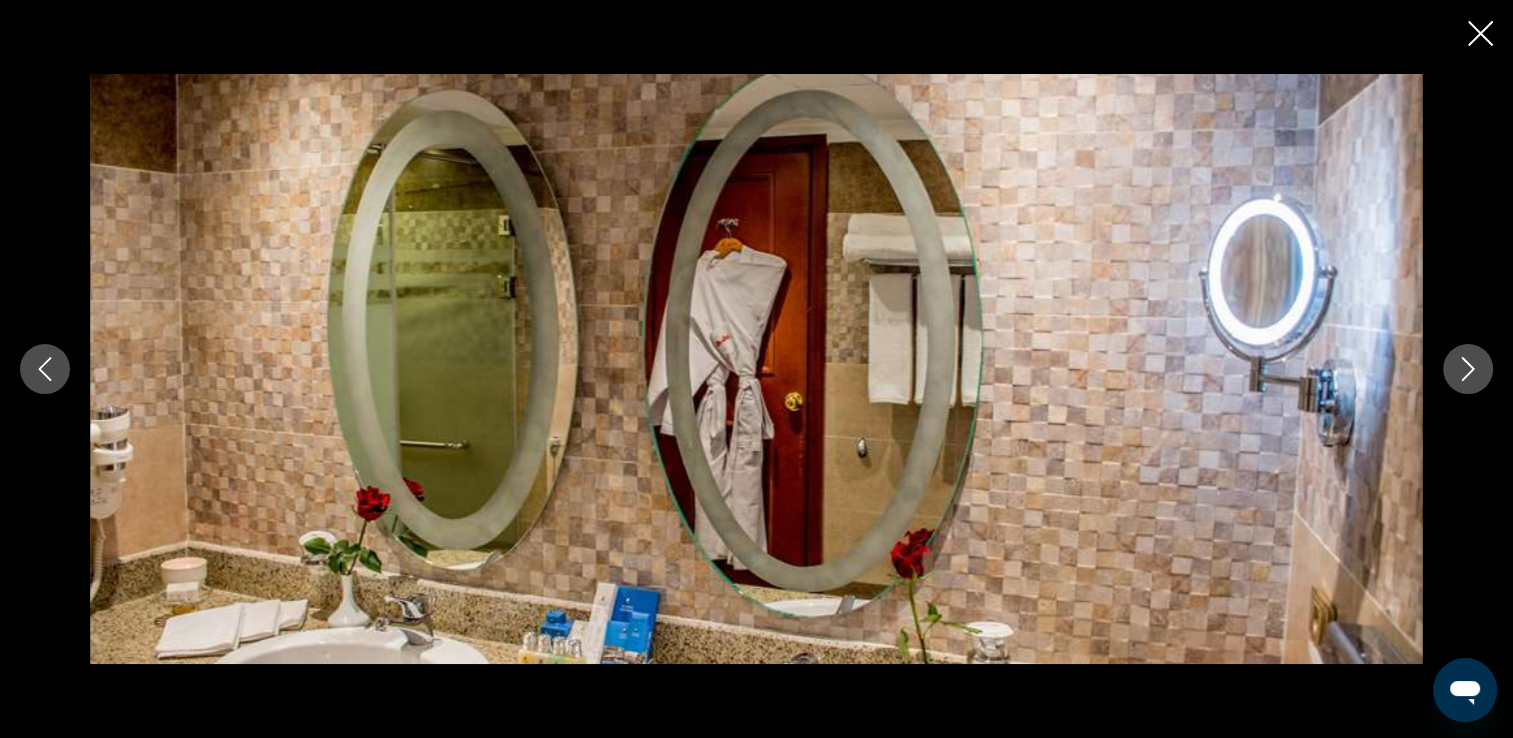 click 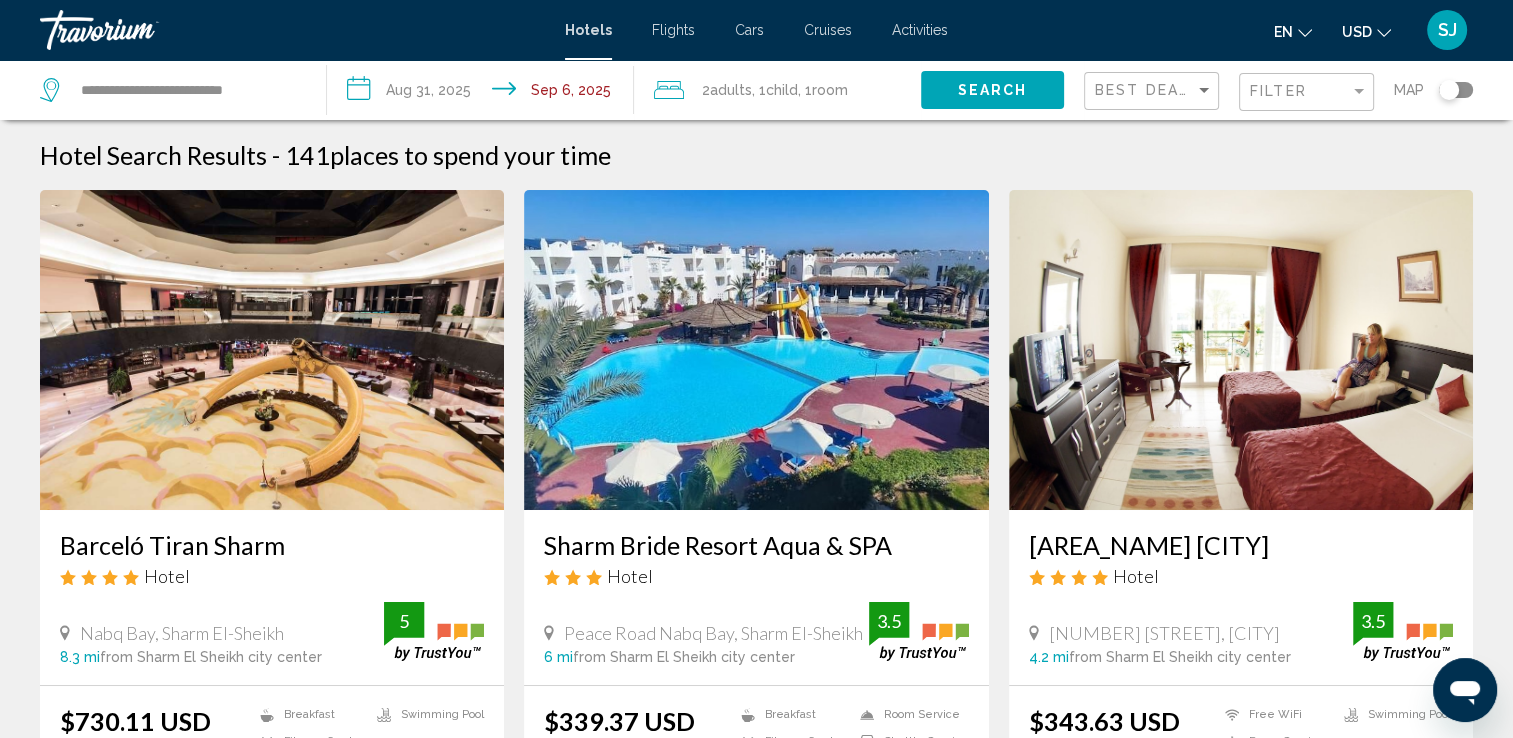 scroll, scrollTop: 2693, scrollLeft: 0, axis: vertical 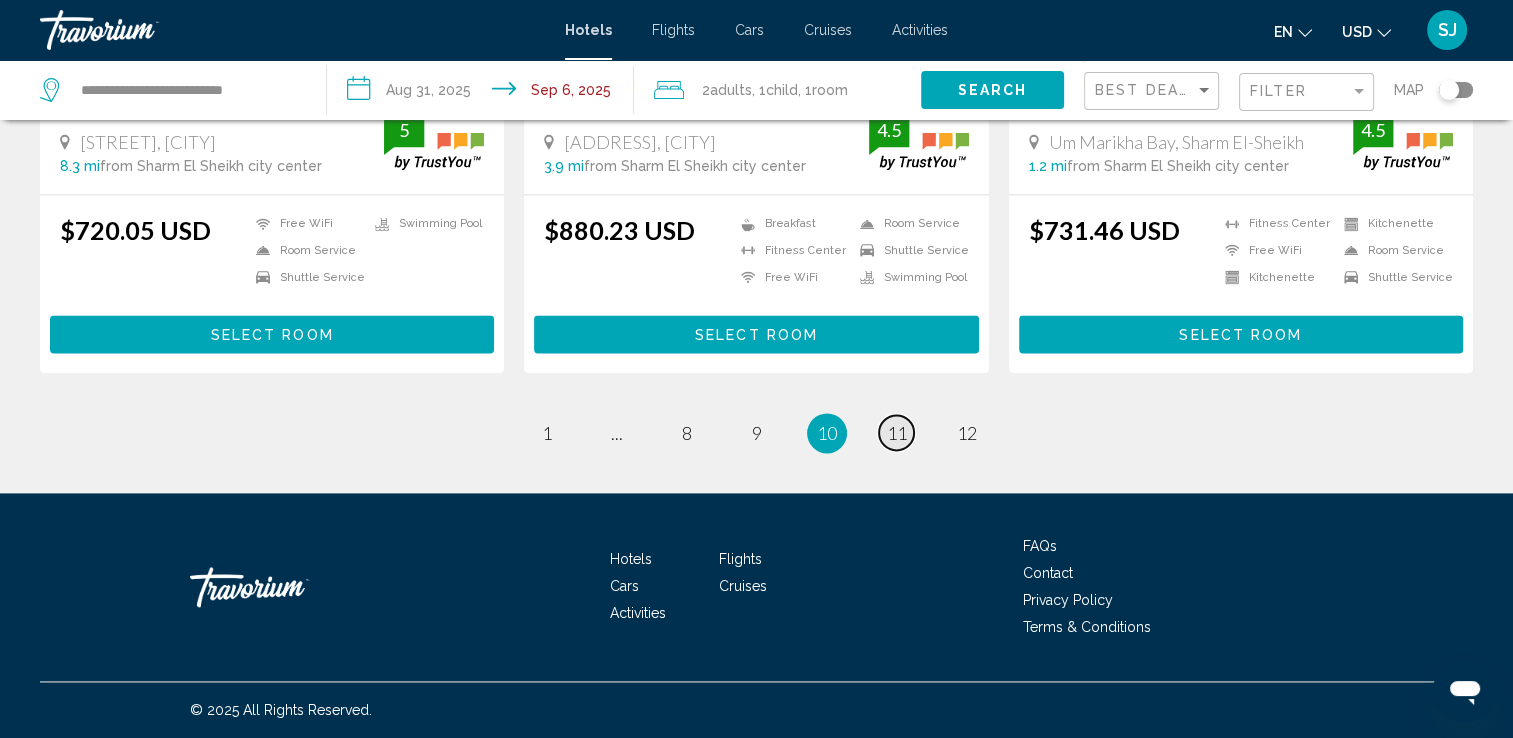 click on "11" at bounding box center (897, 433) 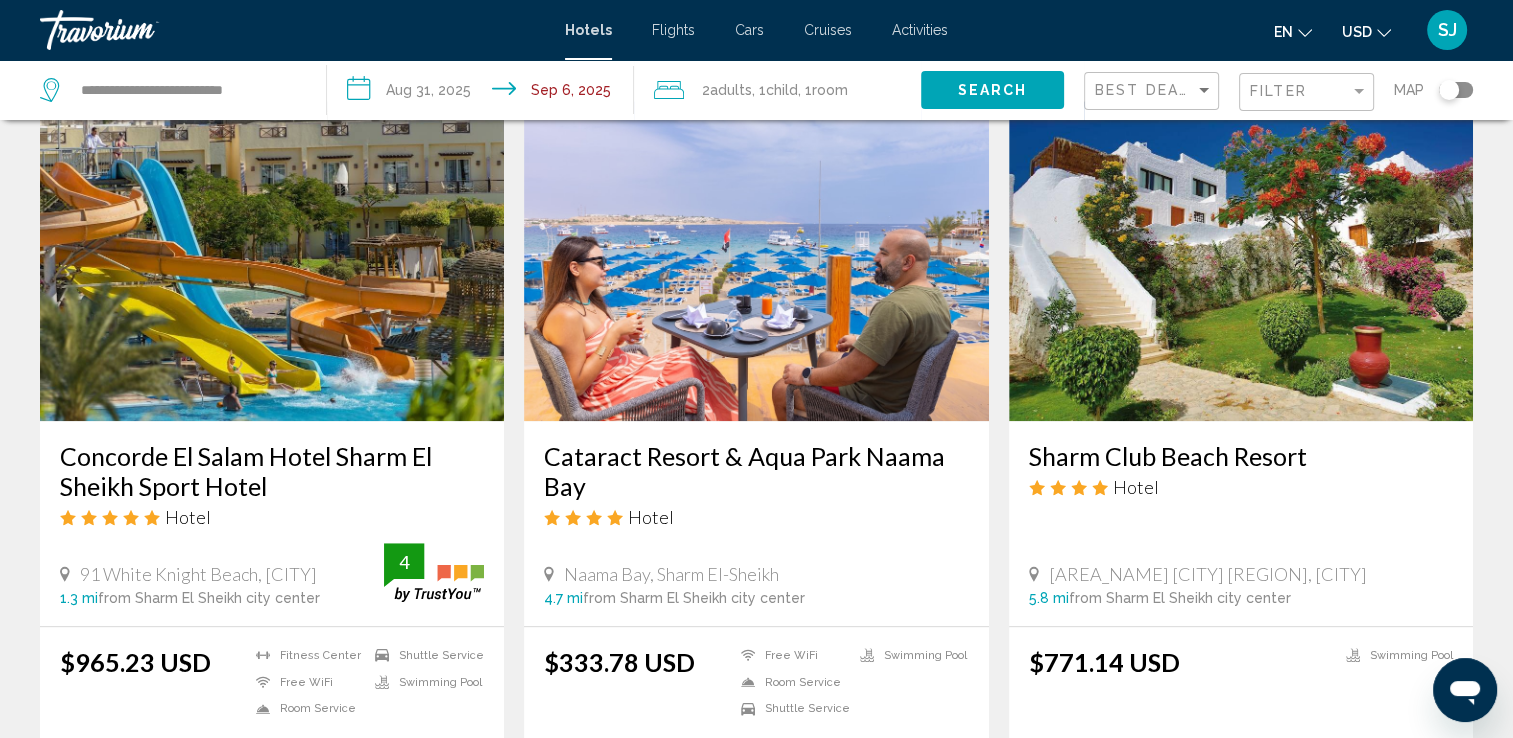 scroll, scrollTop: 1560, scrollLeft: 0, axis: vertical 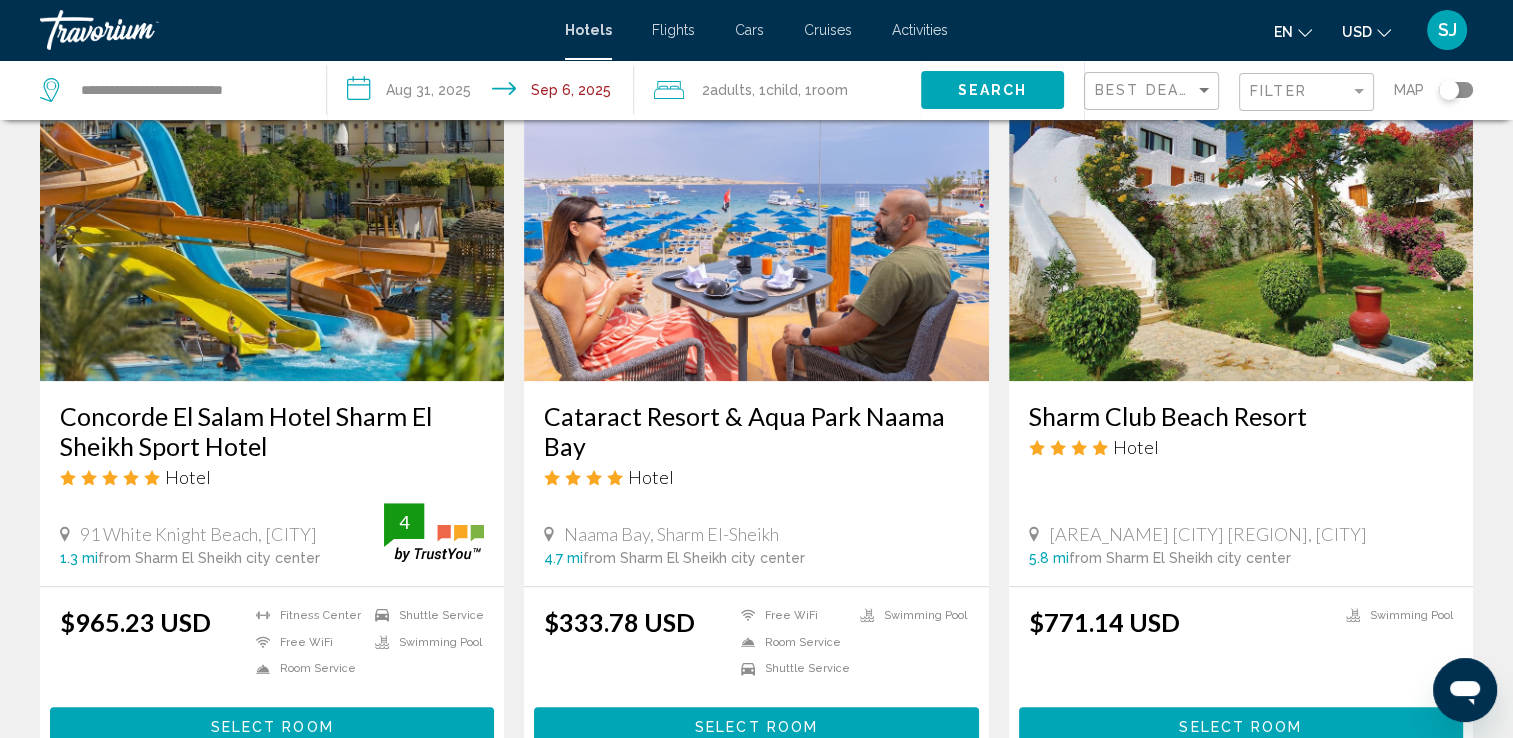 click at bounding box center (272, 221) 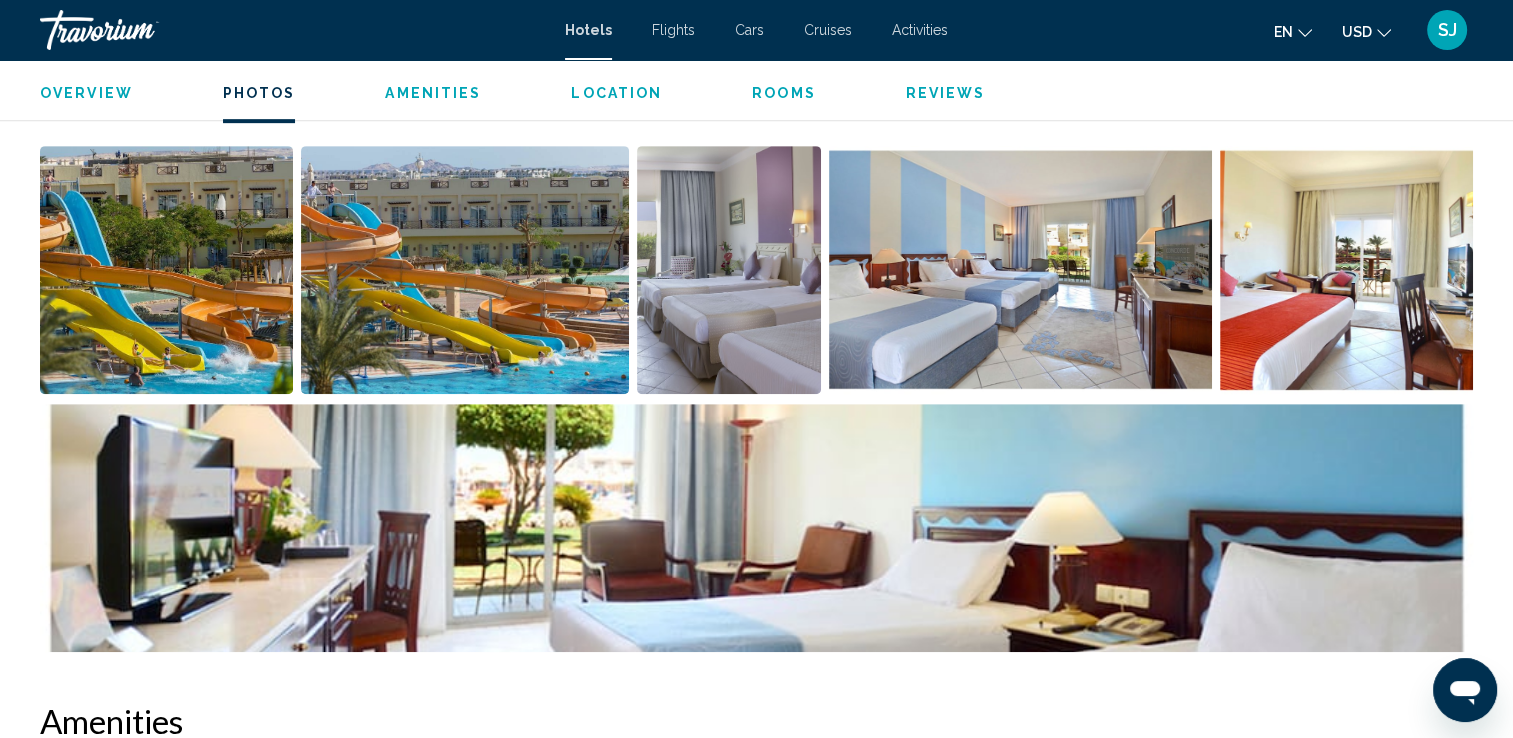 scroll, scrollTop: 1026, scrollLeft: 0, axis: vertical 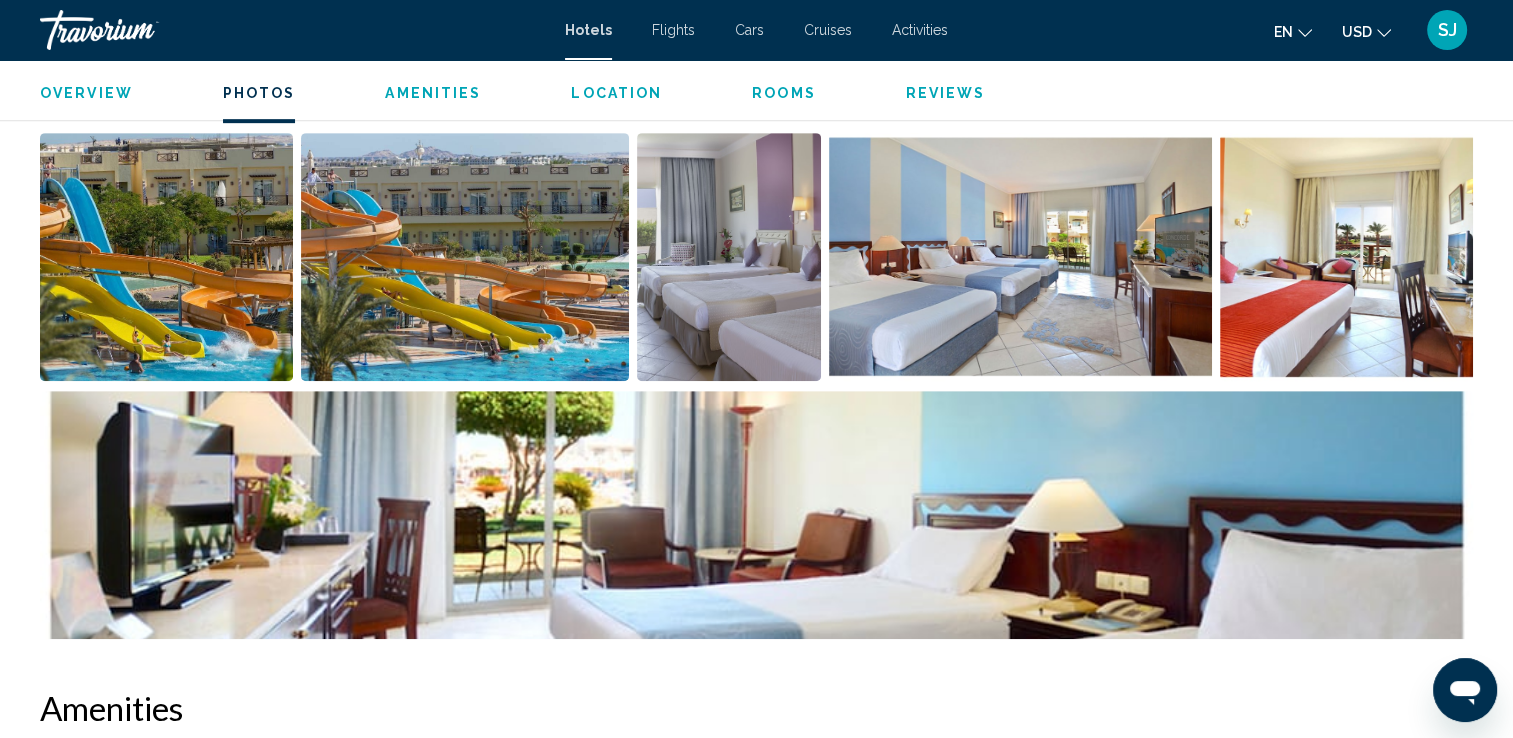 click at bounding box center [166, 257] 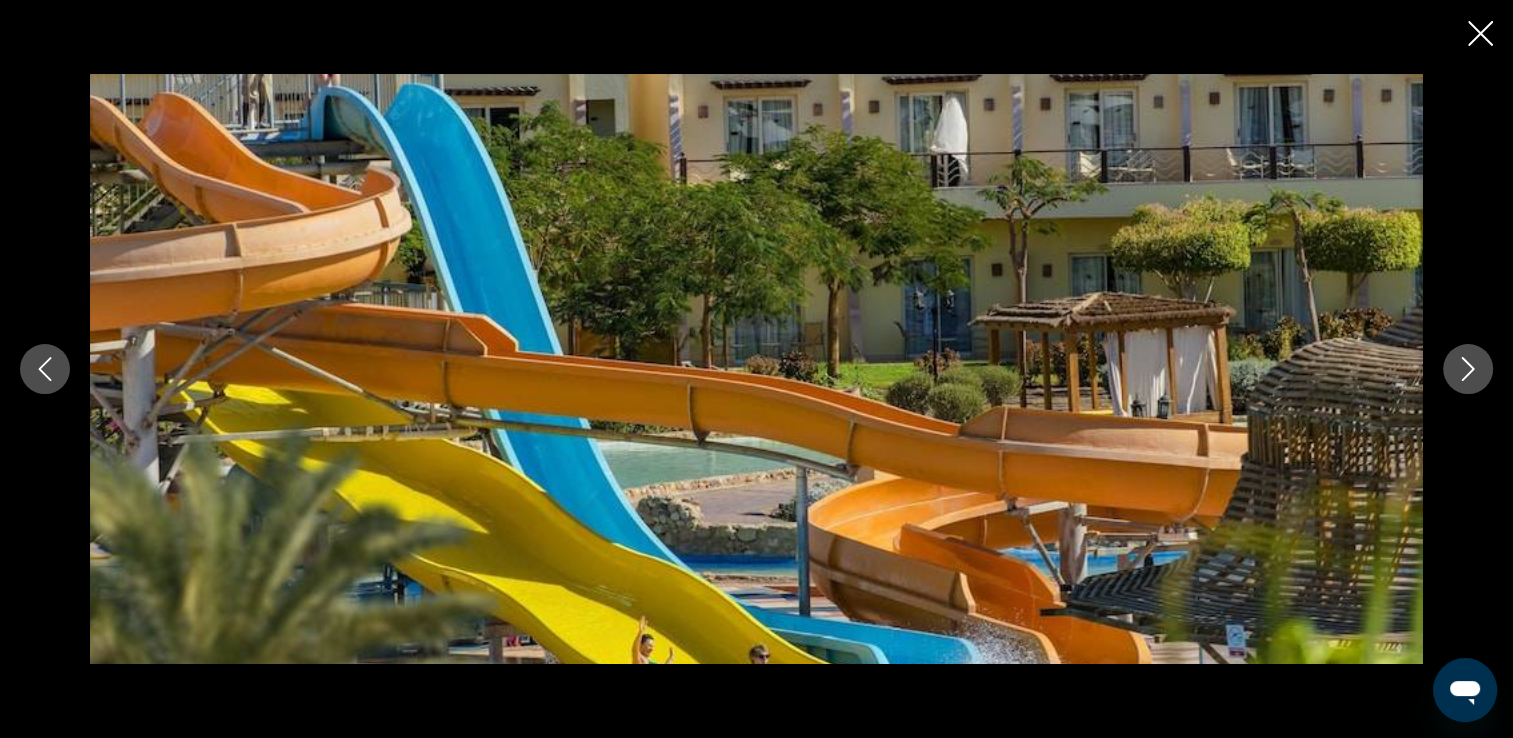 click 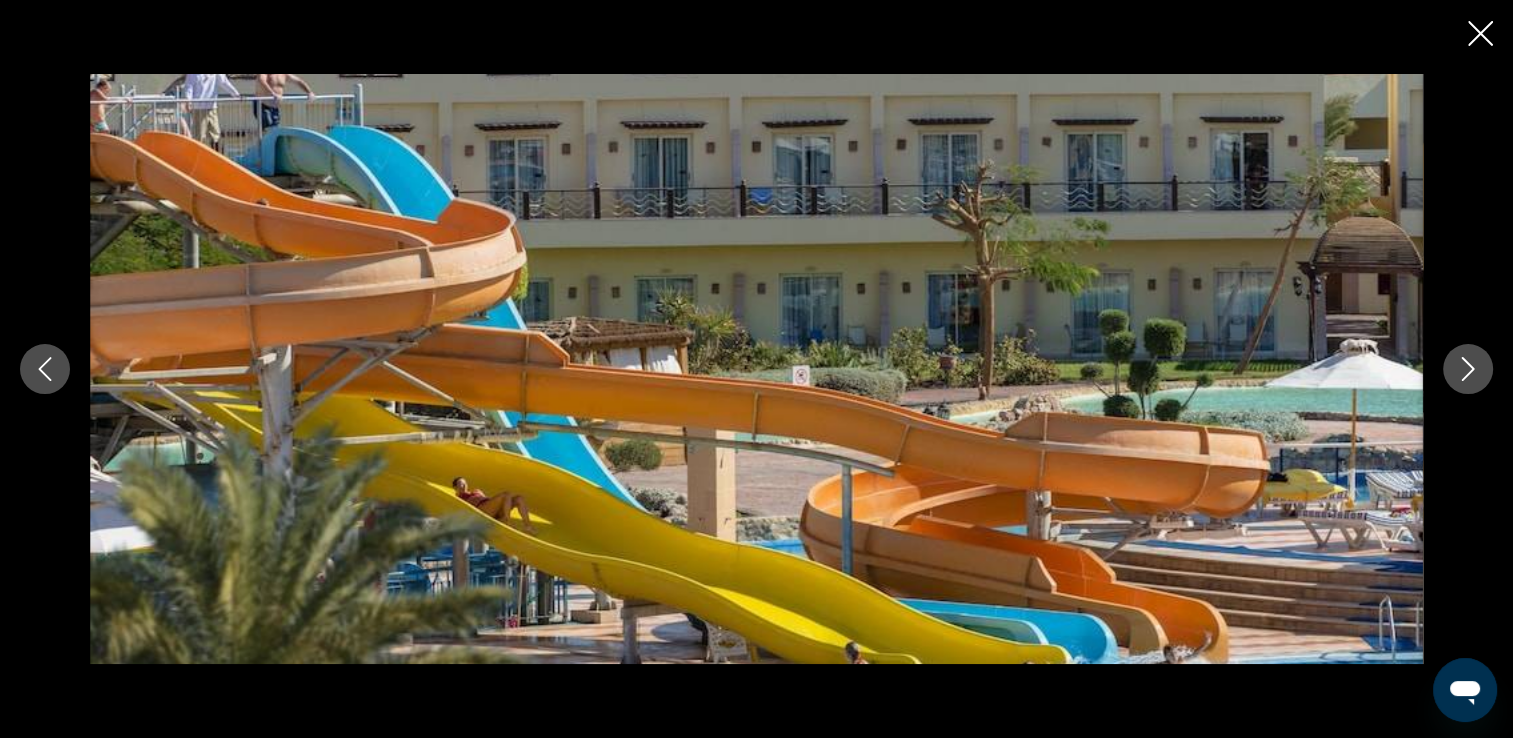 click 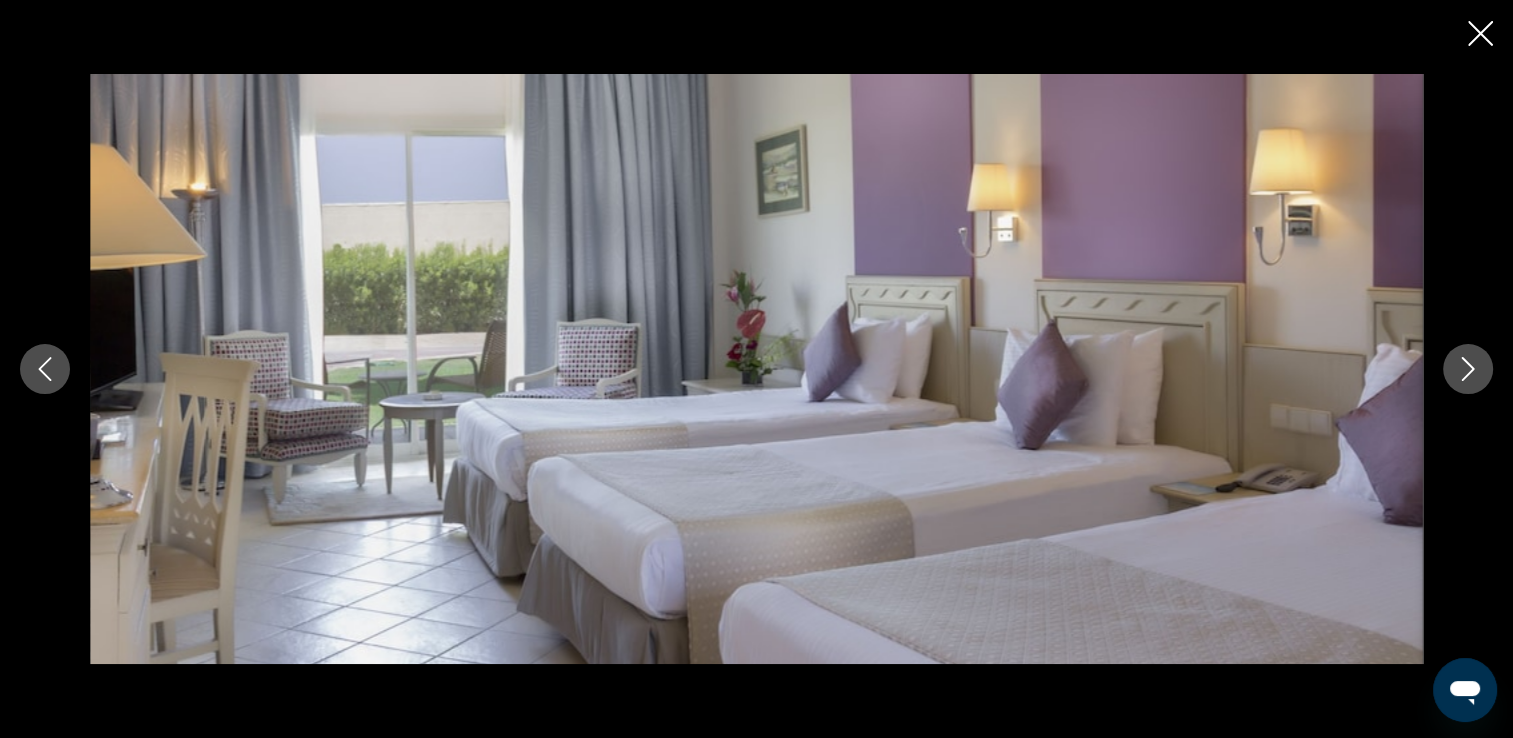 click 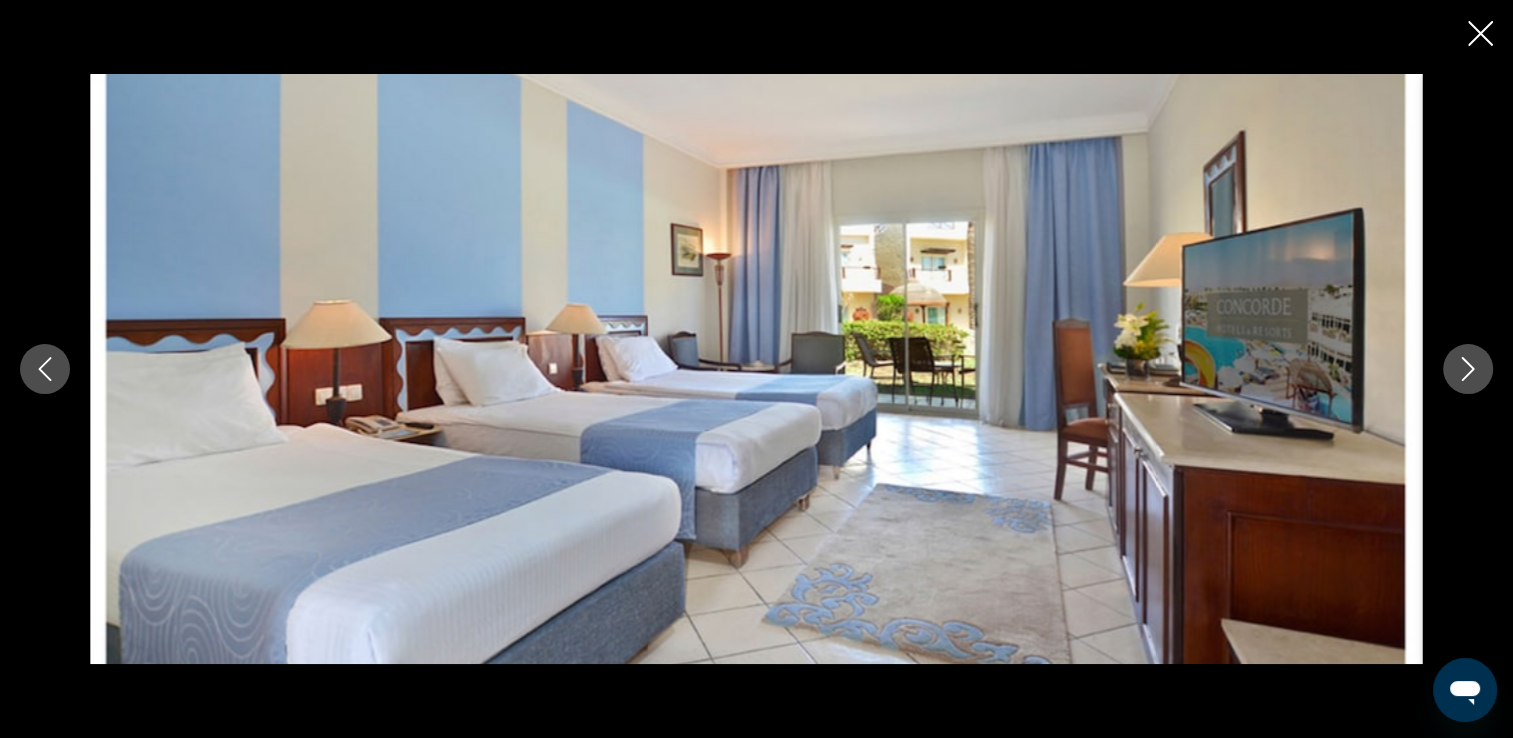 click 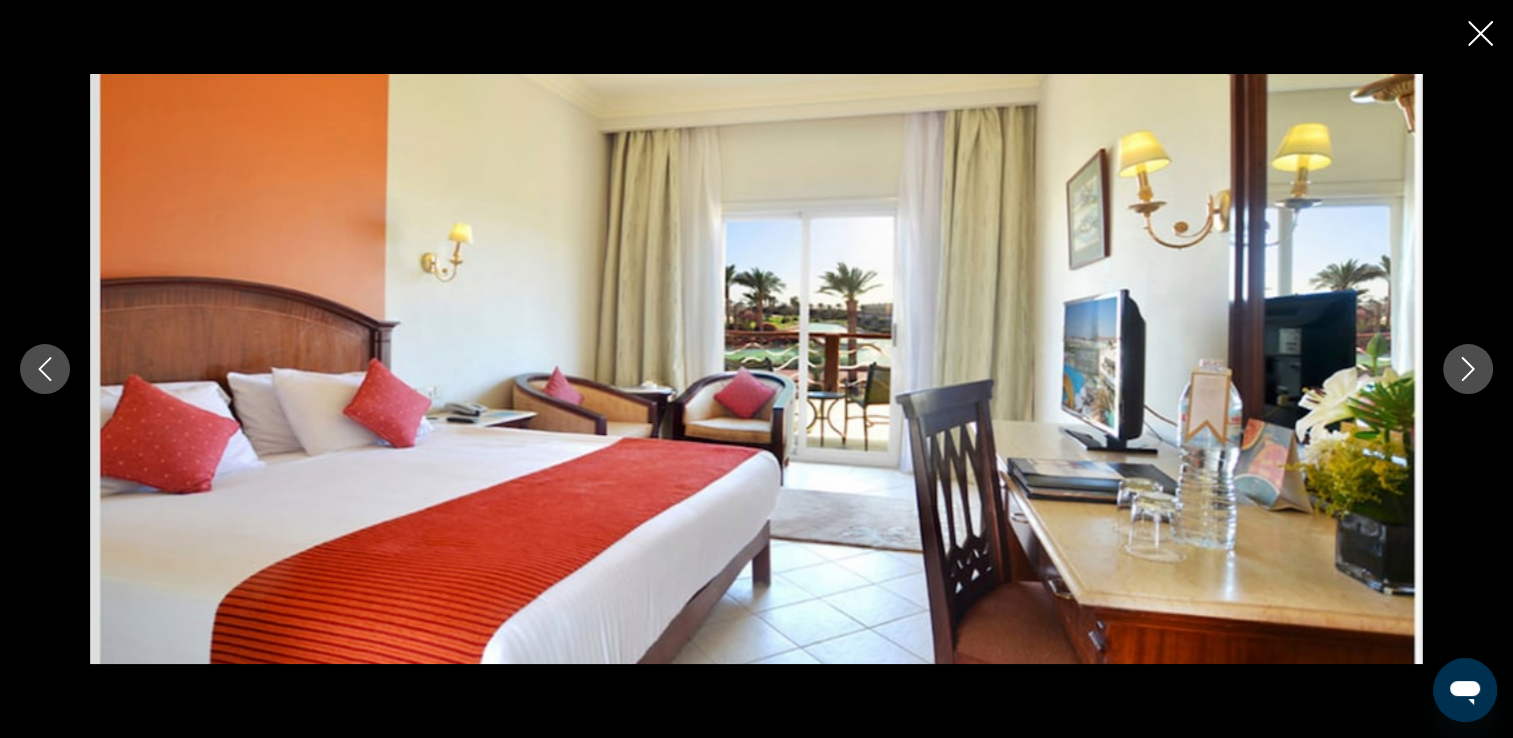 click 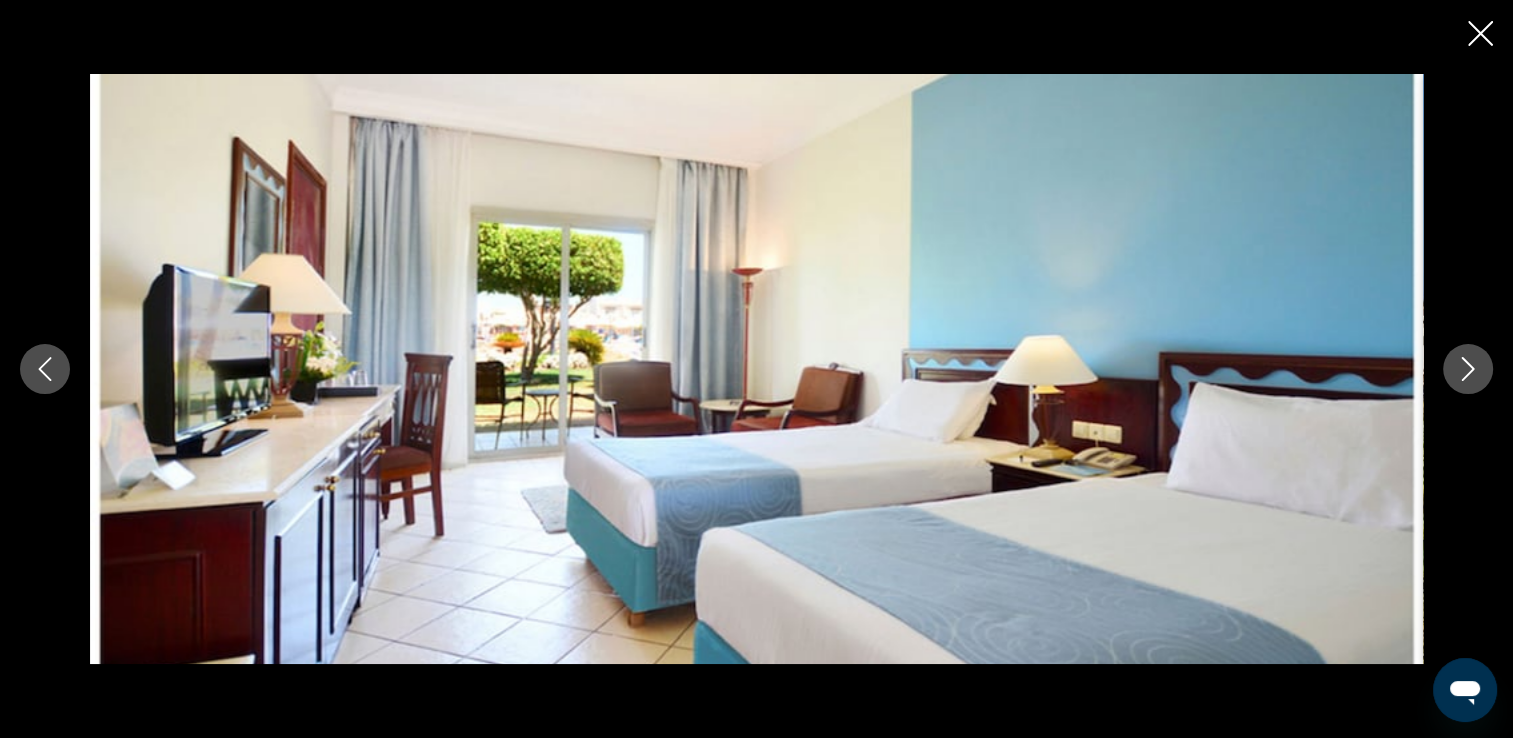 click 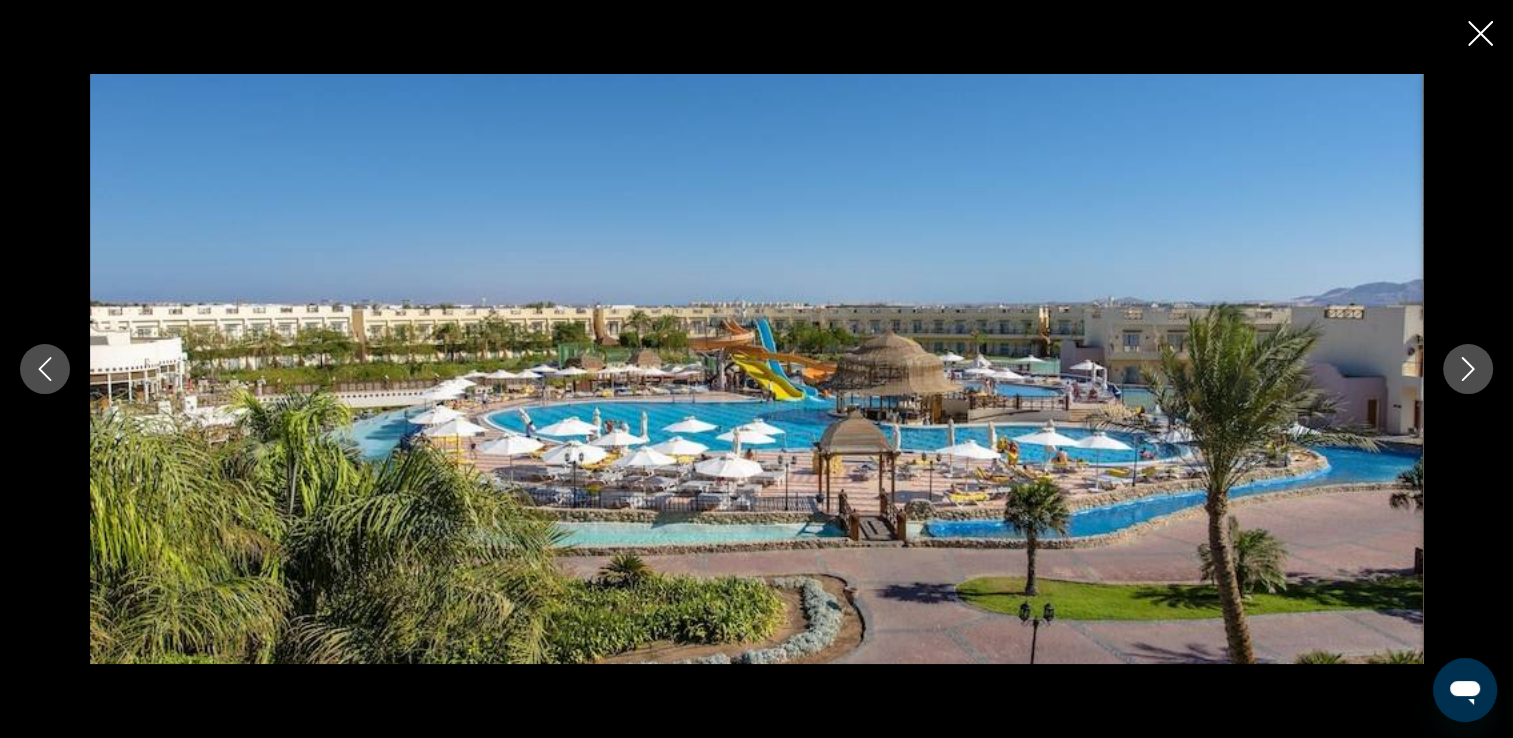 click 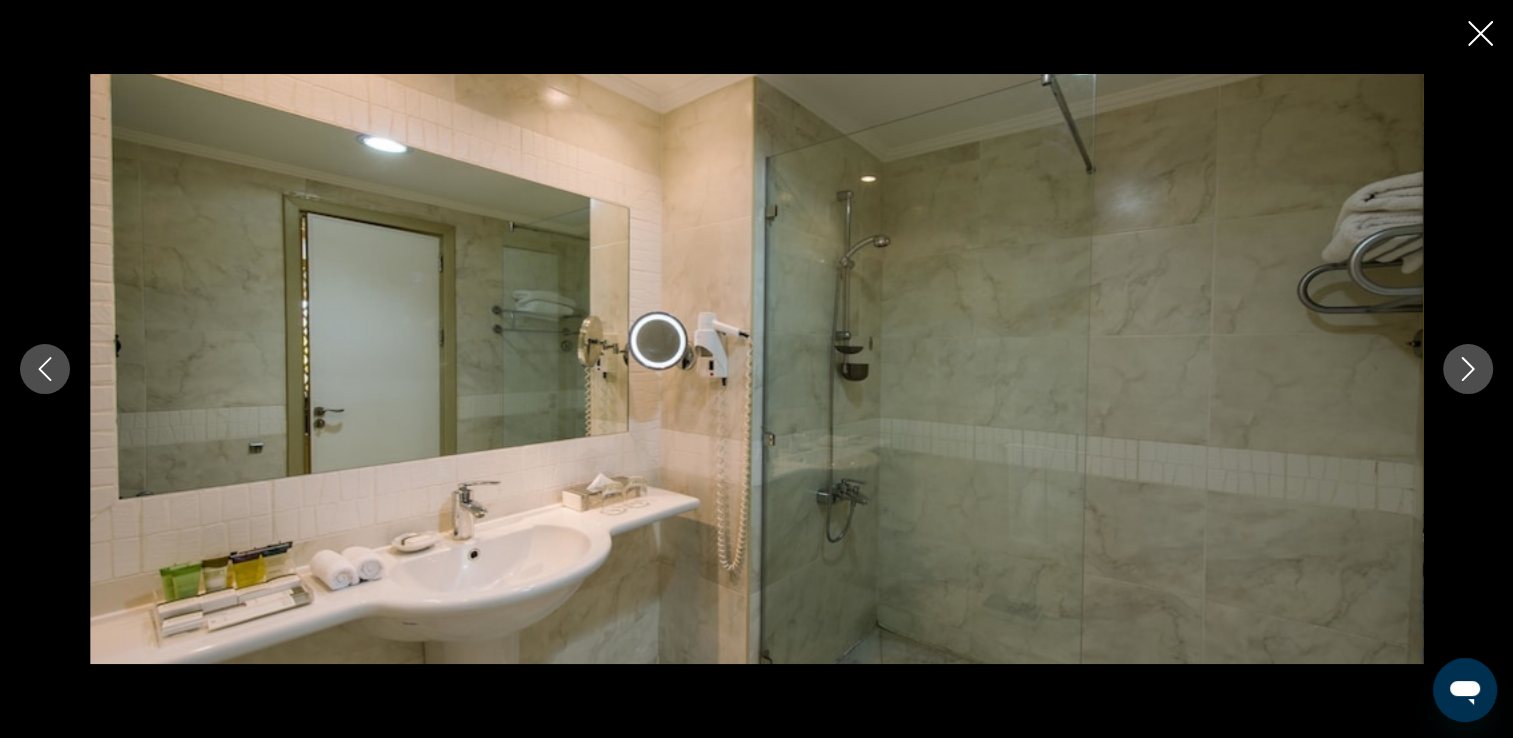 click 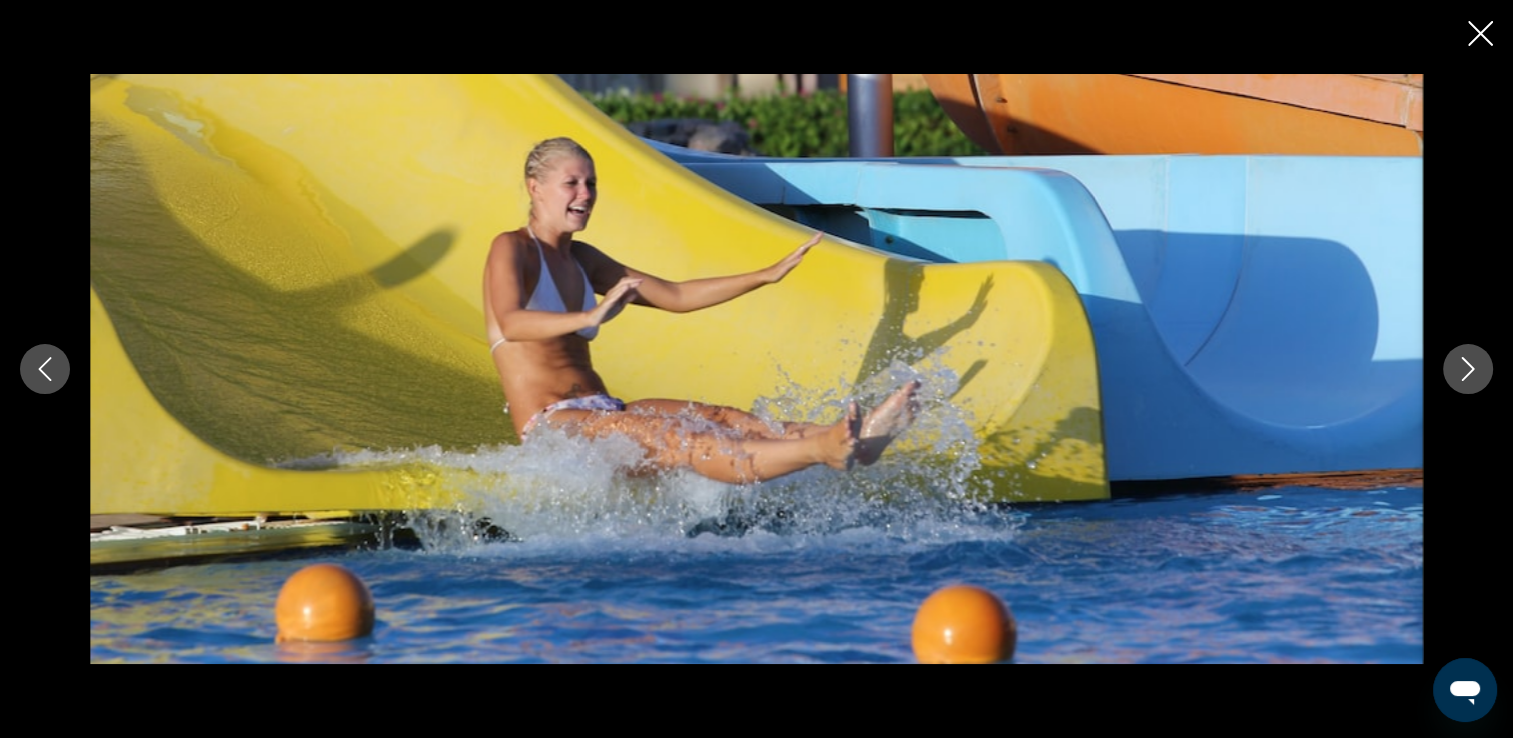 click 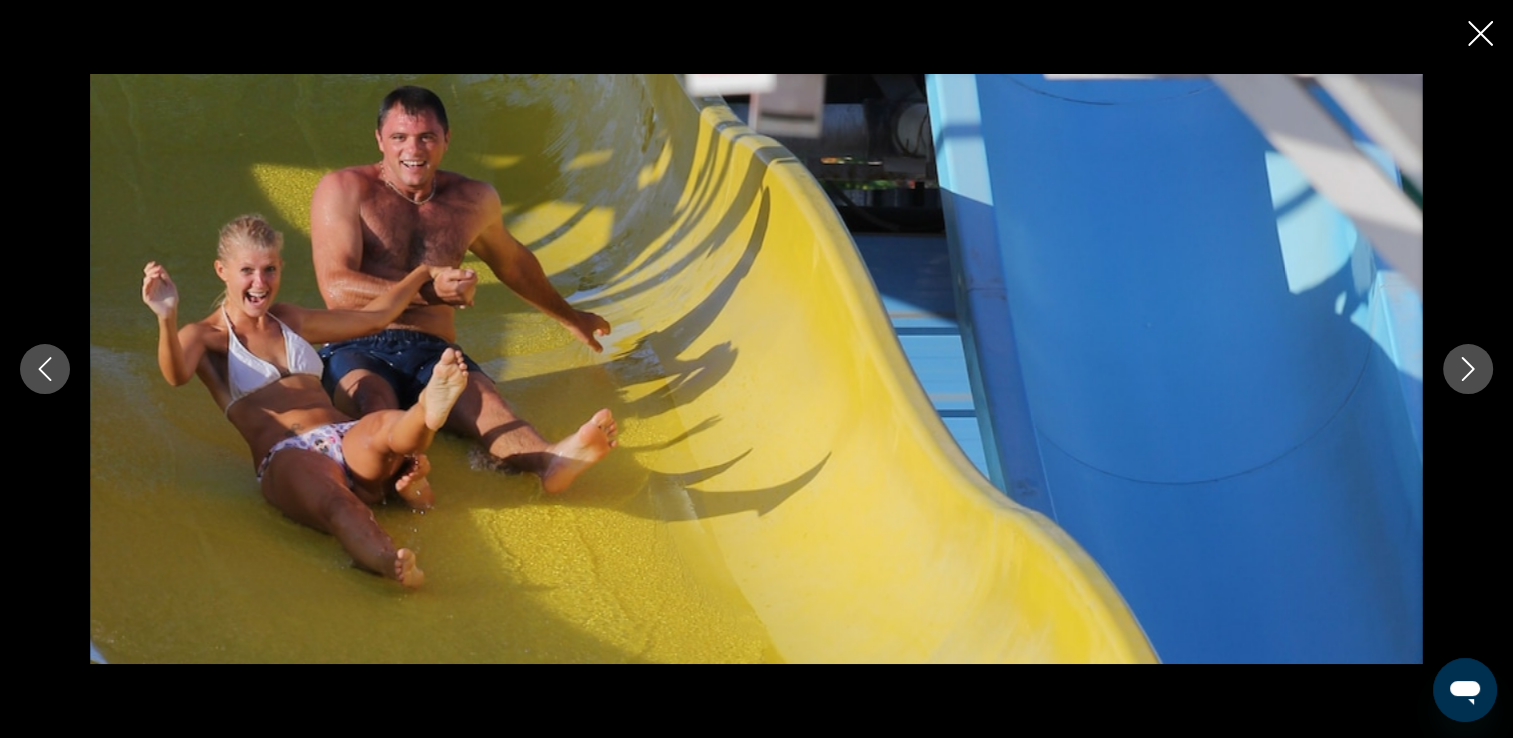 click 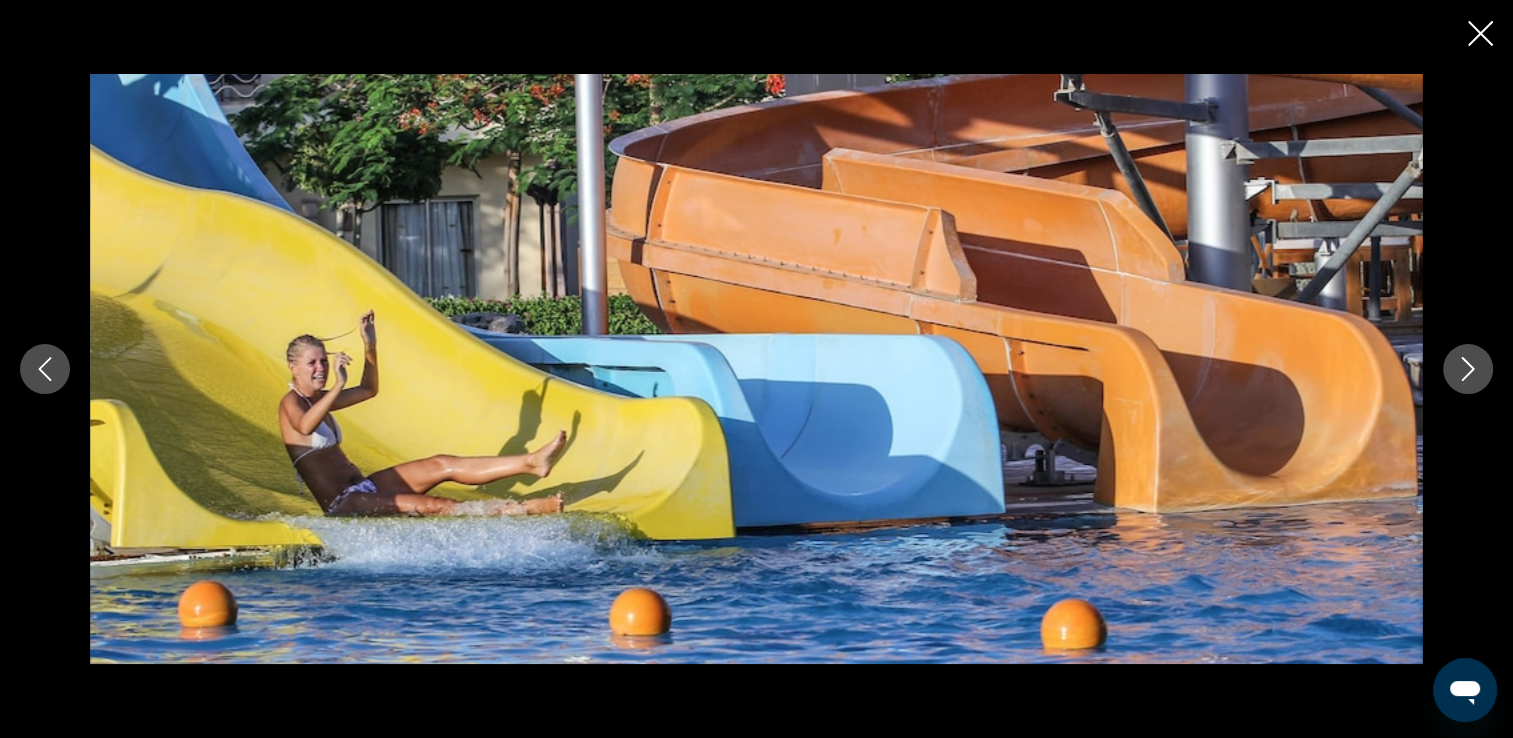 click 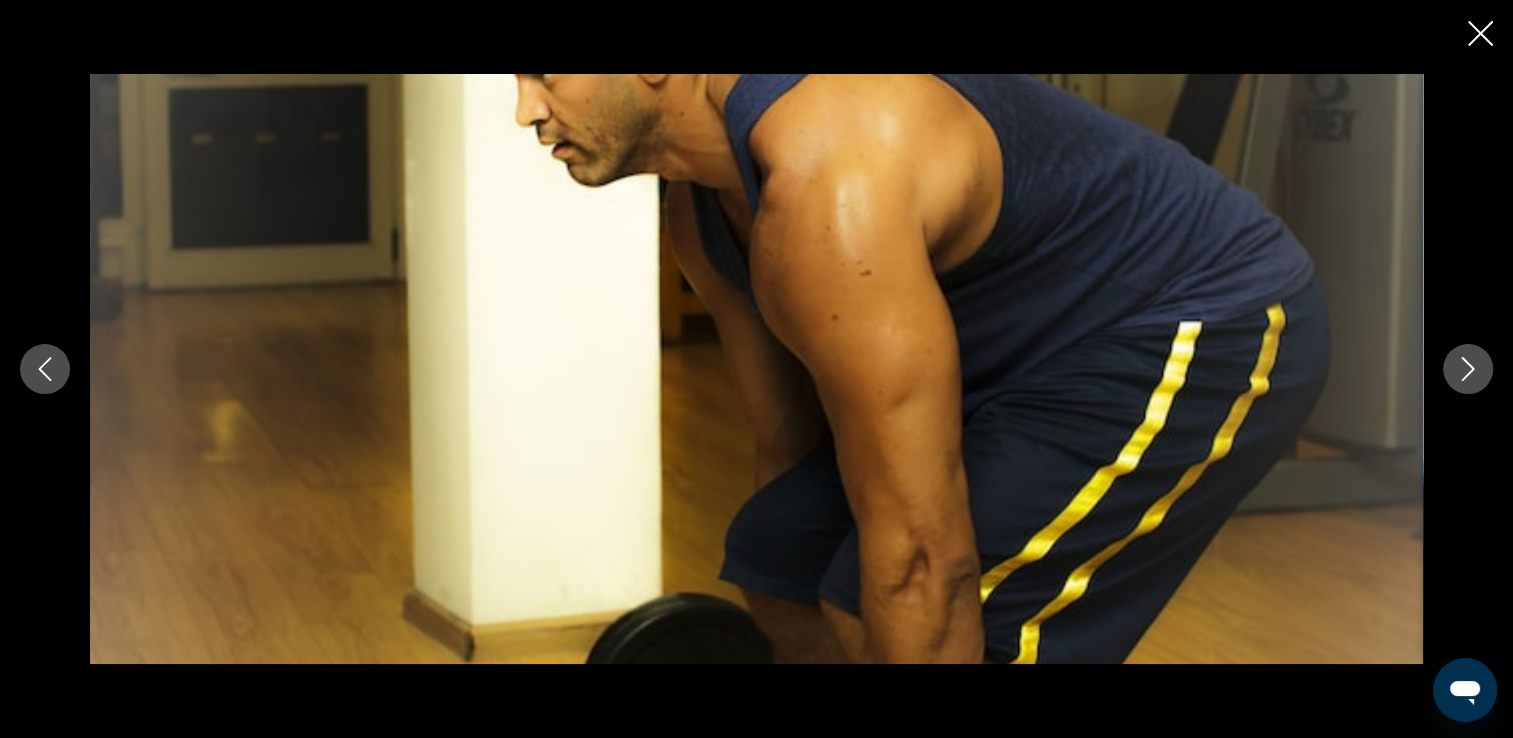 click 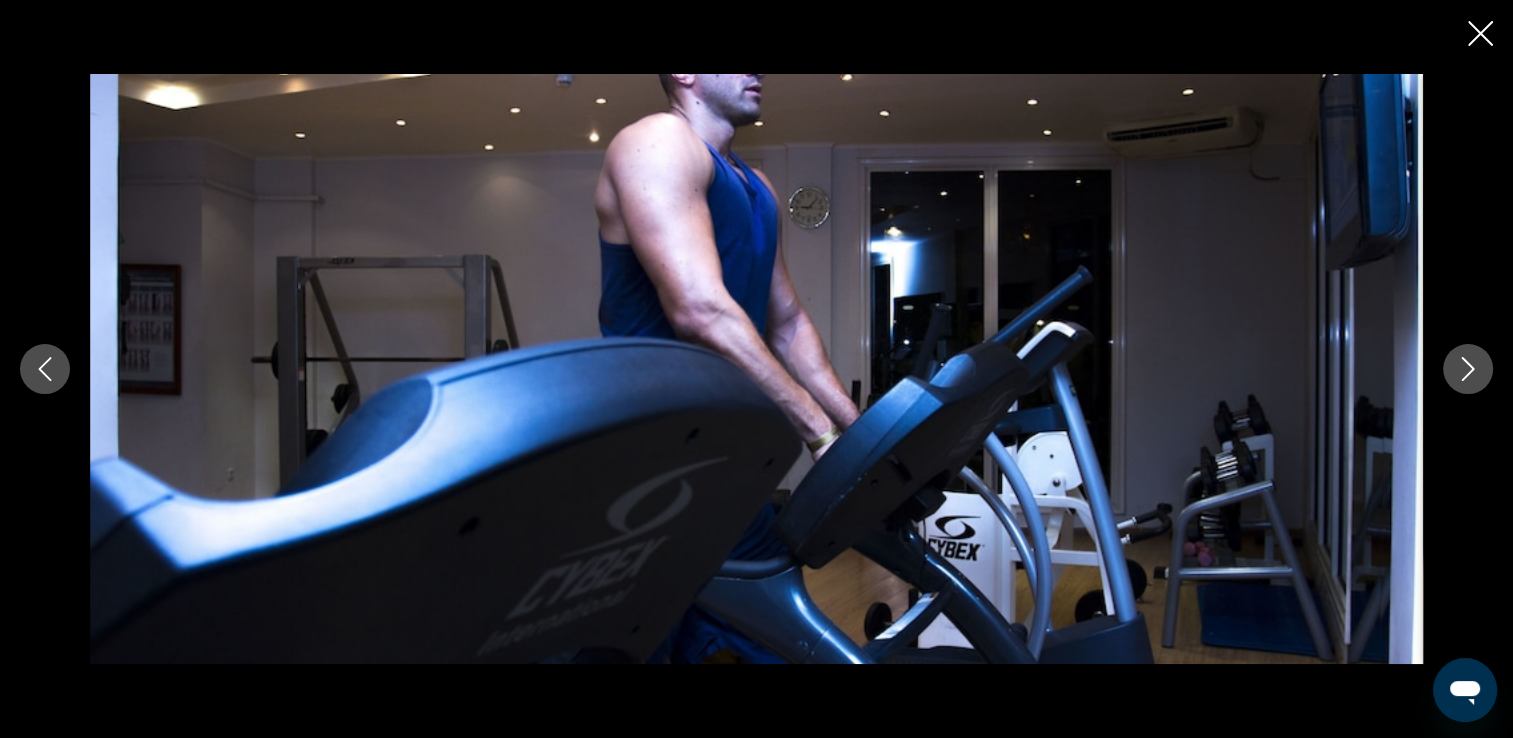 click 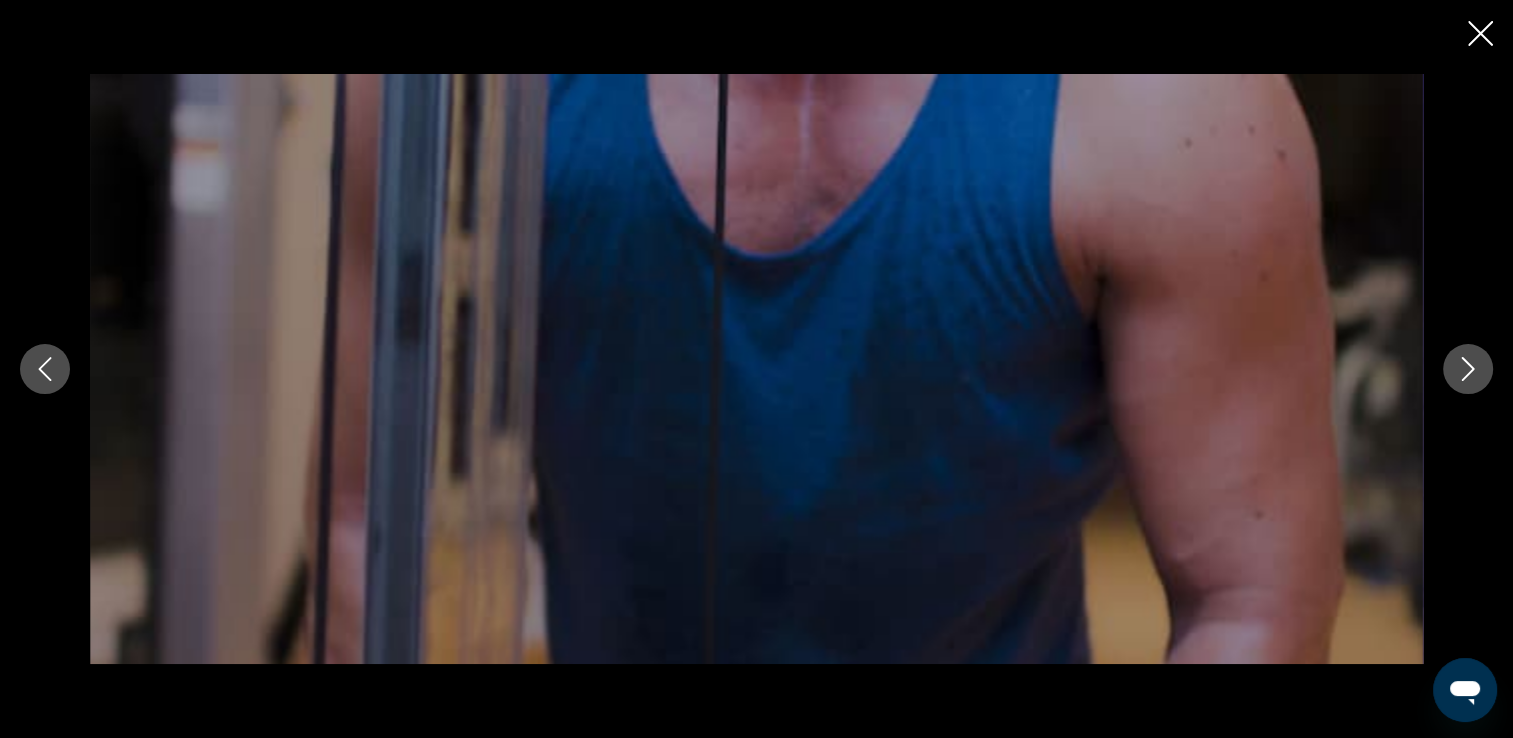 click 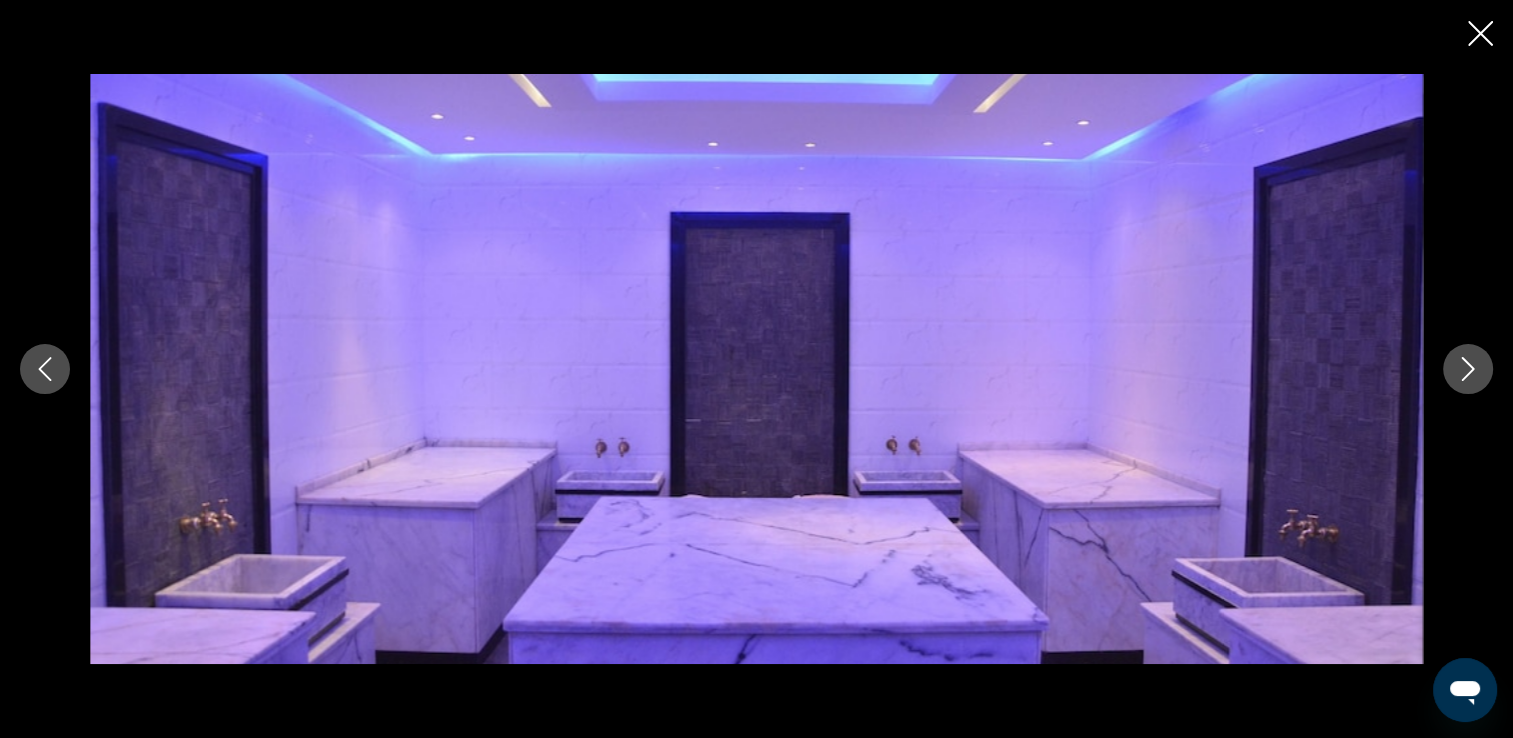 click 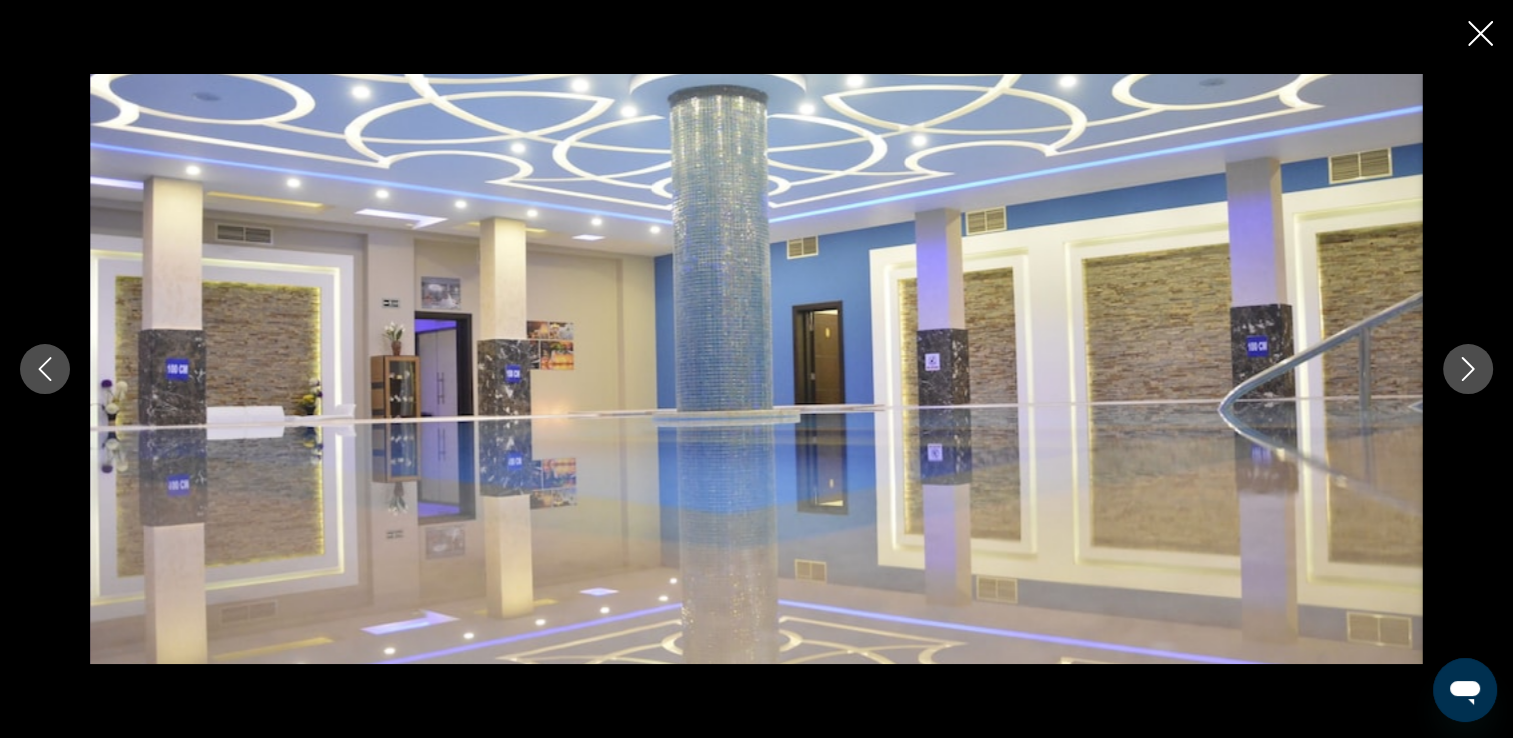 click 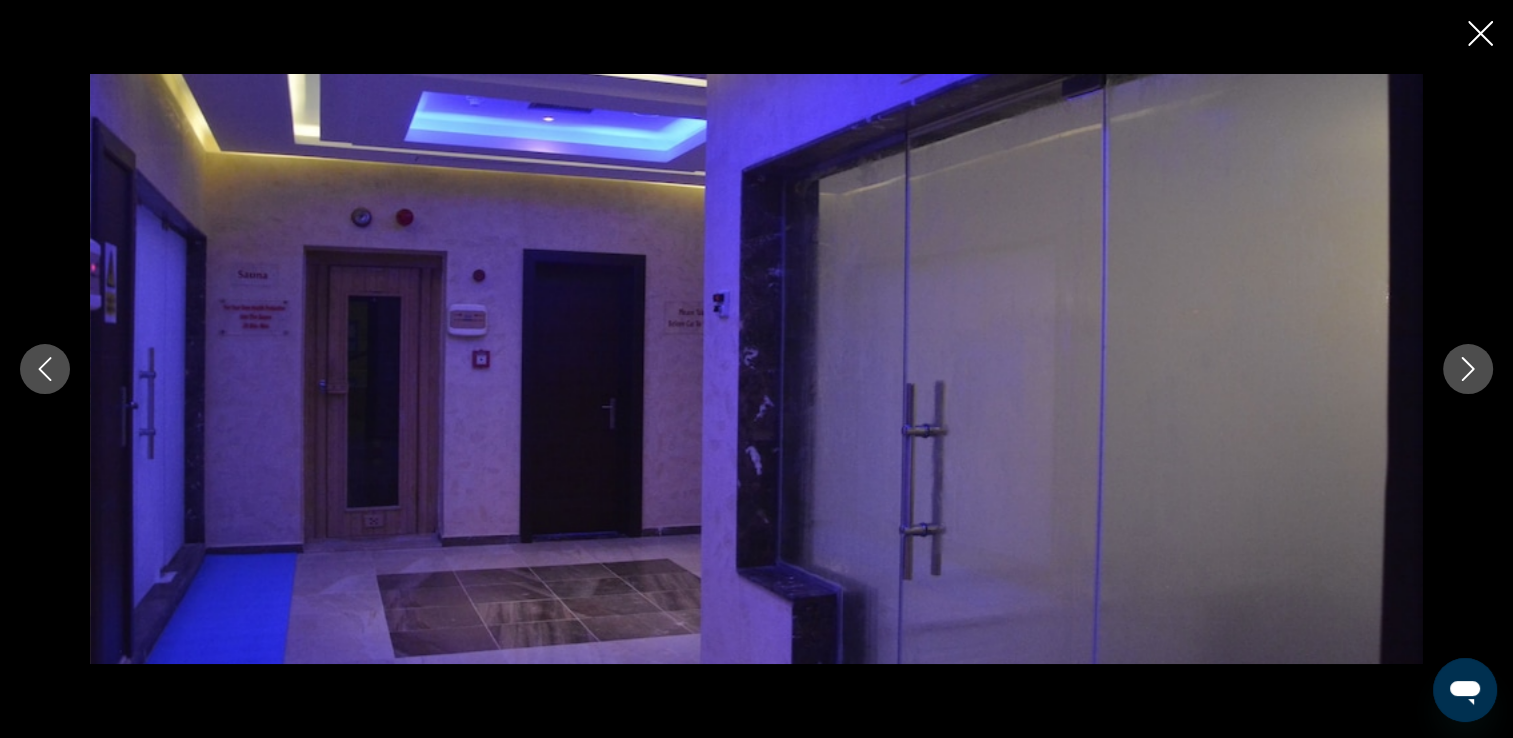 click 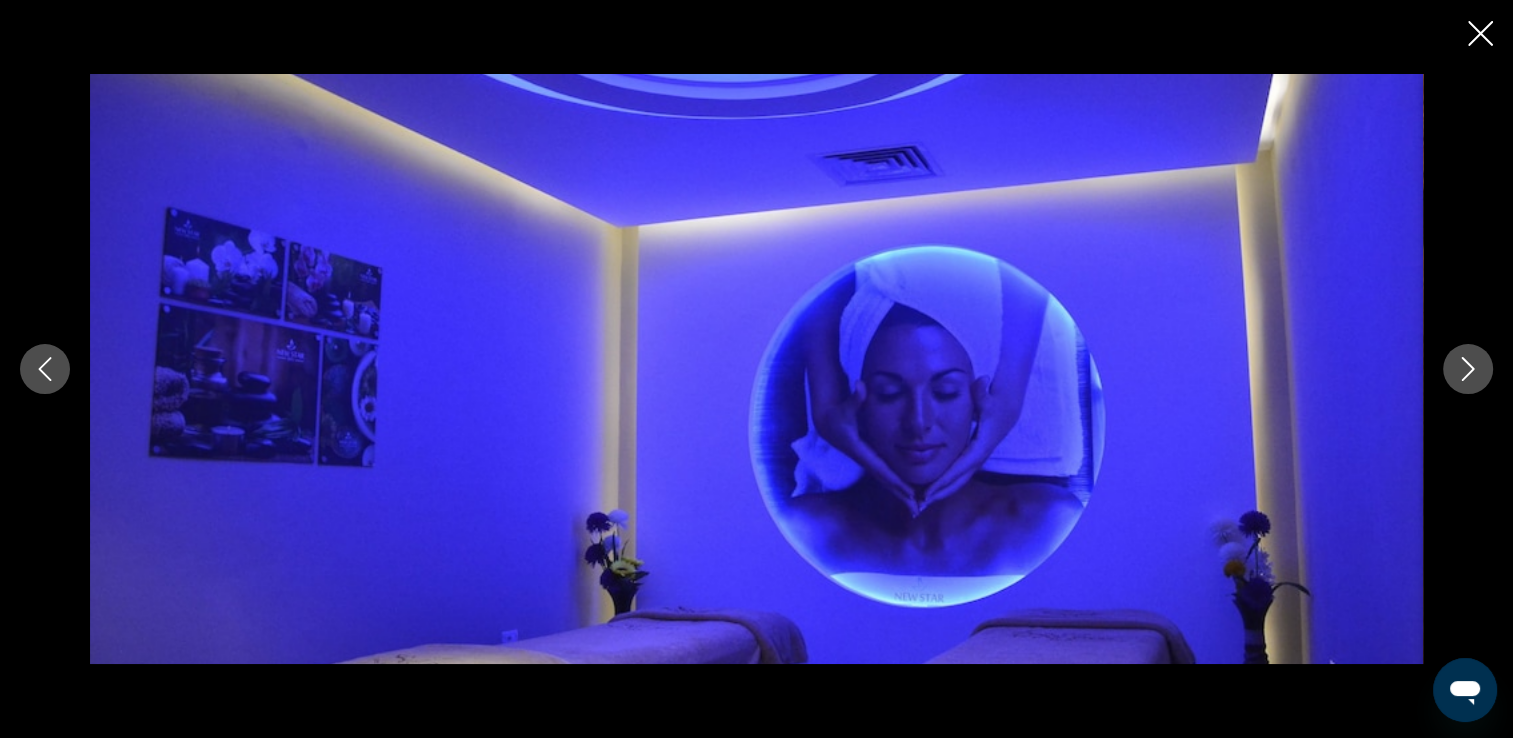click 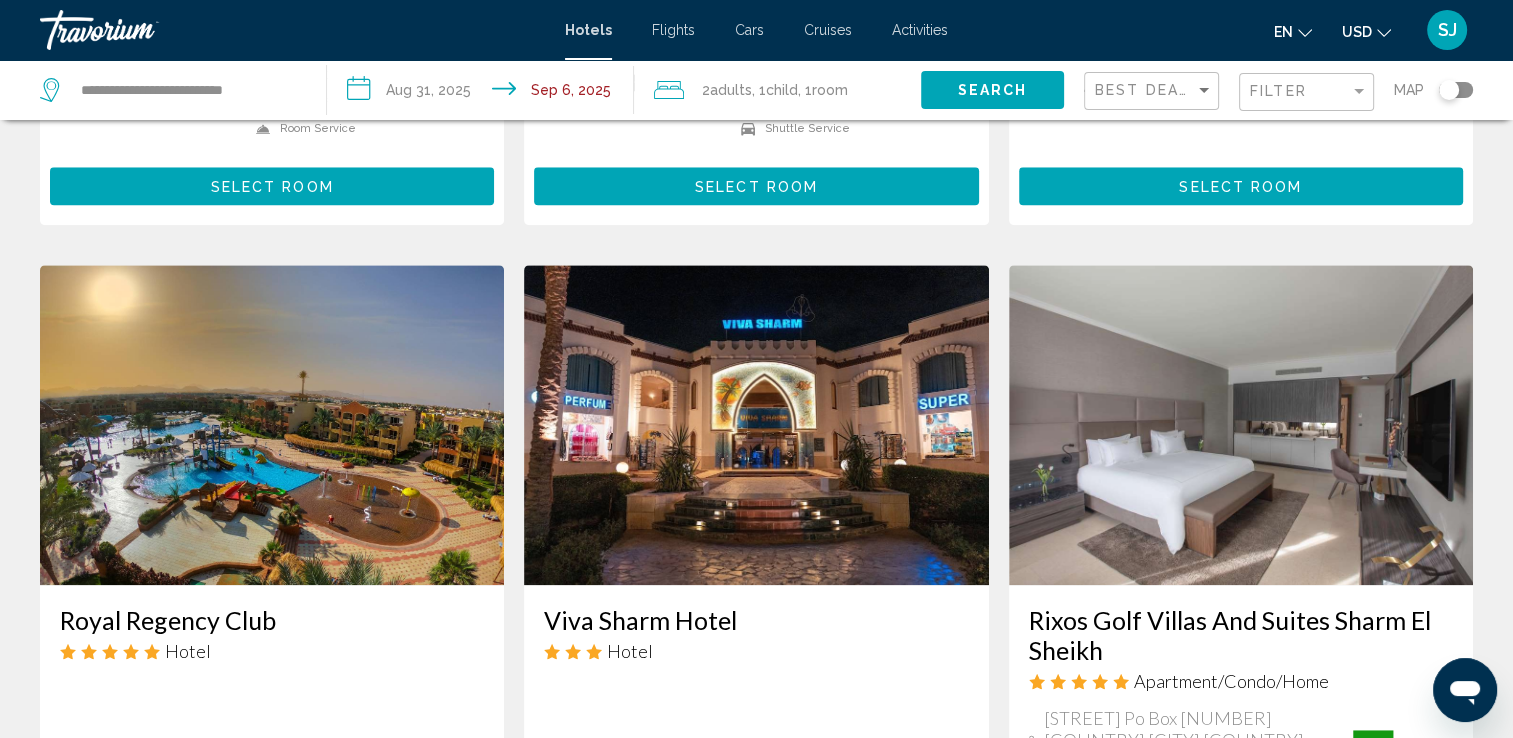 scroll, scrollTop: 2716, scrollLeft: 0, axis: vertical 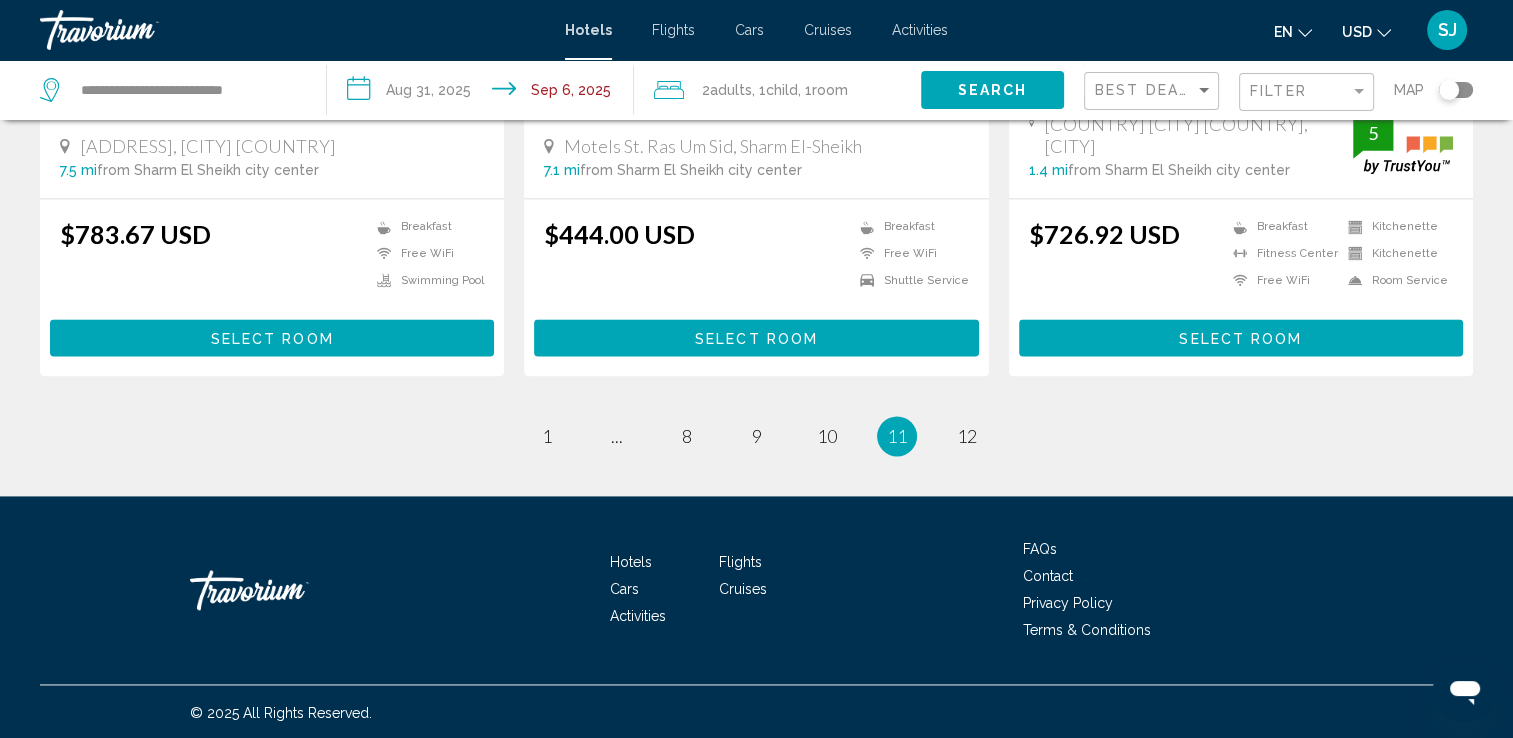 click on "**********" at bounding box center (484, 93) 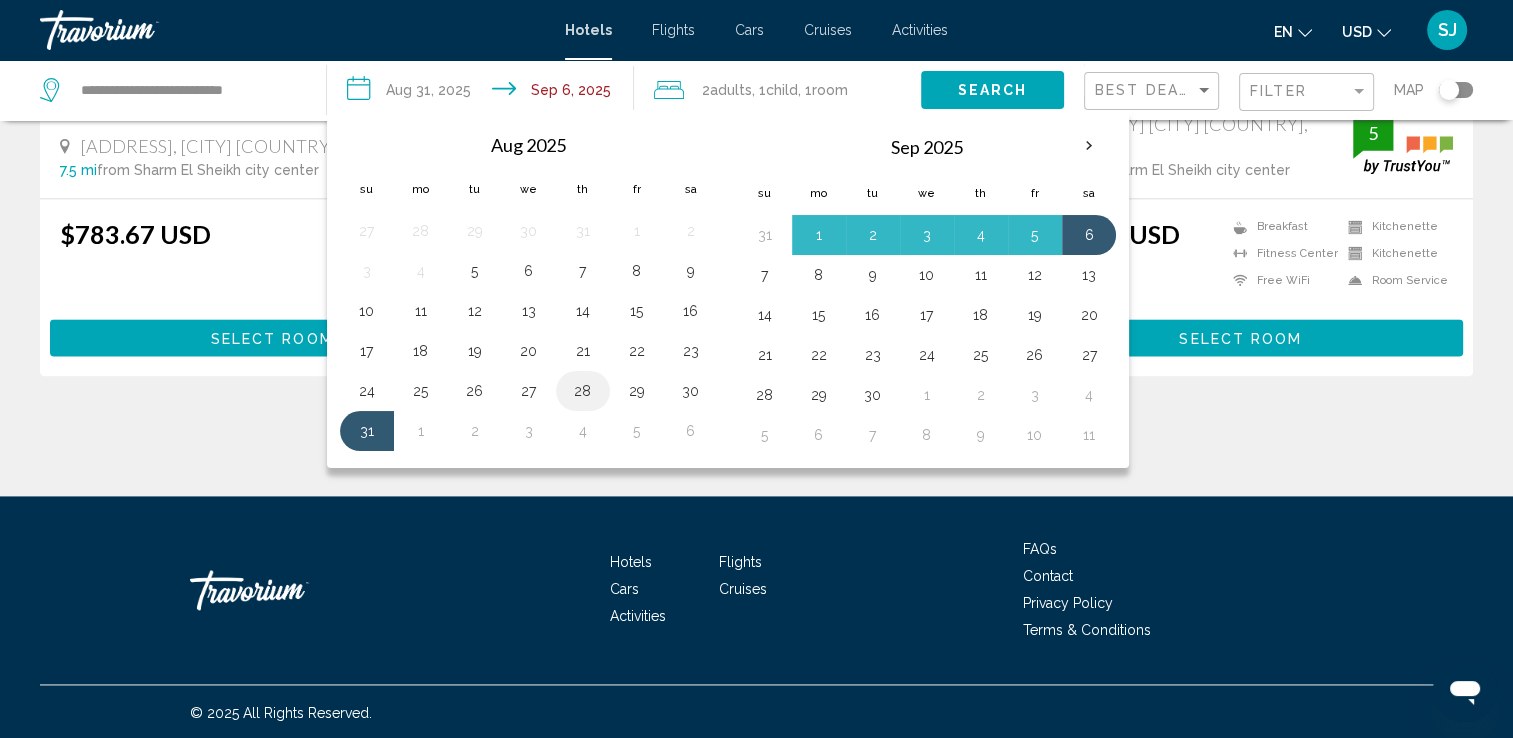 click on "28" at bounding box center (583, 391) 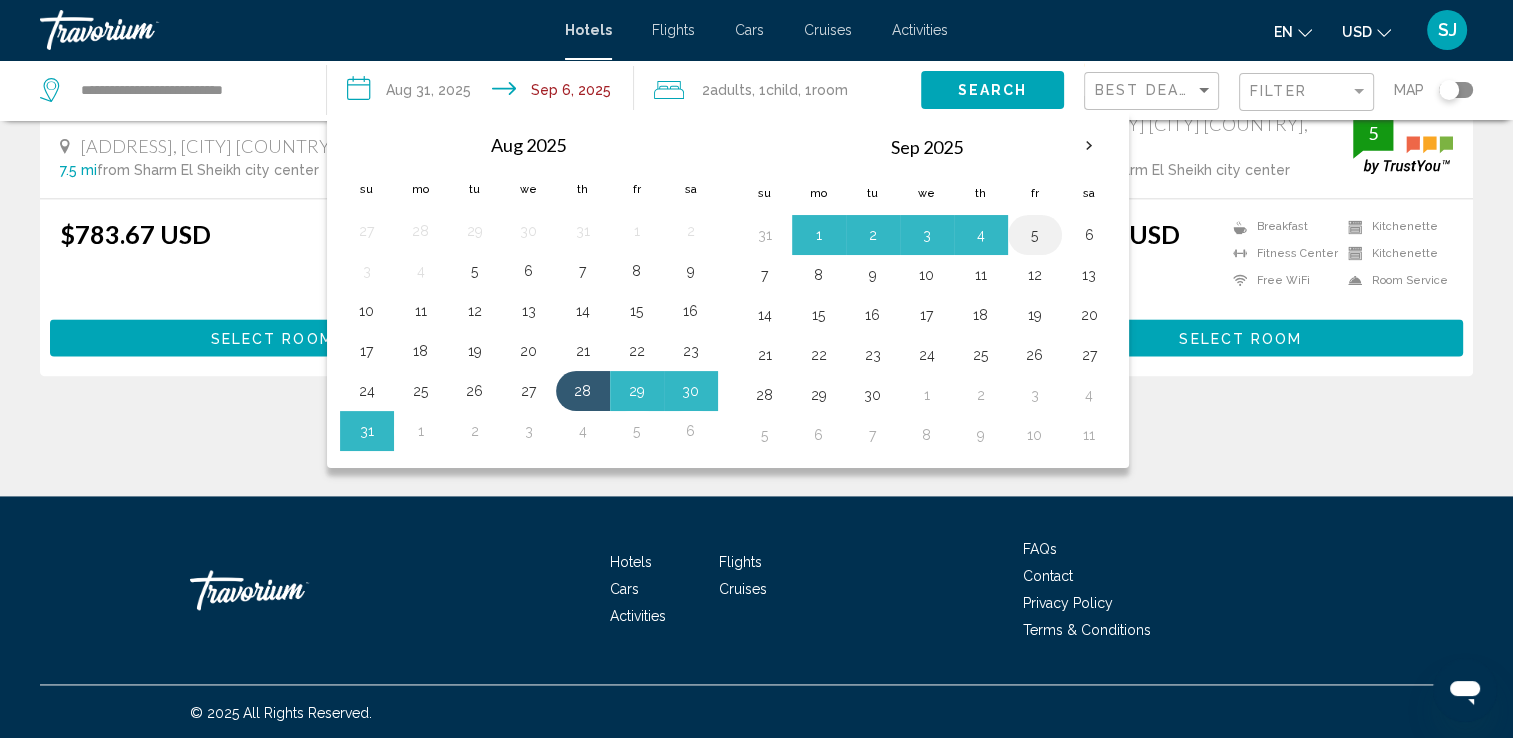 click on "5" at bounding box center [1035, 235] 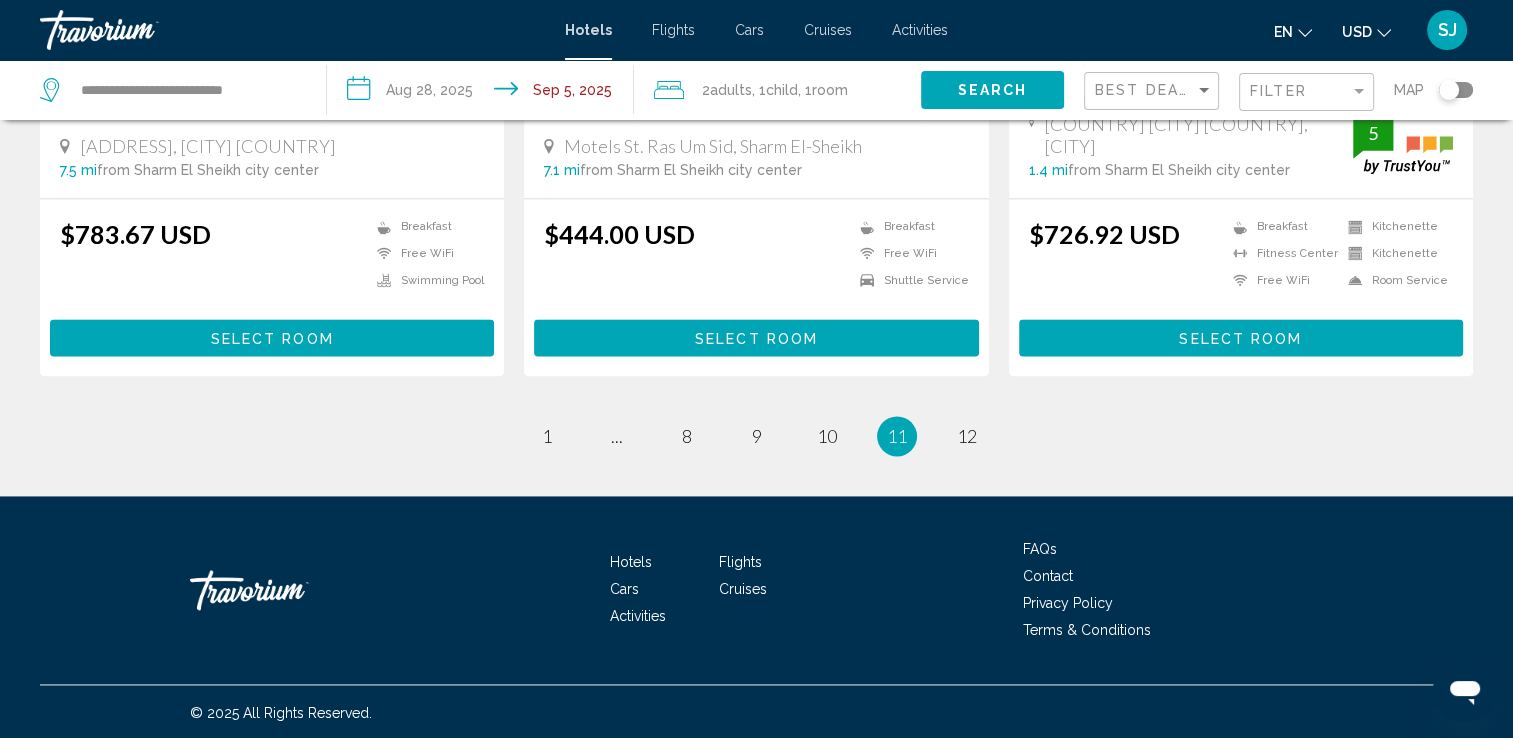 click on "Search" 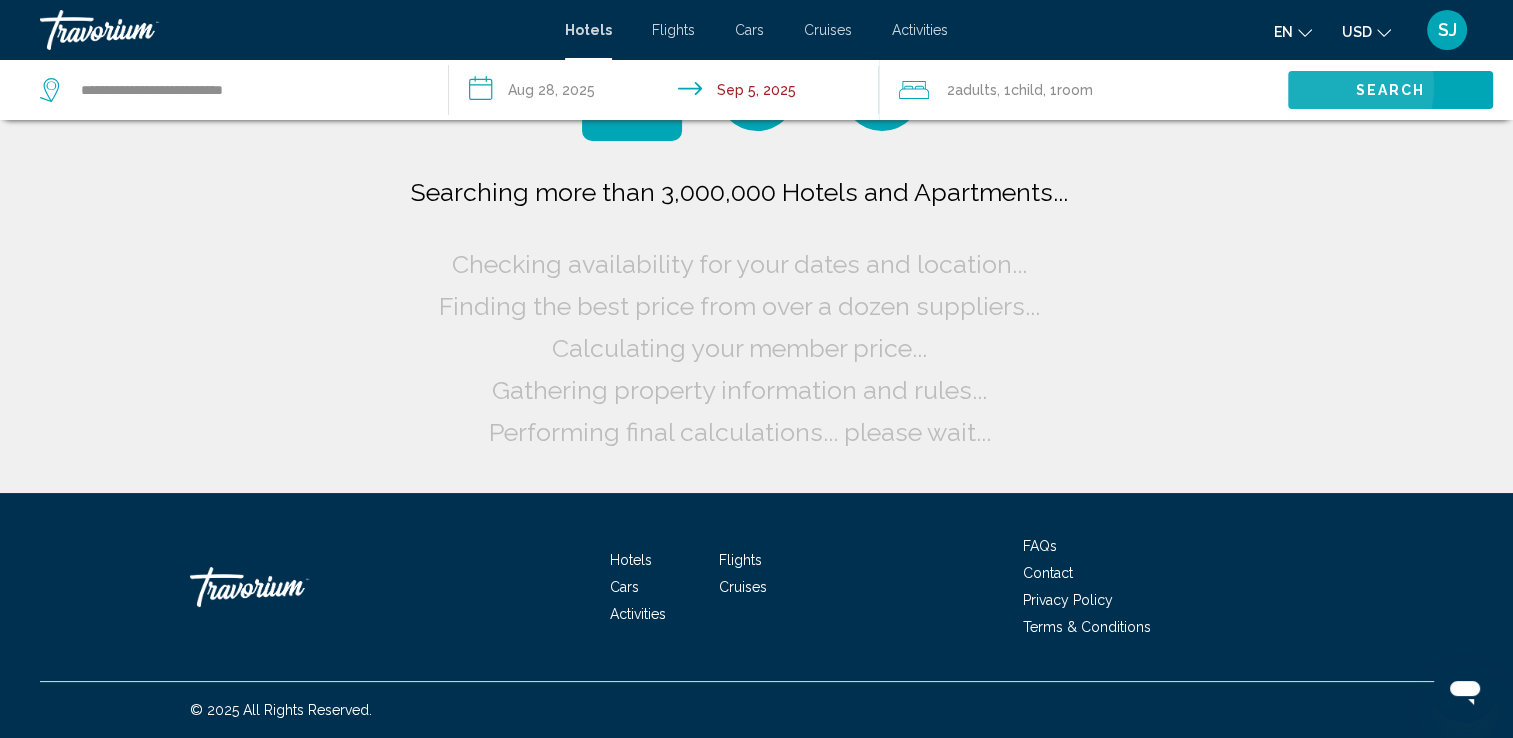 scroll, scrollTop: 0, scrollLeft: 0, axis: both 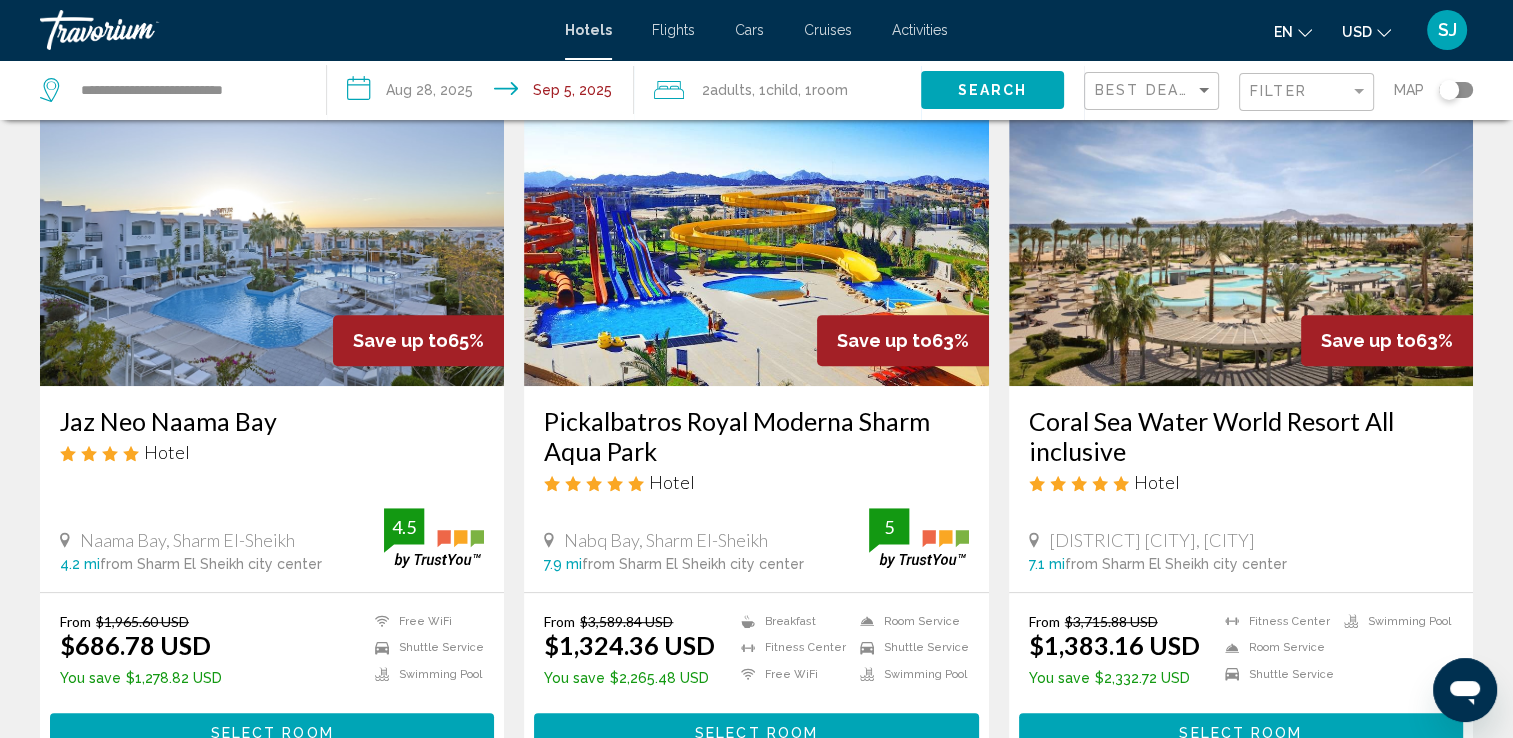 click on "Pickalbatros Royal Moderna Sharm Aqua Park" at bounding box center [756, 436] 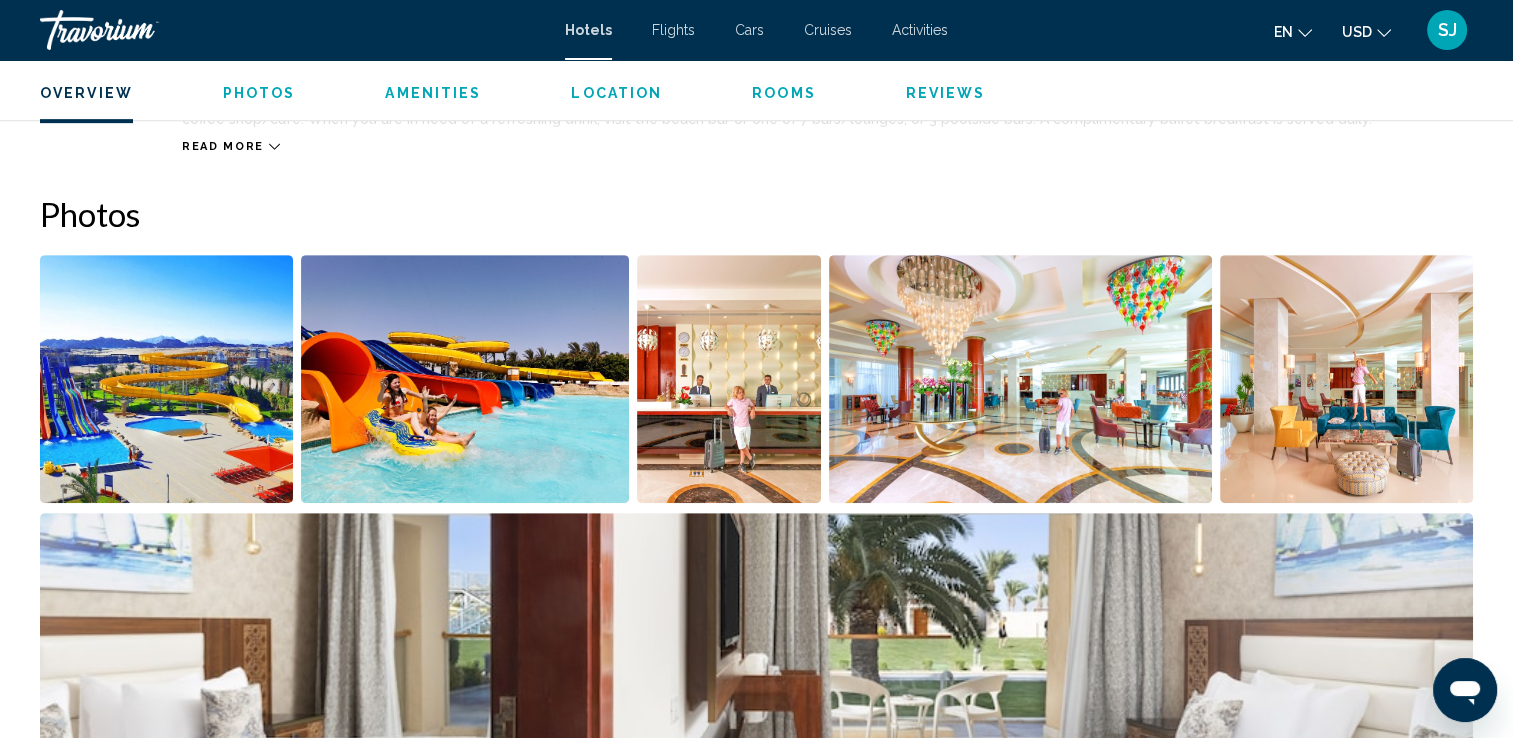 scroll, scrollTop: 900, scrollLeft: 0, axis: vertical 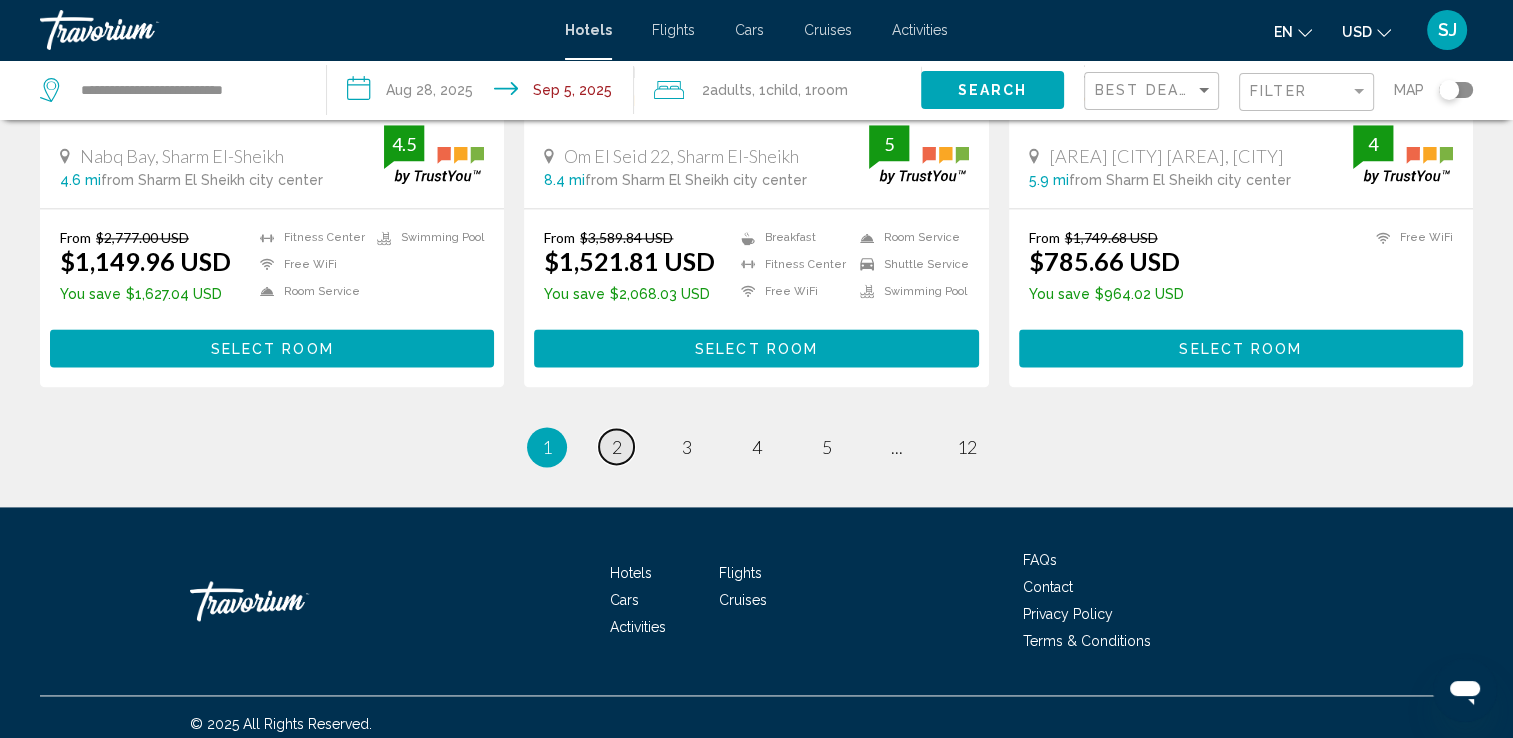 click on "page  2" at bounding box center (616, 446) 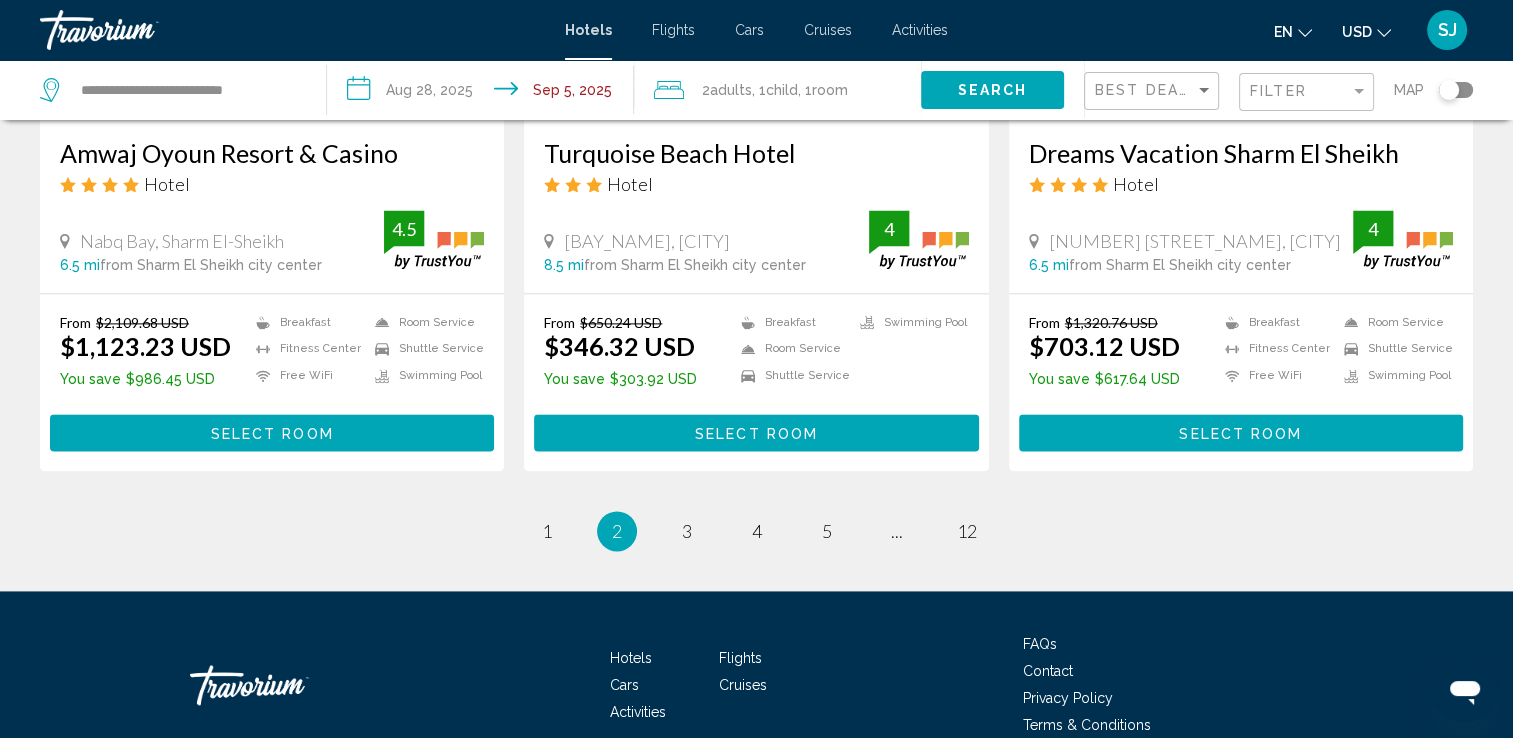 scroll, scrollTop: 2640, scrollLeft: 0, axis: vertical 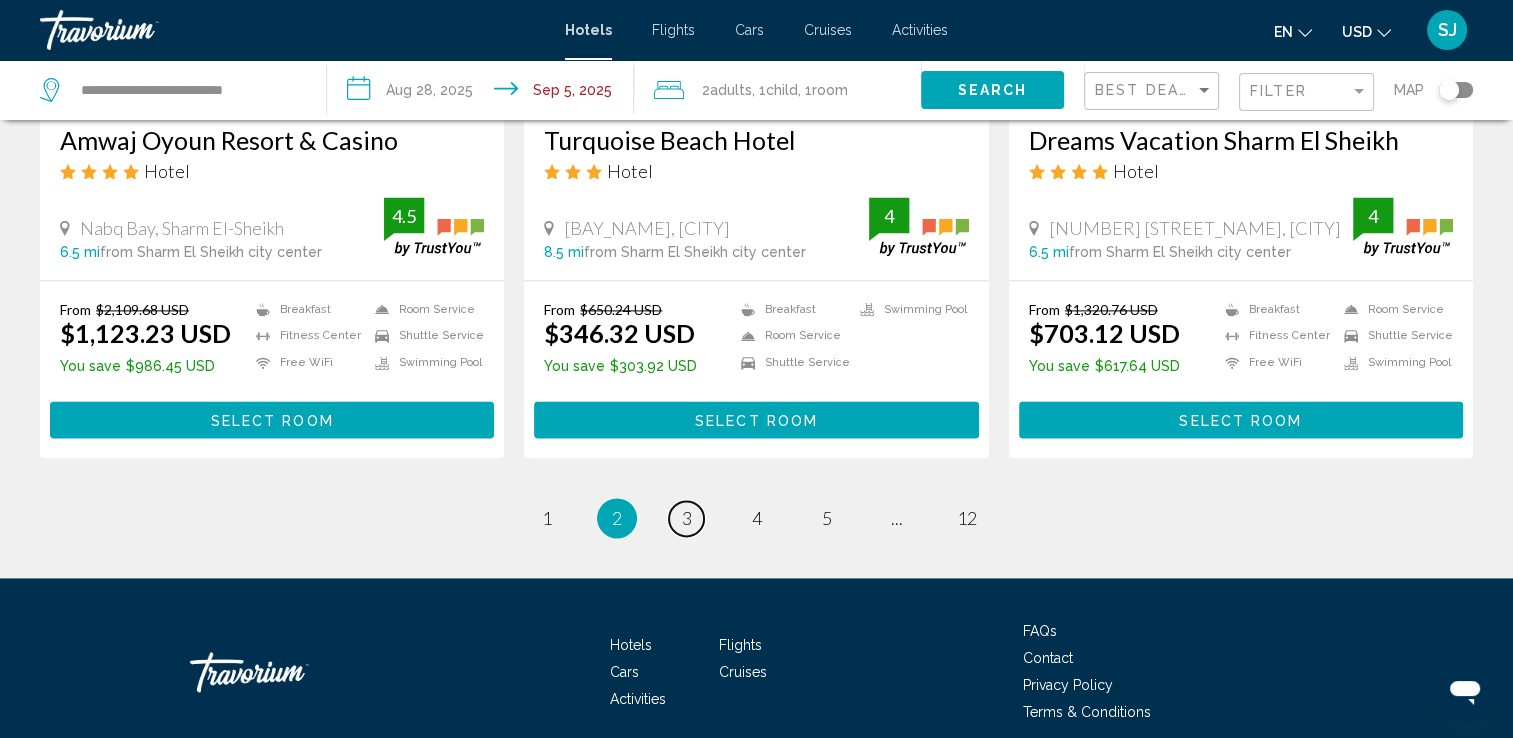 click on "3" at bounding box center [687, 518] 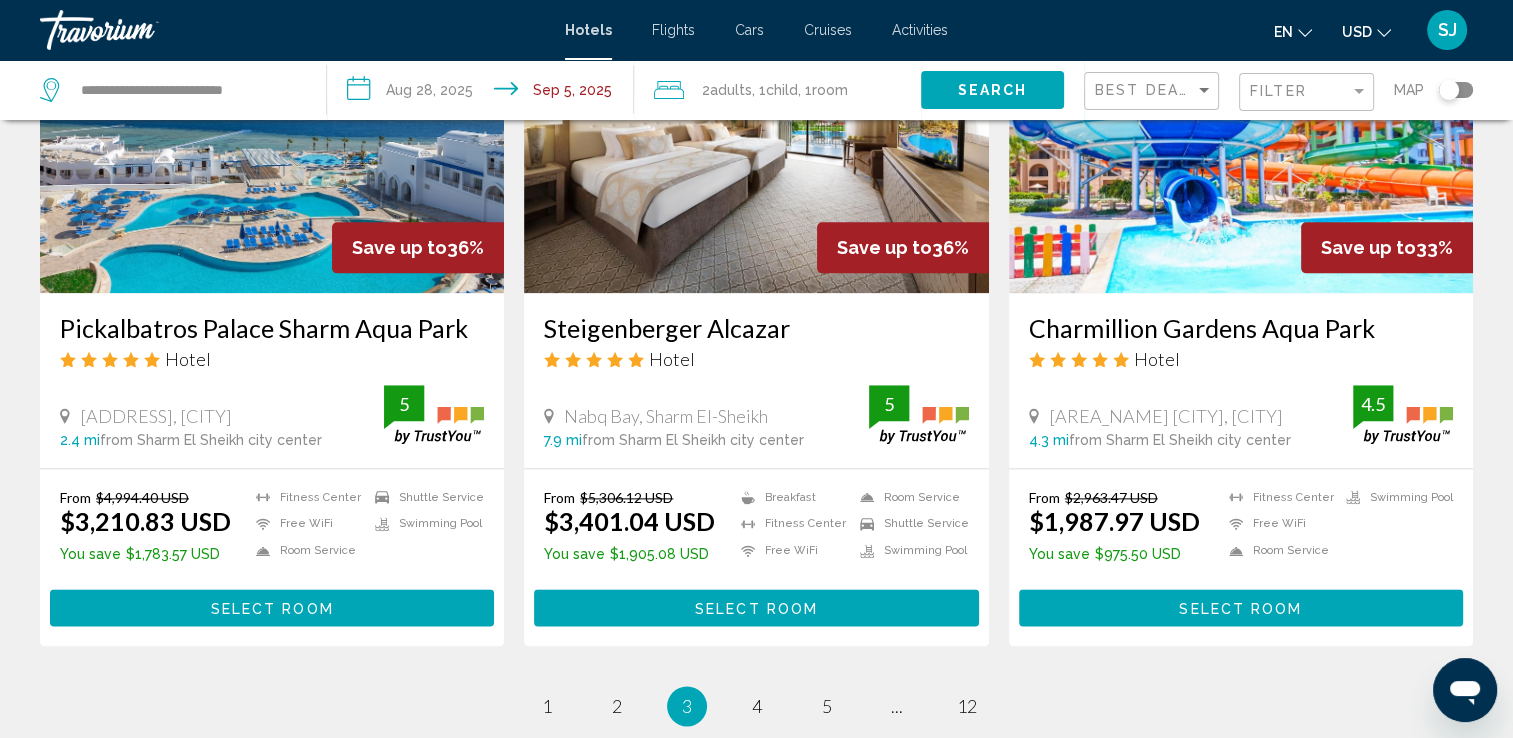 scroll, scrollTop: 2440, scrollLeft: 0, axis: vertical 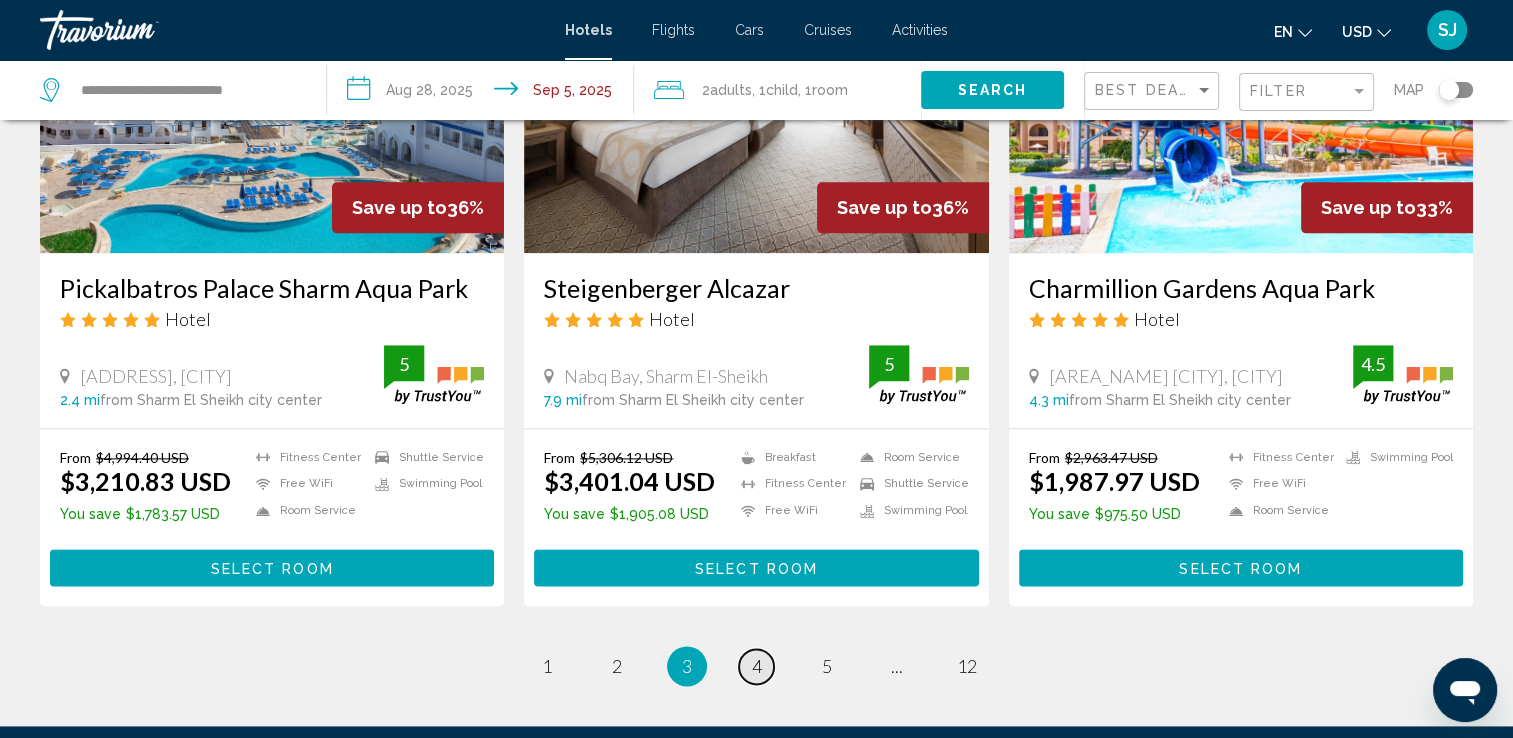 click on "page  4" at bounding box center [756, 666] 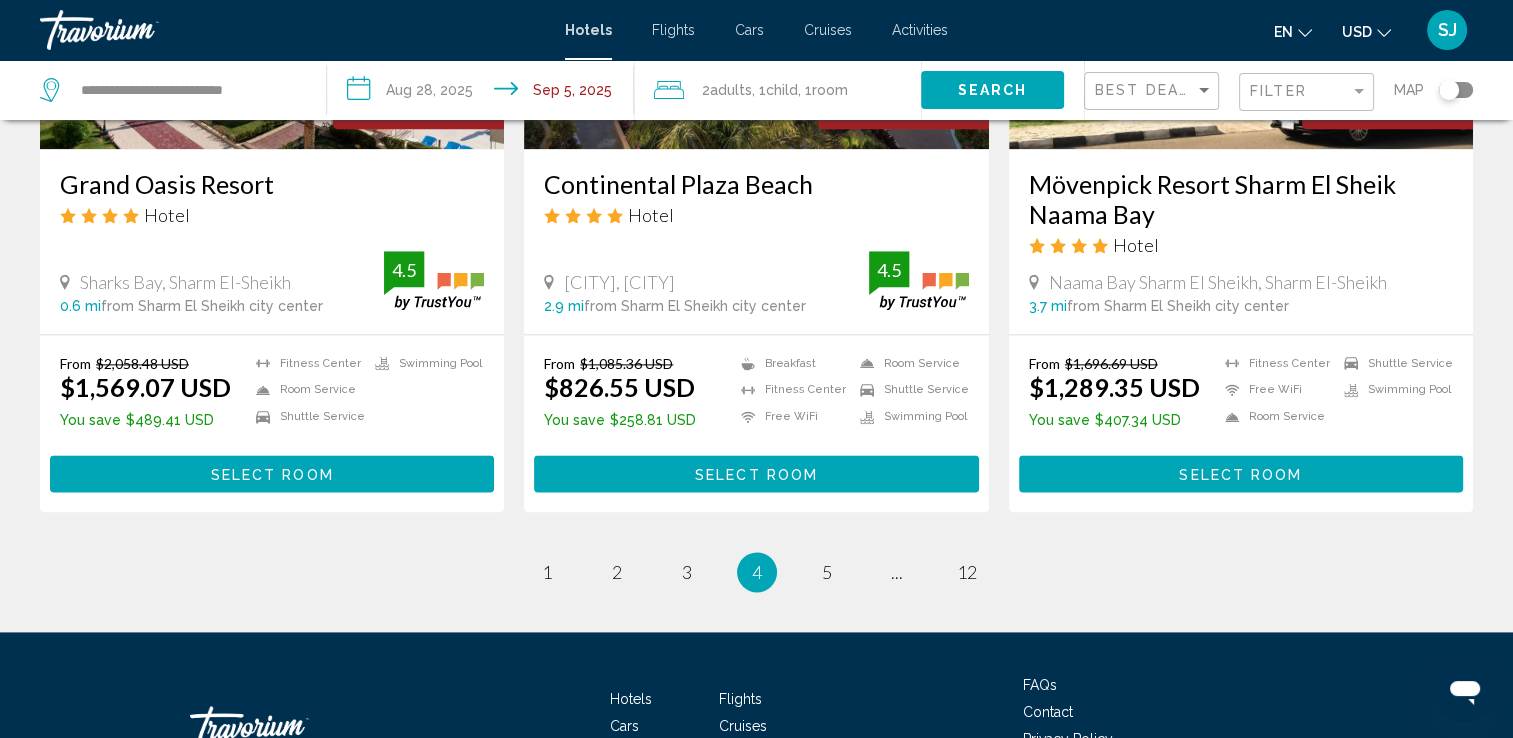 scroll, scrollTop: 2572, scrollLeft: 0, axis: vertical 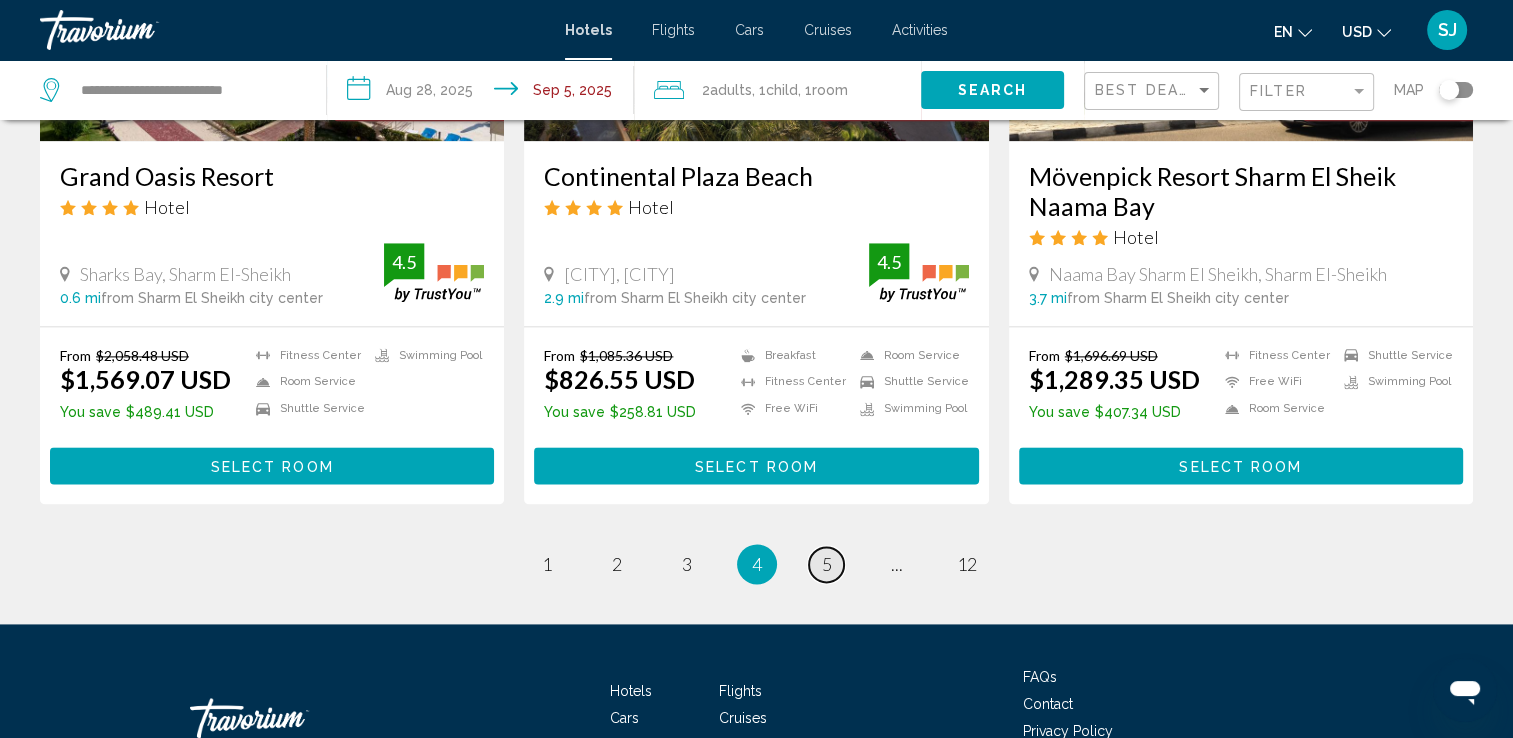 click on "5" at bounding box center (827, 564) 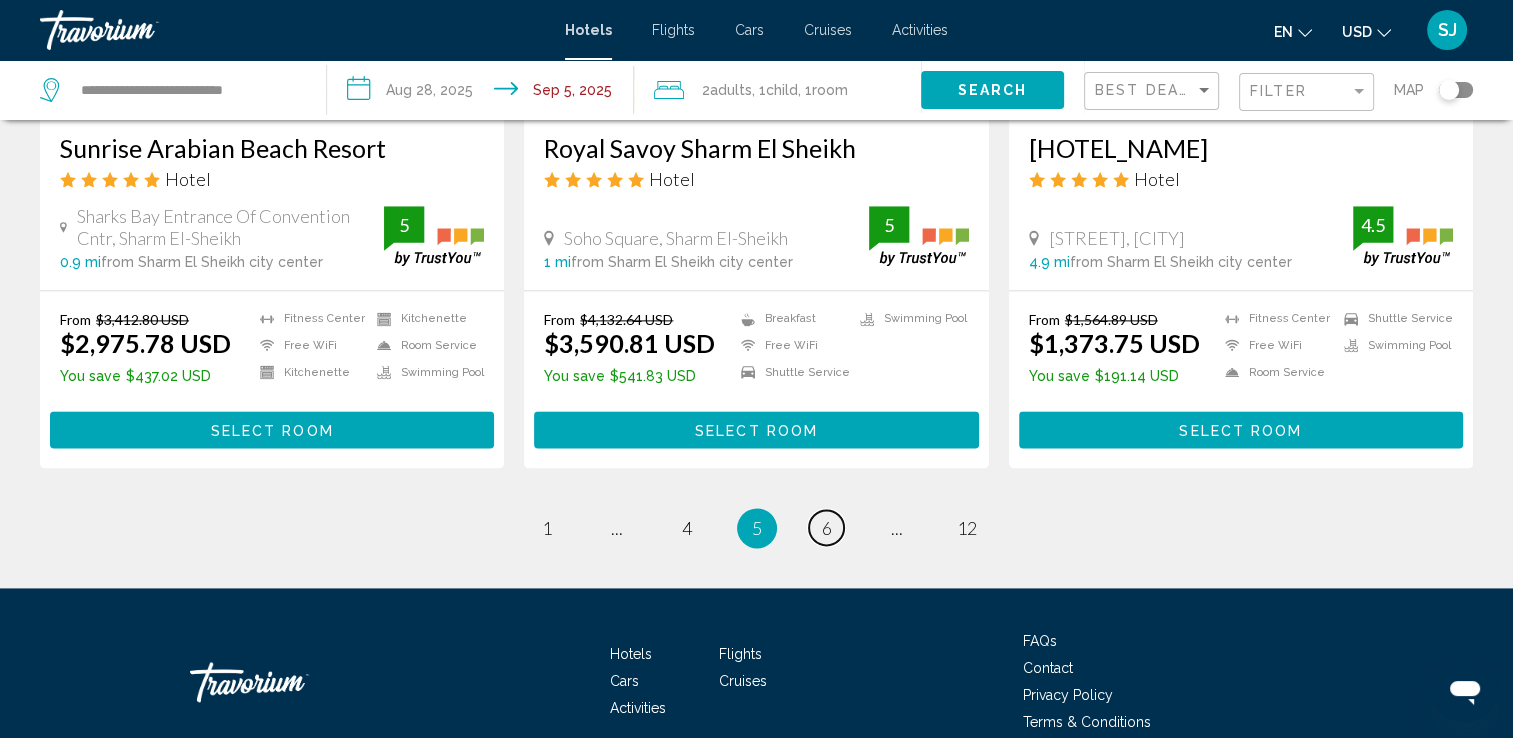 scroll, scrollTop: 2639, scrollLeft: 0, axis: vertical 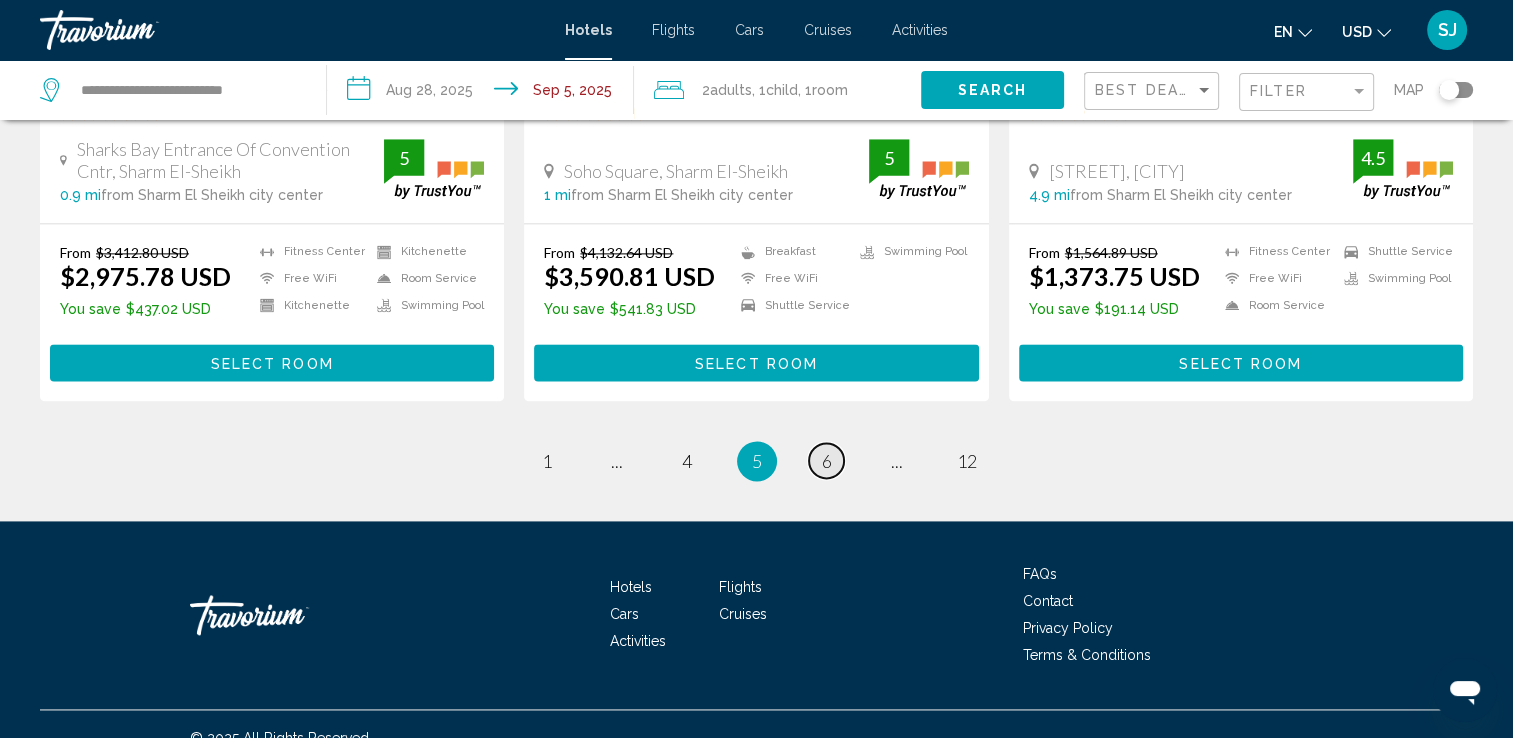 click on "6" at bounding box center [827, 461] 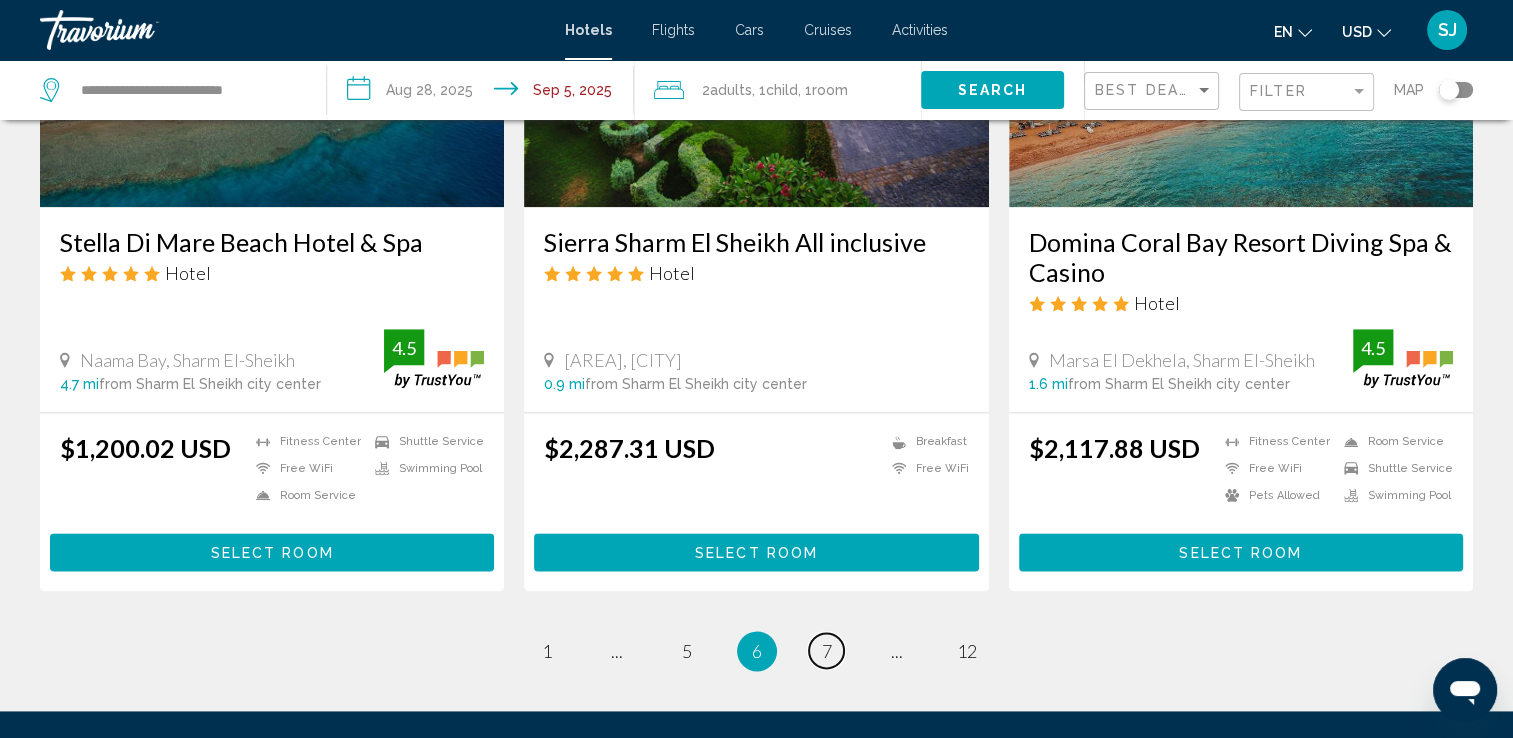 scroll, scrollTop: 2492, scrollLeft: 0, axis: vertical 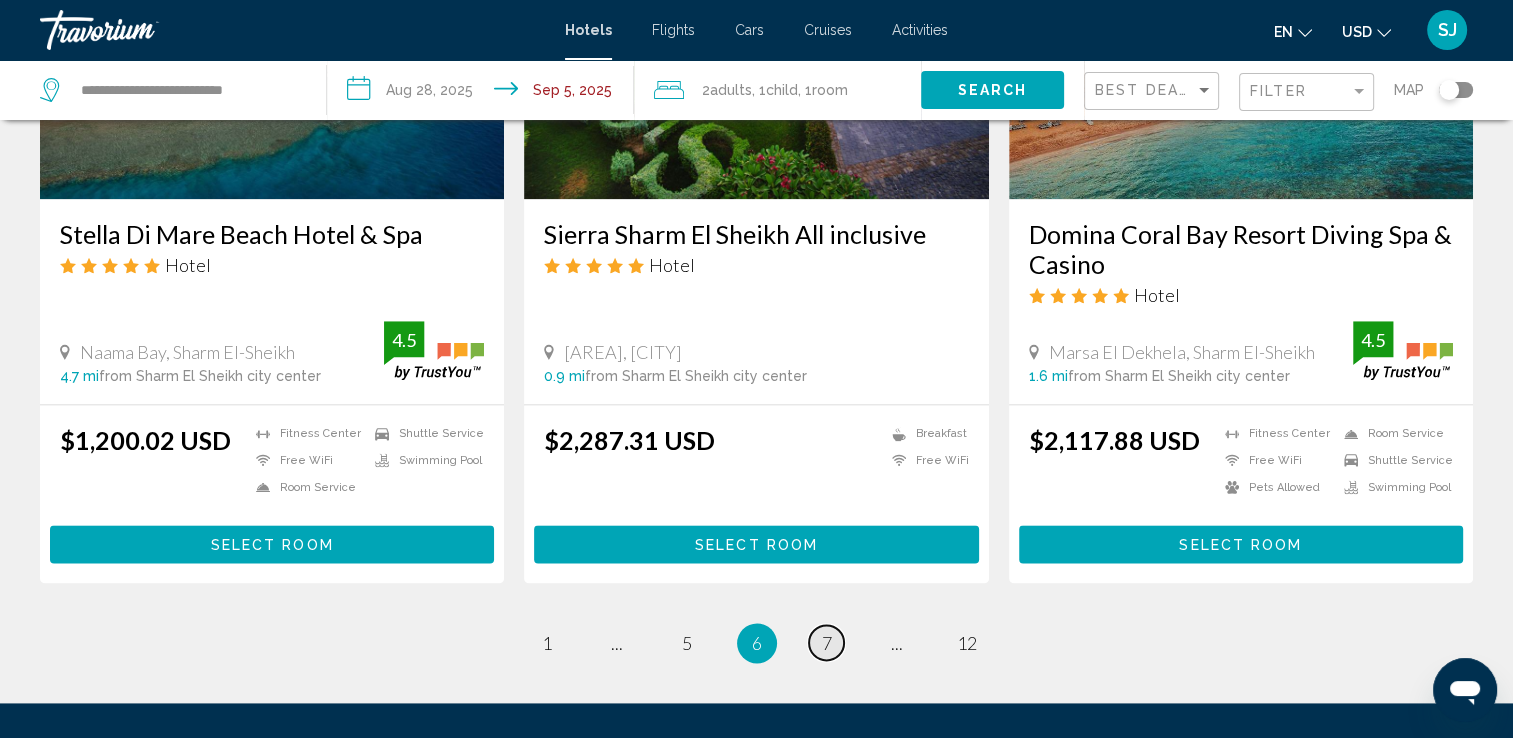 click on "page  7" at bounding box center (826, 642) 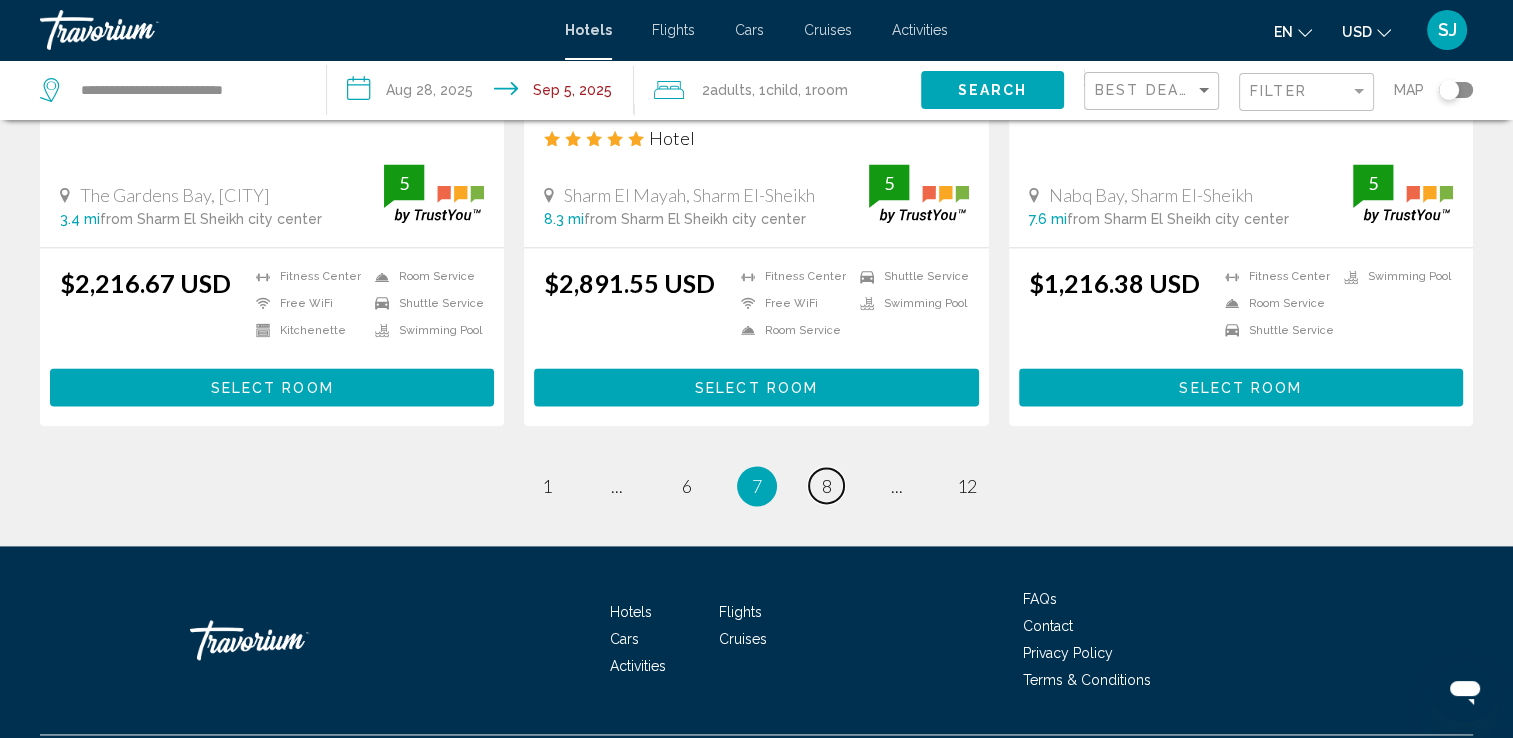 scroll, scrollTop: 2692, scrollLeft: 0, axis: vertical 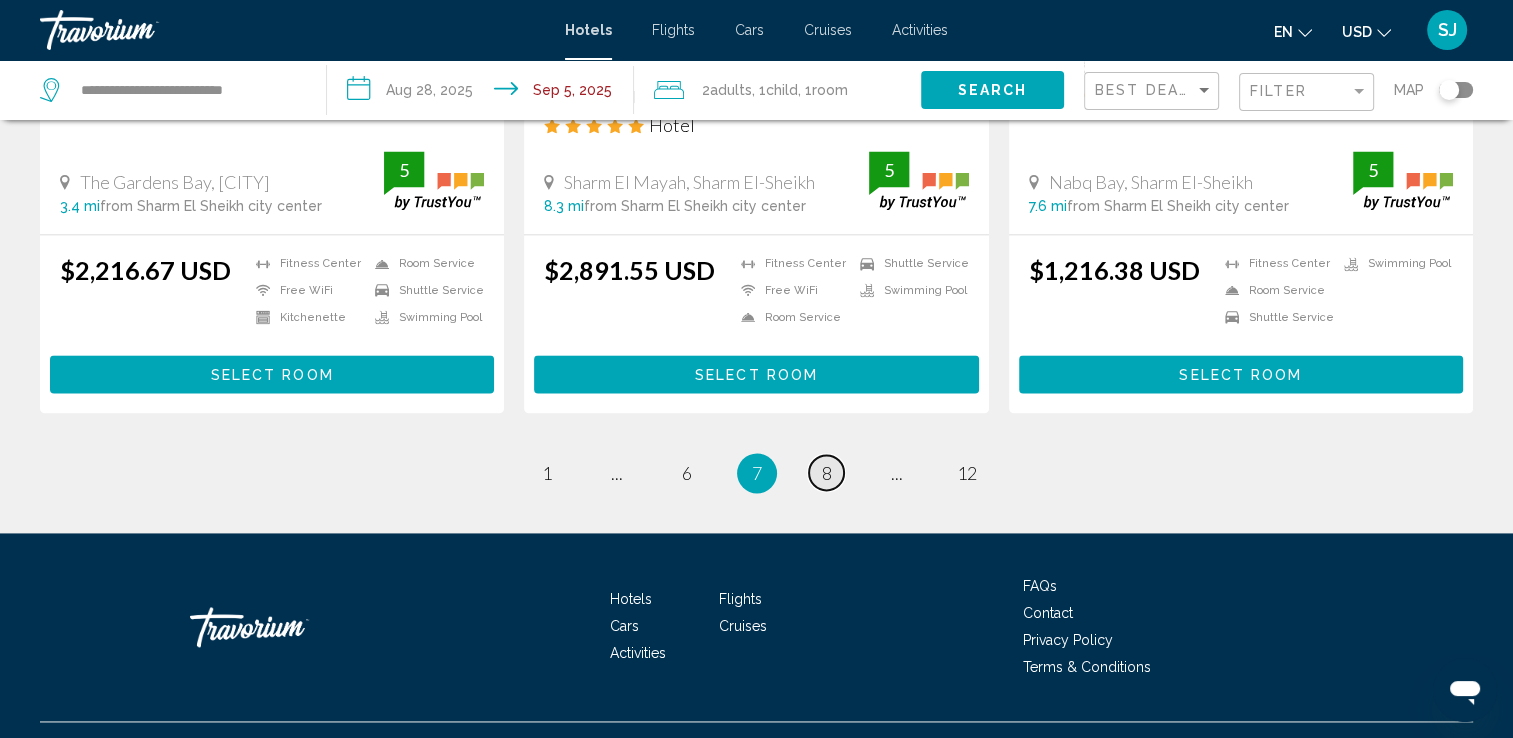 click on "page  8" at bounding box center (826, 472) 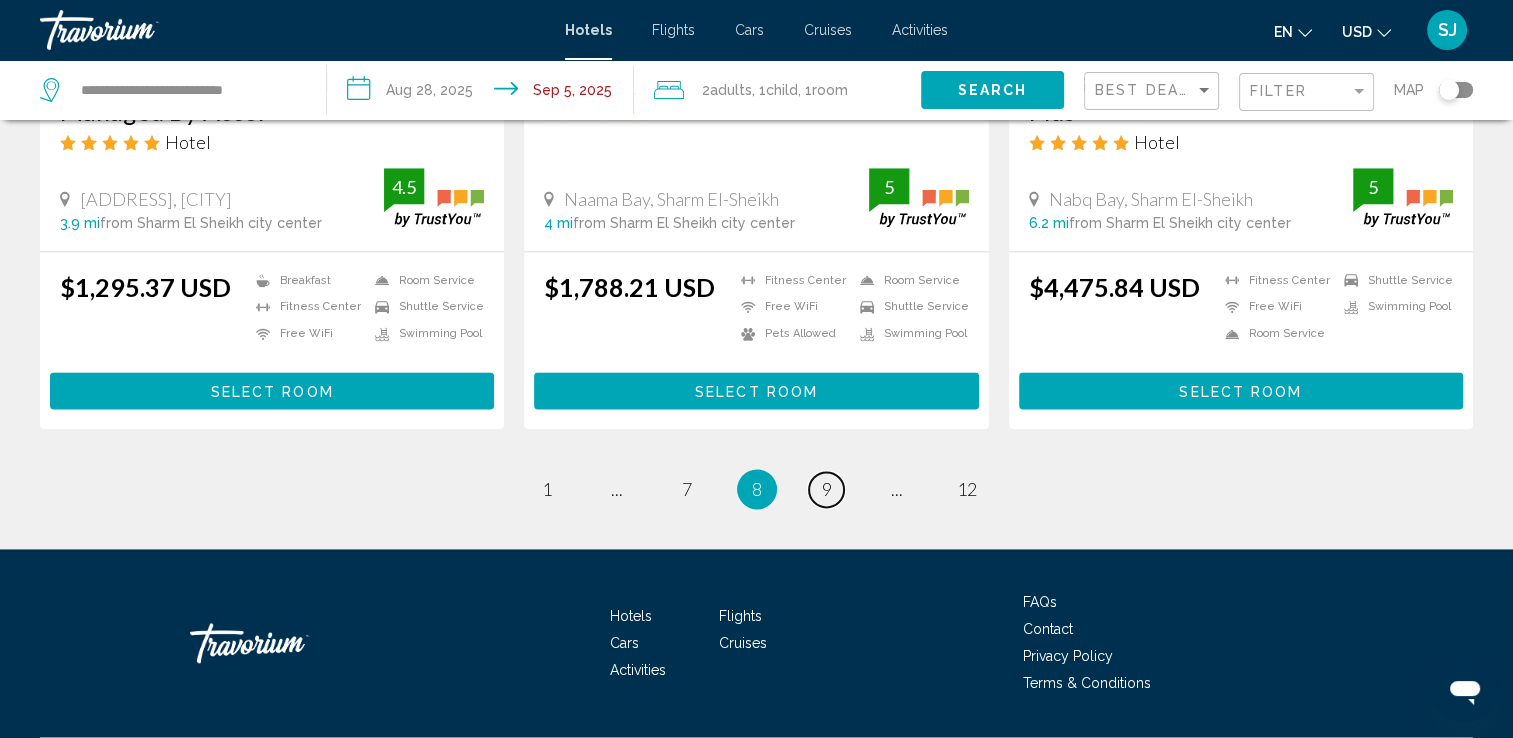 scroll, scrollTop: 2652, scrollLeft: 0, axis: vertical 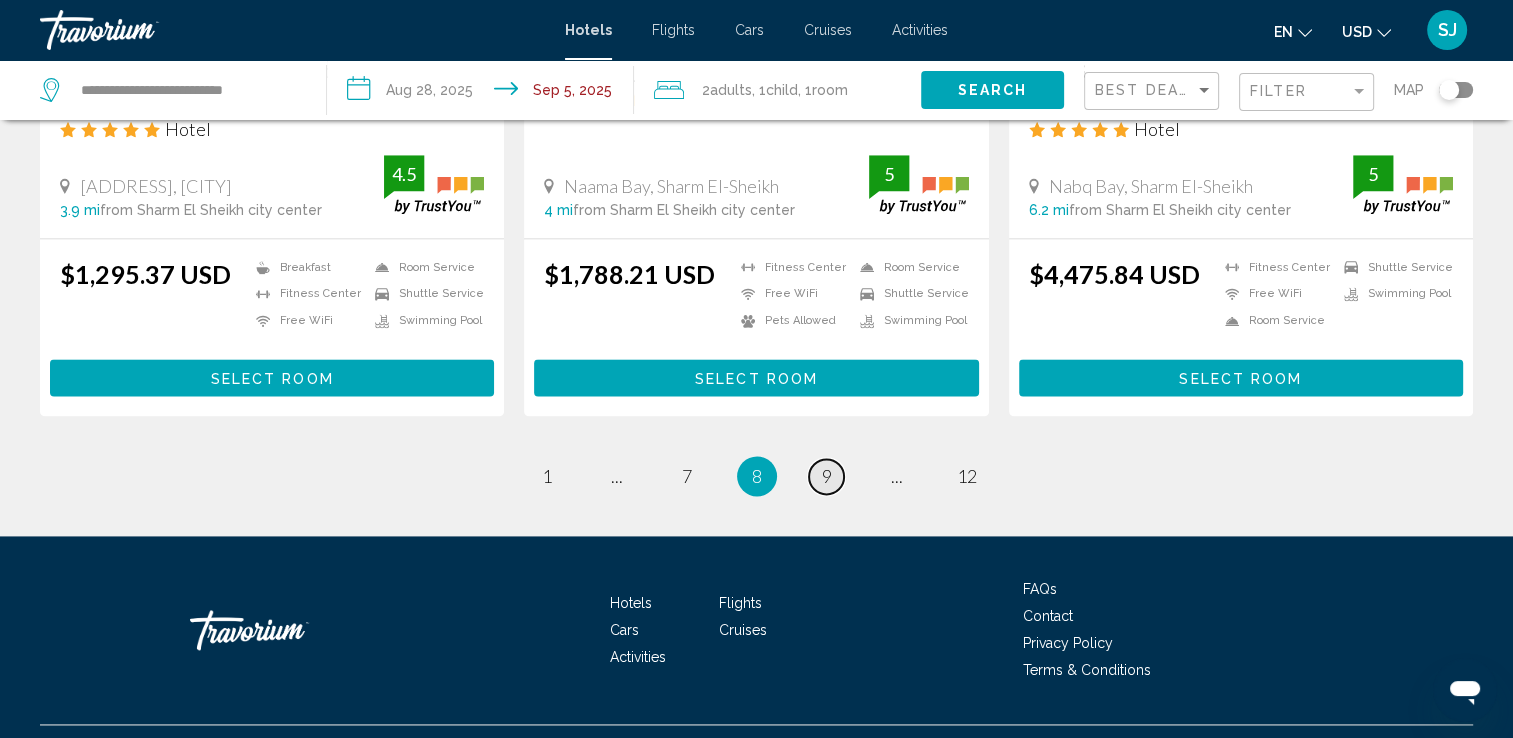 click on "9" at bounding box center (827, 476) 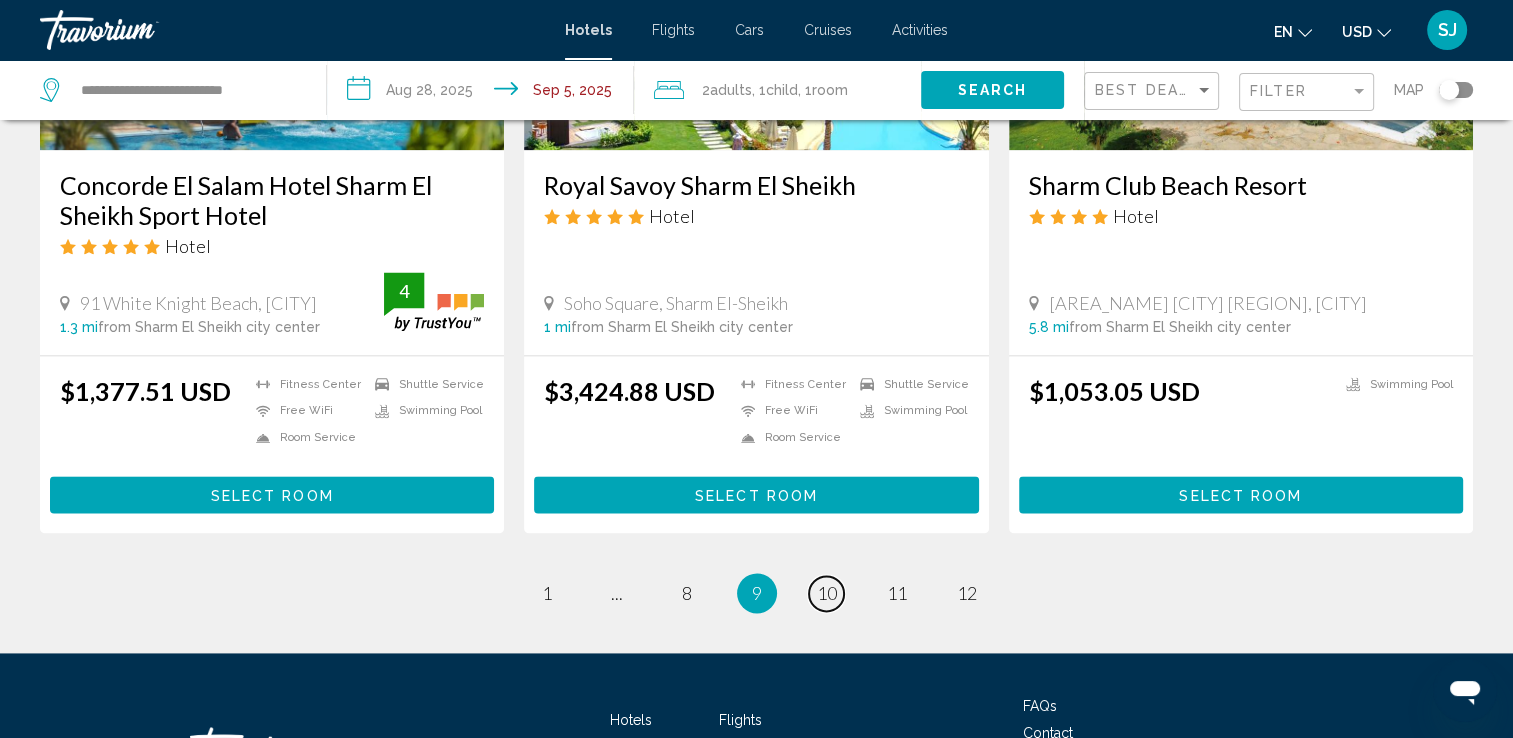 scroll, scrollTop: 2666, scrollLeft: 0, axis: vertical 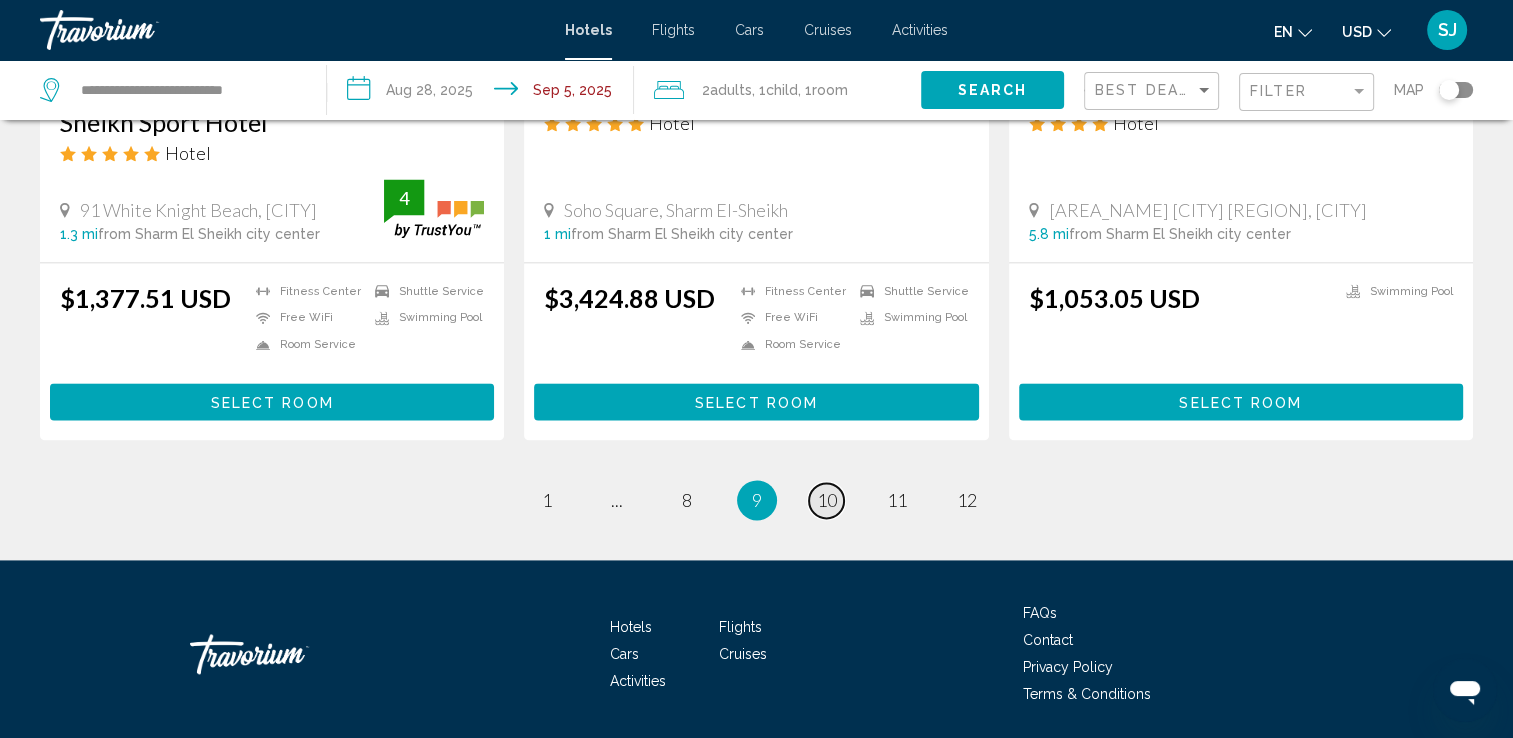click on "10" at bounding box center (827, 500) 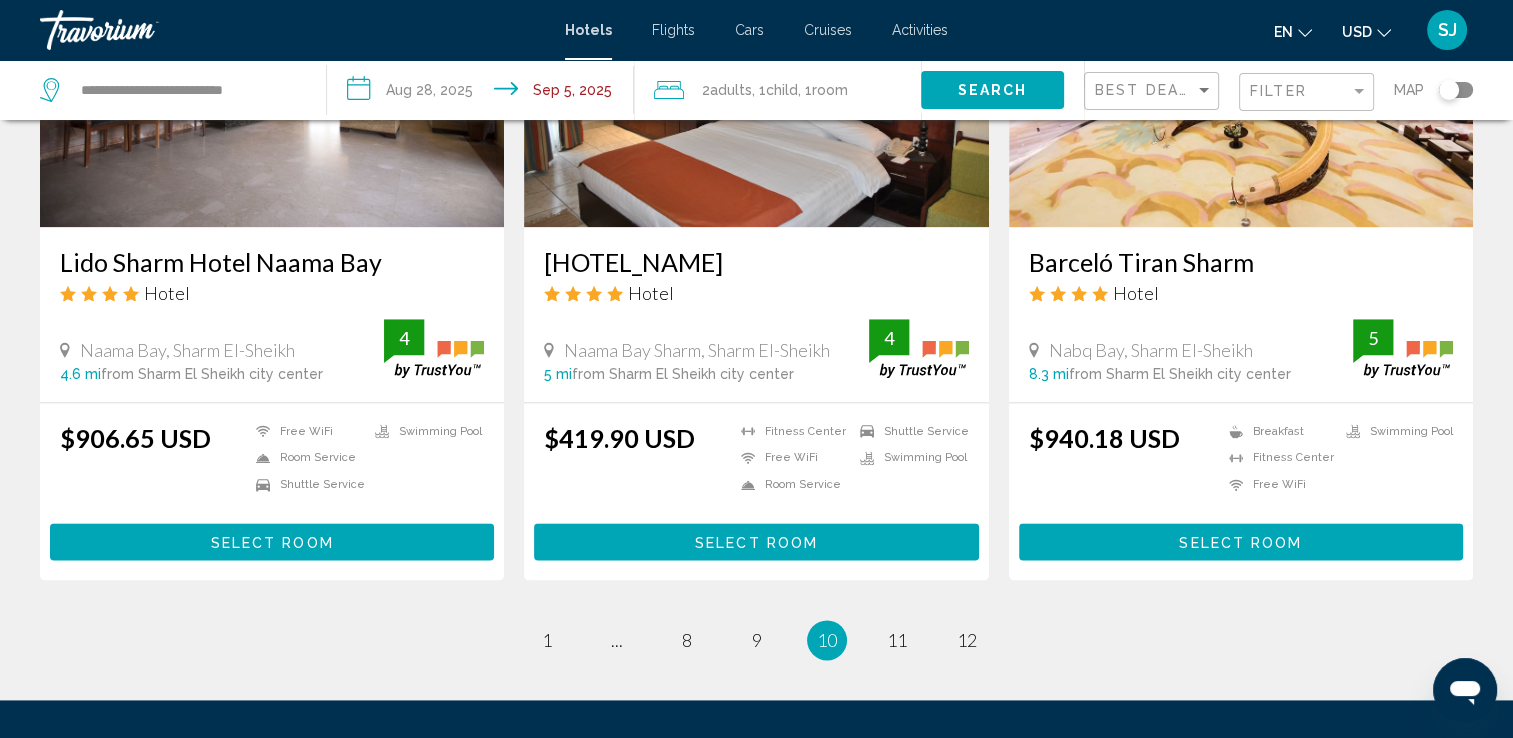 scroll, scrollTop: 2652, scrollLeft: 0, axis: vertical 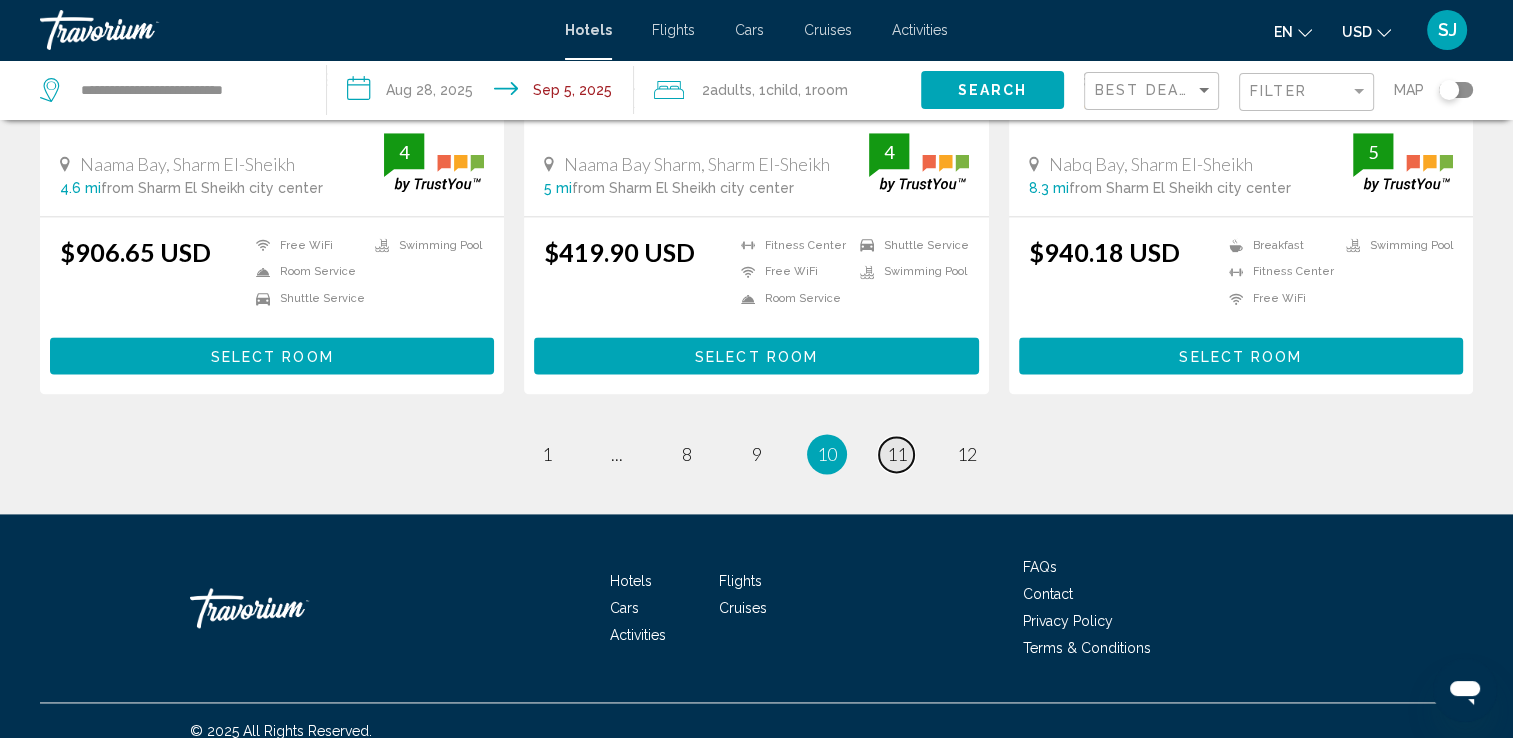 click on "page  11" at bounding box center [896, 454] 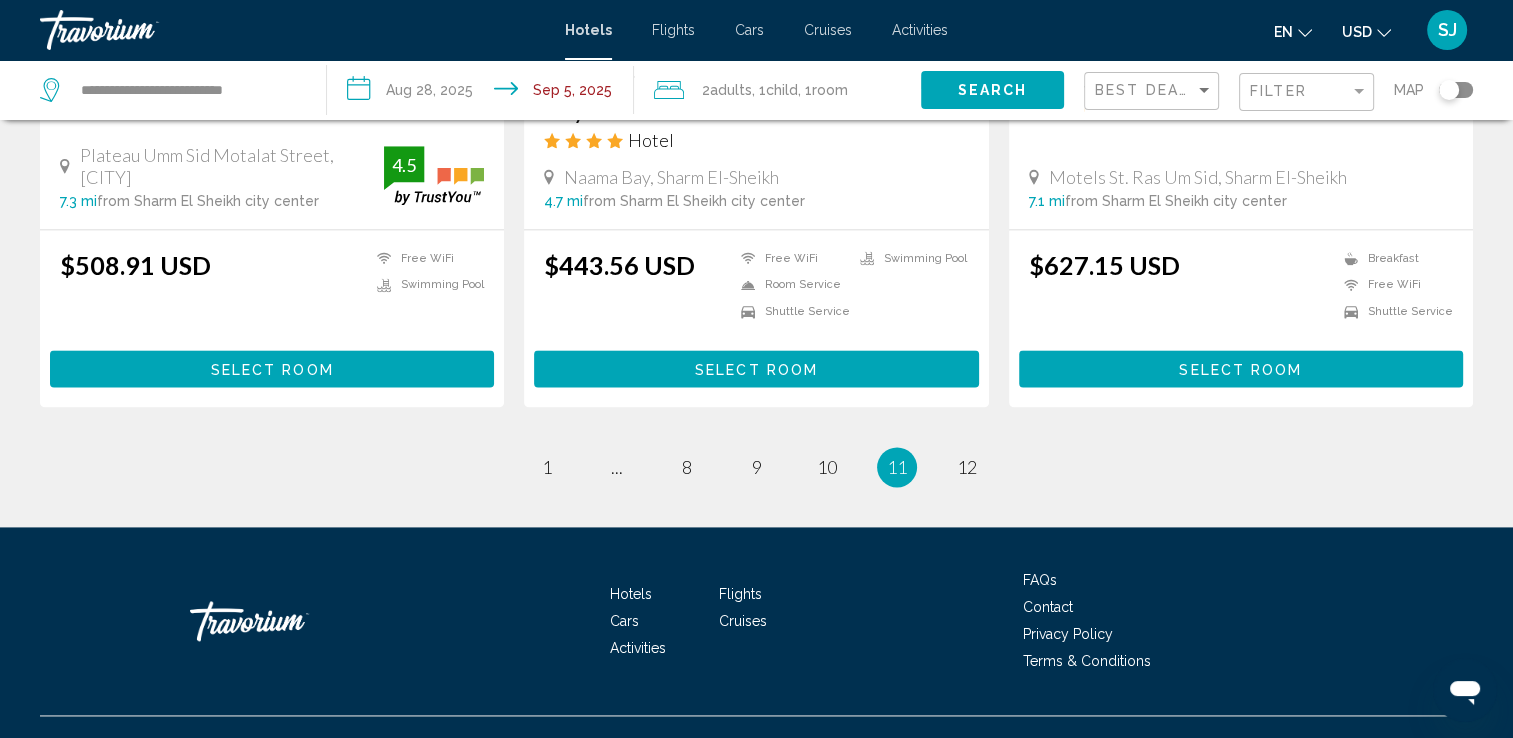 scroll, scrollTop: 2665, scrollLeft: 0, axis: vertical 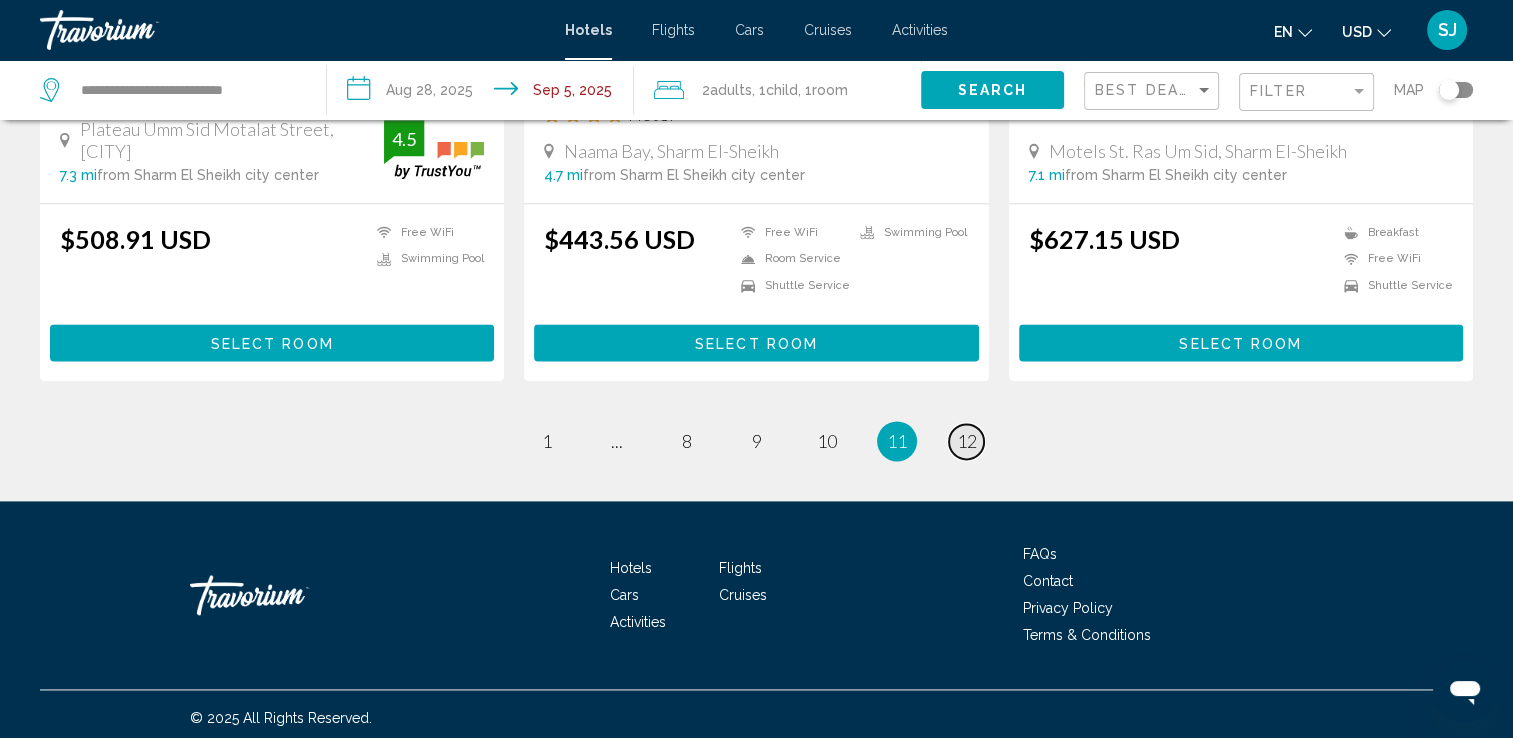 click on "12" at bounding box center (967, 441) 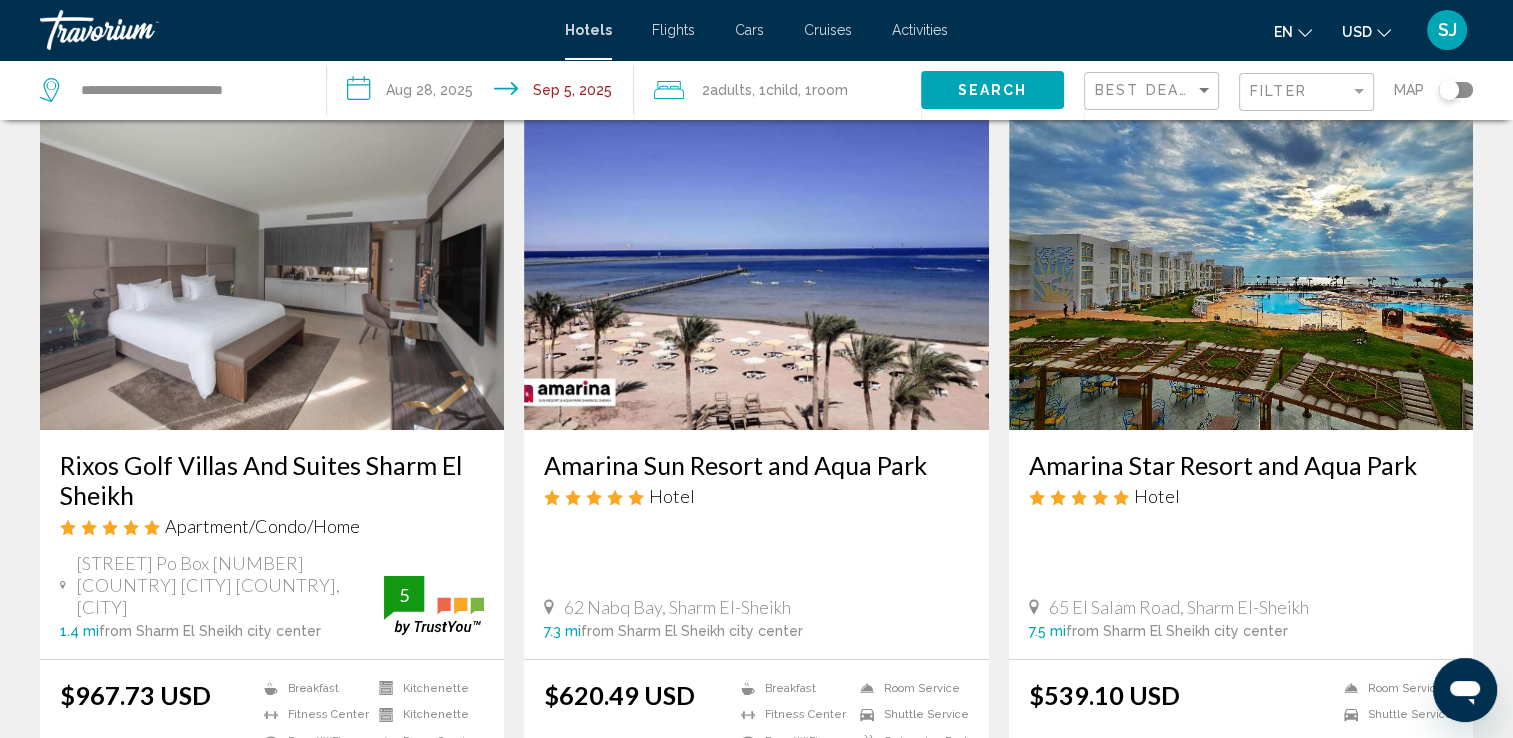 scroll, scrollTop: 120, scrollLeft: 0, axis: vertical 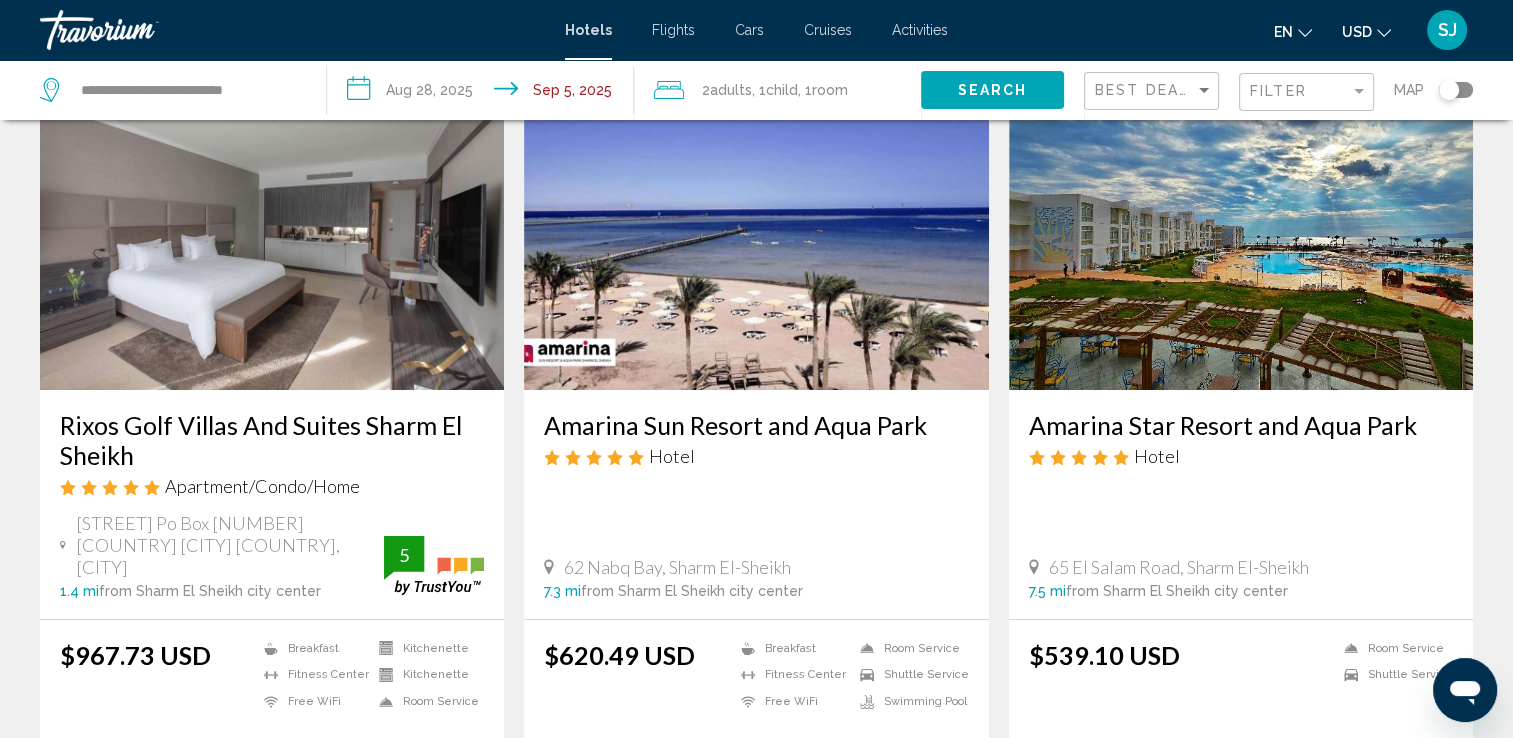 click at bounding box center [272, 230] 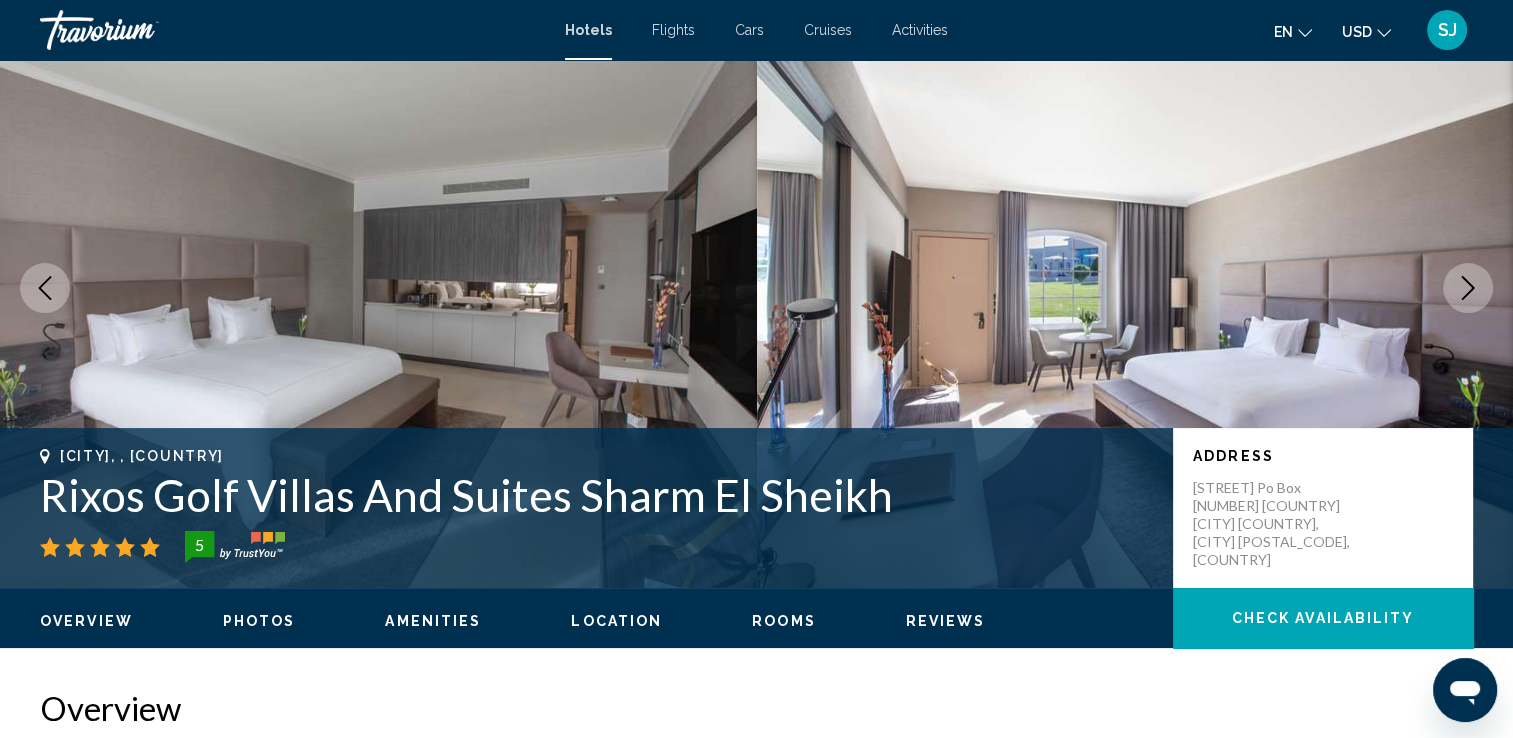 scroll, scrollTop: 12, scrollLeft: 0, axis: vertical 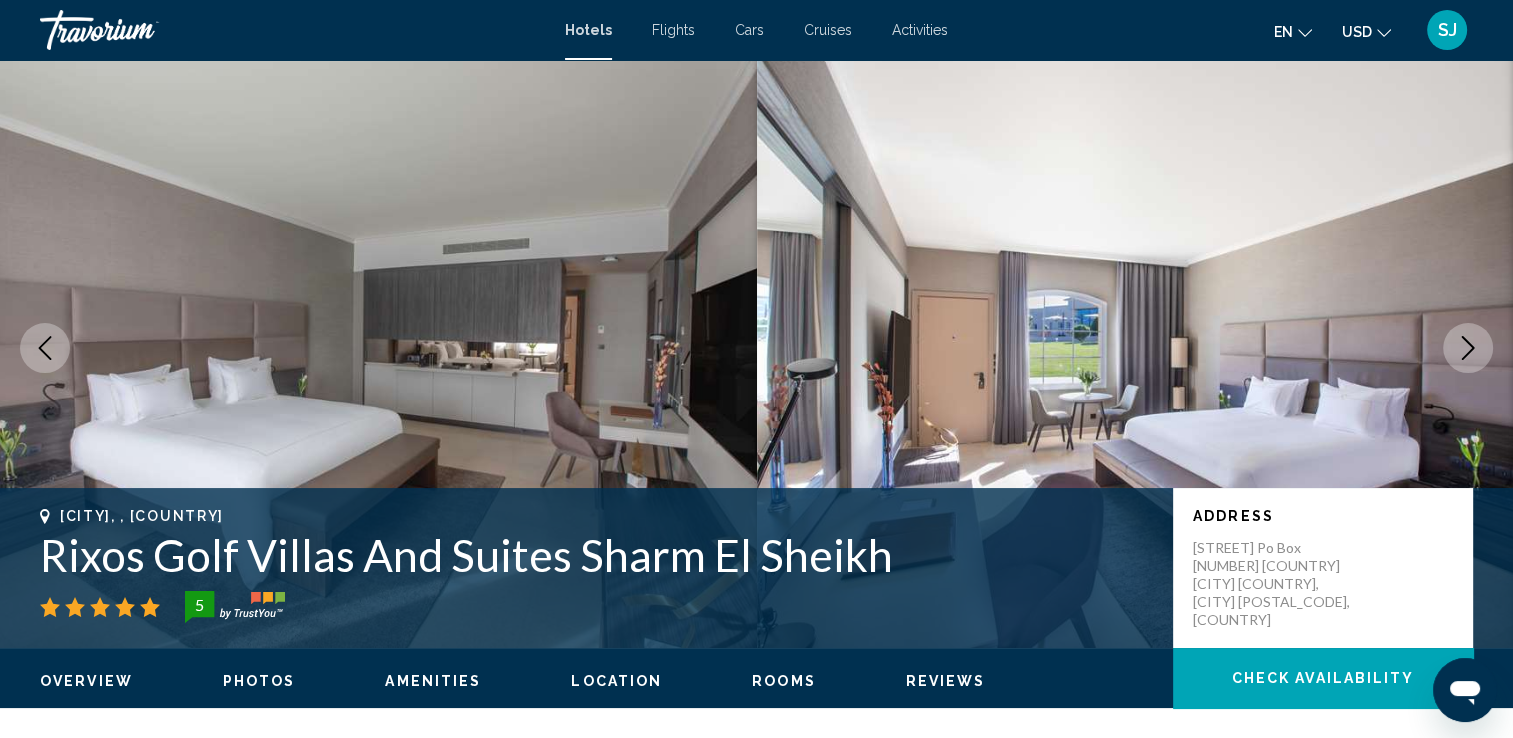 click at bounding box center [1468, 348] 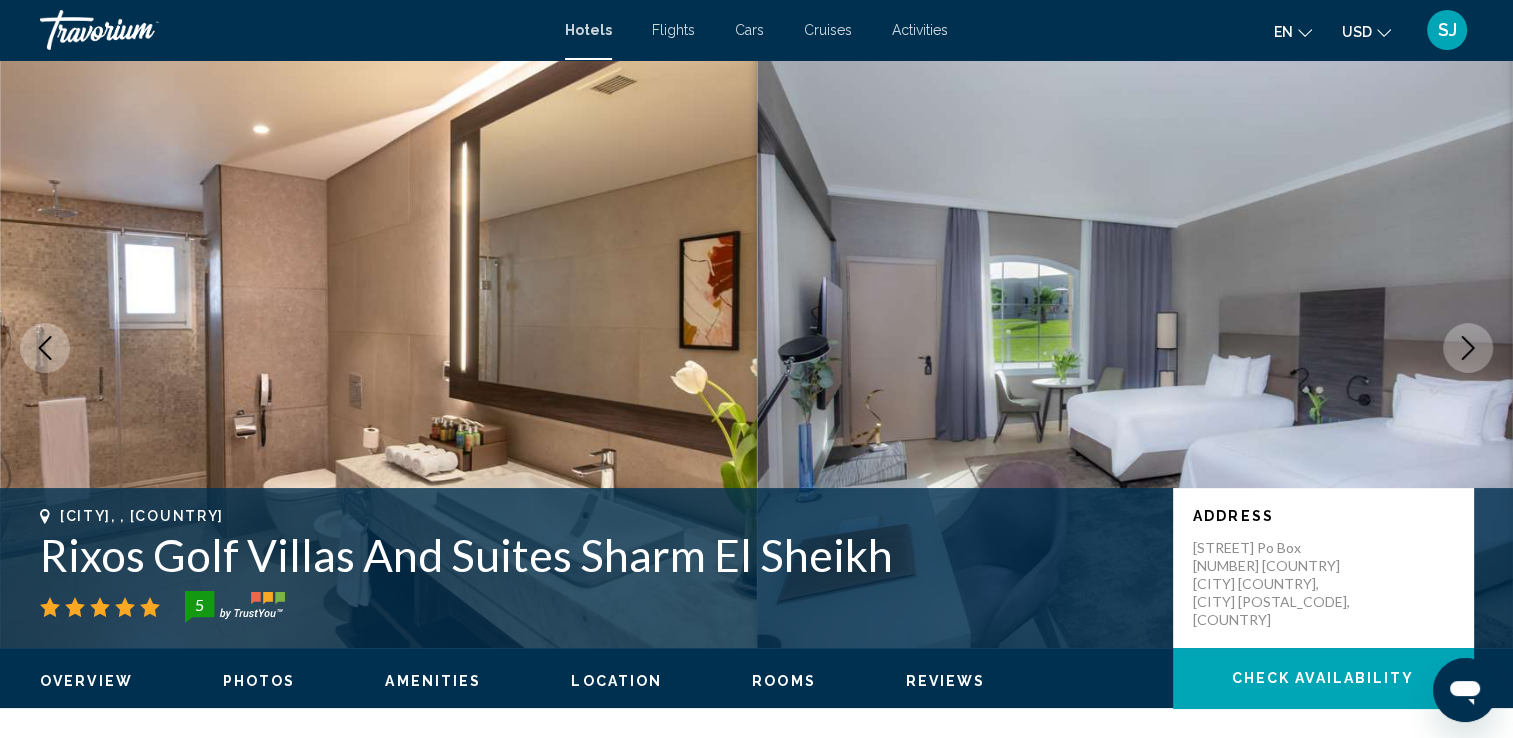 click at bounding box center [1468, 348] 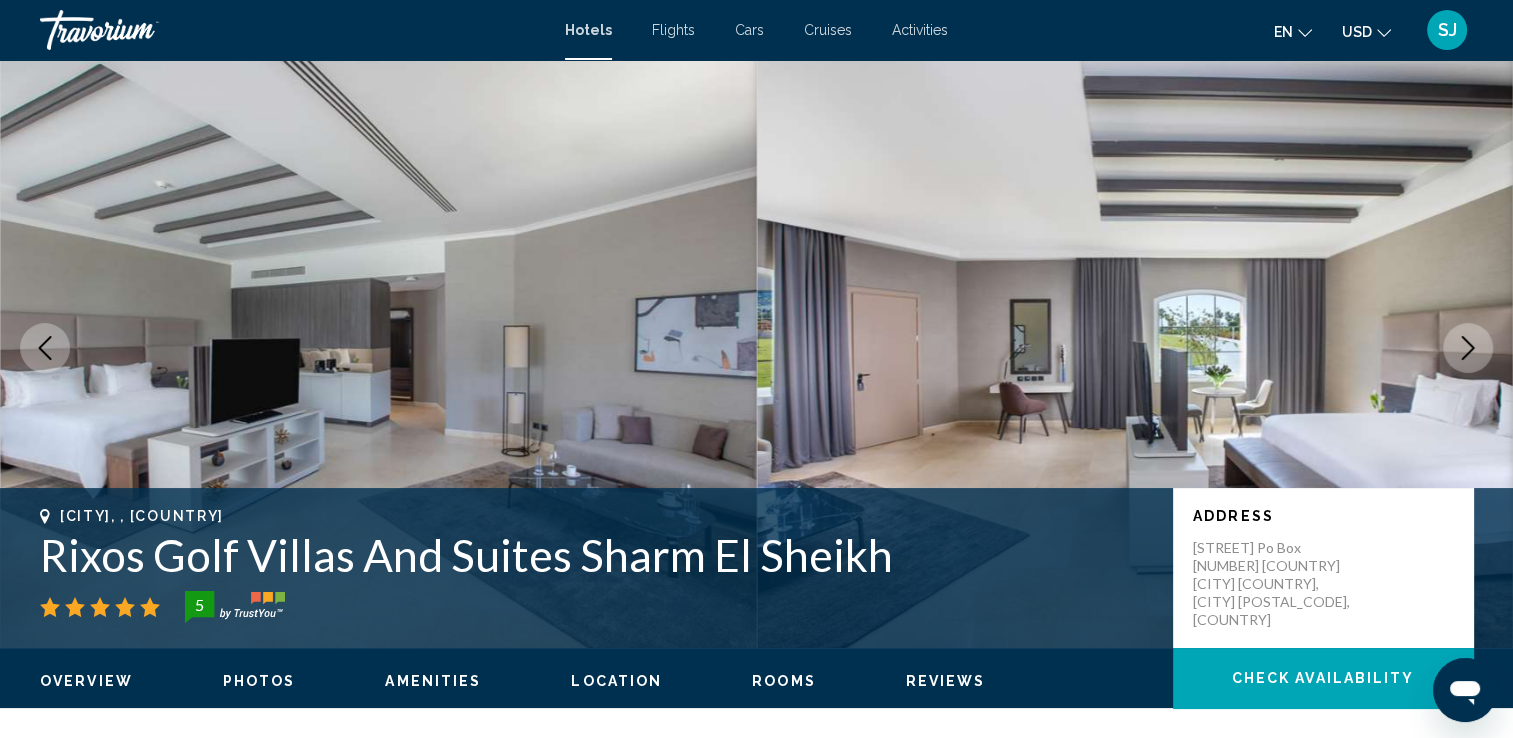 click at bounding box center [1468, 348] 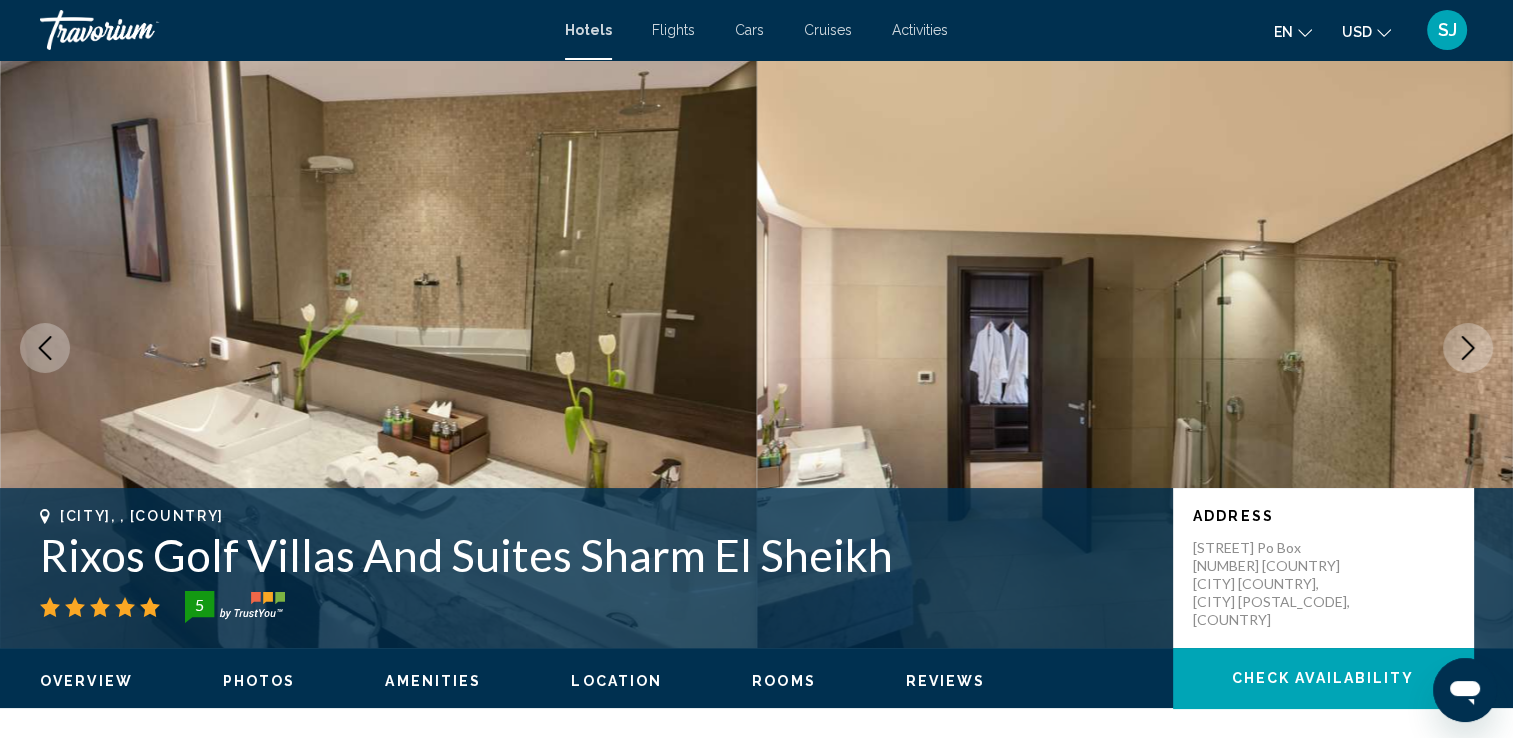 click at bounding box center (1468, 348) 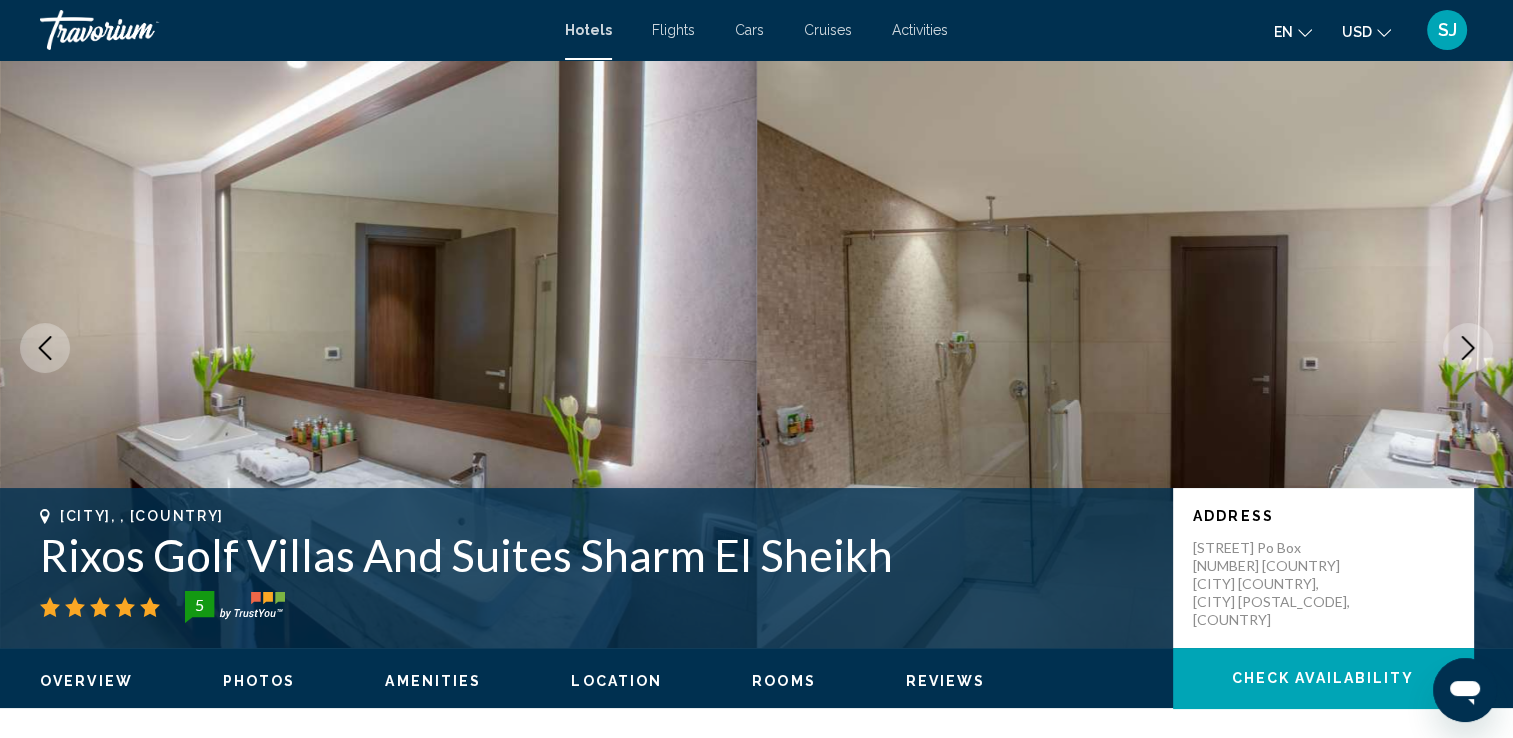 click at bounding box center [1468, 348] 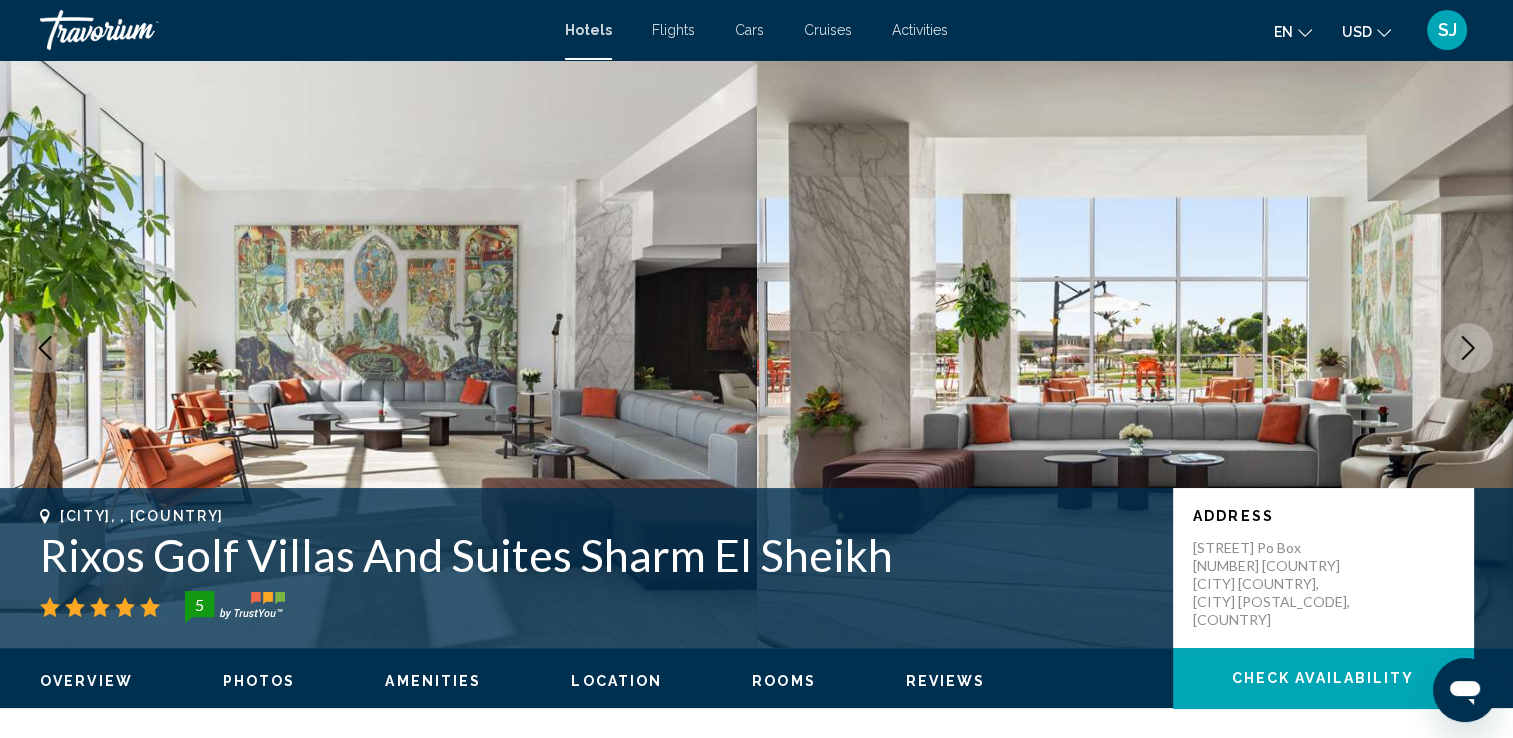 click at bounding box center [1468, 348] 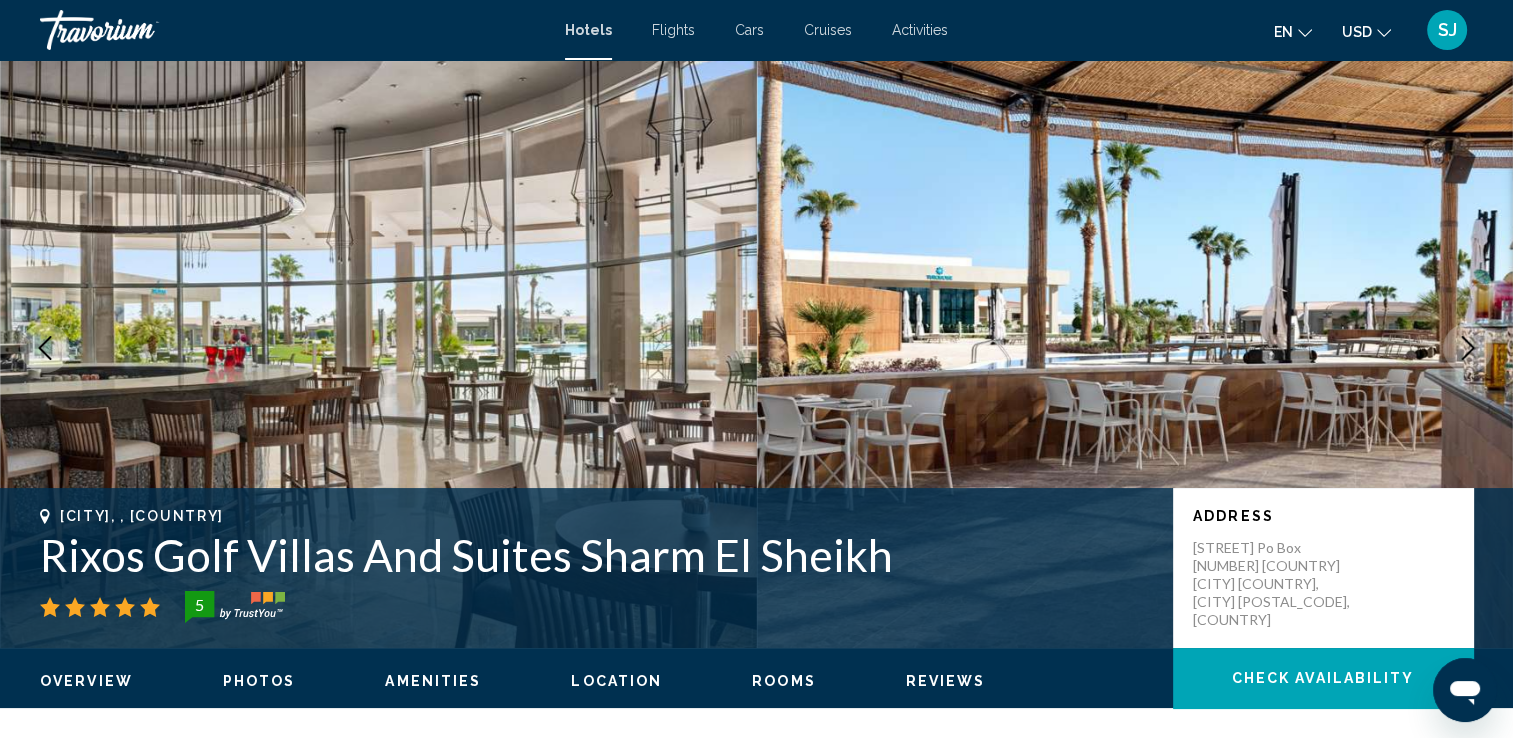 click at bounding box center (1468, 348) 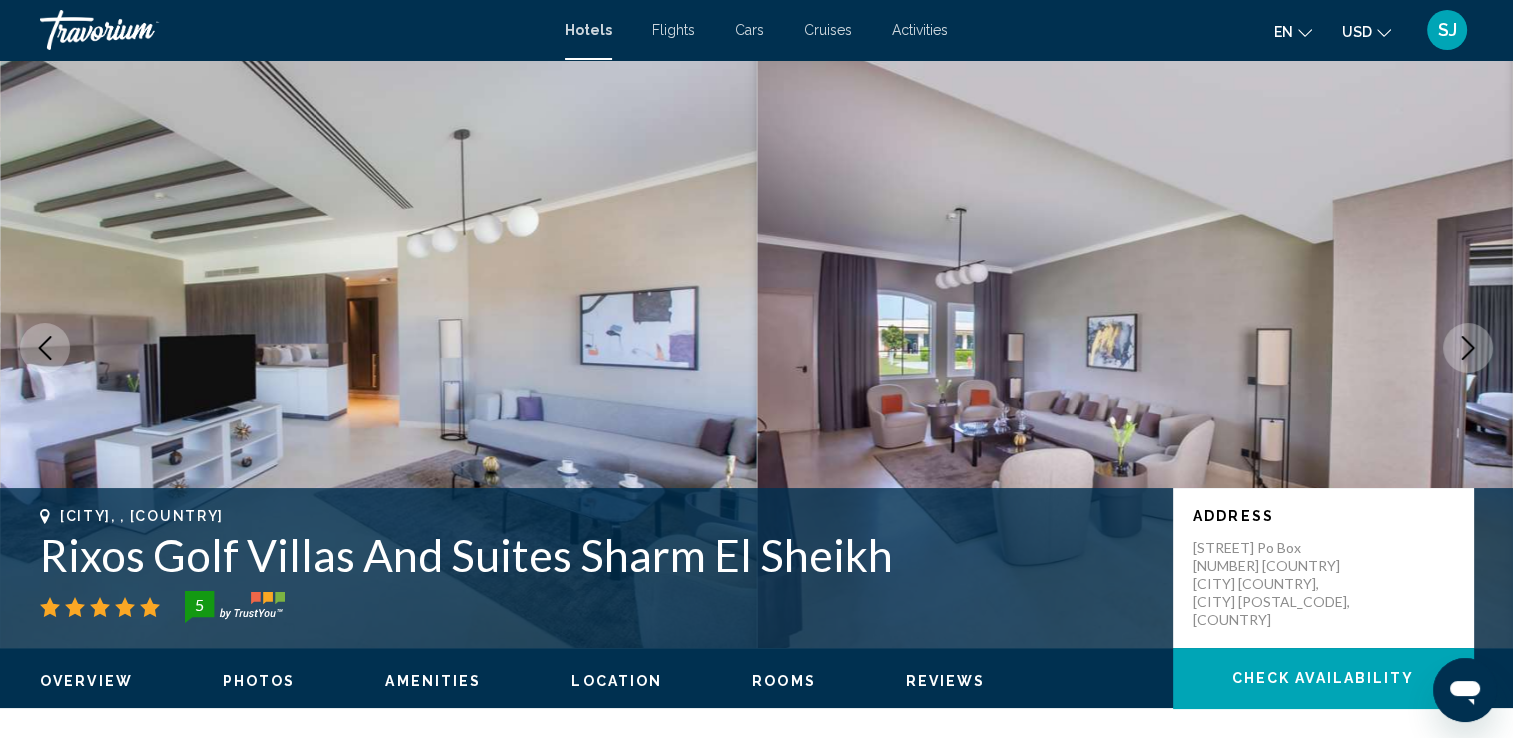 click at bounding box center (1468, 348) 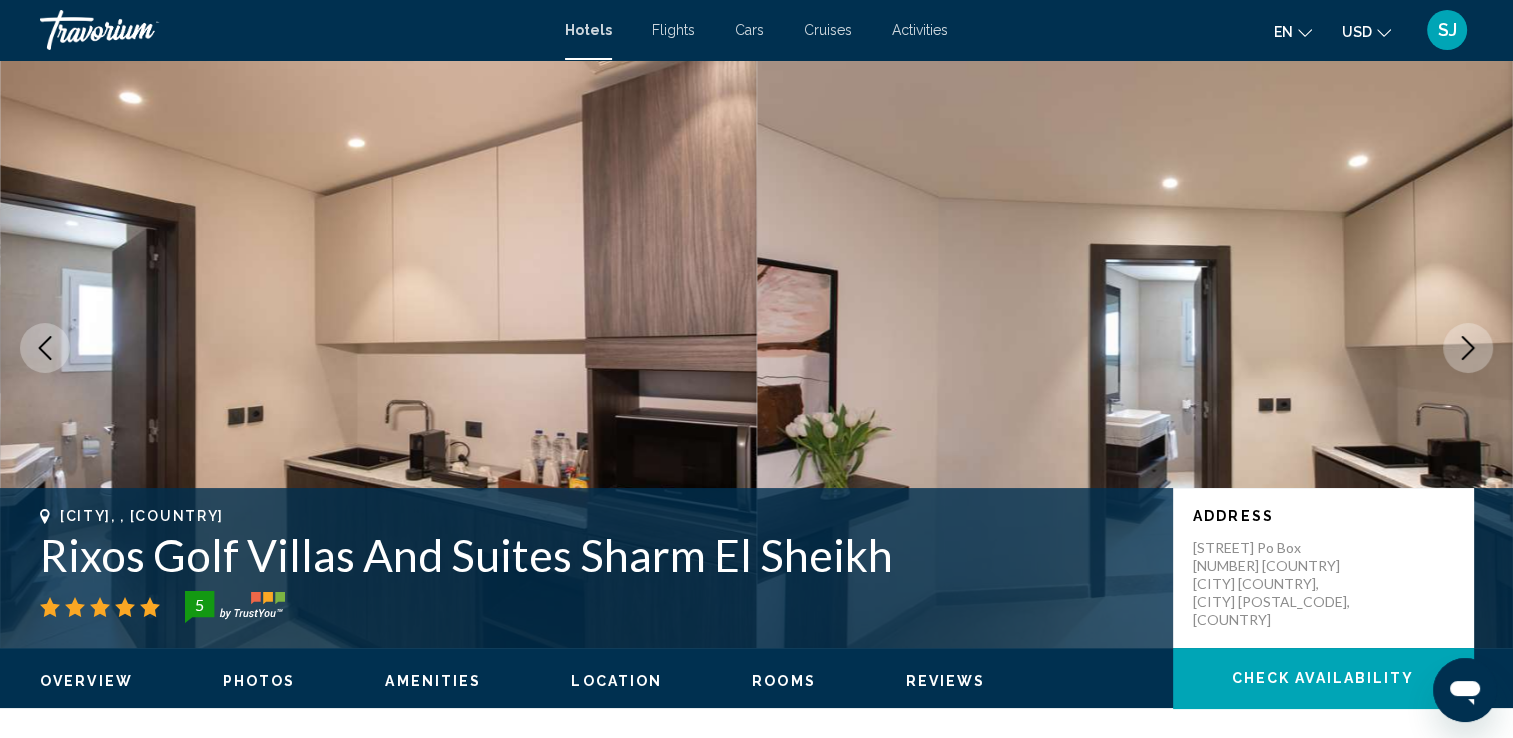 click at bounding box center (1468, 348) 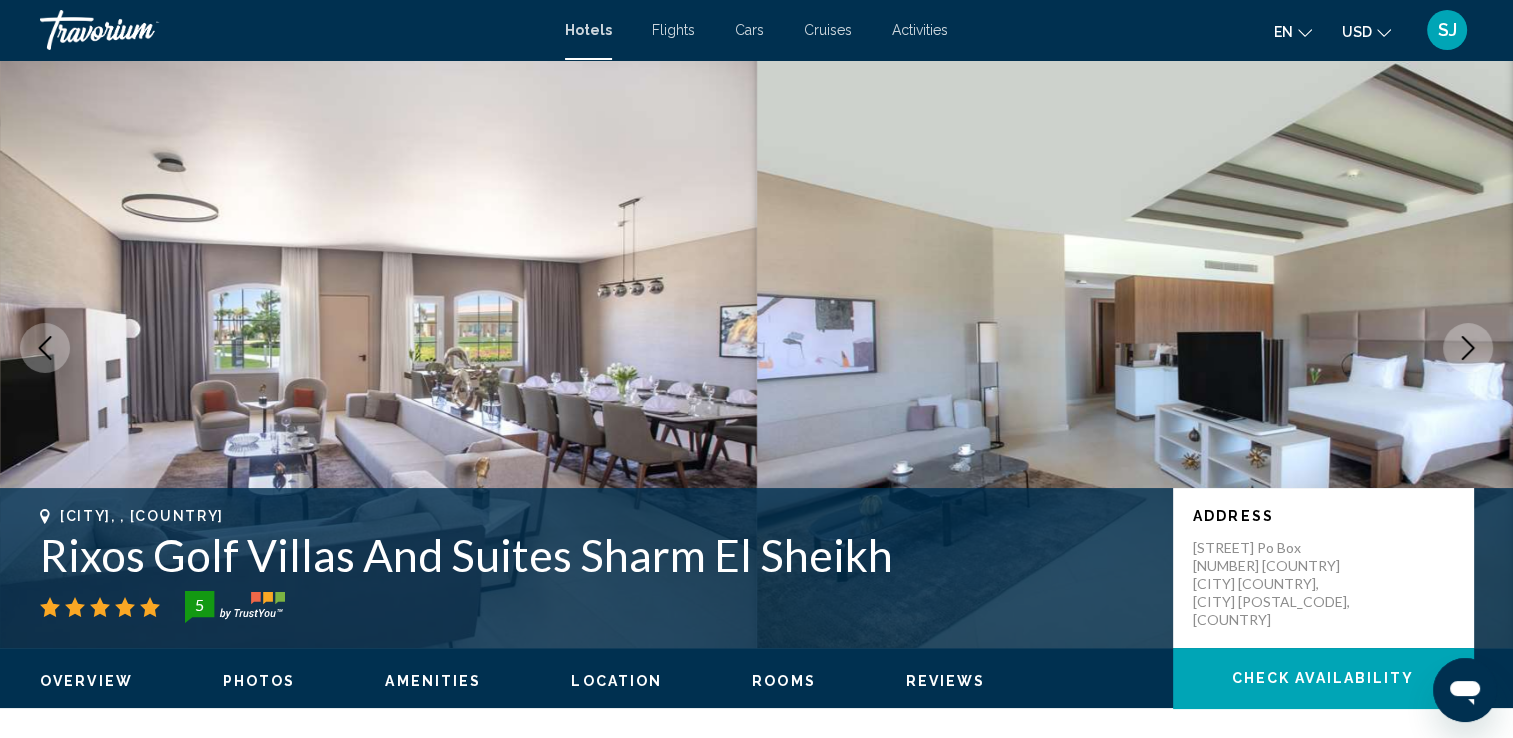 click at bounding box center [1468, 348] 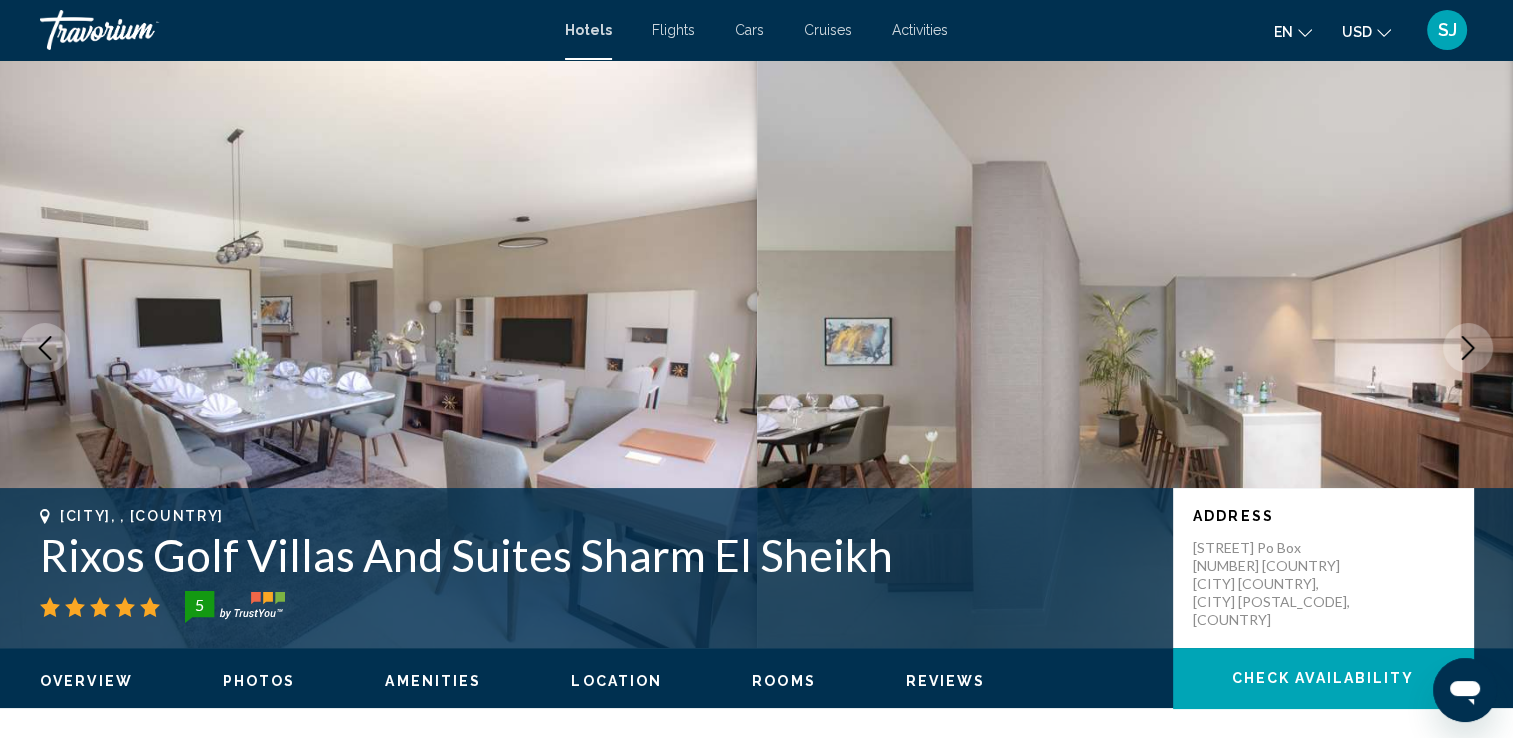 click at bounding box center [1468, 348] 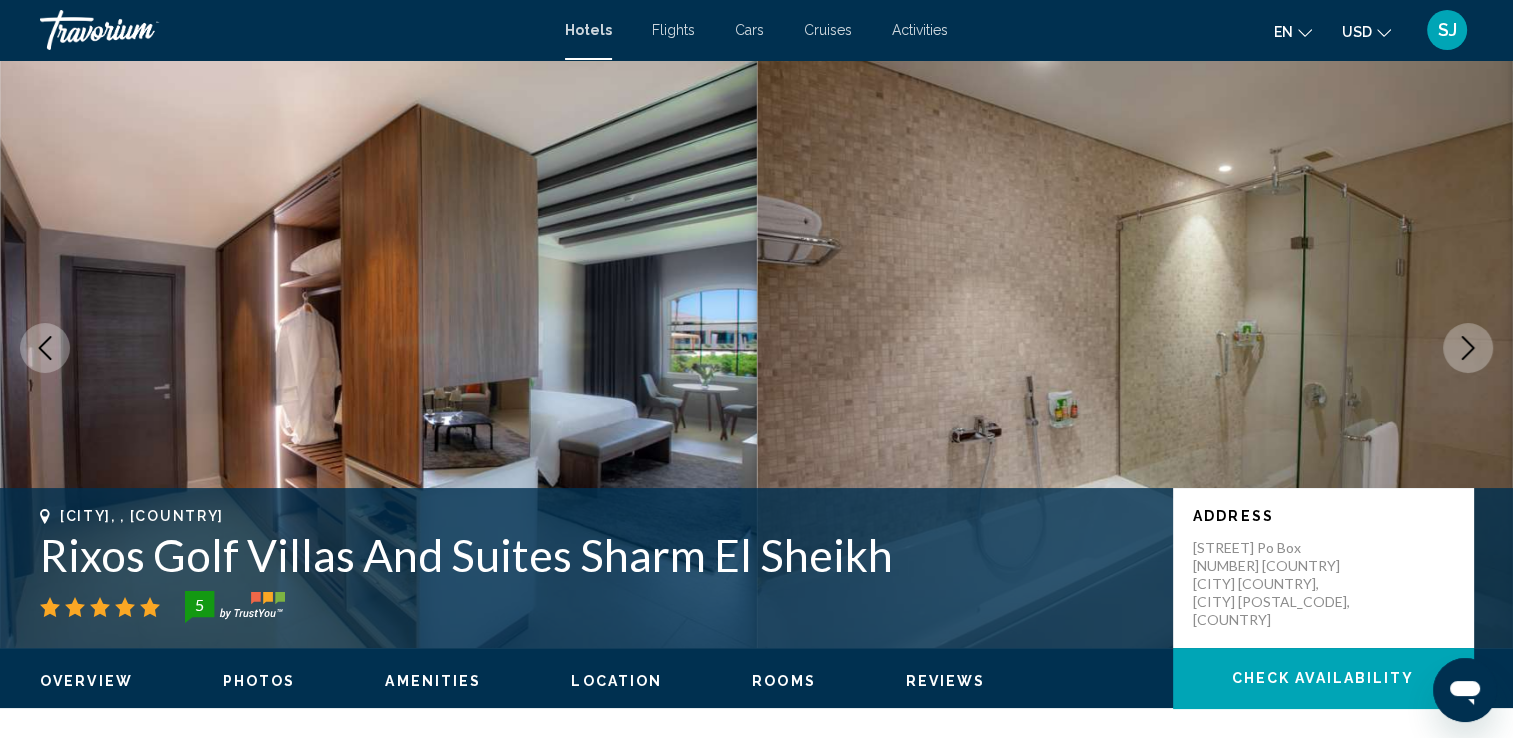 click at bounding box center [1468, 348] 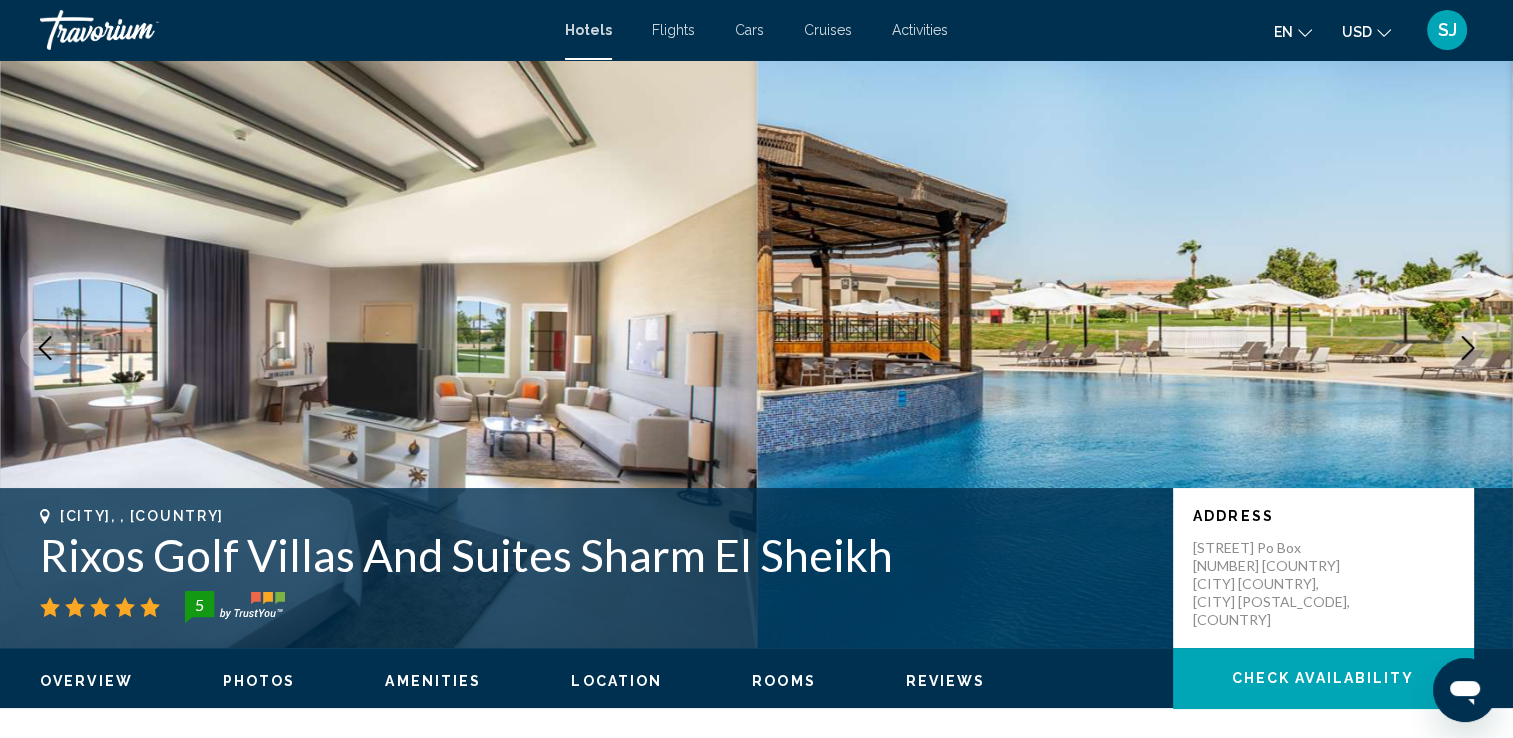 click at bounding box center [1468, 348] 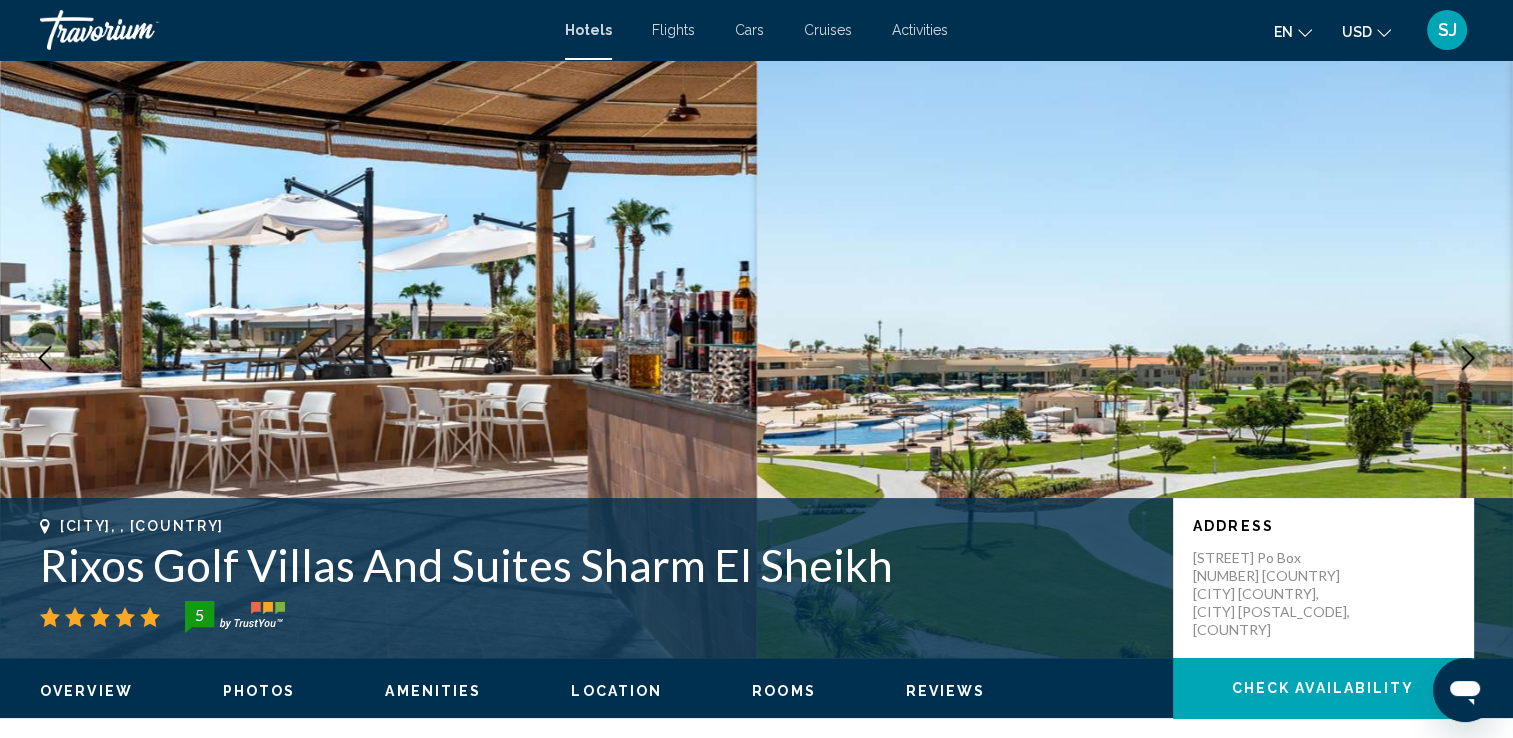 scroll, scrollTop: 0, scrollLeft: 0, axis: both 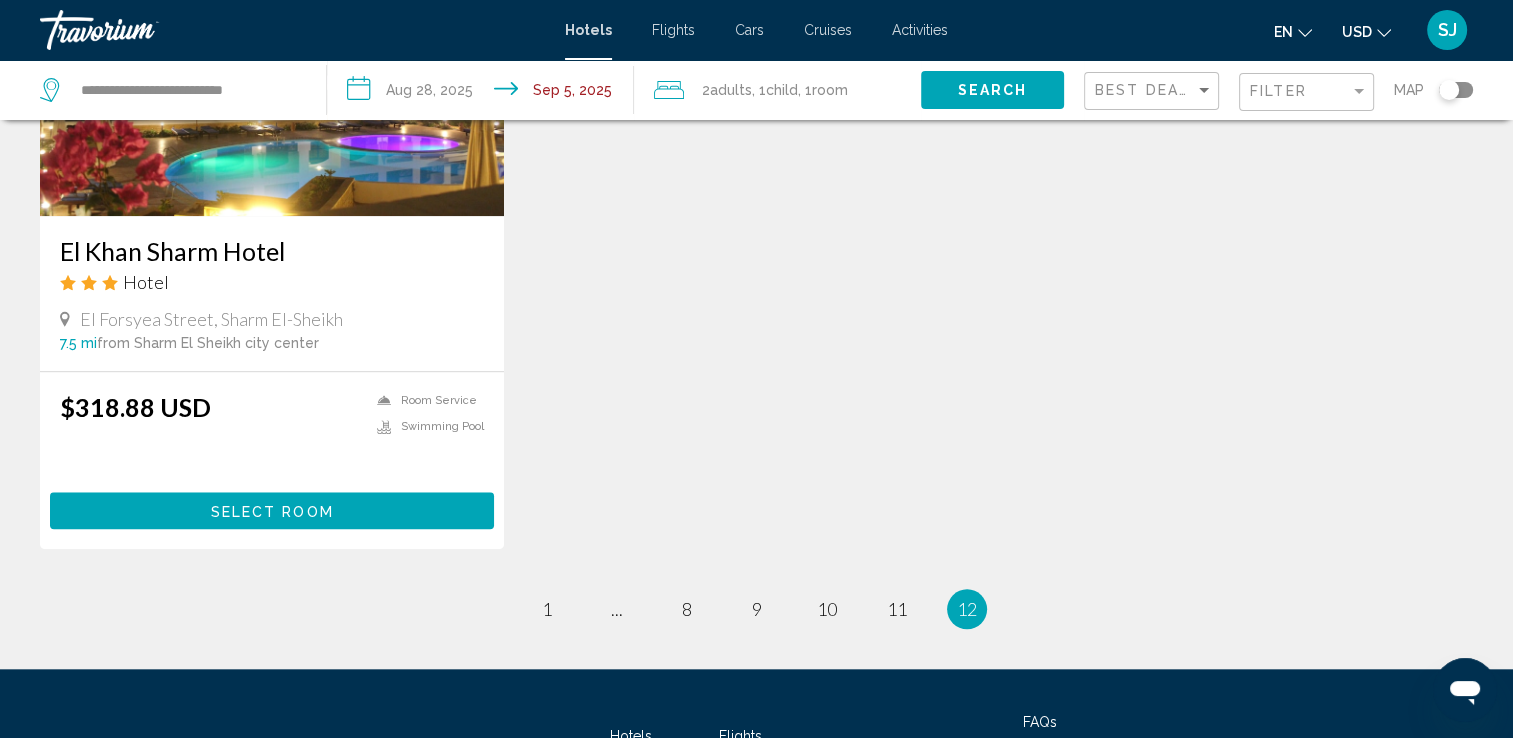 click on "**********" at bounding box center [484, 93] 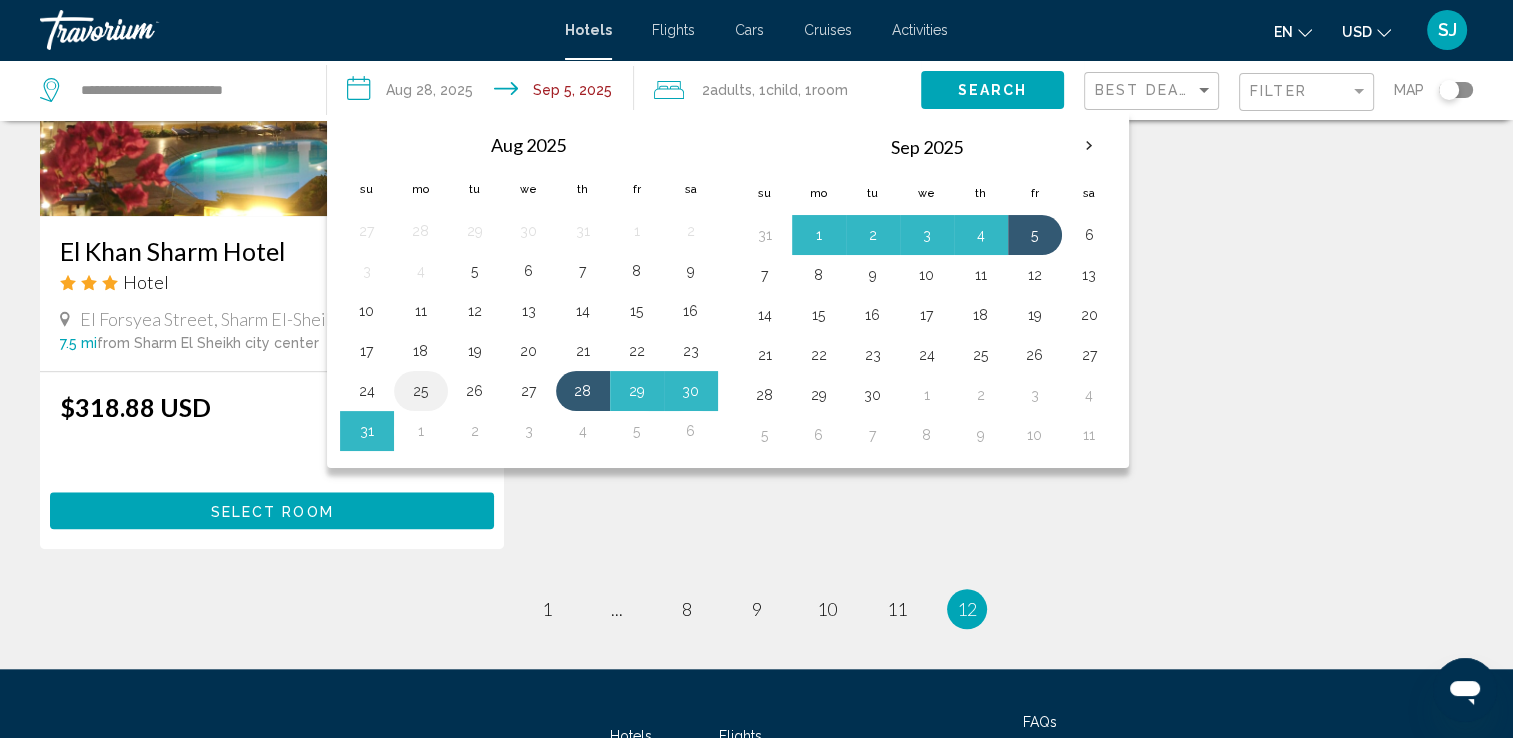 click on "25" at bounding box center [421, 391] 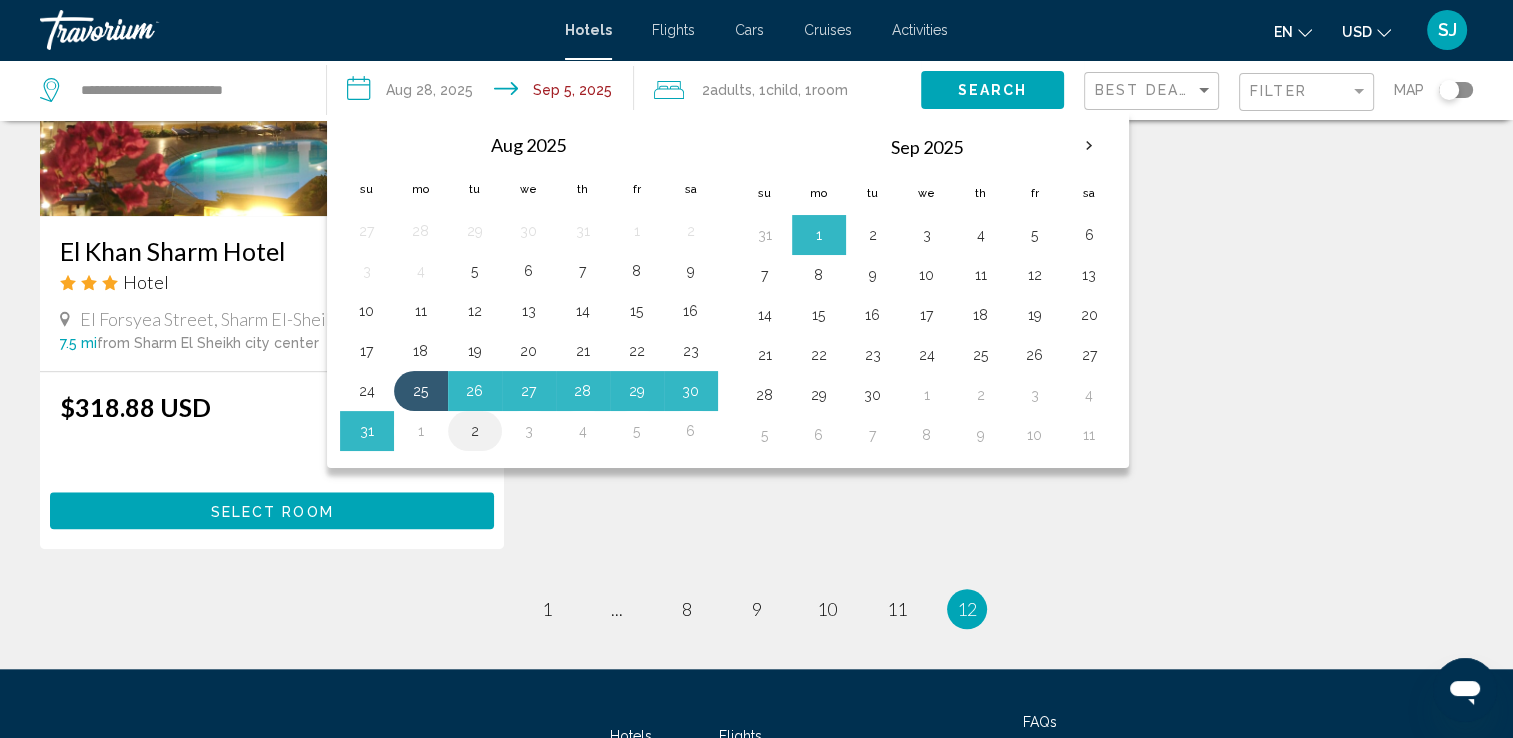 click on "2" at bounding box center (475, 431) 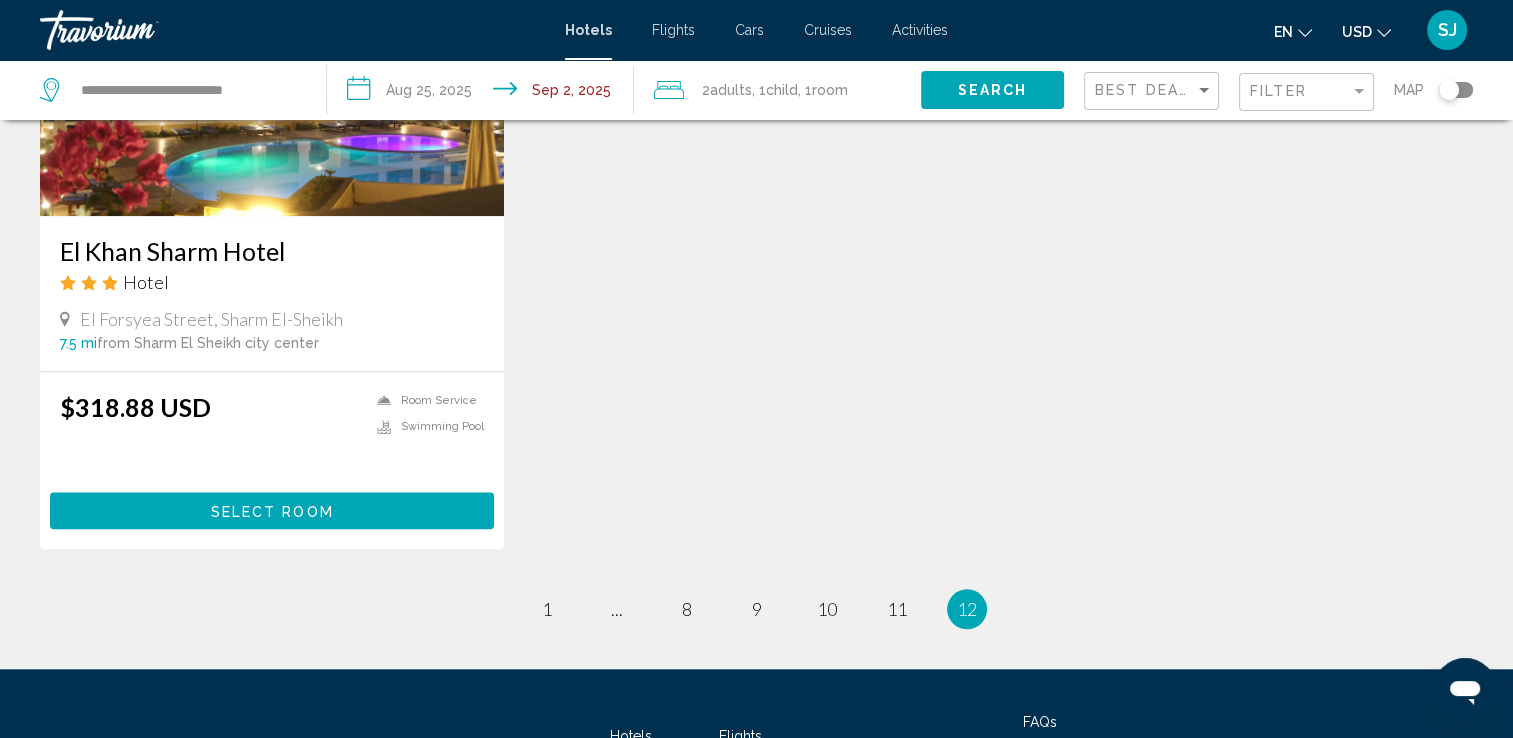 click on "Search" 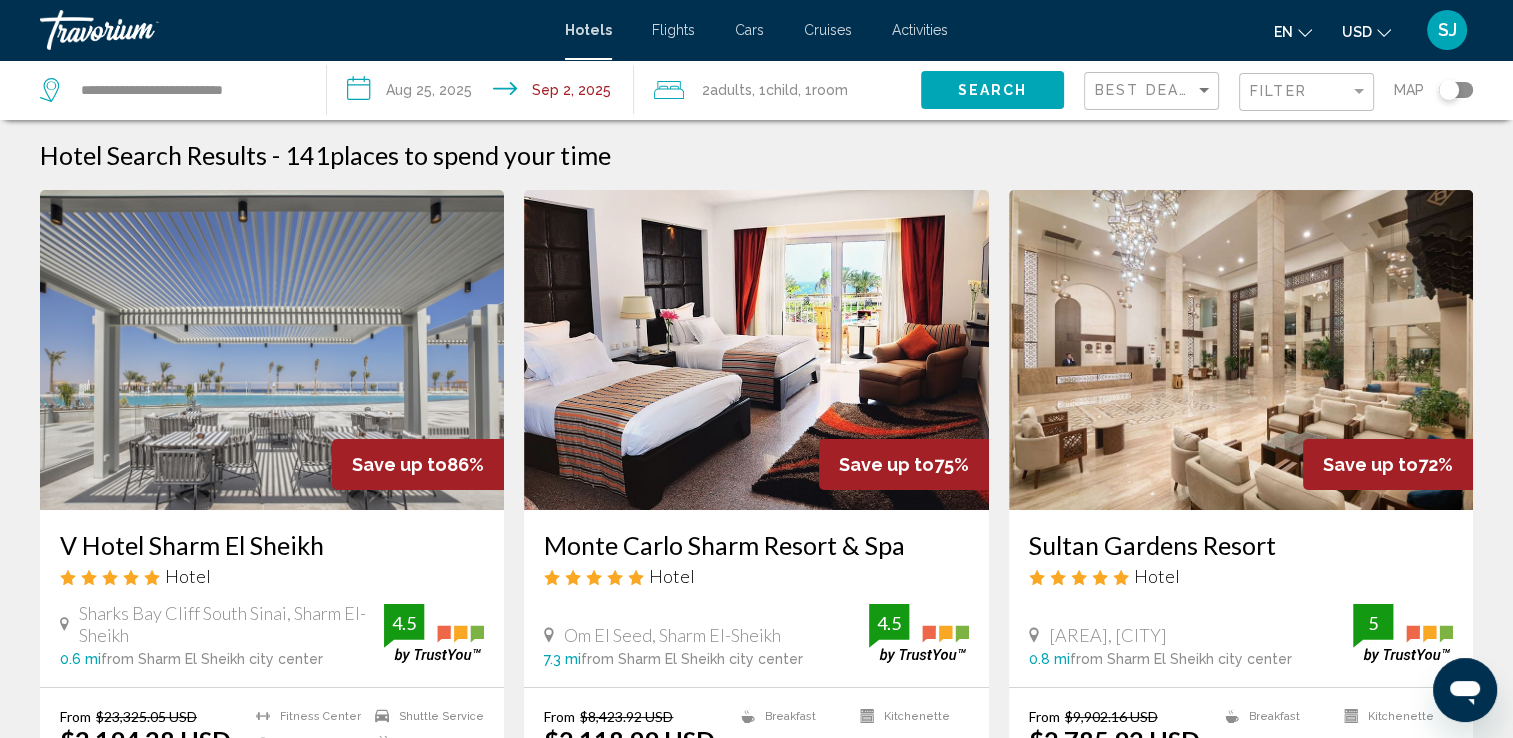 click on "**********" at bounding box center (484, 93) 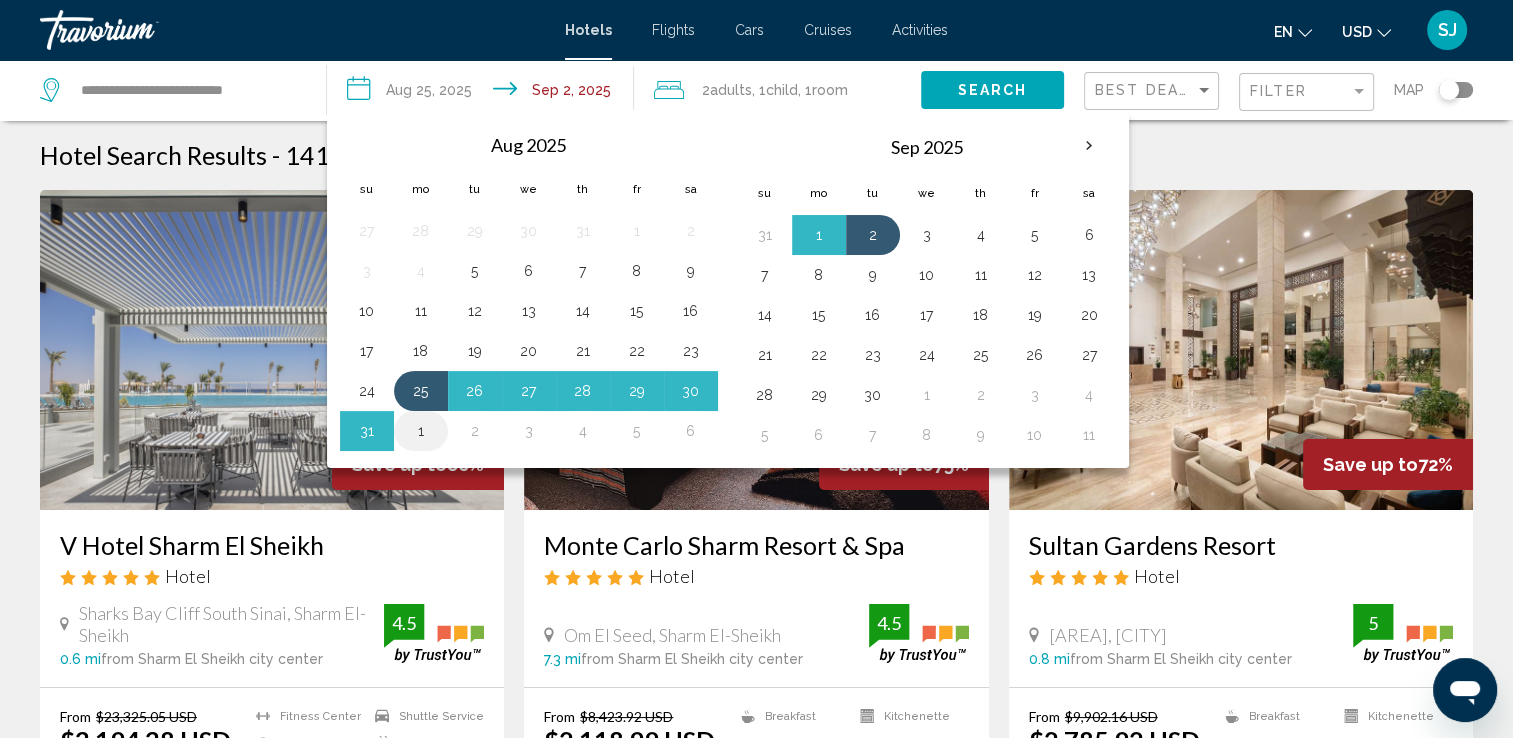 click on "1" at bounding box center [421, 431] 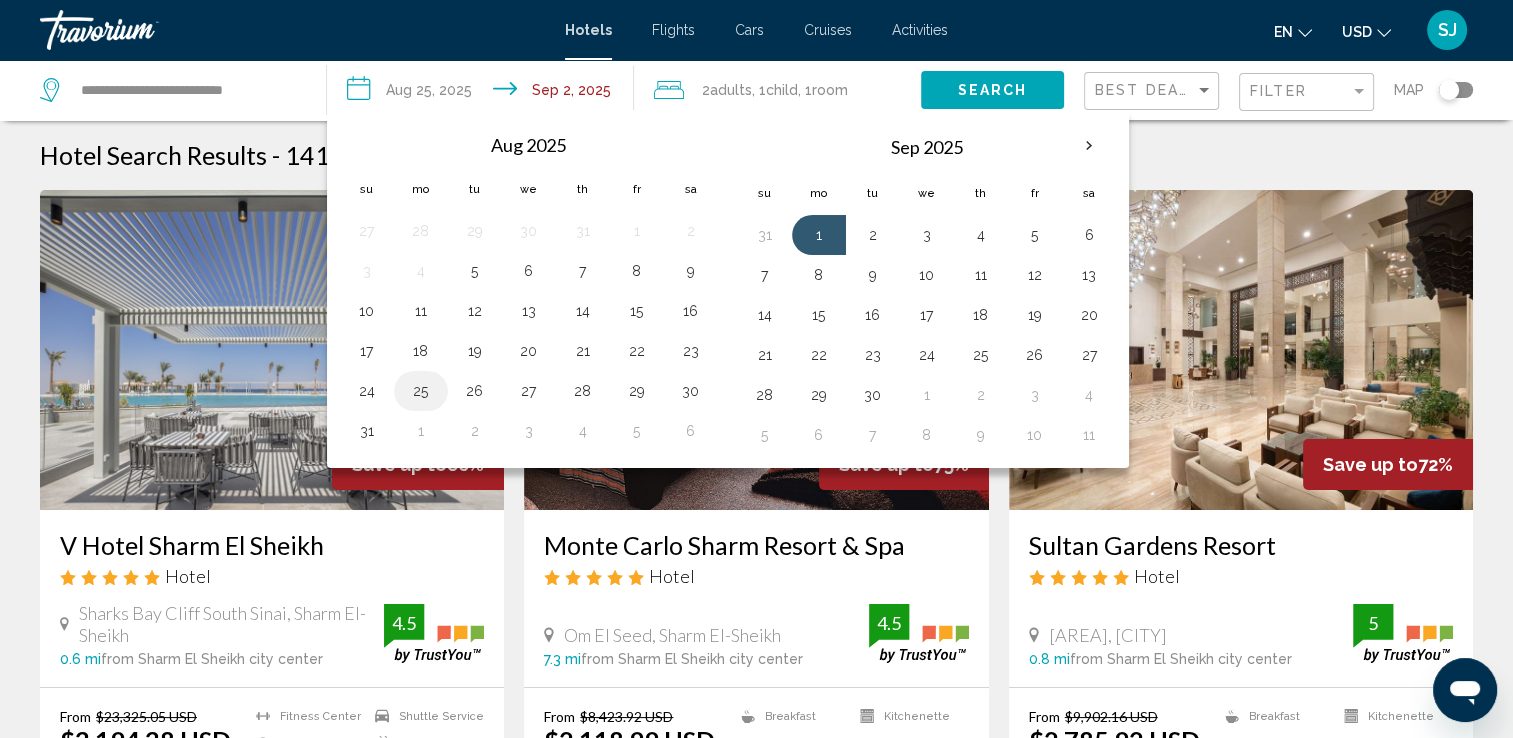 click on "25" at bounding box center [421, 391] 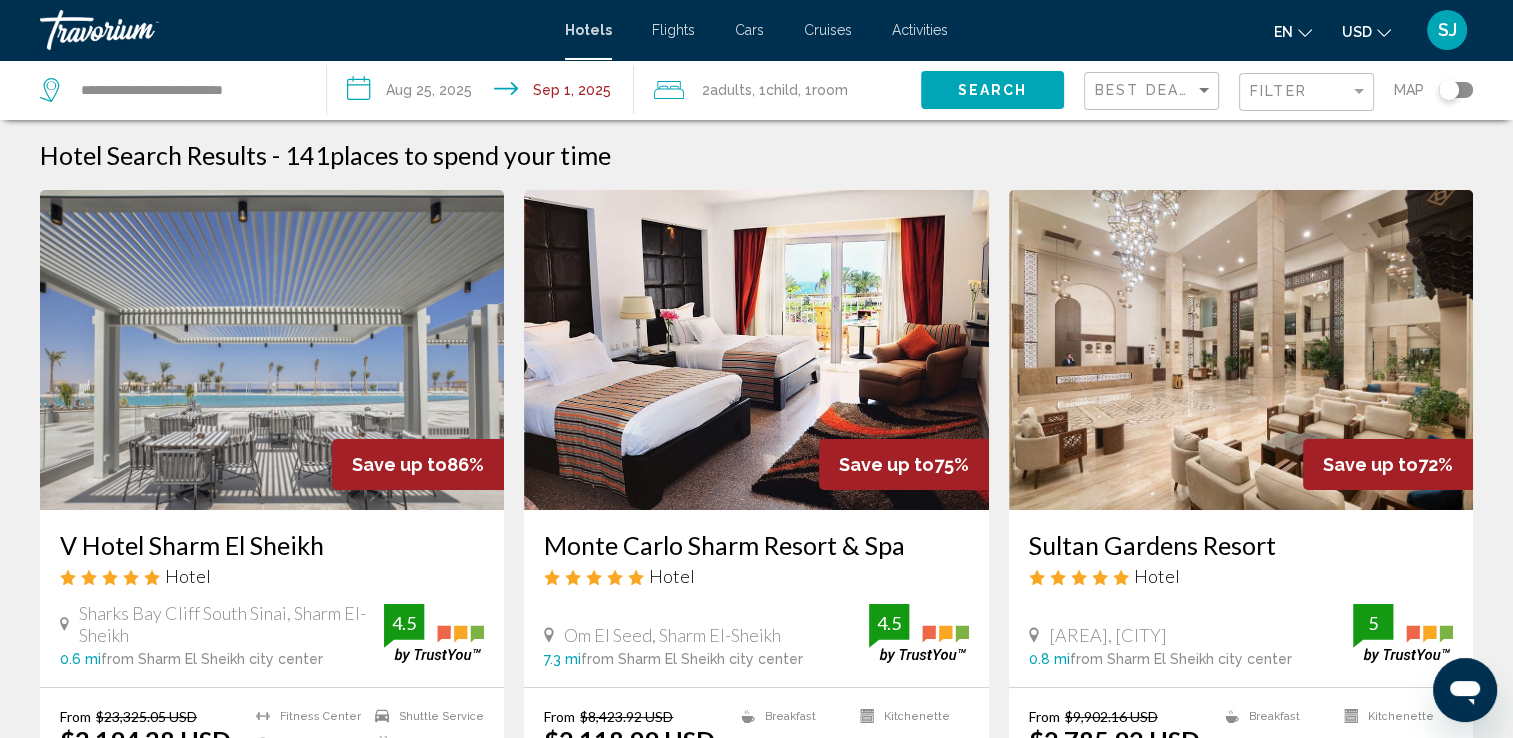 click on "Search" 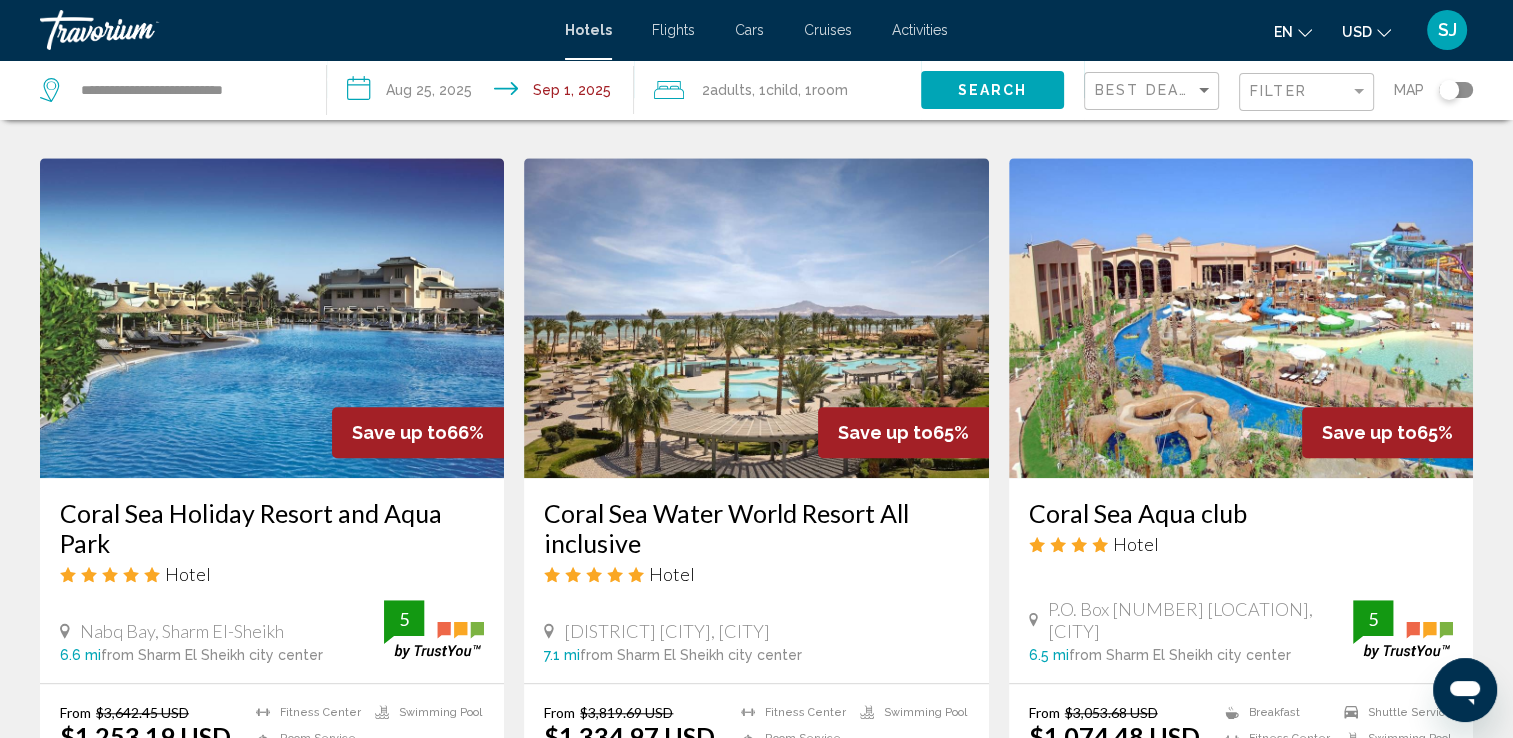 scroll, scrollTop: 1652, scrollLeft: 0, axis: vertical 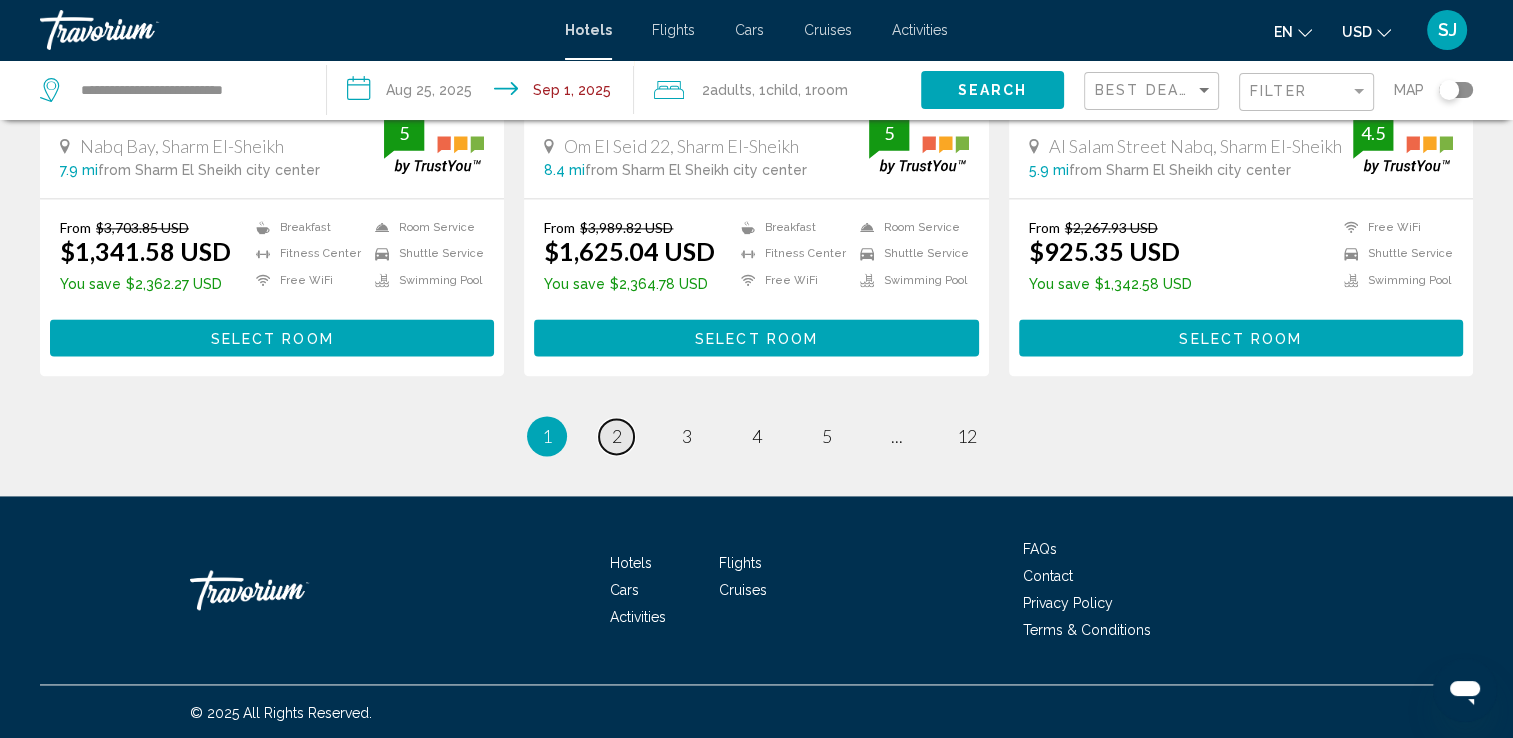 click on "2" at bounding box center (617, 436) 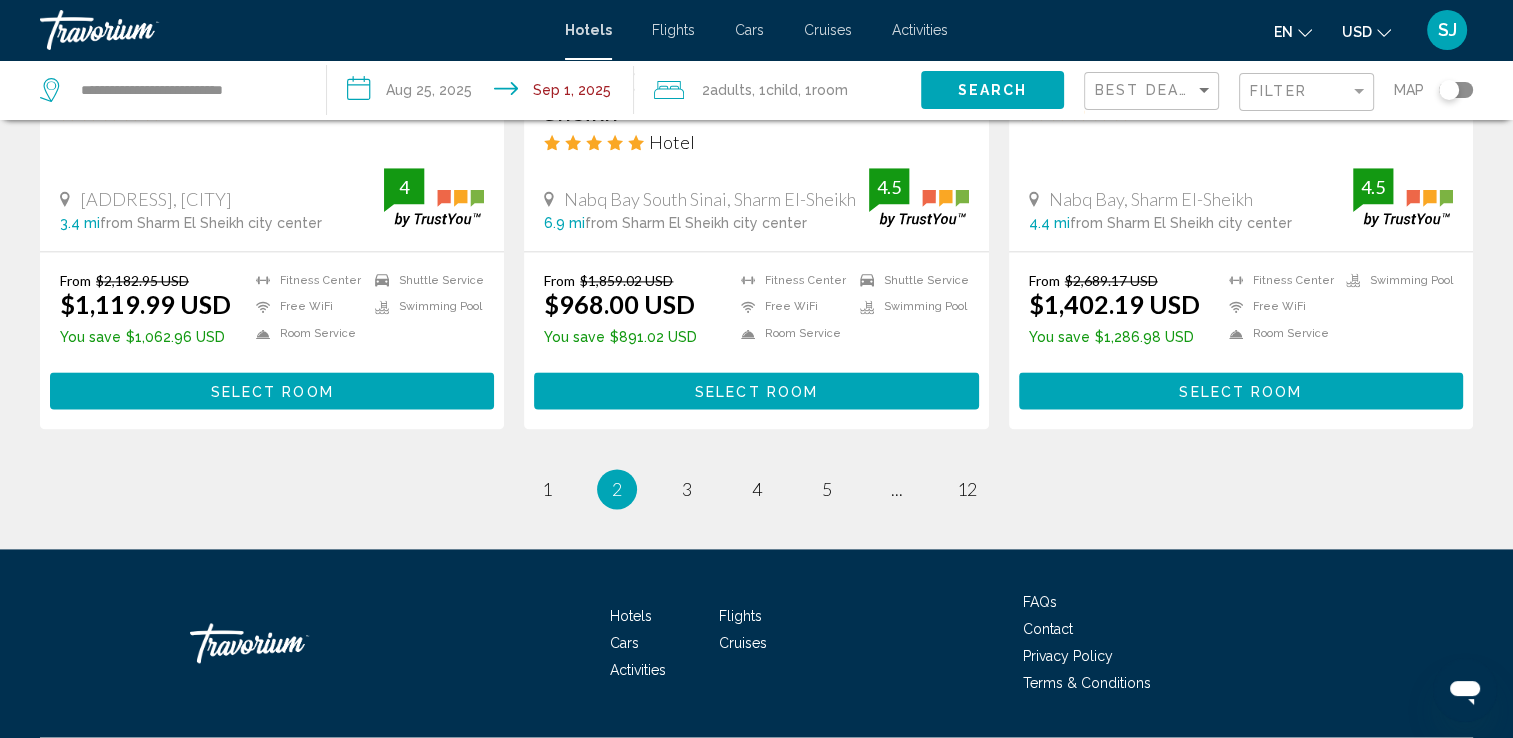 scroll, scrollTop: 2666, scrollLeft: 0, axis: vertical 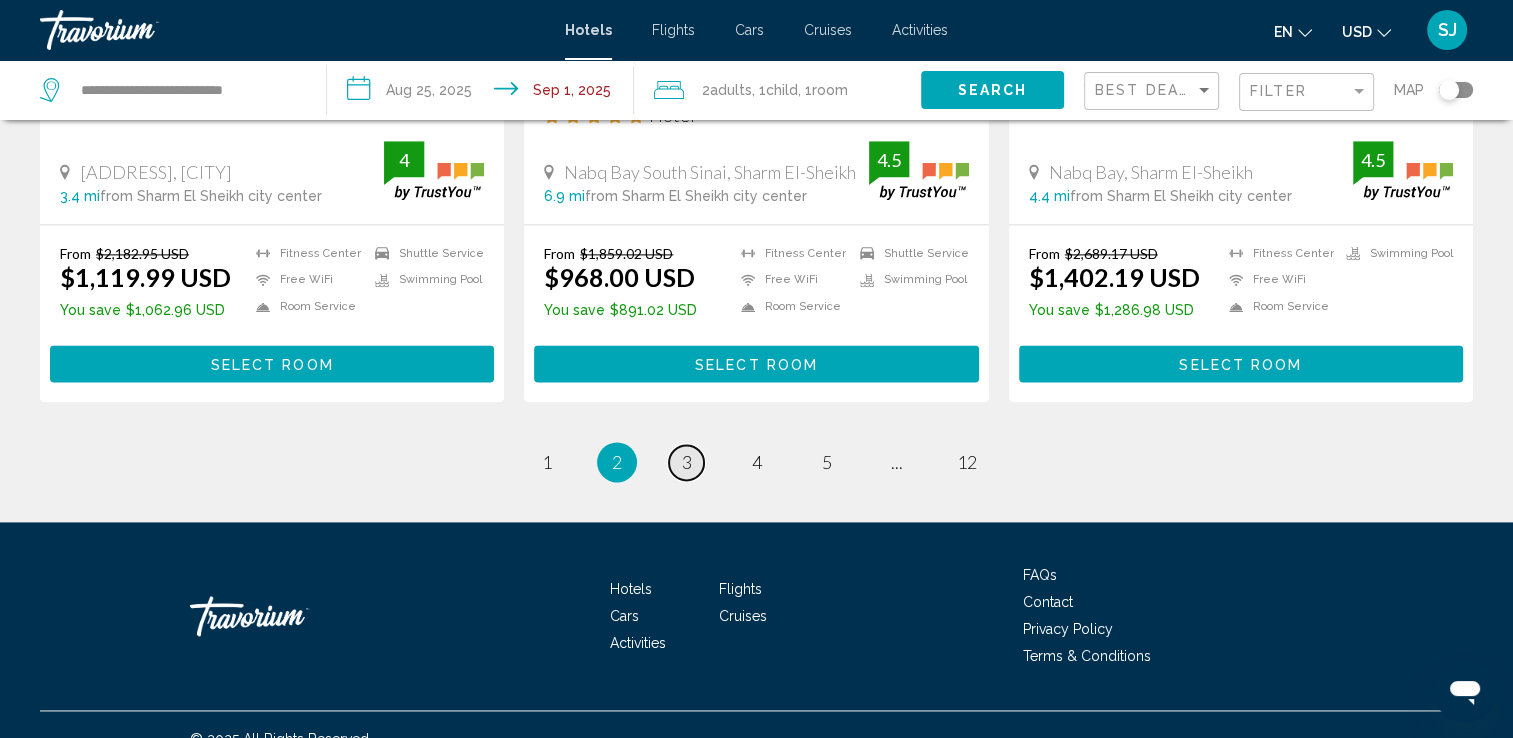 click on "page  3" at bounding box center [686, 462] 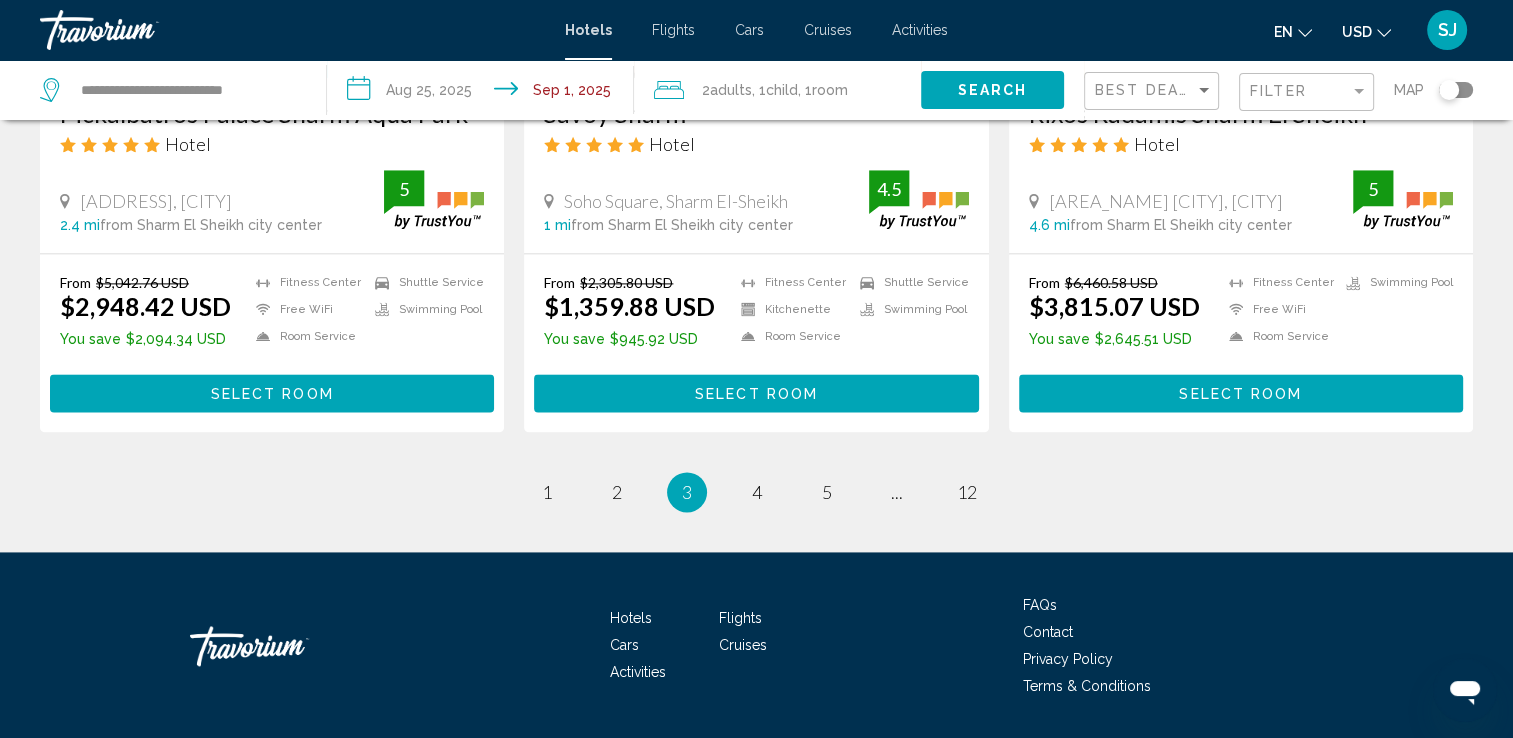 scroll, scrollTop: 2679, scrollLeft: 0, axis: vertical 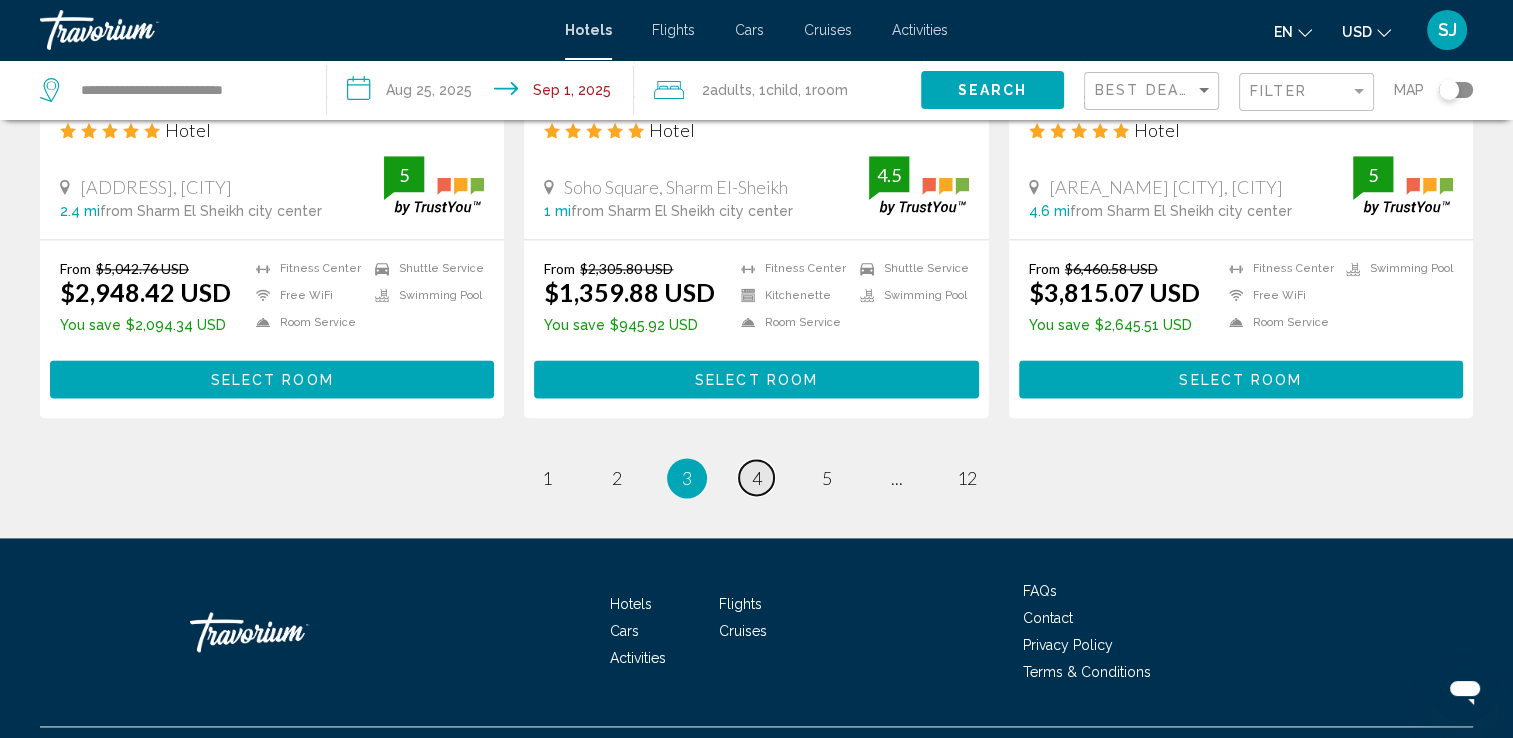 click on "4" at bounding box center (757, 478) 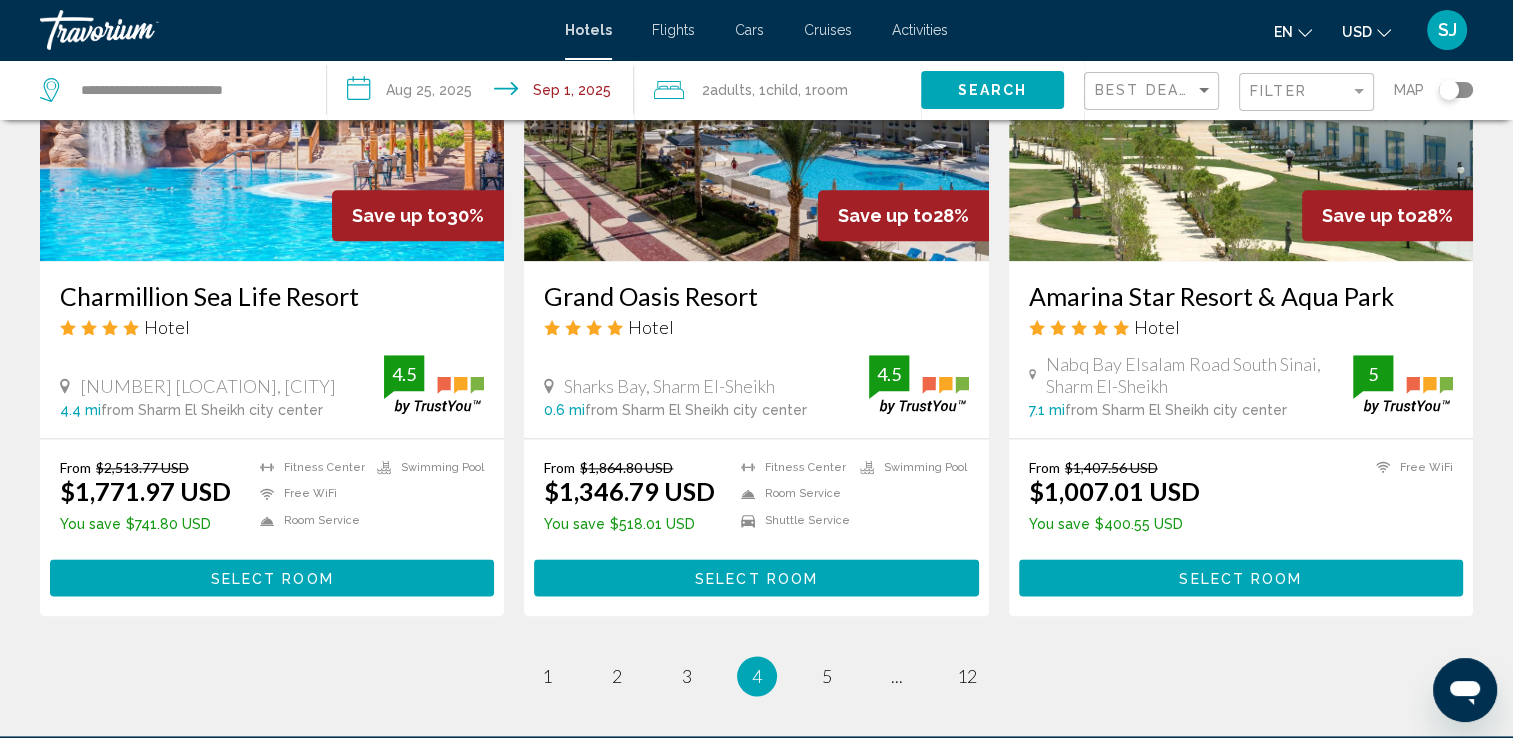 scroll, scrollTop: 2559, scrollLeft: 0, axis: vertical 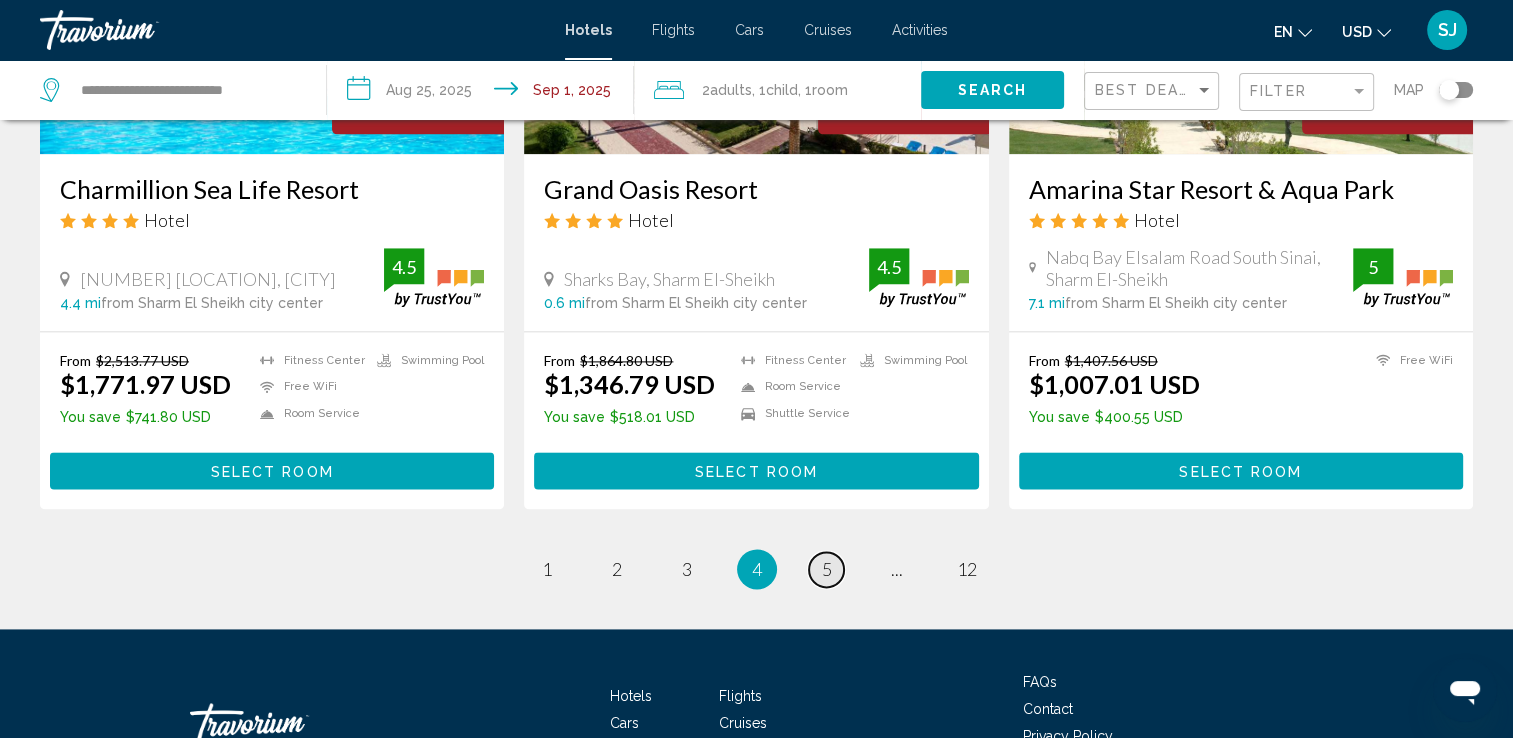 click on "page  5" at bounding box center (826, 569) 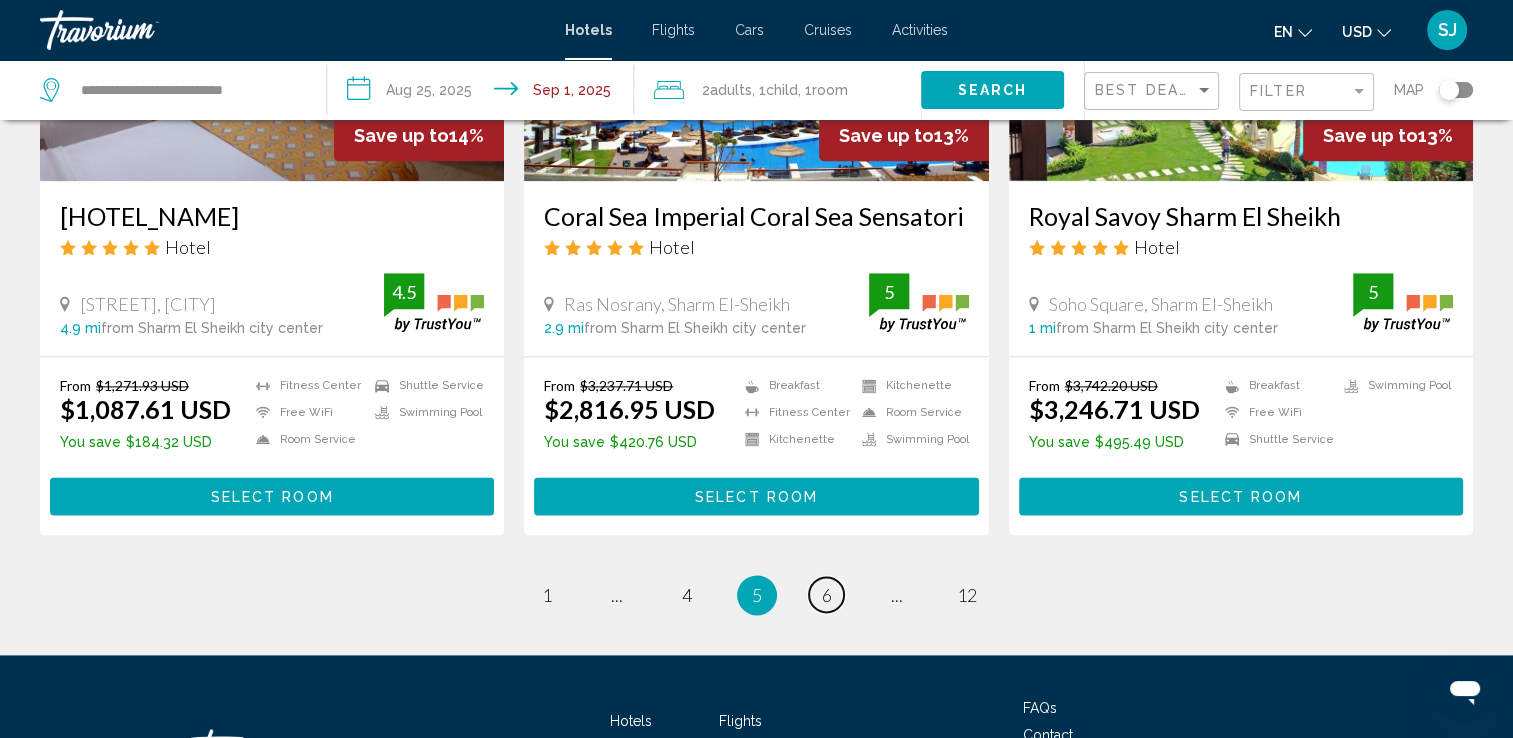 scroll, scrollTop: 2612, scrollLeft: 0, axis: vertical 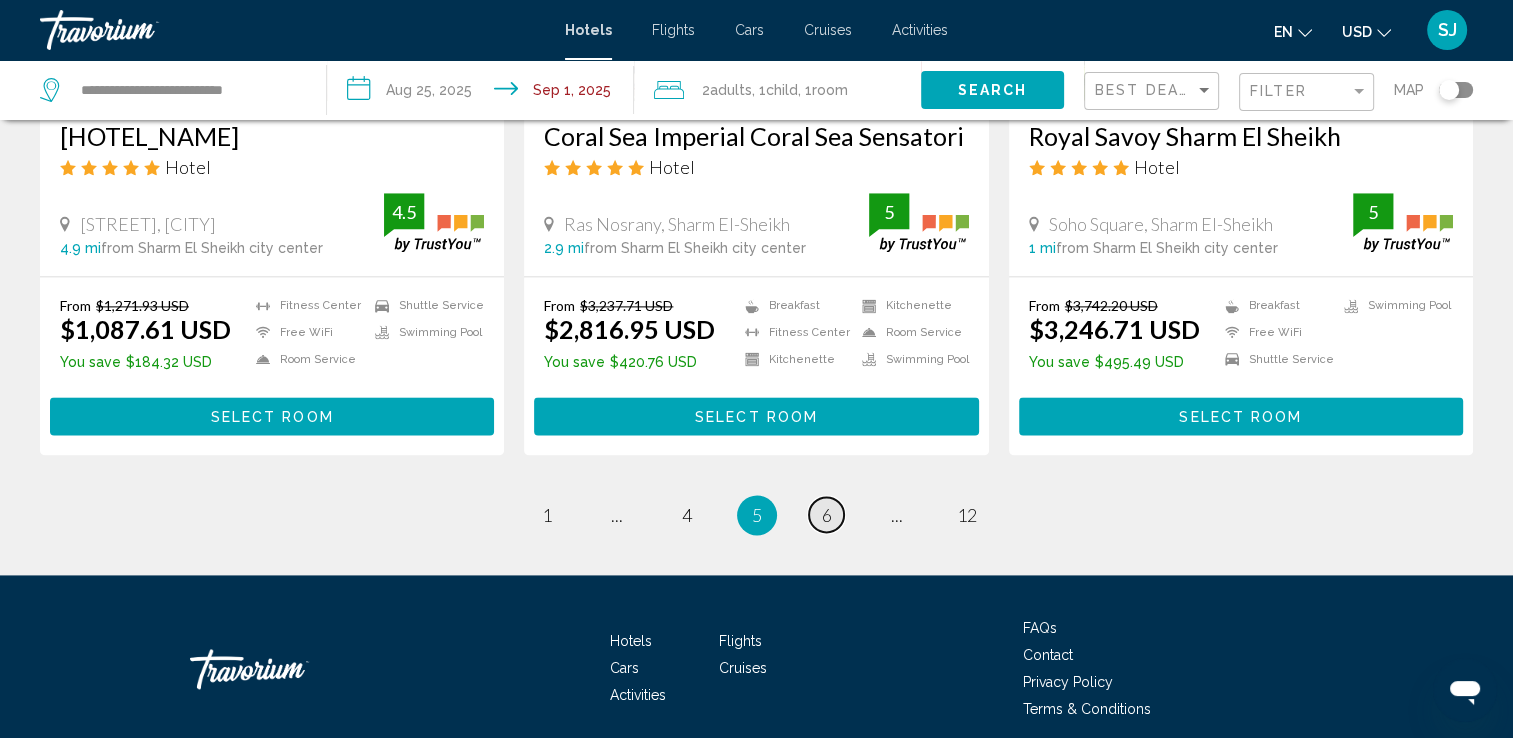 click on "6" at bounding box center [827, 515] 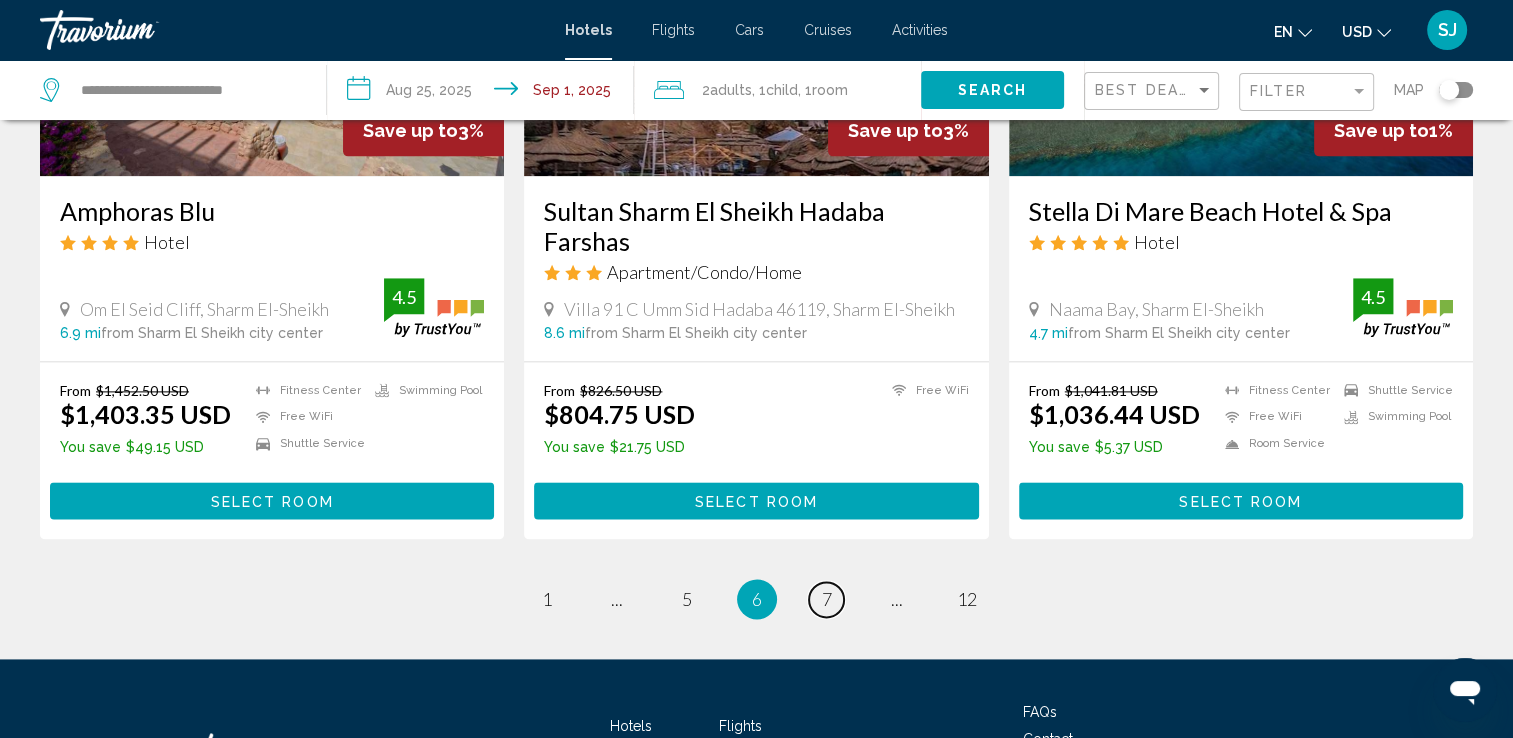 scroll, scrollTop: 2625, scrollLeft: 0, axis: vertical 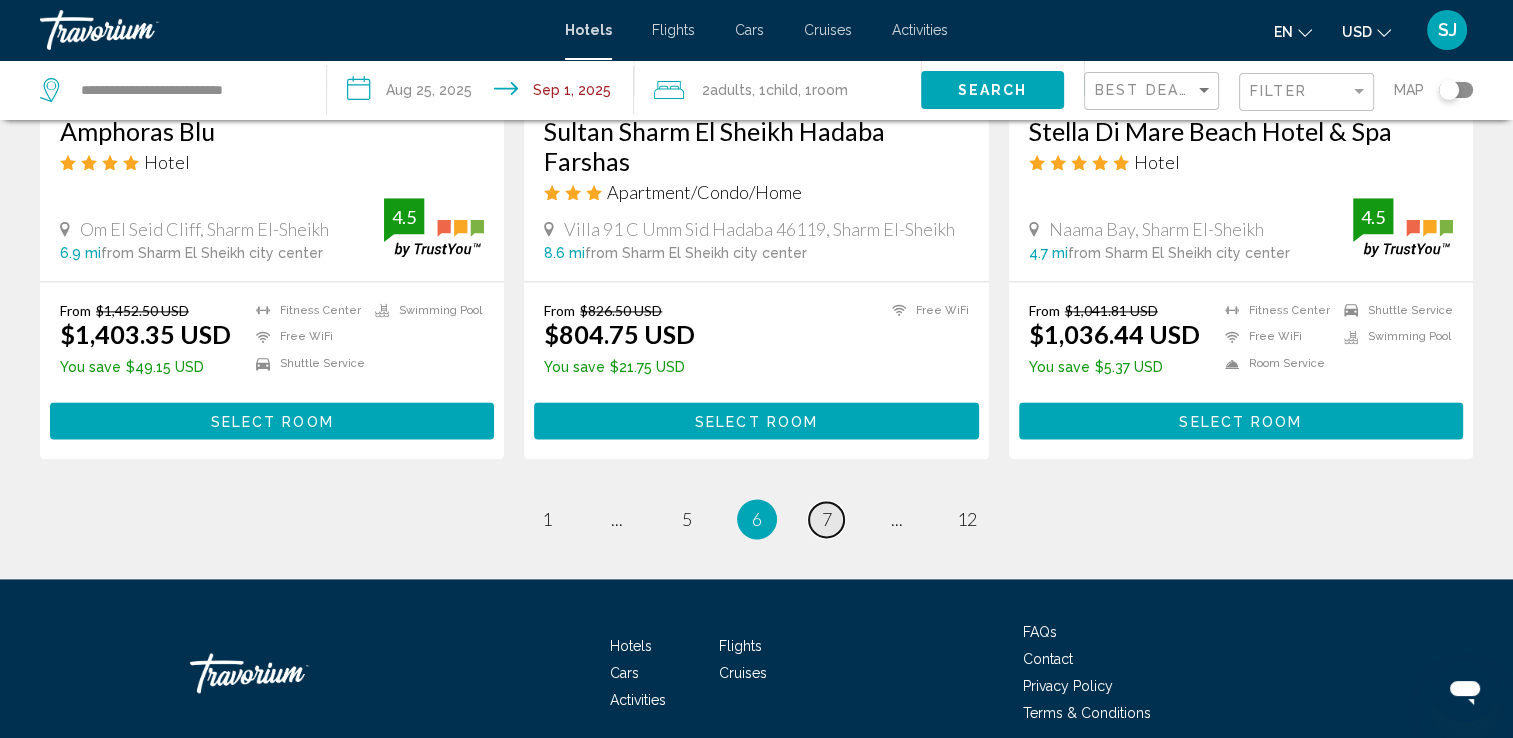 click on "page  7" at bounding box center [826, 519] 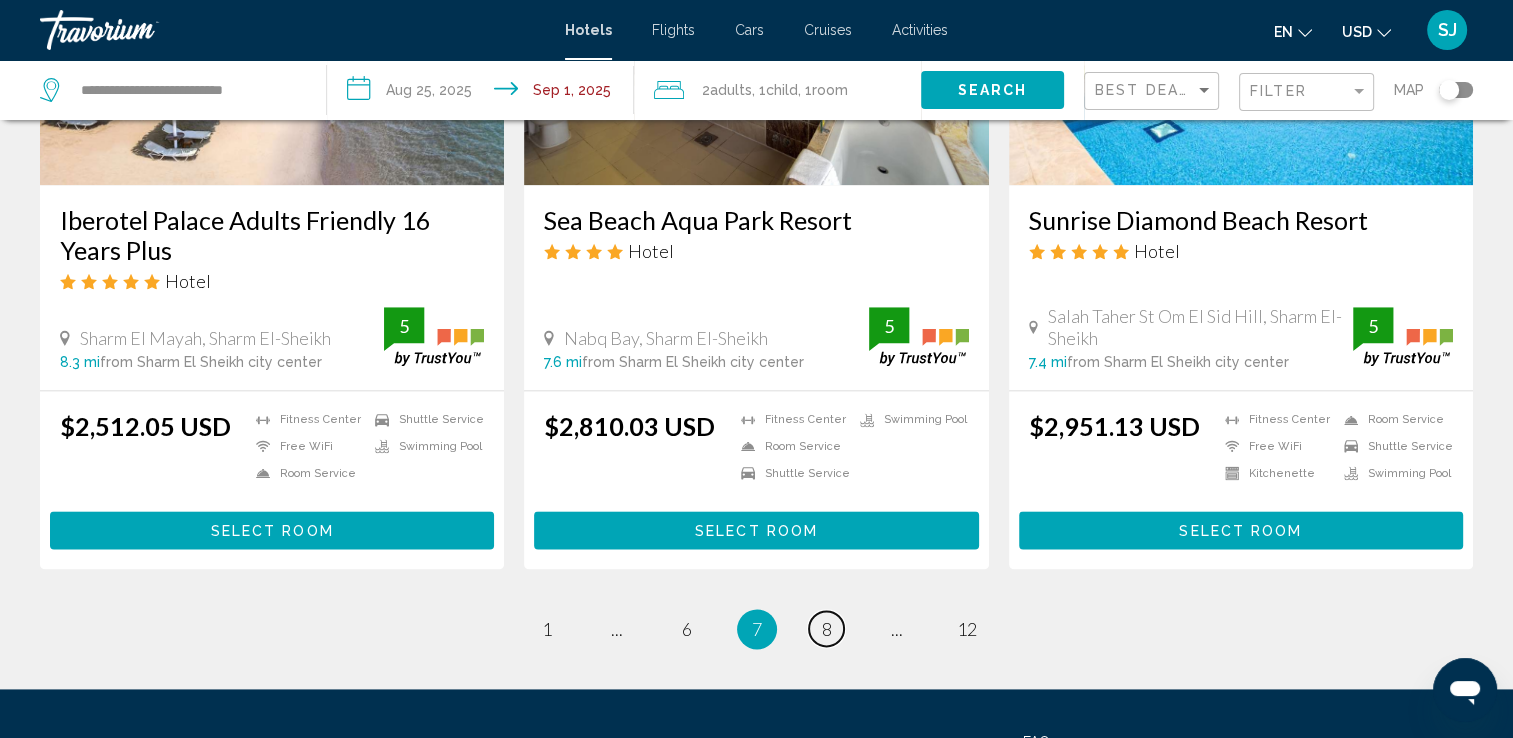 scroll, scrollTop: 2519, scrollLeft: 0, axis: vertical 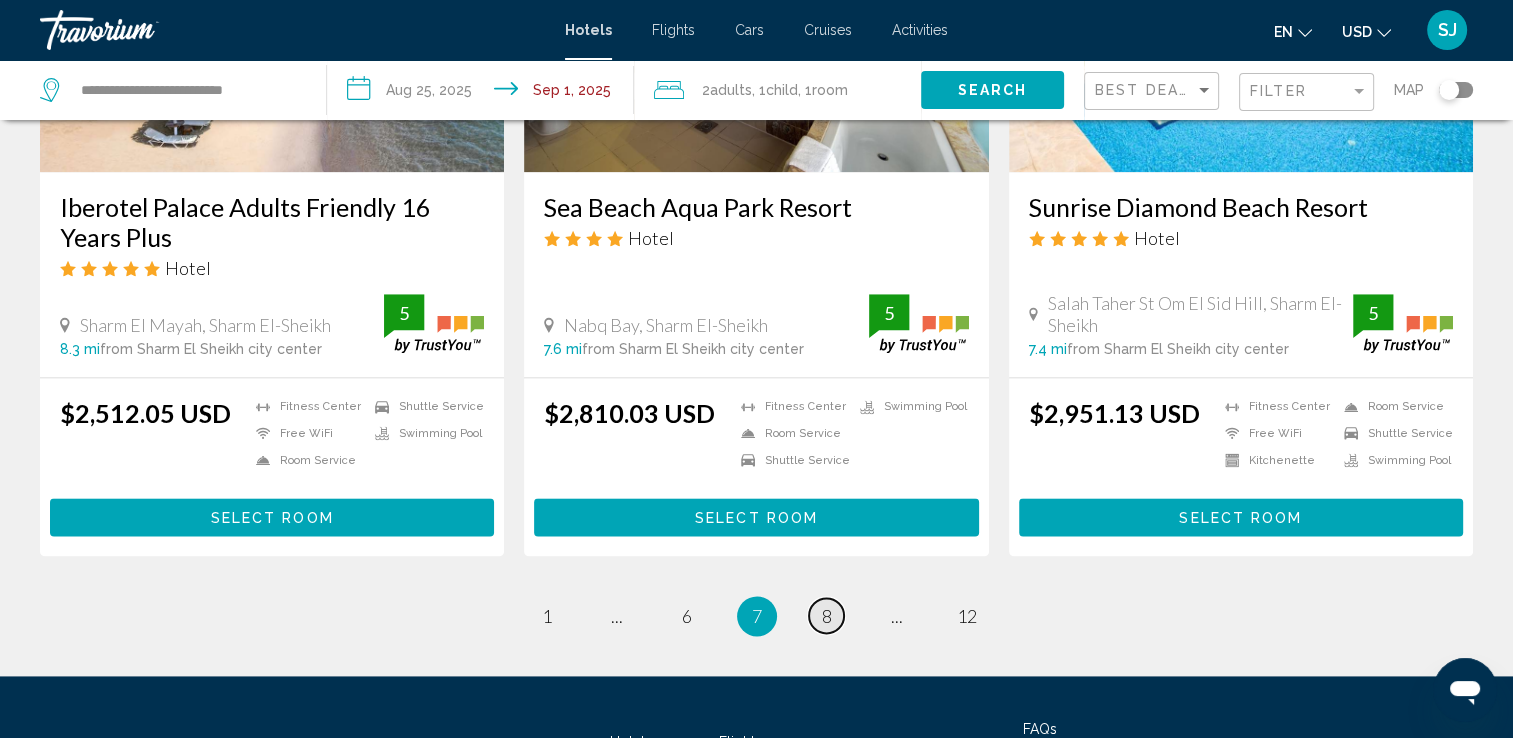 click on "8" at bounding box center [827, 616] 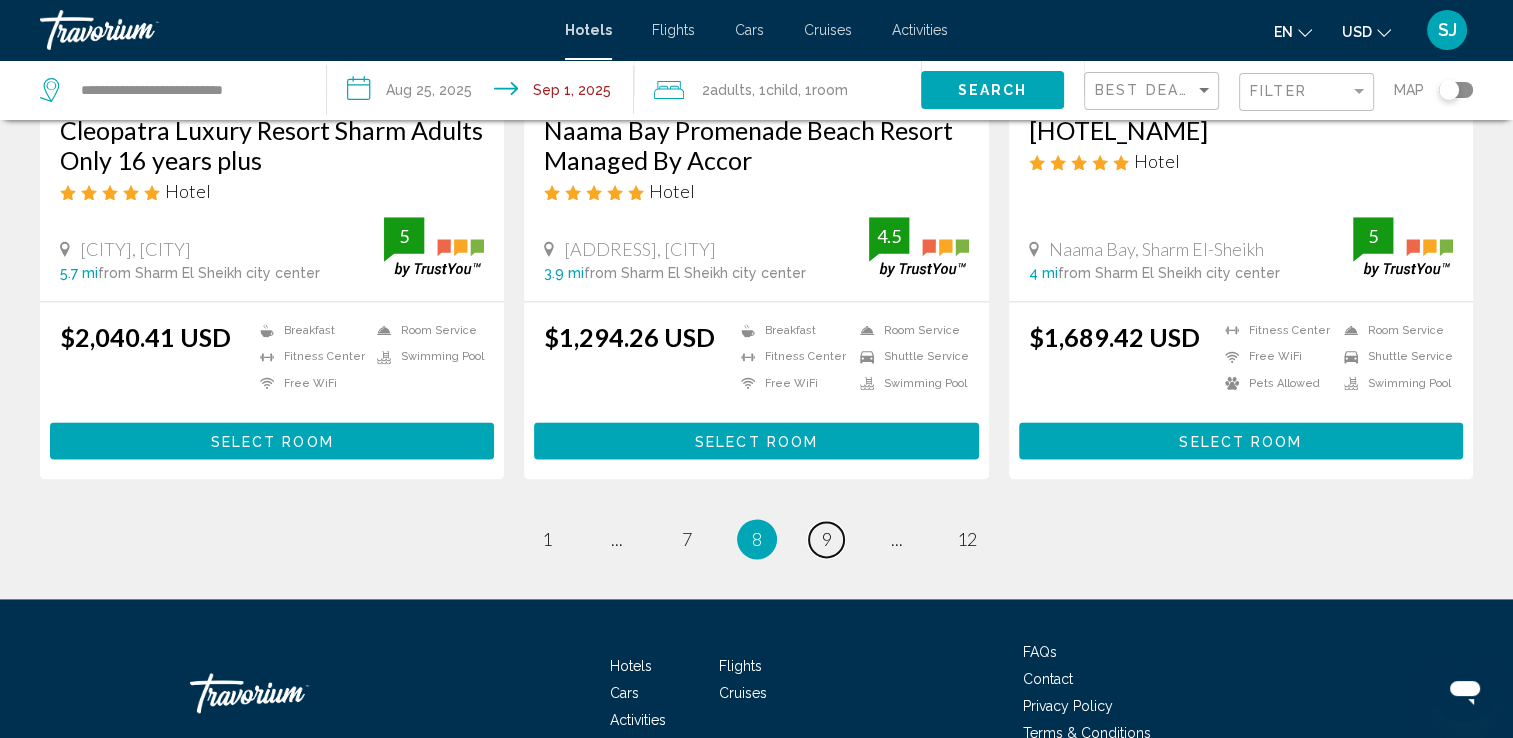 scroll, scrollTop: 2691, scrollLeft: 0, axis: vertical 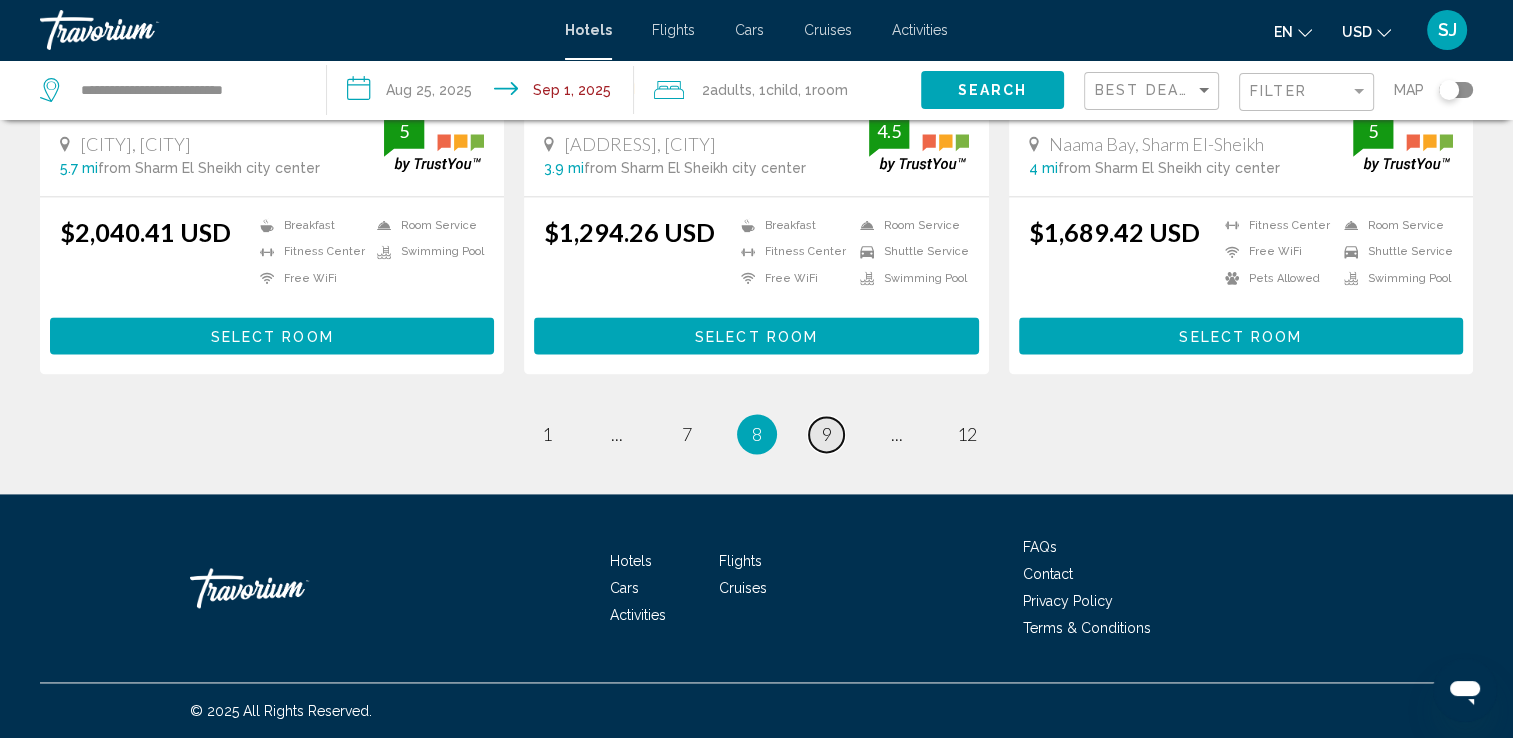 click on "9" at bounding box center (827, 434) 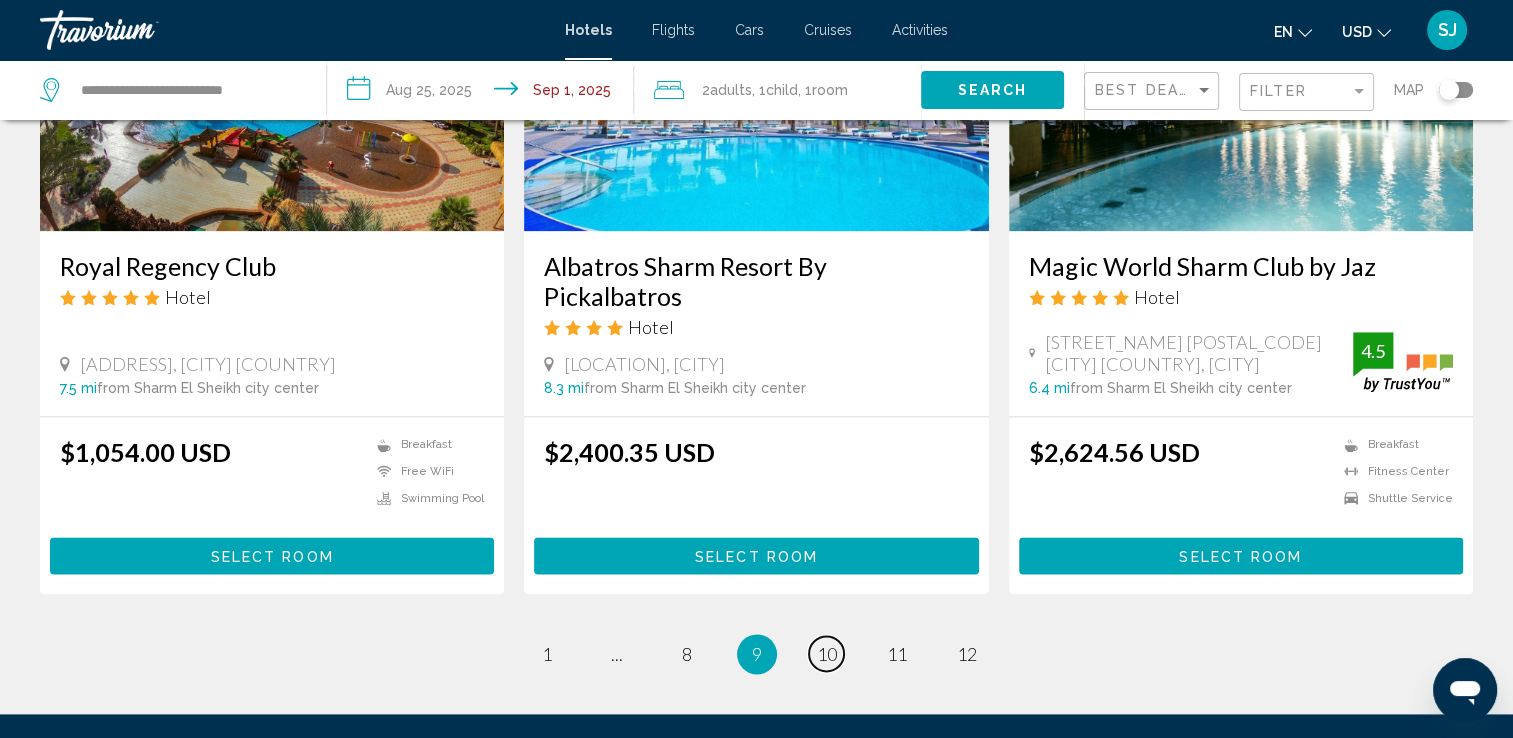 scroll, scrollTop: 2626, scrollLeft: 0, axis: vertical 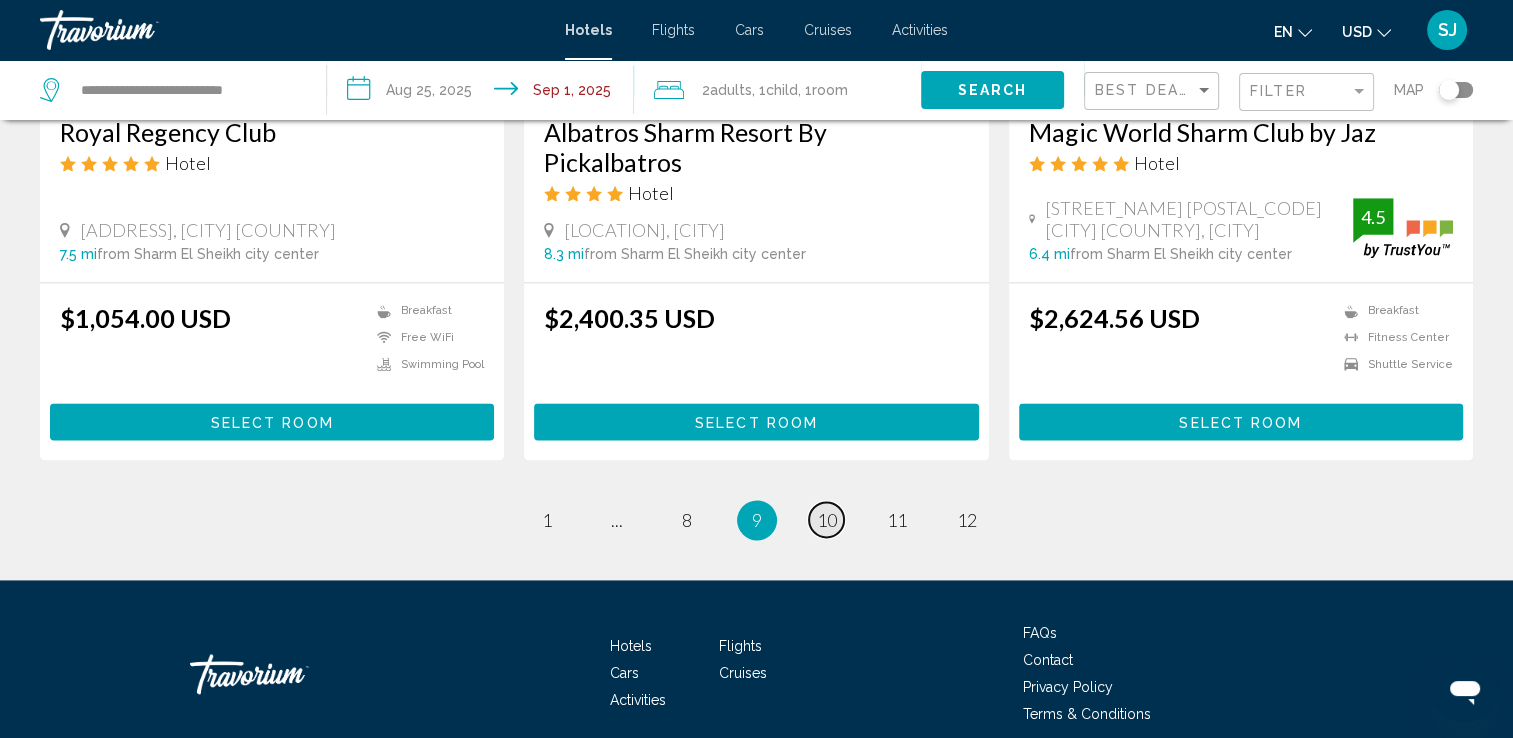 click on "10" at bounding box center [827, 520] 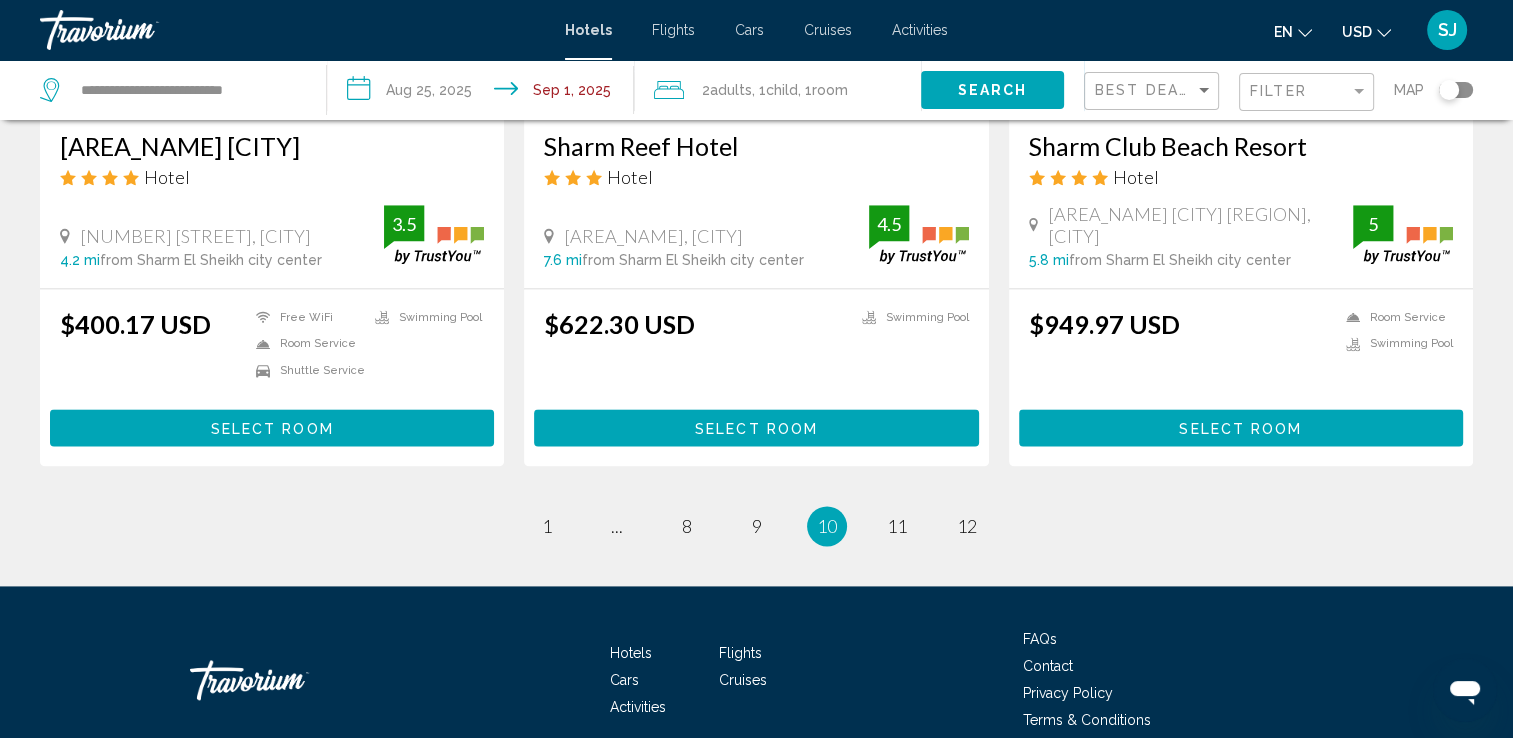 scroll, scrollTop: 2600, scrollLeft: 0, axis: vertical 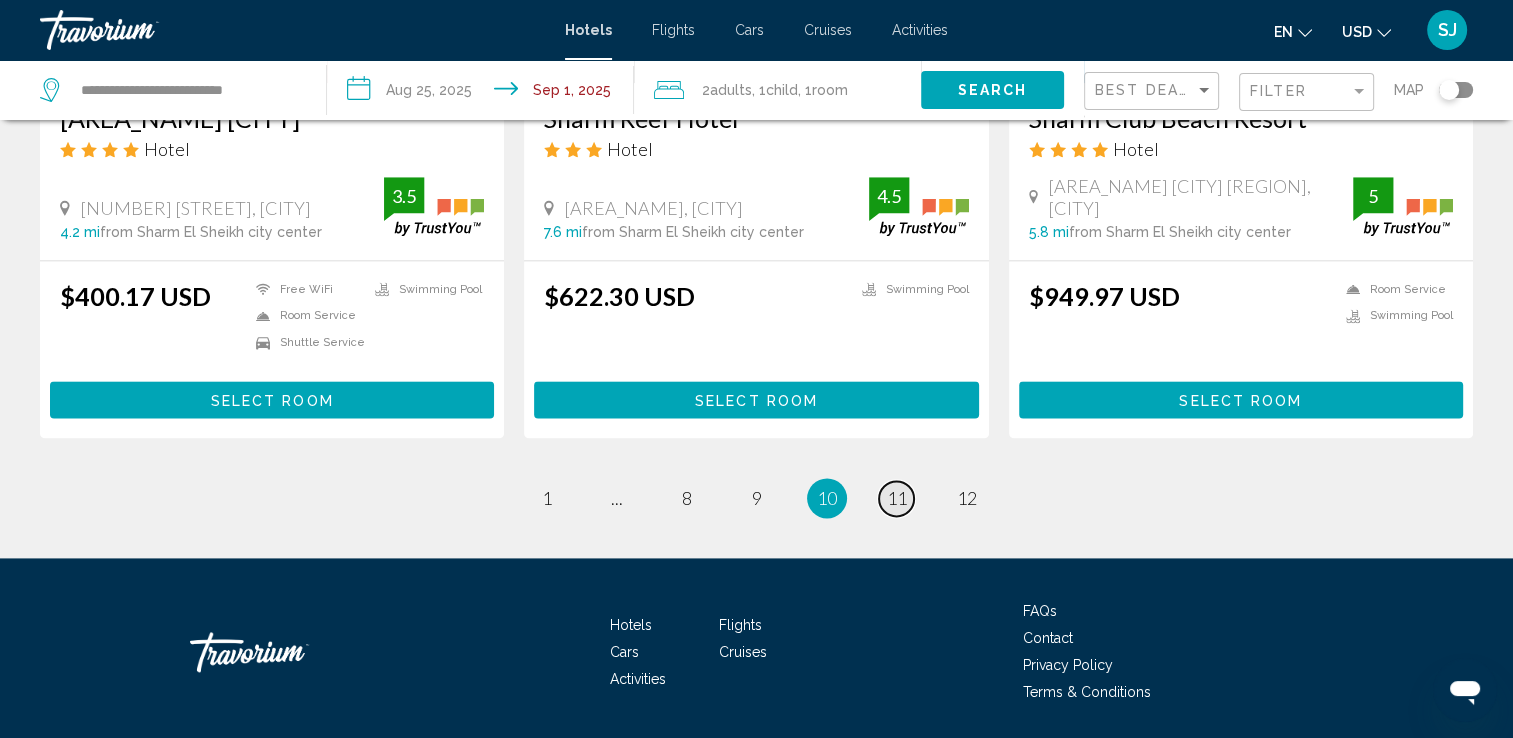 click on "page  11" at bounding box center [896, 498] 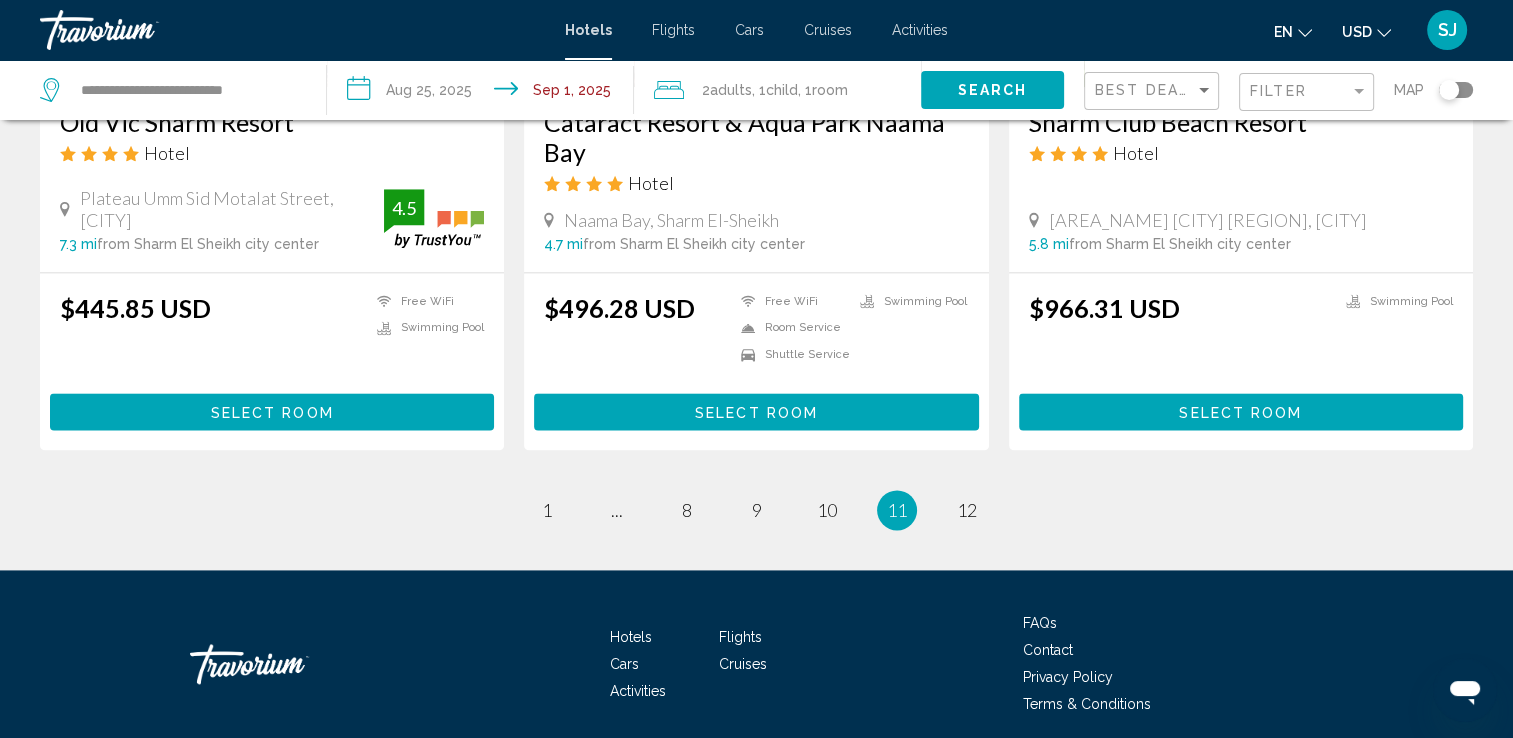 scroll, scrollTop: 2639, scrollLeft: 0, axis: vertical 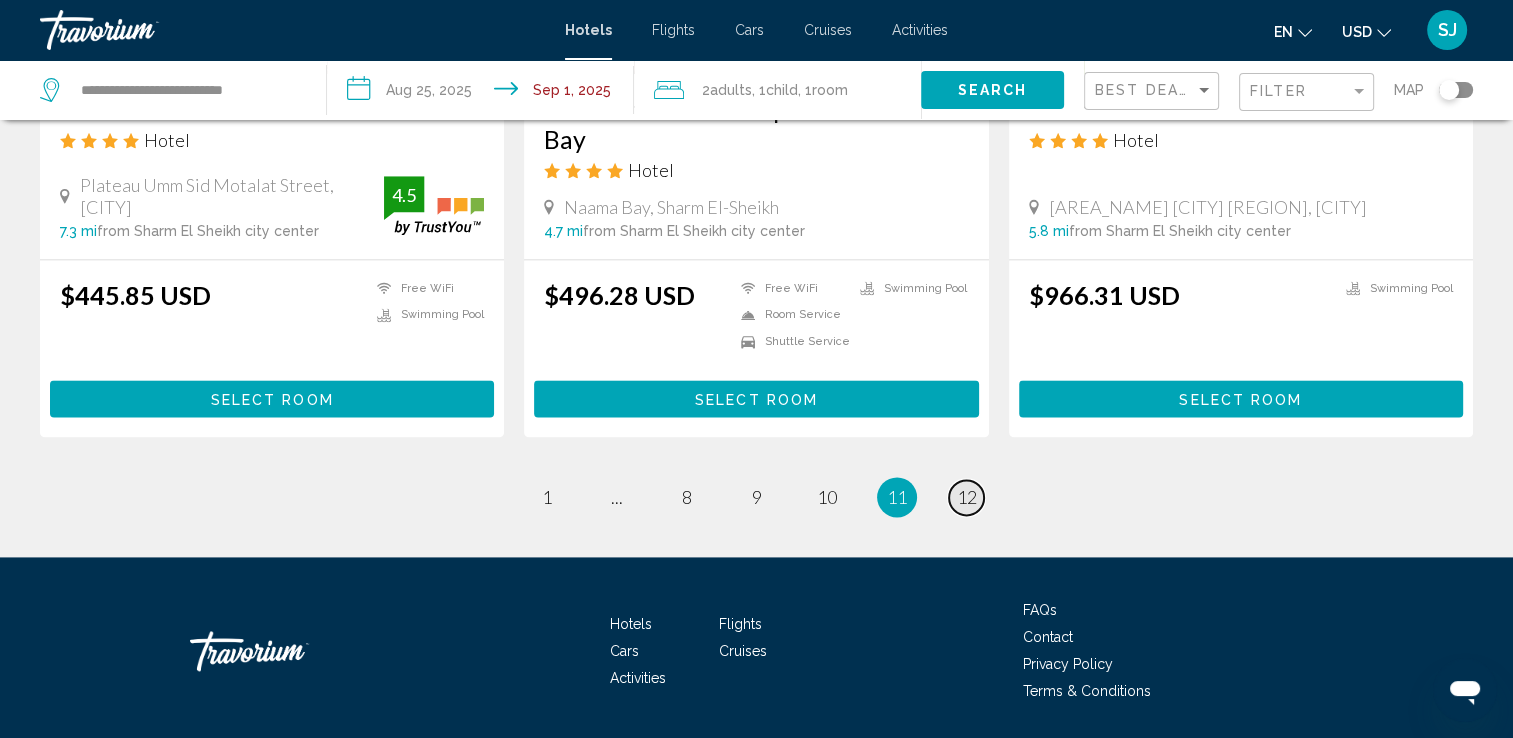 click on "12" at bounding box center (967, 497) 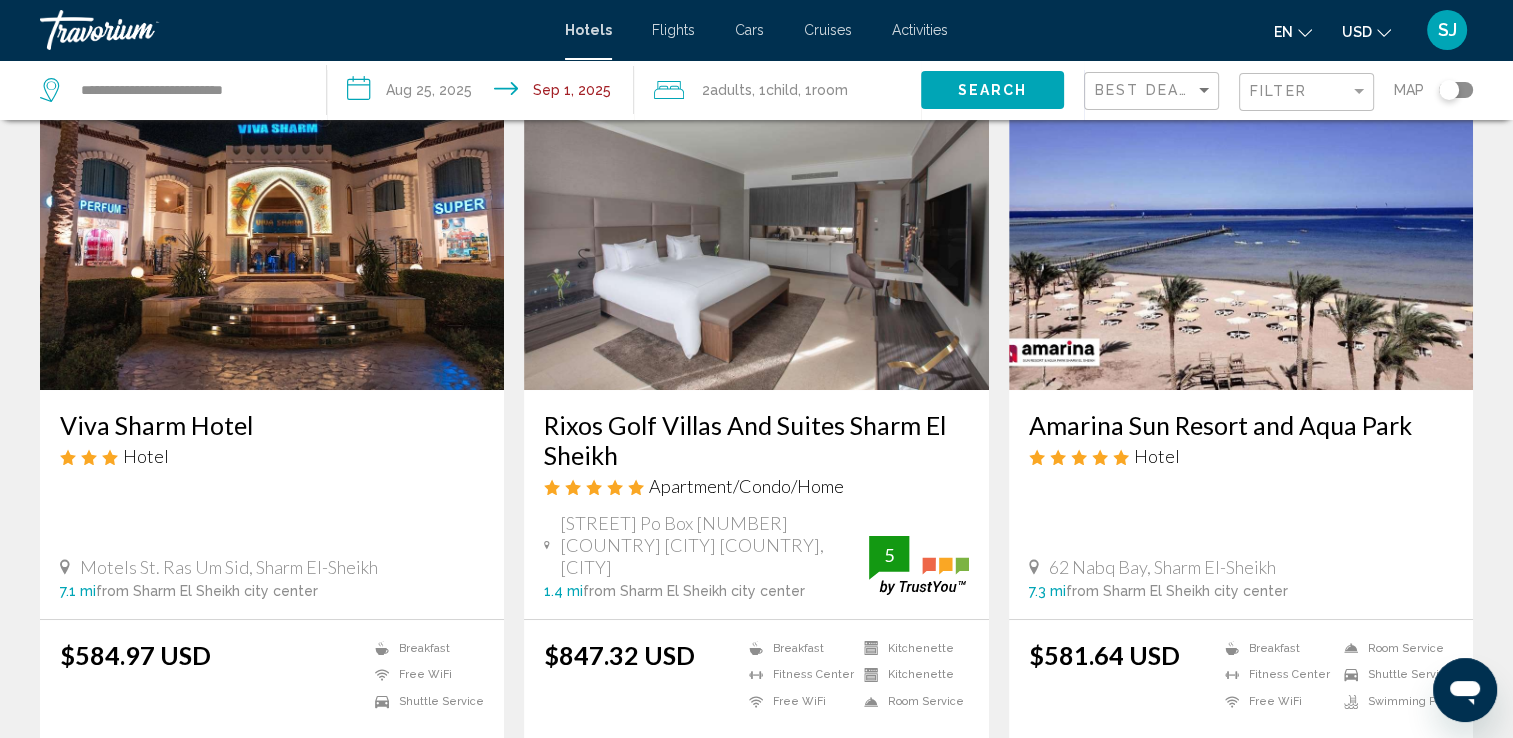 scroll, scrollTop: 160, scrollLeft: 0, axis: vertical 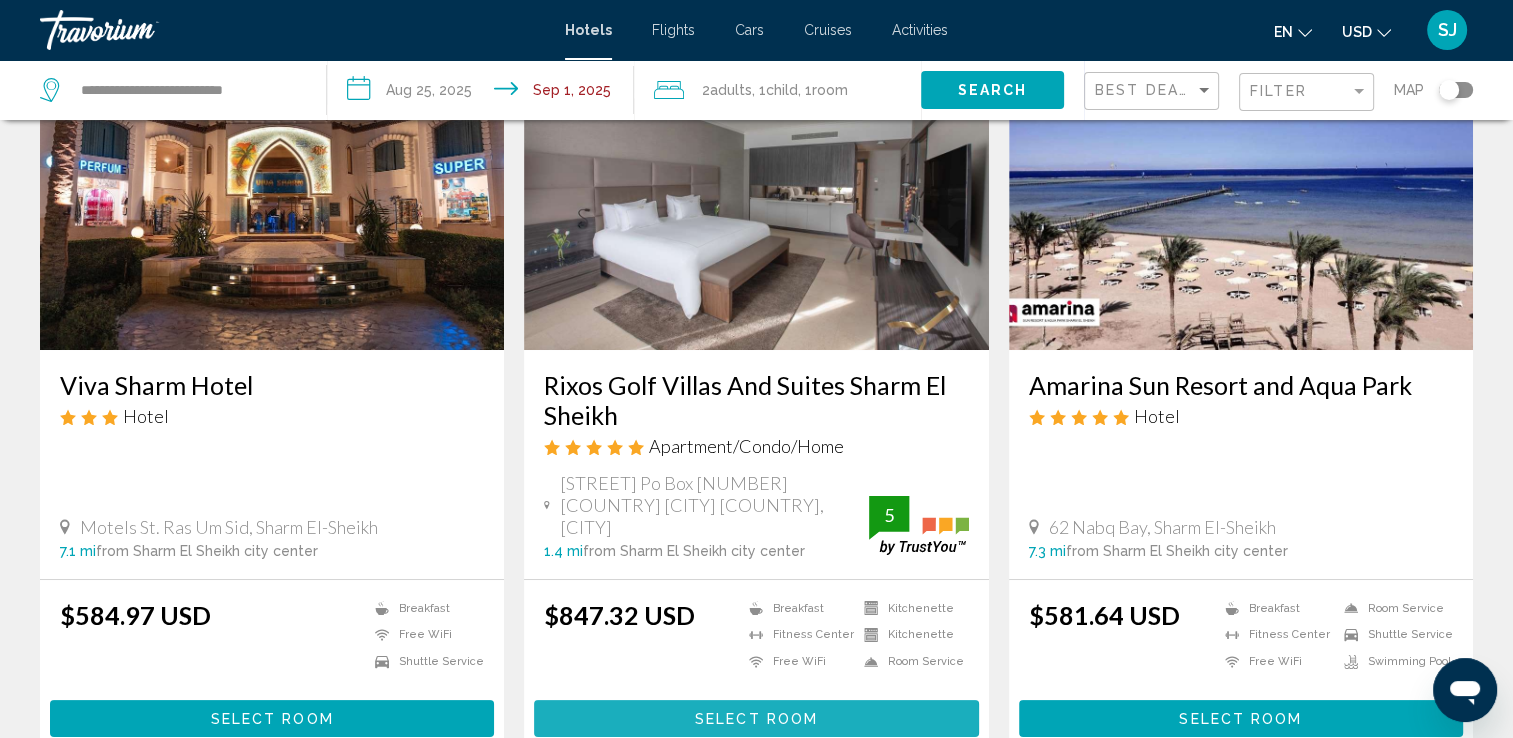 click on "Select Room" at bounding box center [756, 719] 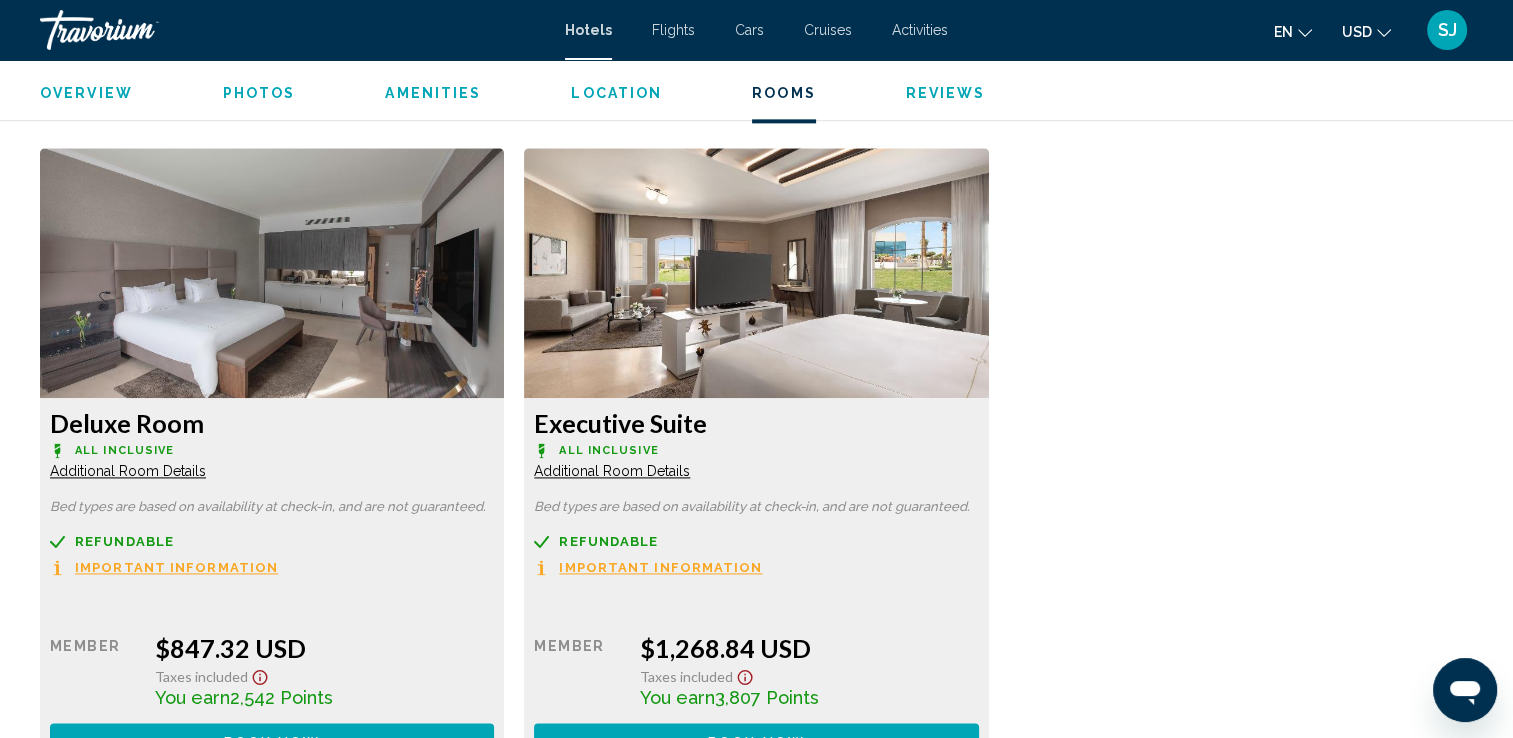 scroll, scrollTop: 2632, scrollLeft: 0, axis: vertical 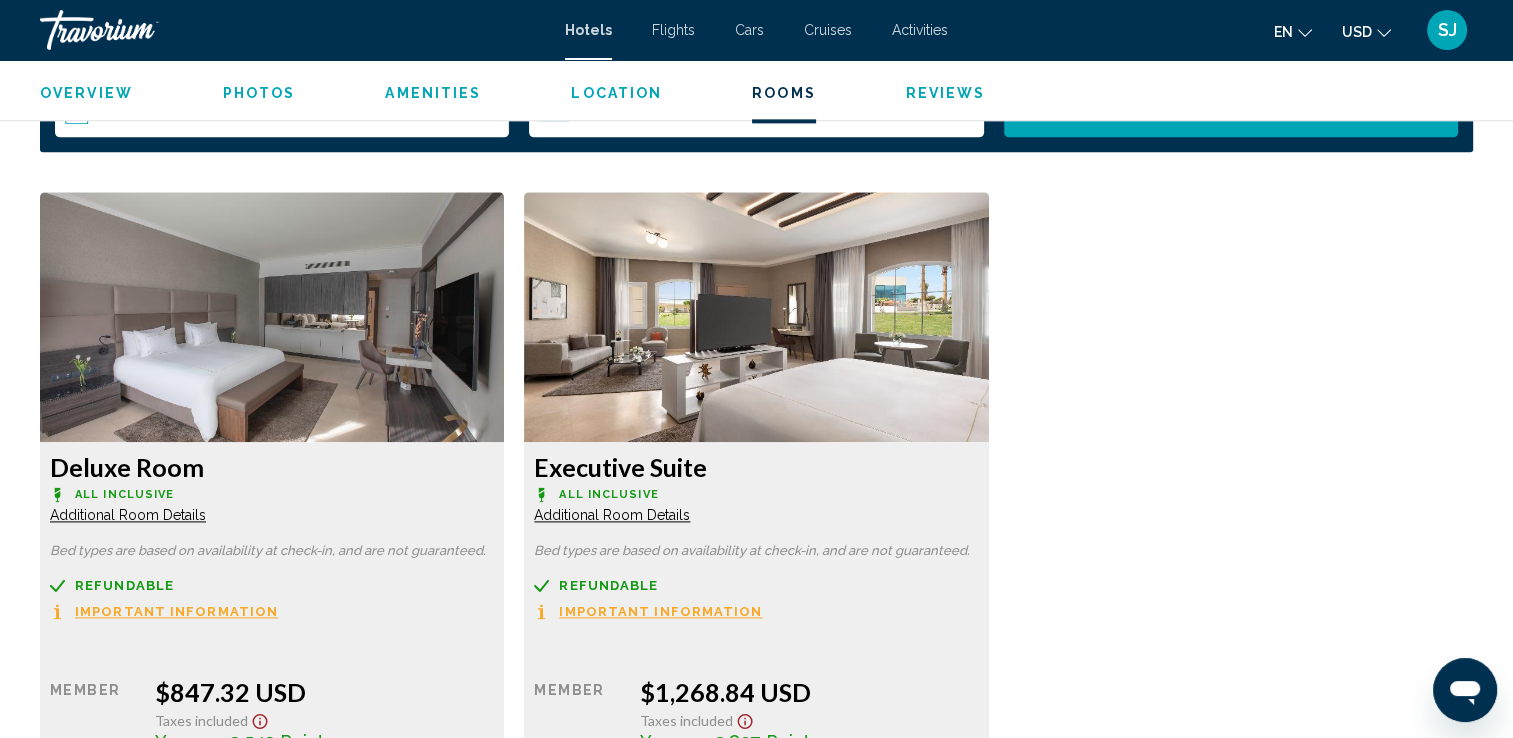 click at bounding box center [272, 317] 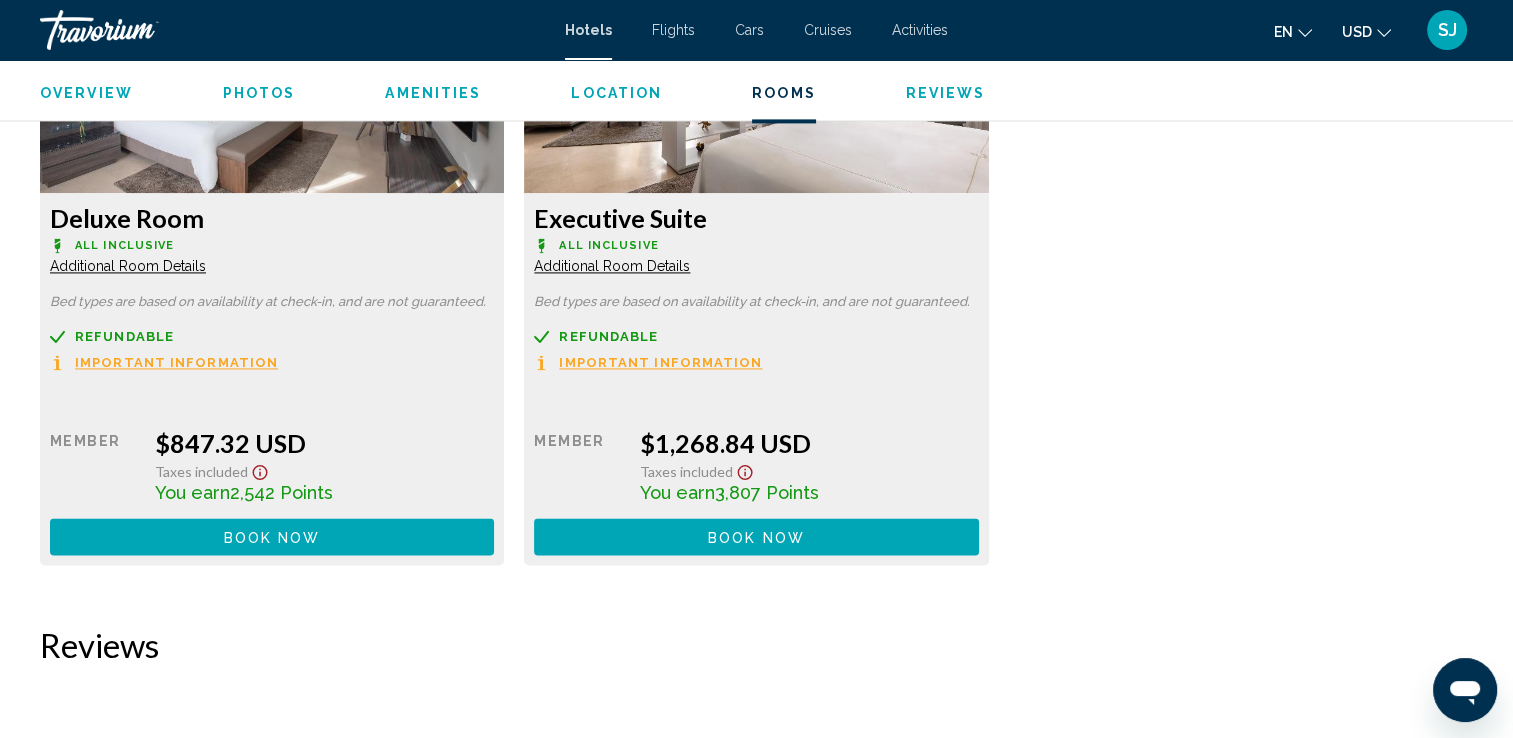 scroll, scrollTop: 2932, scrollLeft: 0, axis: vertical 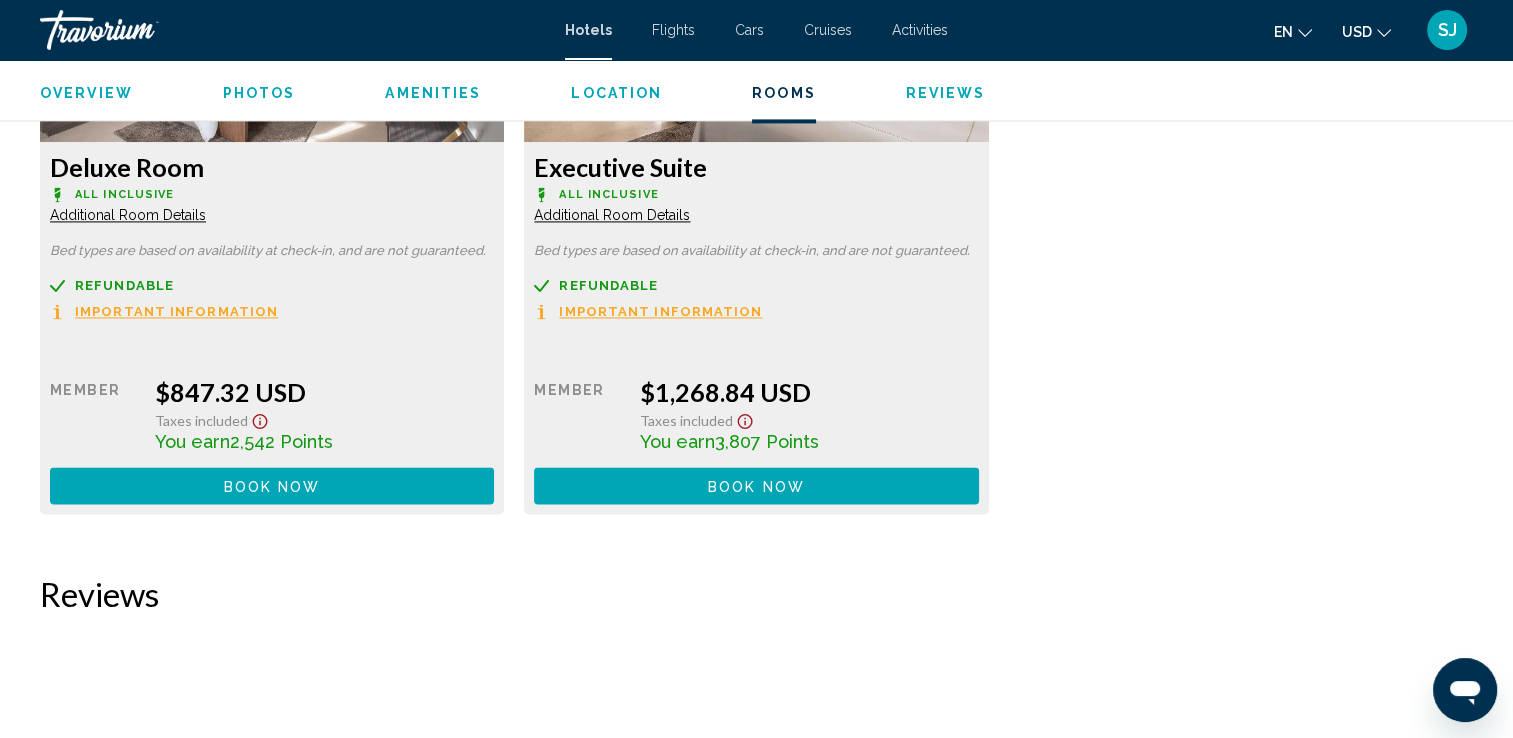 click on "Book now No longer available" at bounding box center [272, 485] 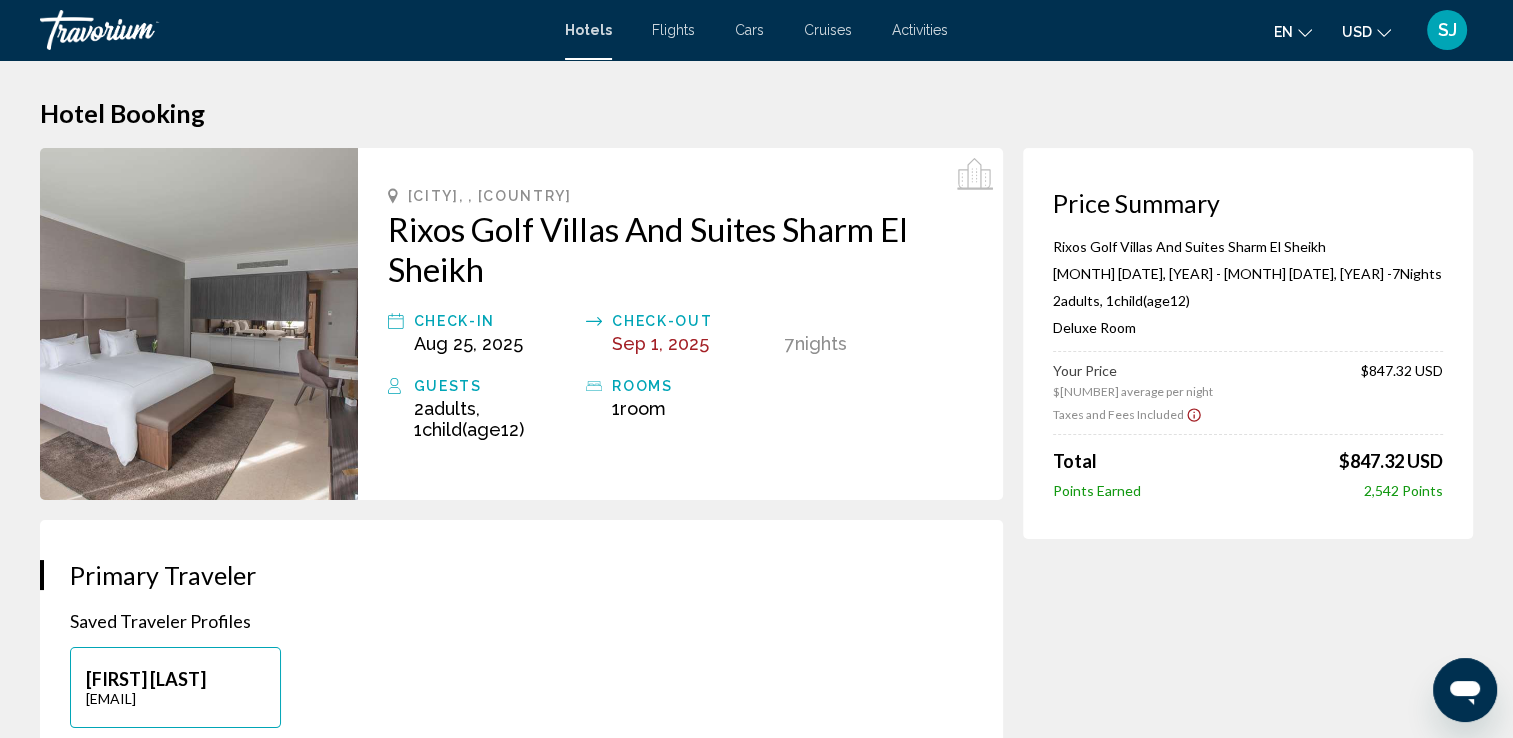 scroll, scrollTop: 0, scrollLeft: 0, axis: both 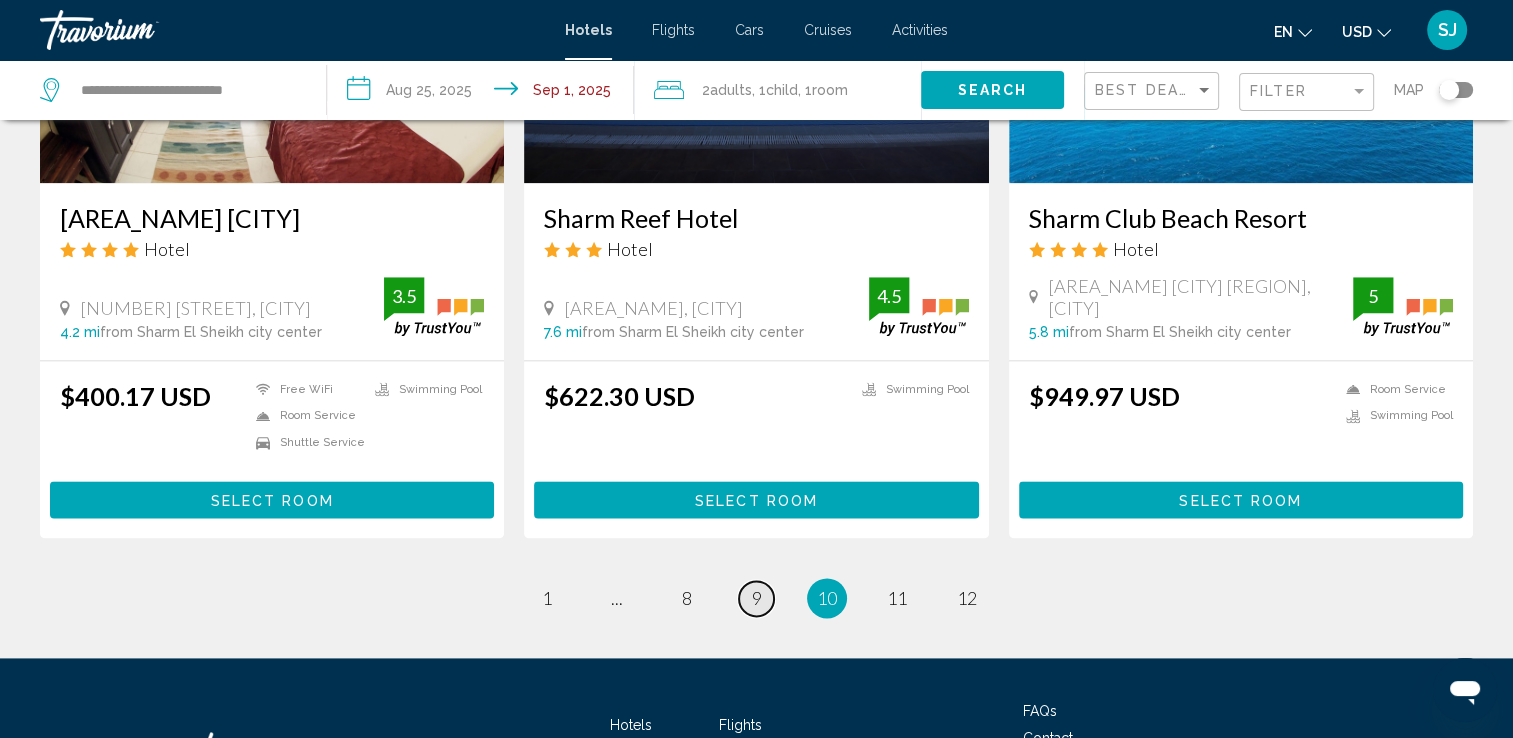click on "9" at bounding box center (757, 598) 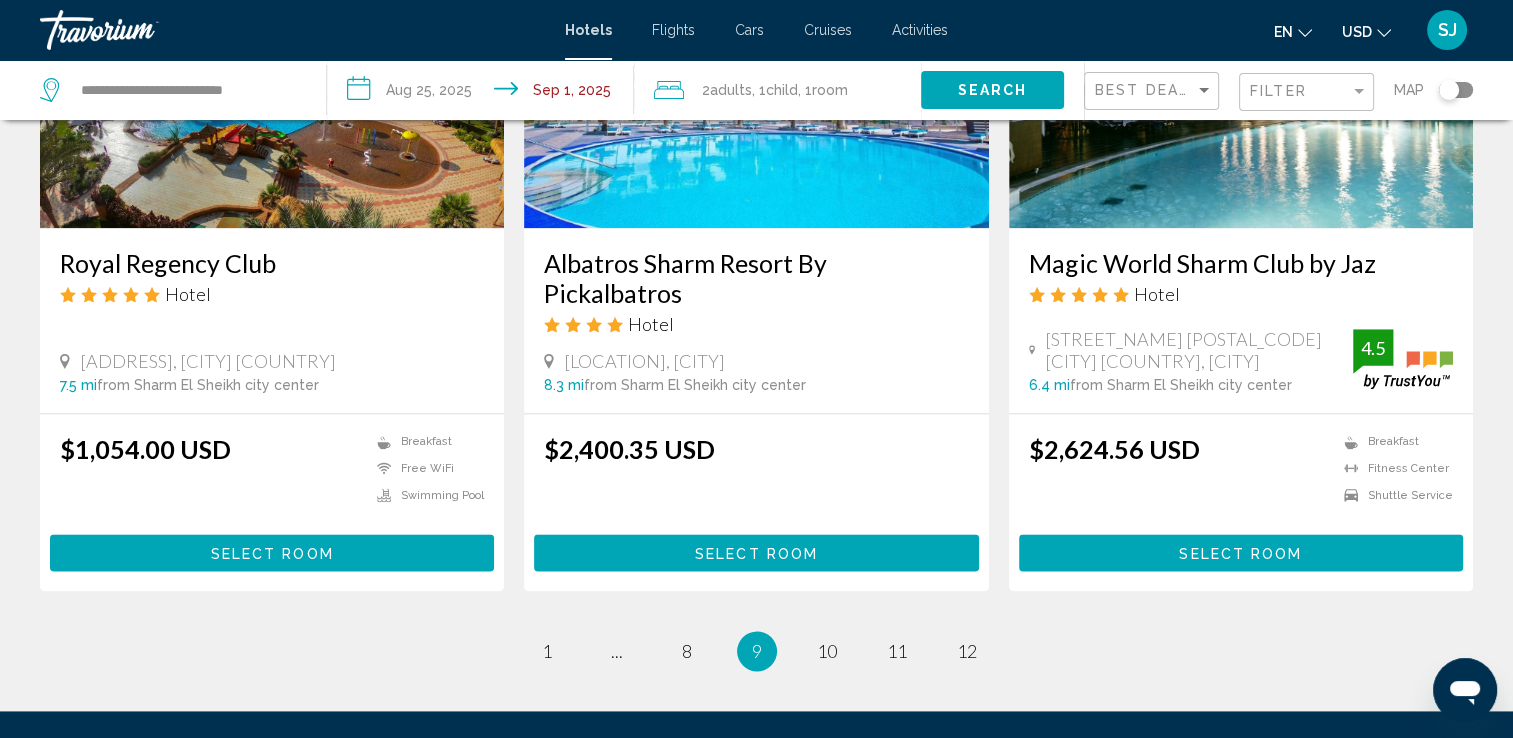 scroll, scrollTop: 2500, scrollLeft: 0, axis: vertical 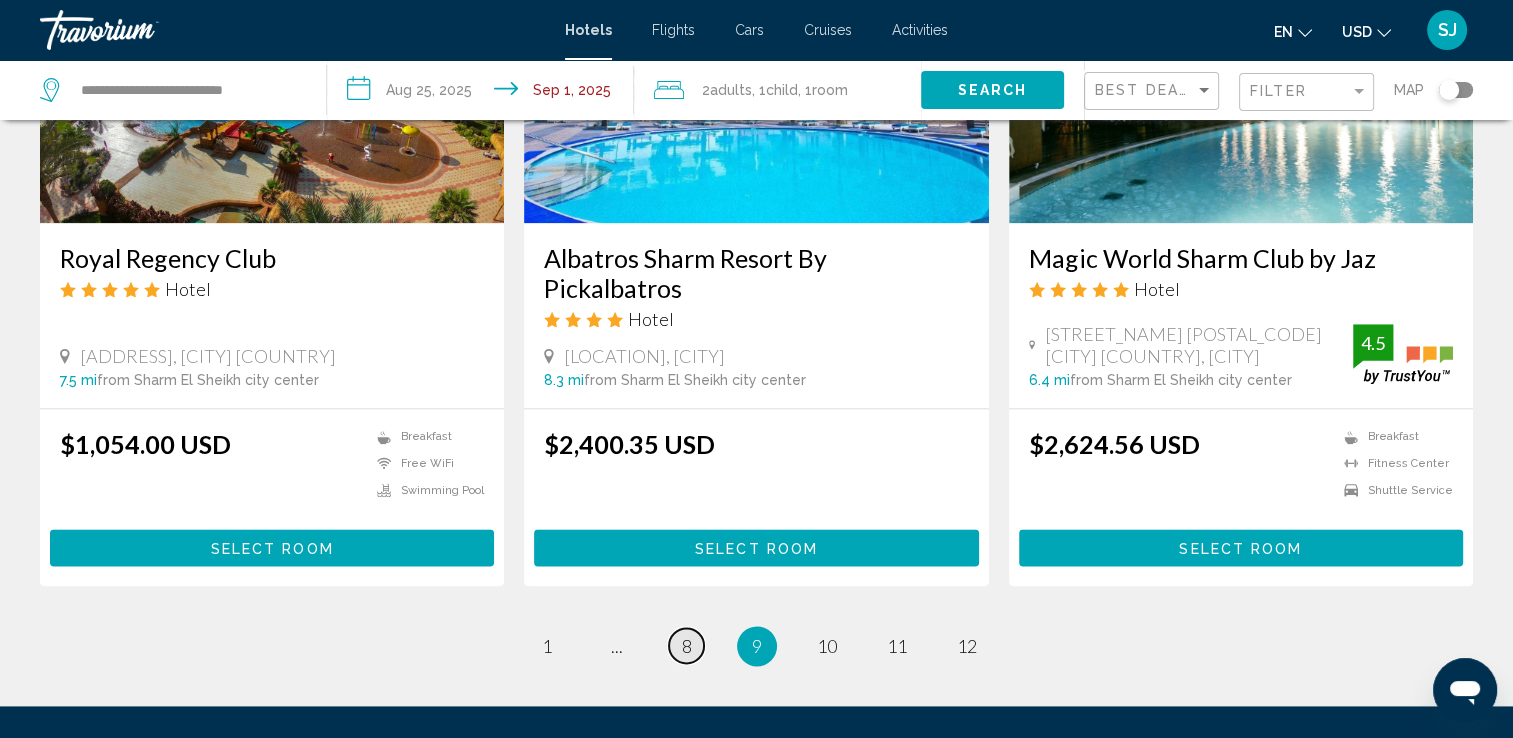click on "8" at bounding box center [687, 646] 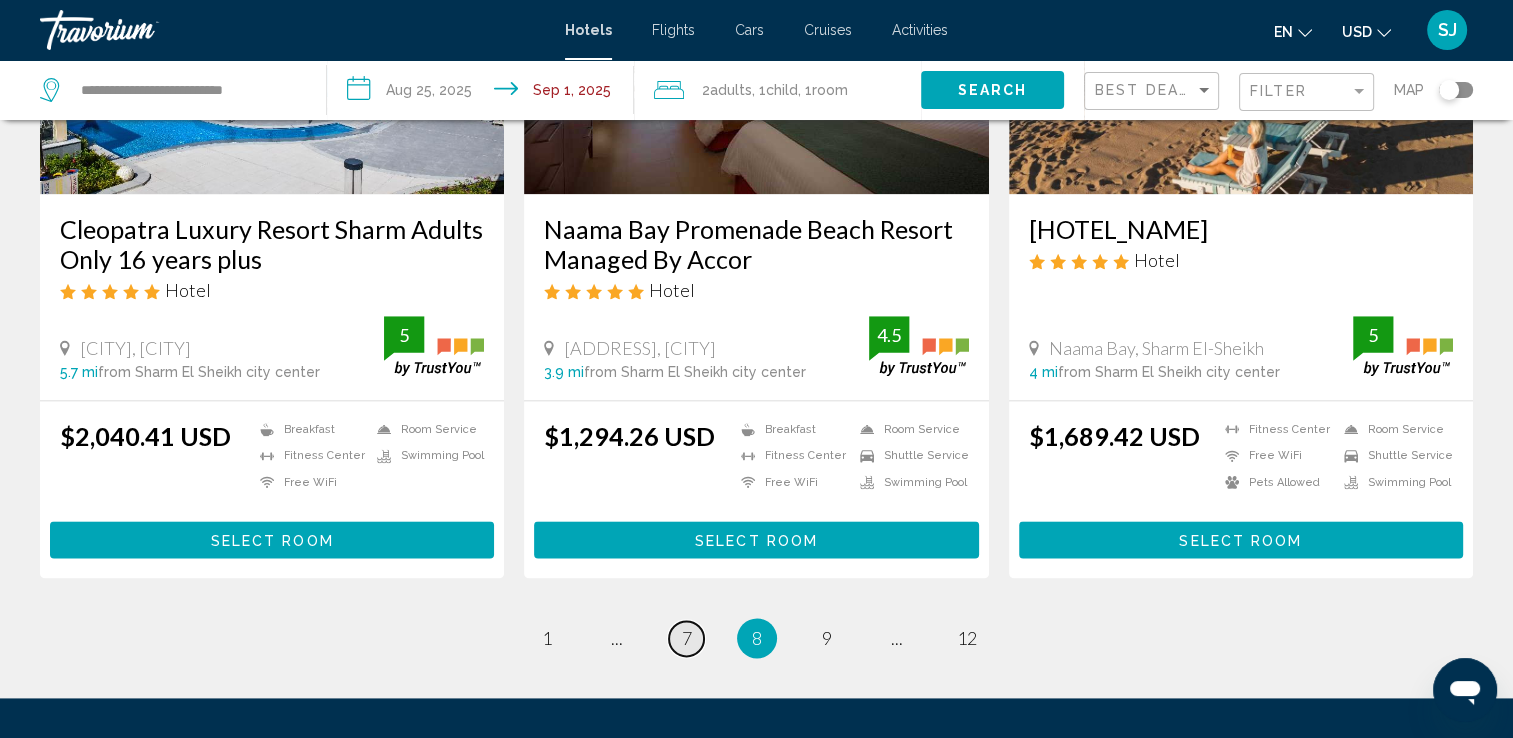 scroll, scrollTop: 2500, scrollLeft: 0, axis: vertical 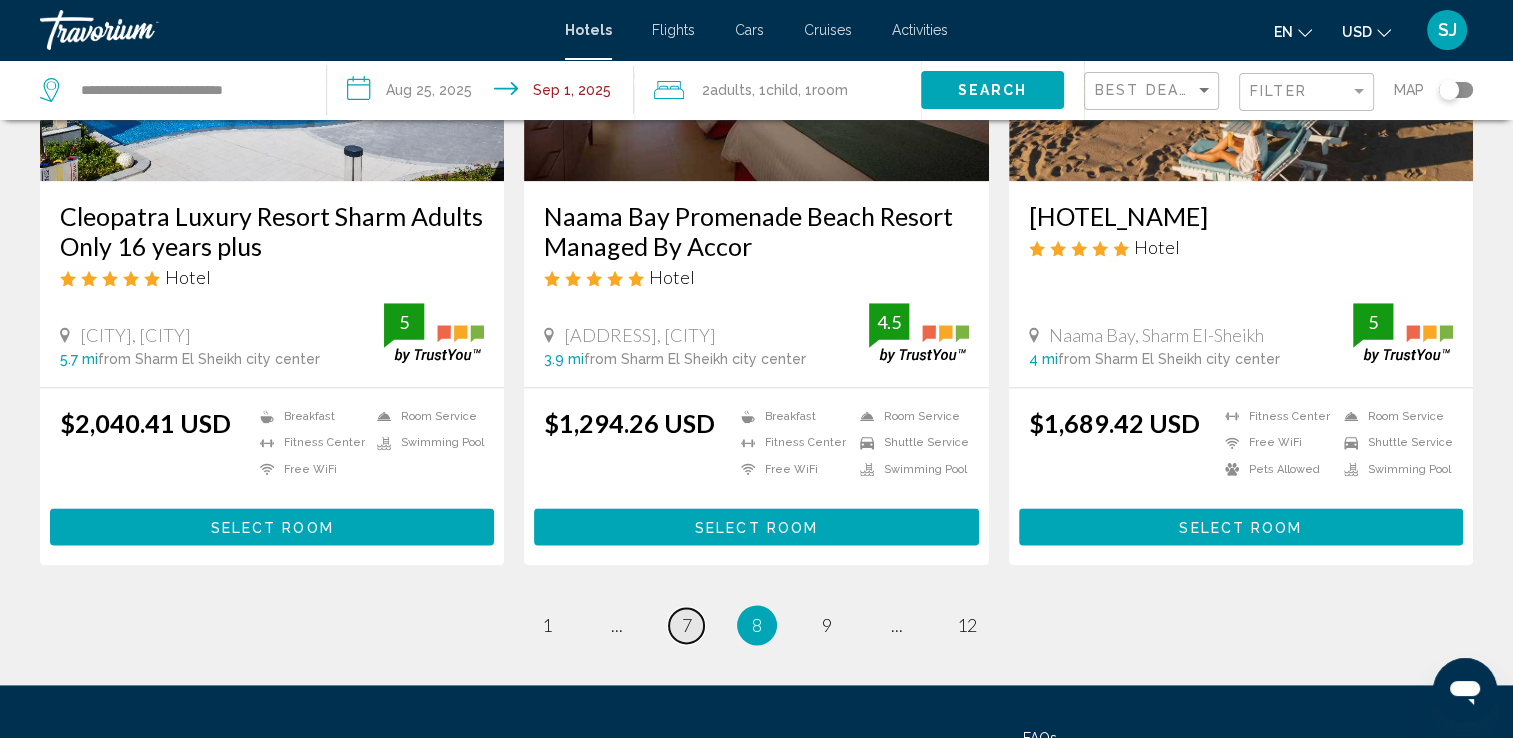 click on "7" at bounding box center [687, 625] 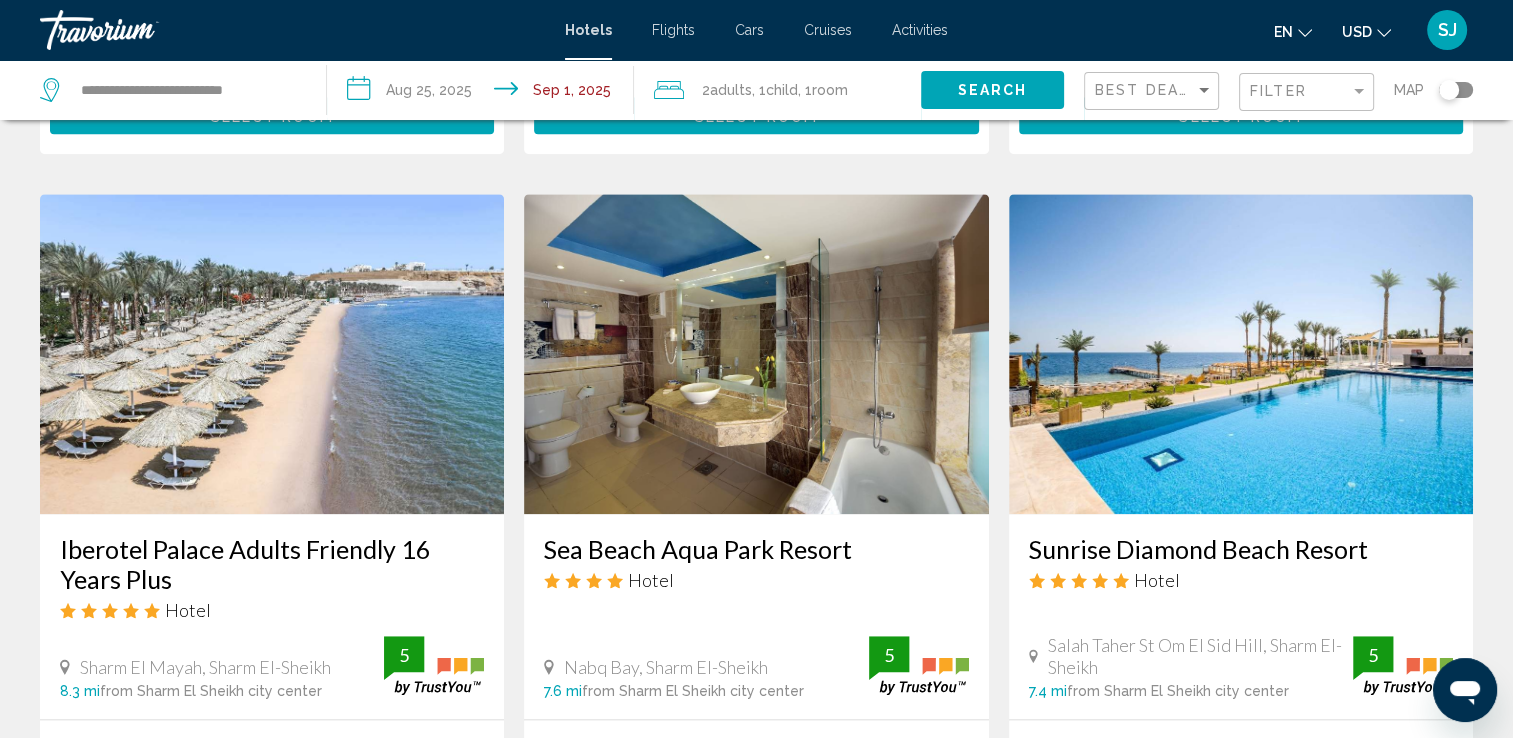 scroll, scrollTop: 2200, scrollLeft: 0, axis: vertical 